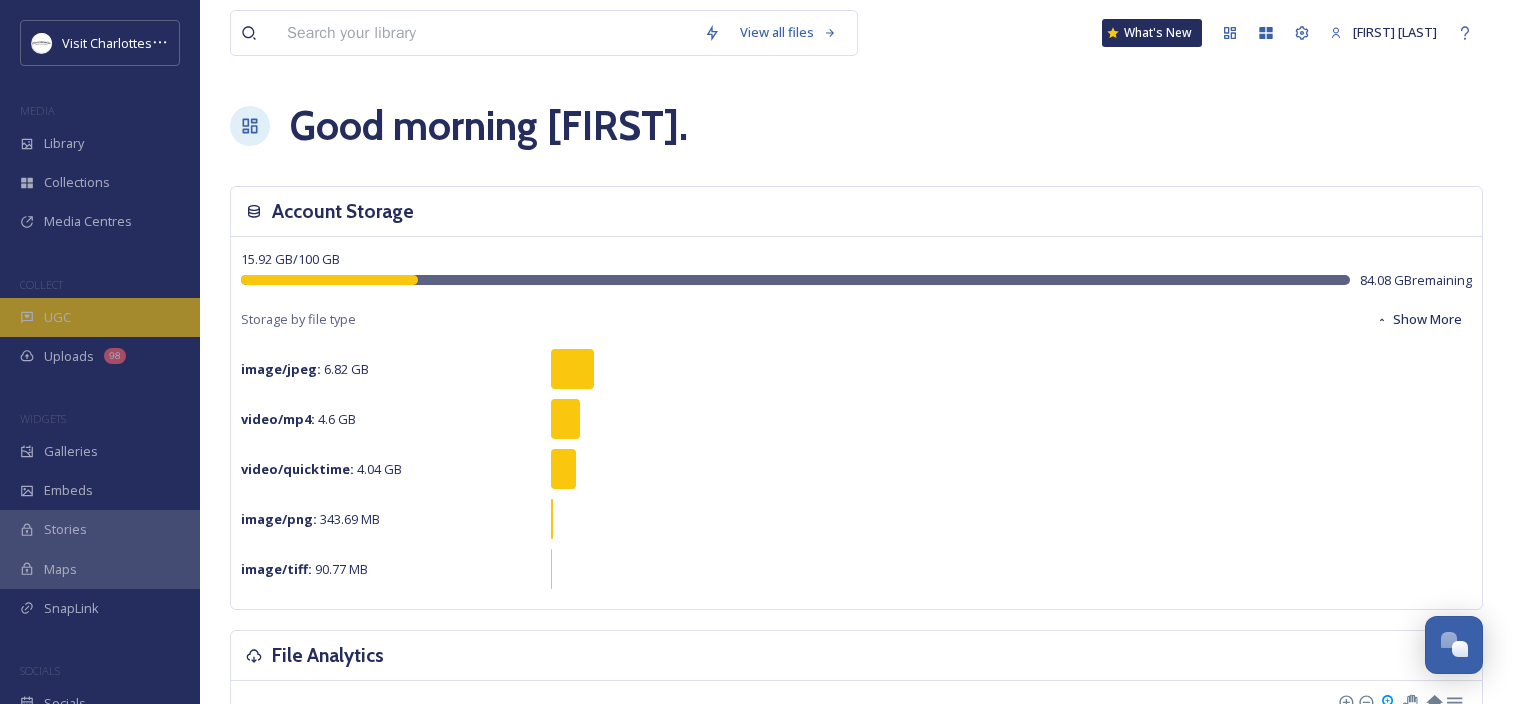 scroll, scrollTop: 0, scrollLeft: 0, axis: both 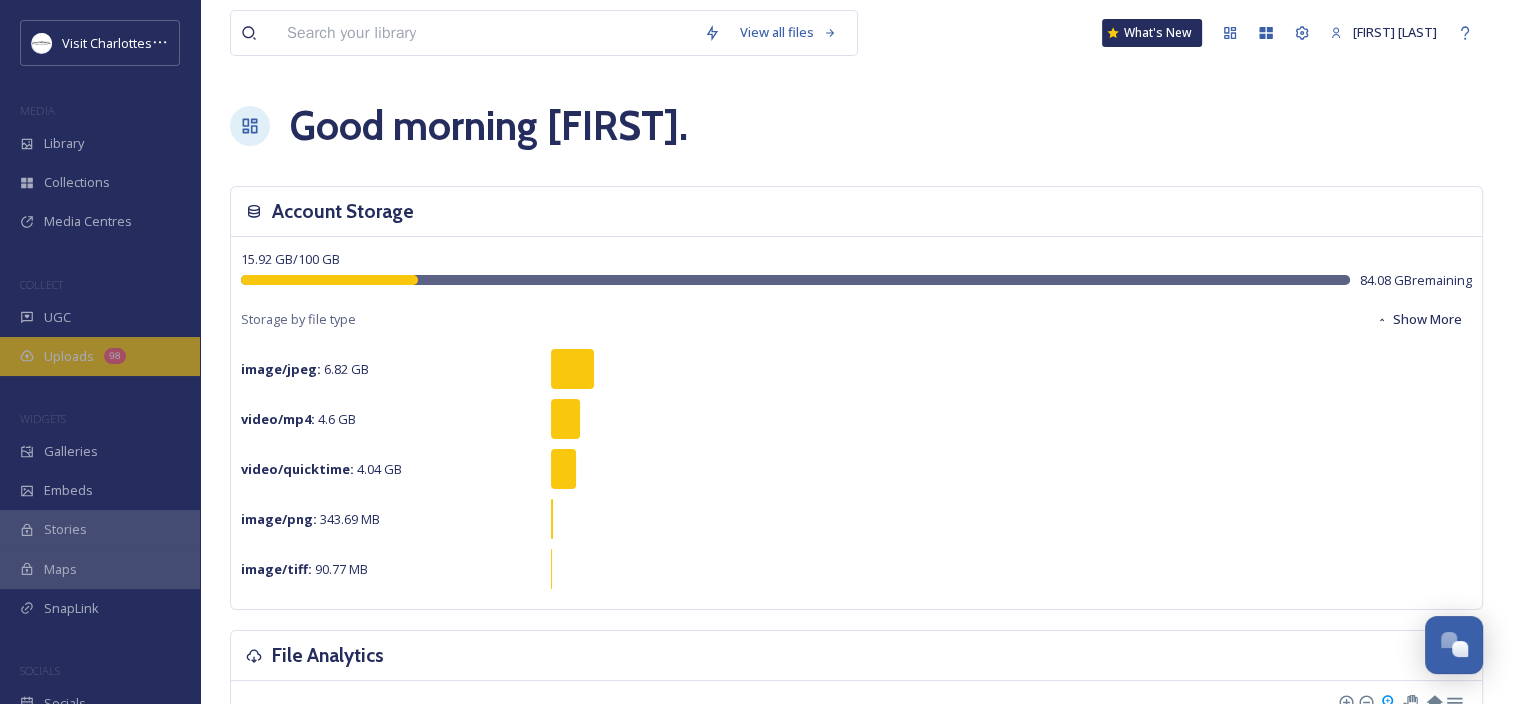 click on "Uploads 98" at bounding box center [100, 356] 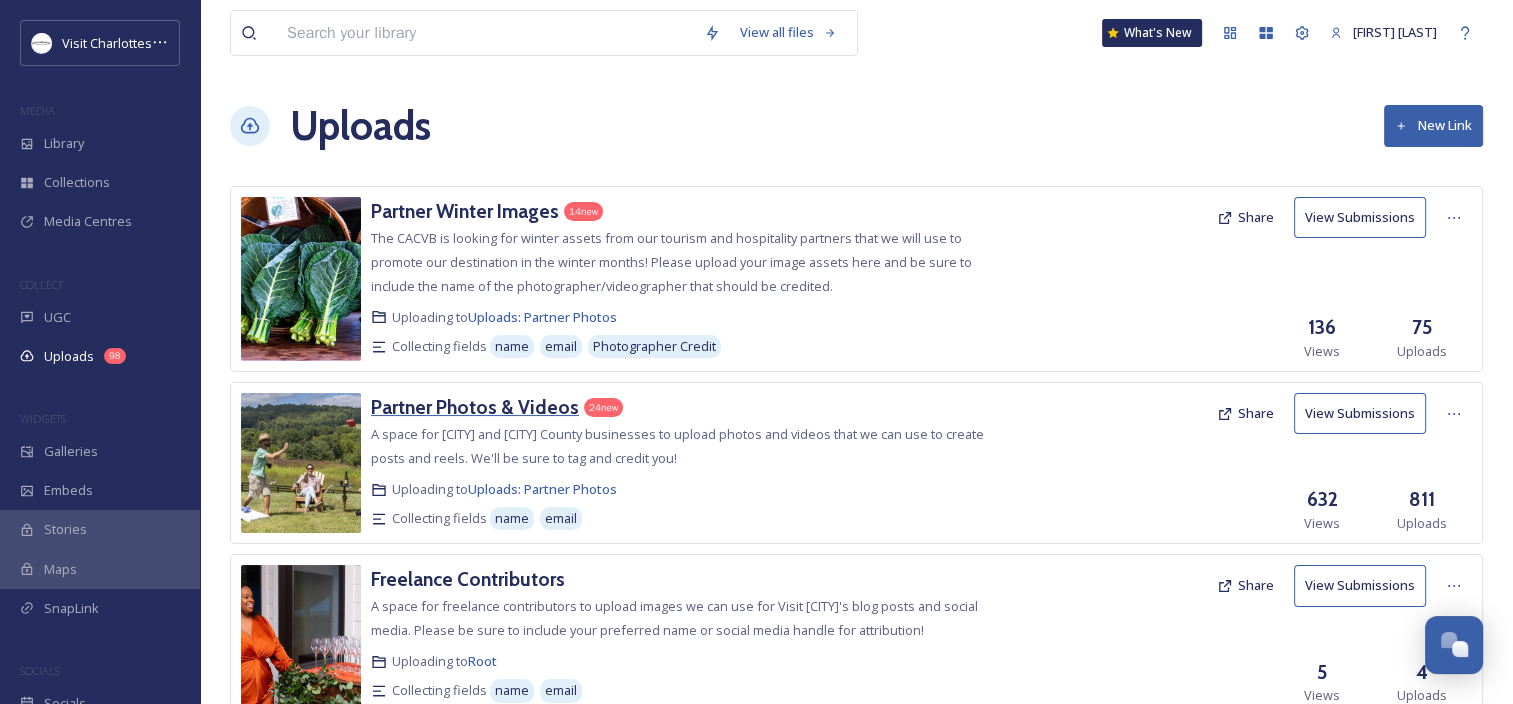 click on "Partner Photos & Videos" at bounding box center (475, 407) 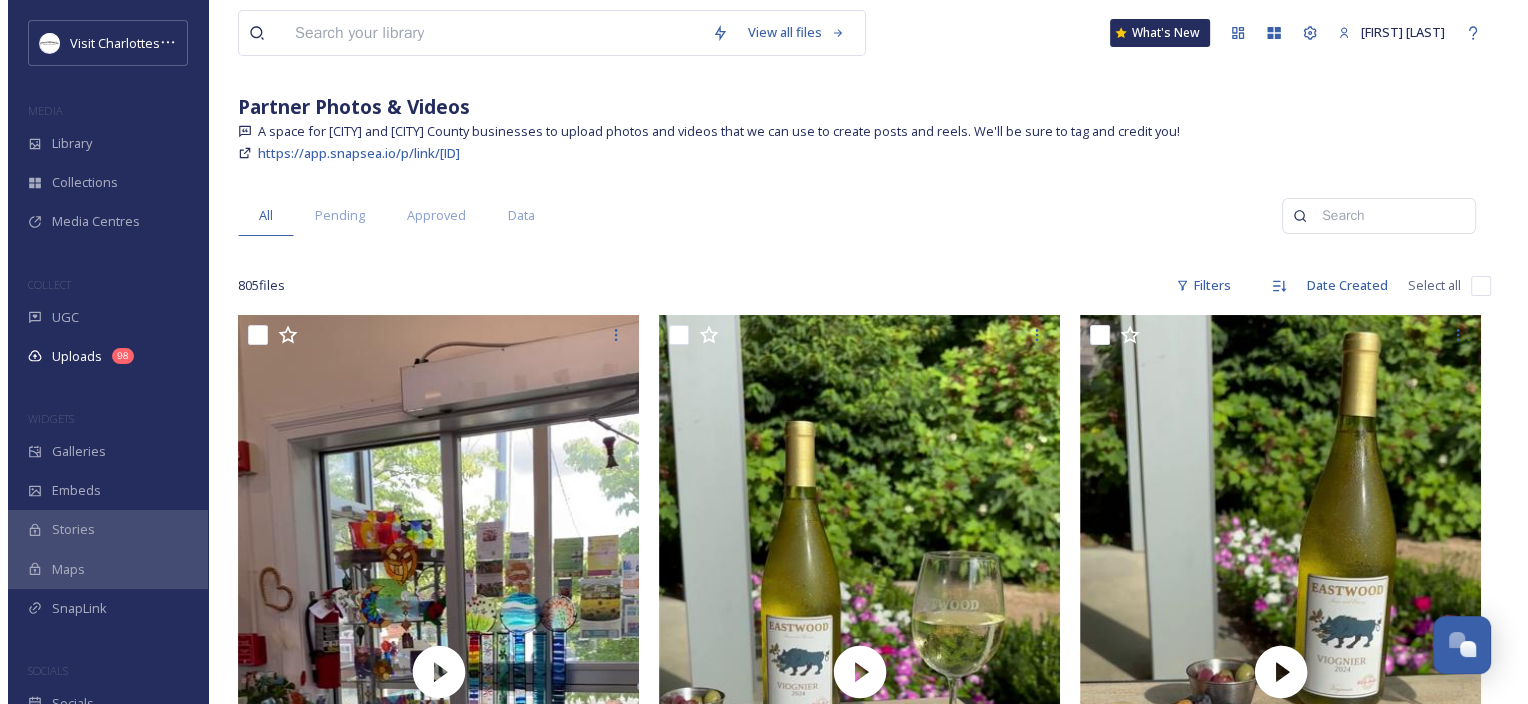 scroll, scrollTop: 200, scrollLeft: 0, axis: vertical 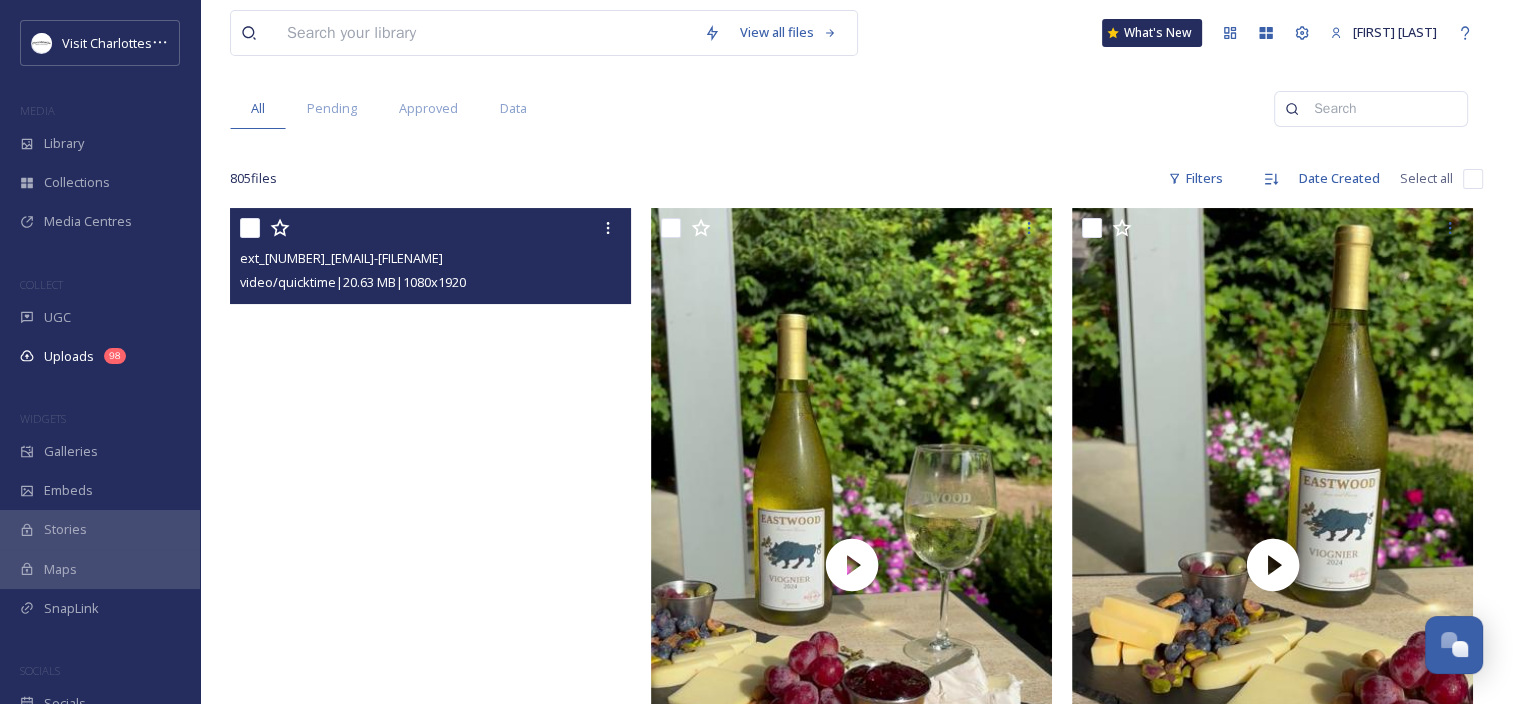 click at bounding box center (430, 564) 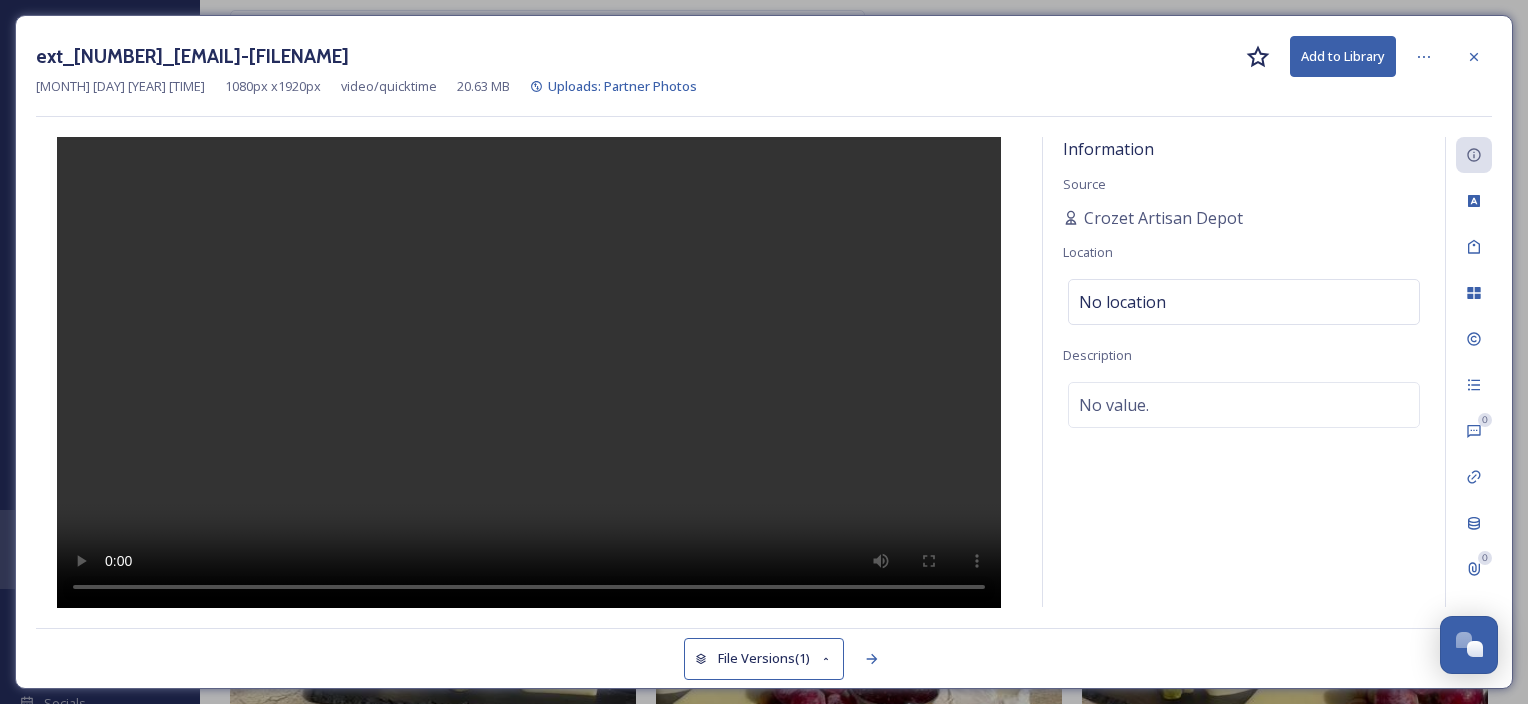 click on "Add to Library" at bounding box center [1343, 56] 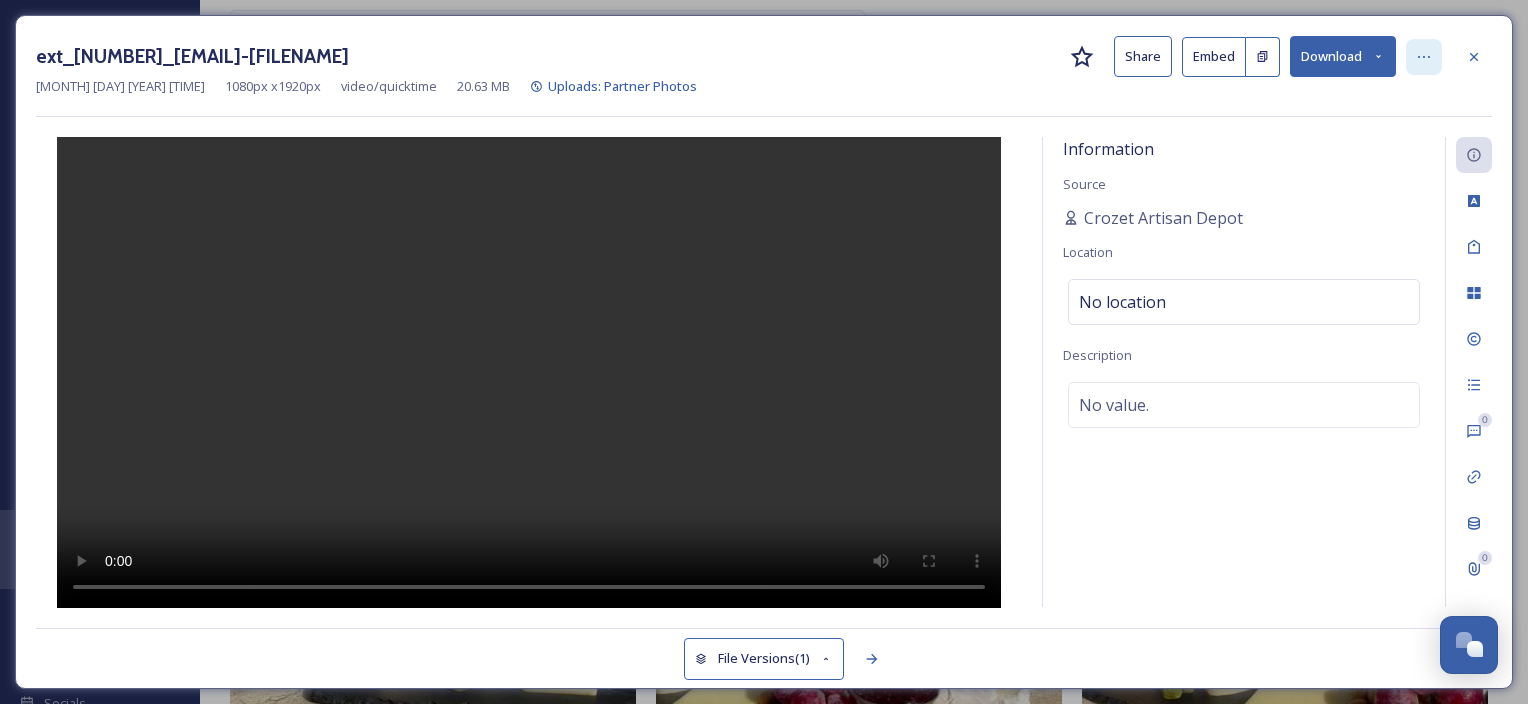 click 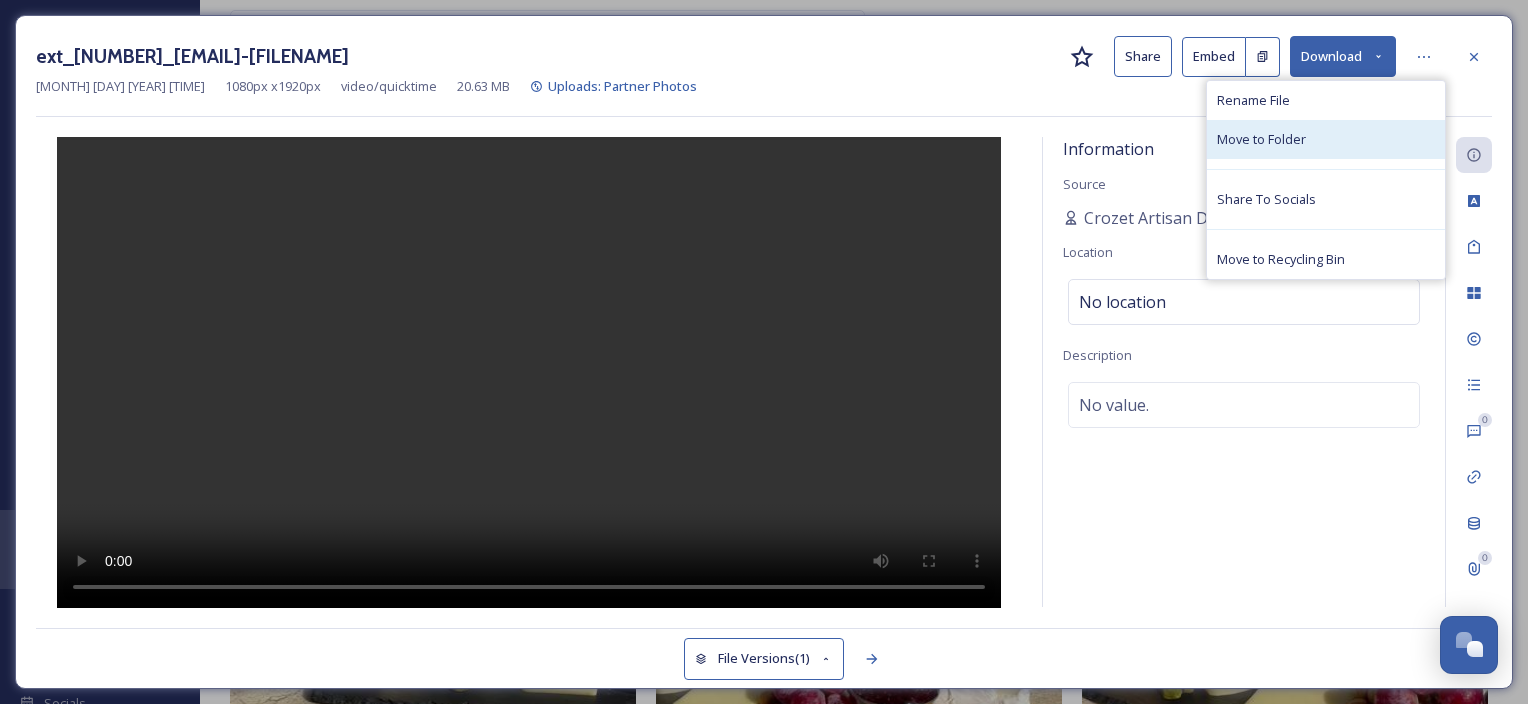 click on "Move to Folder" at bounding box center (1326, 139) 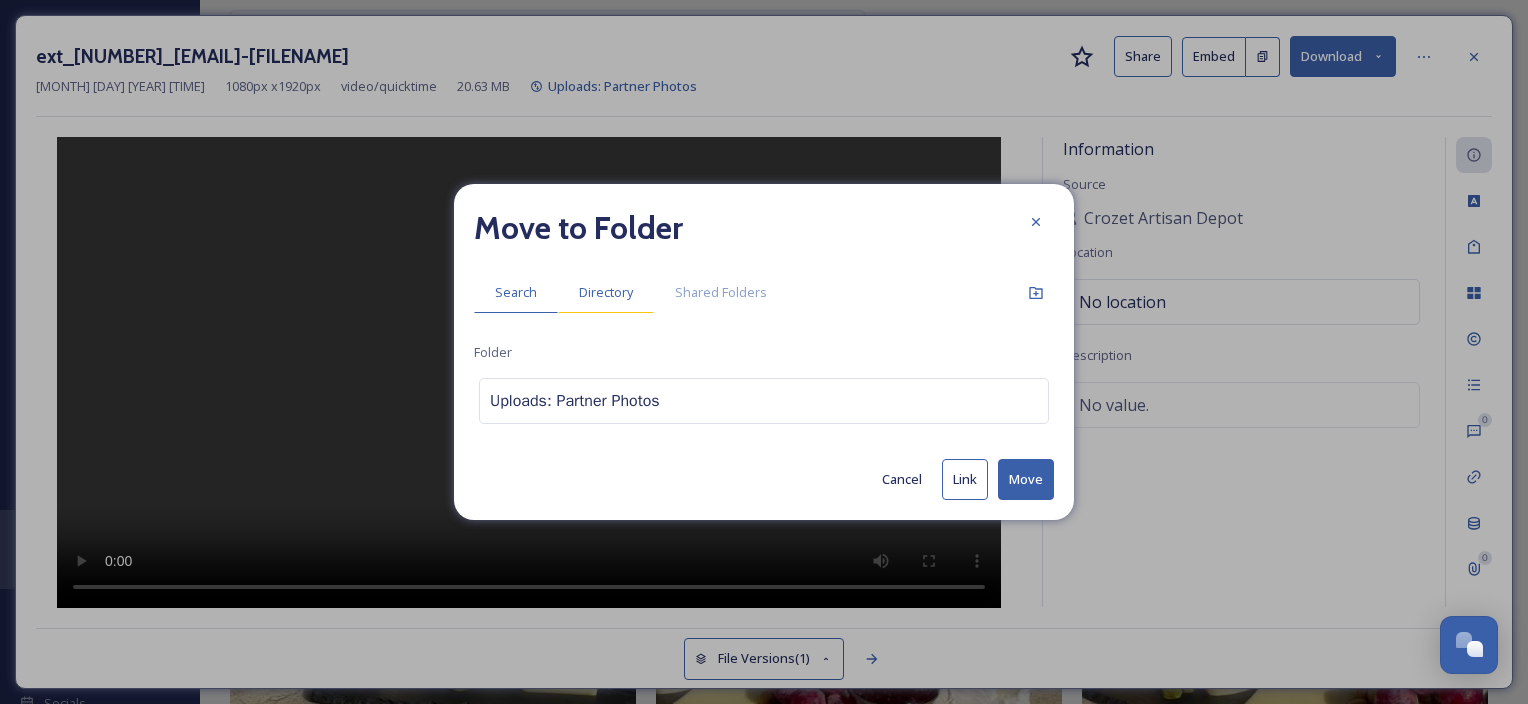 click on "Directory" at bounding box center (606, 292) 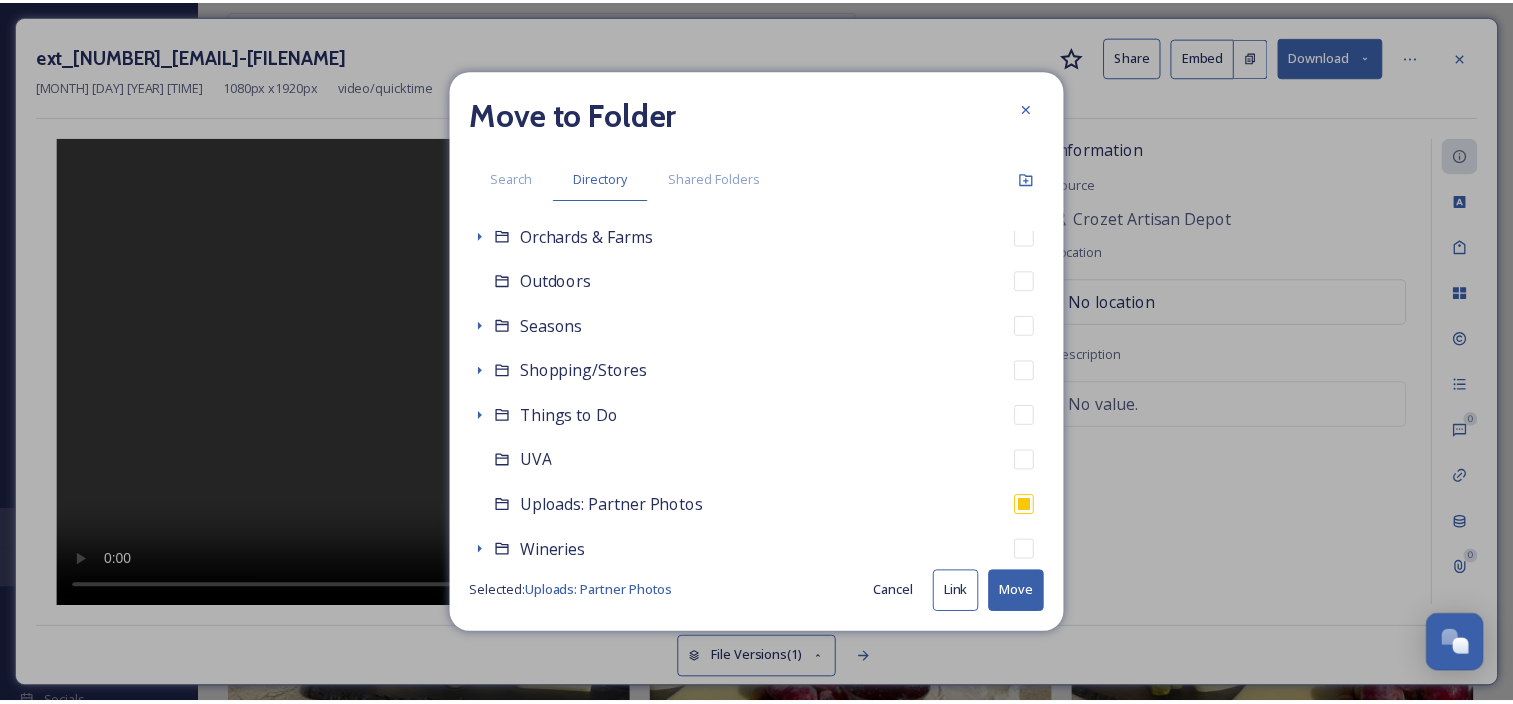 scroll, scrollTop: 796, scrollLeft: 0, axis: vertical 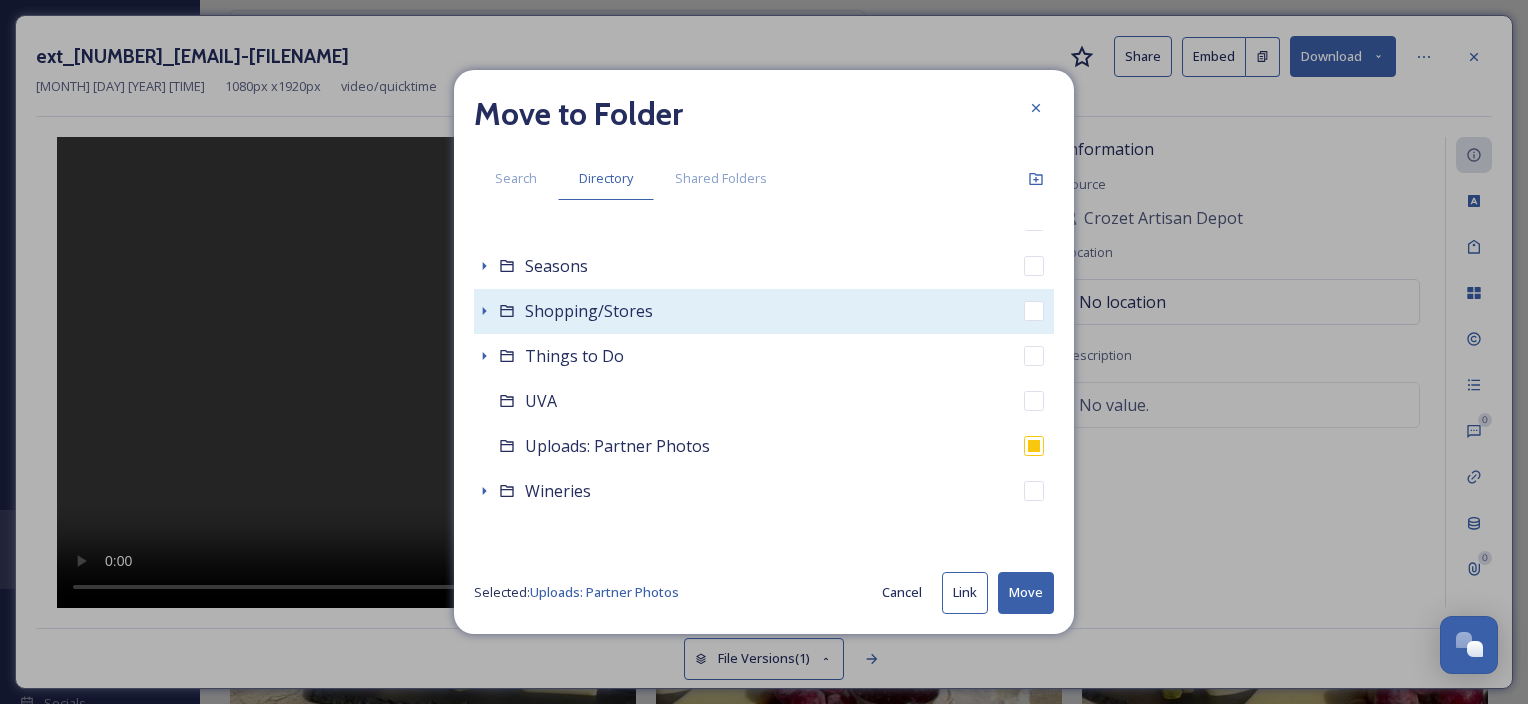 click on "Shopping/Stores" at bounding box center [589, 311] 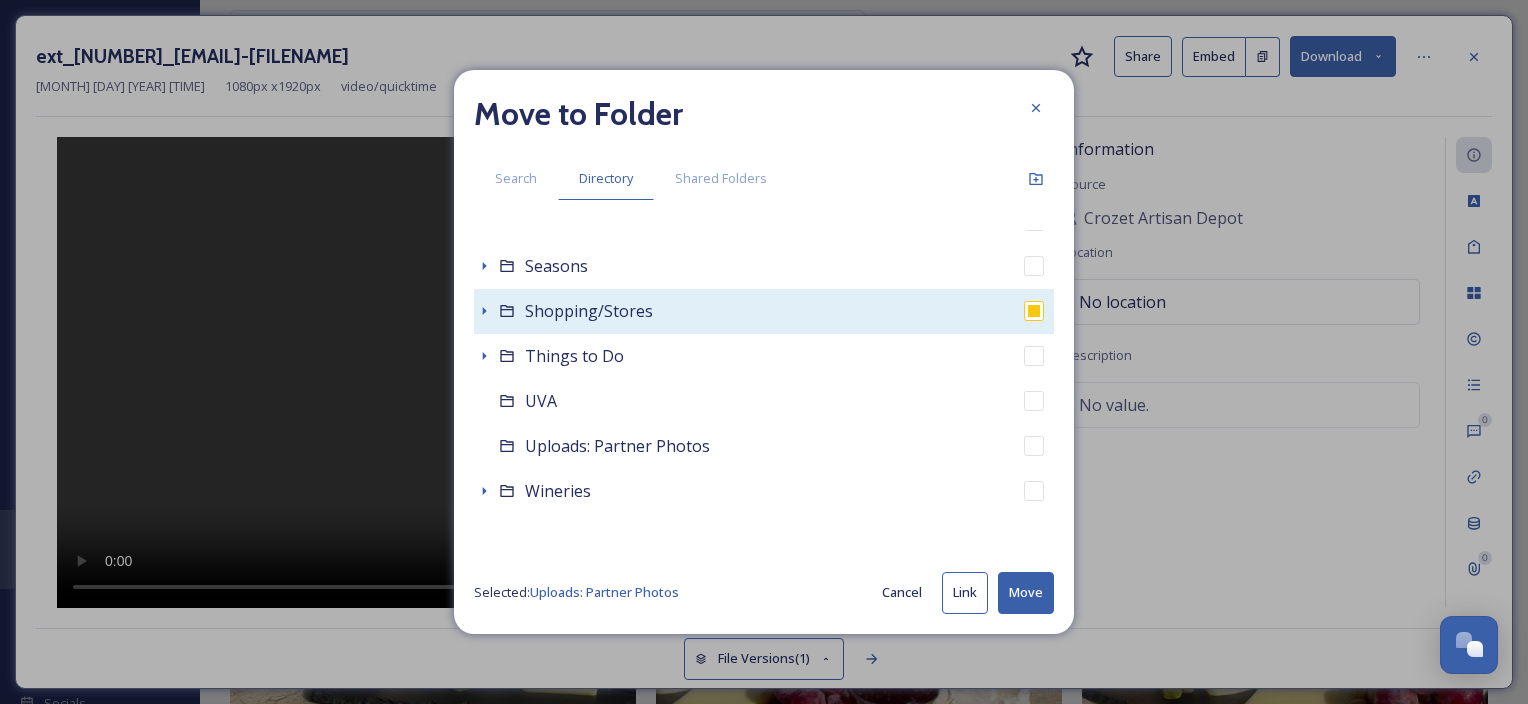 checkbox on "true" 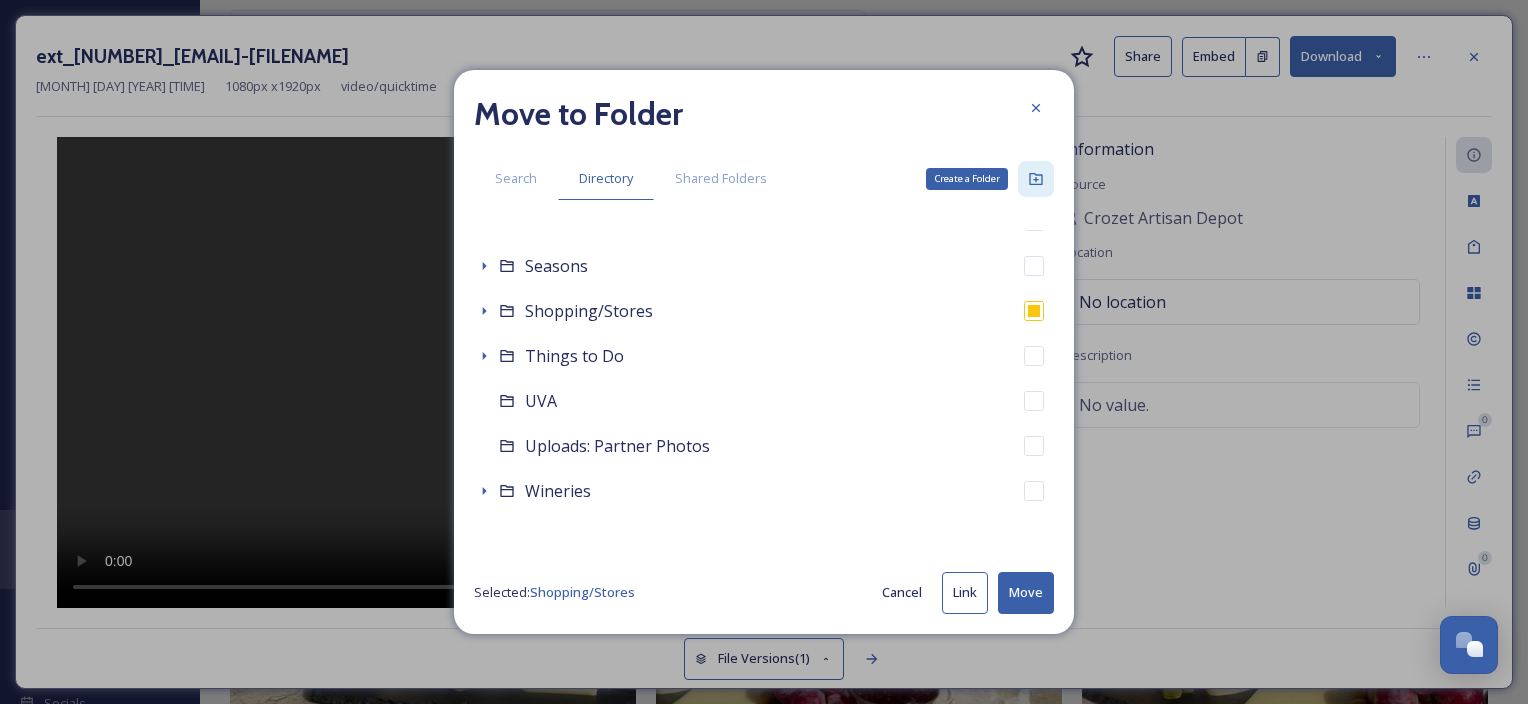 click 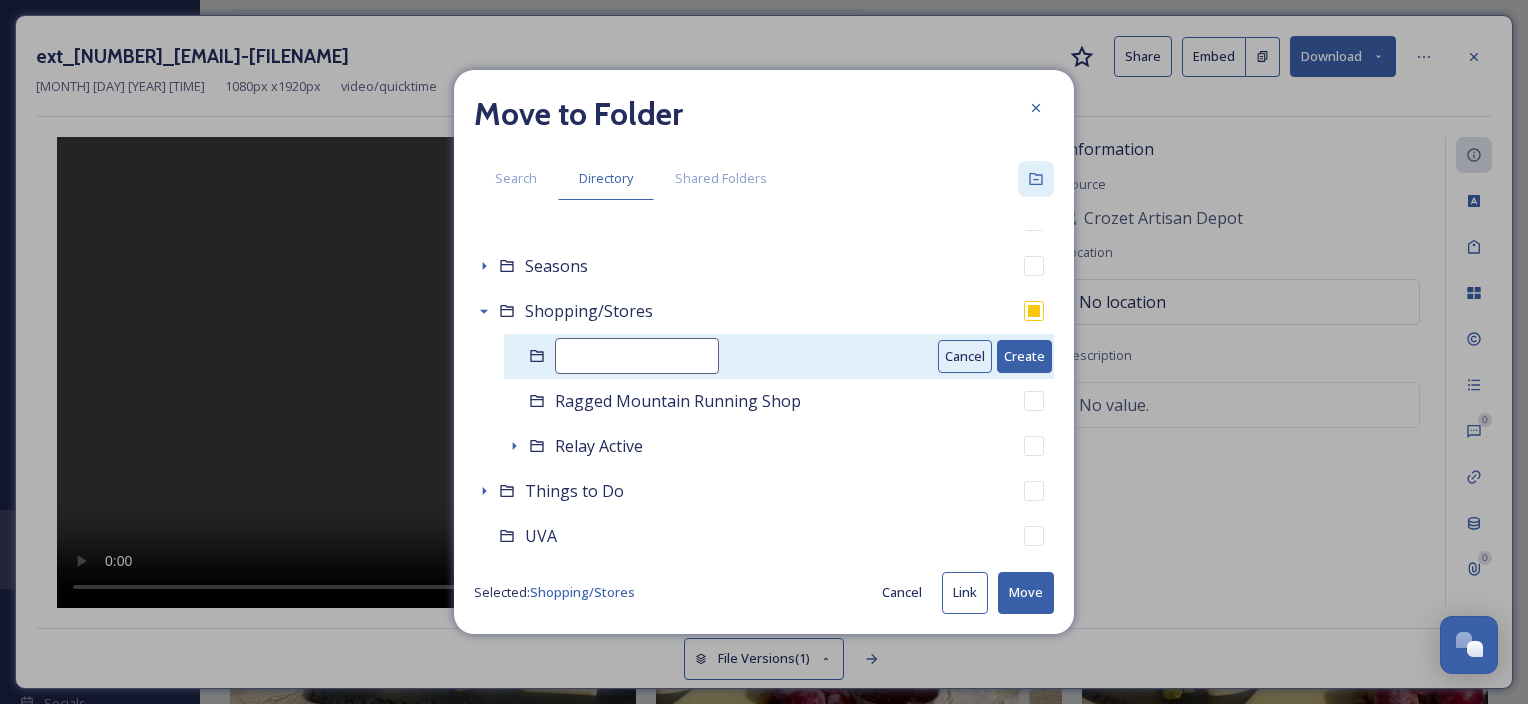 click at bounding box center (637, 356) 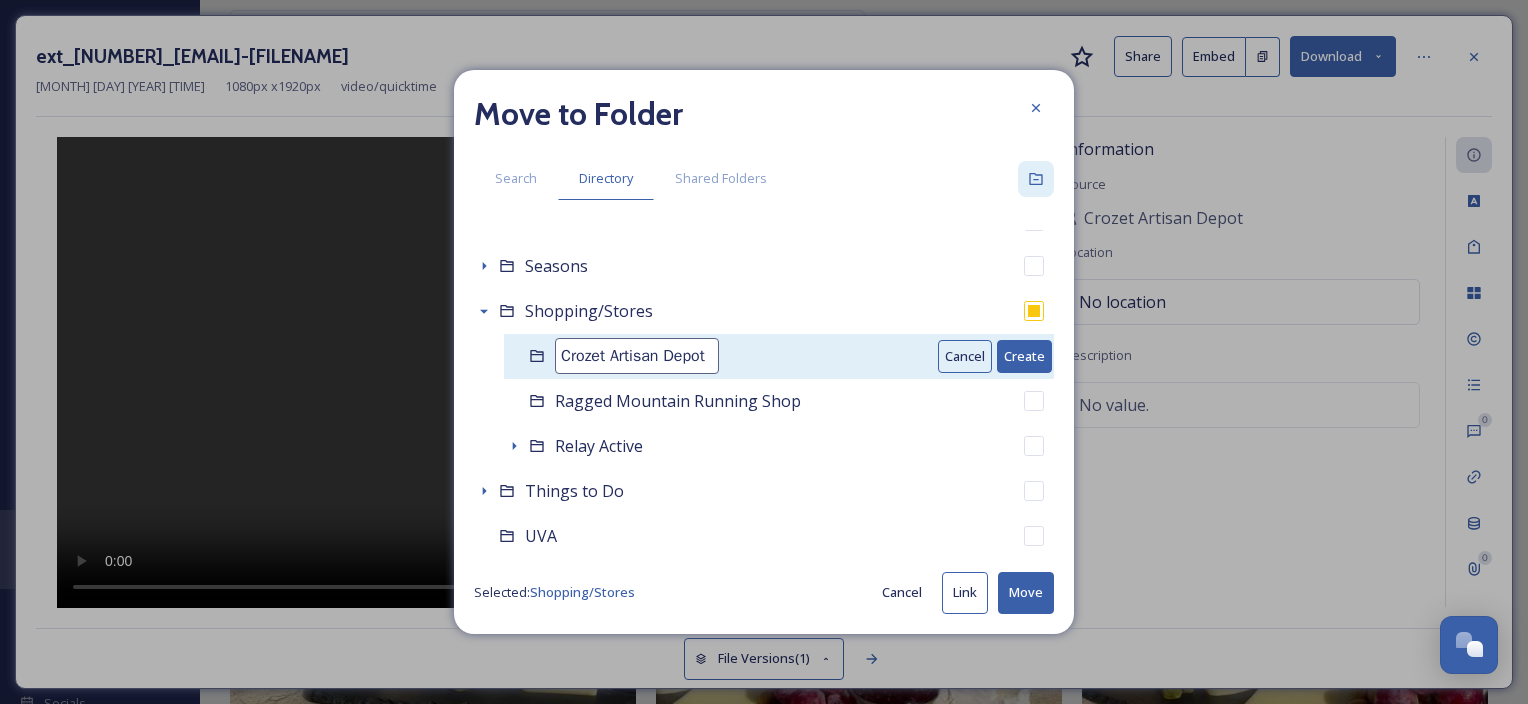 type on "Crozet Artisan Depot" 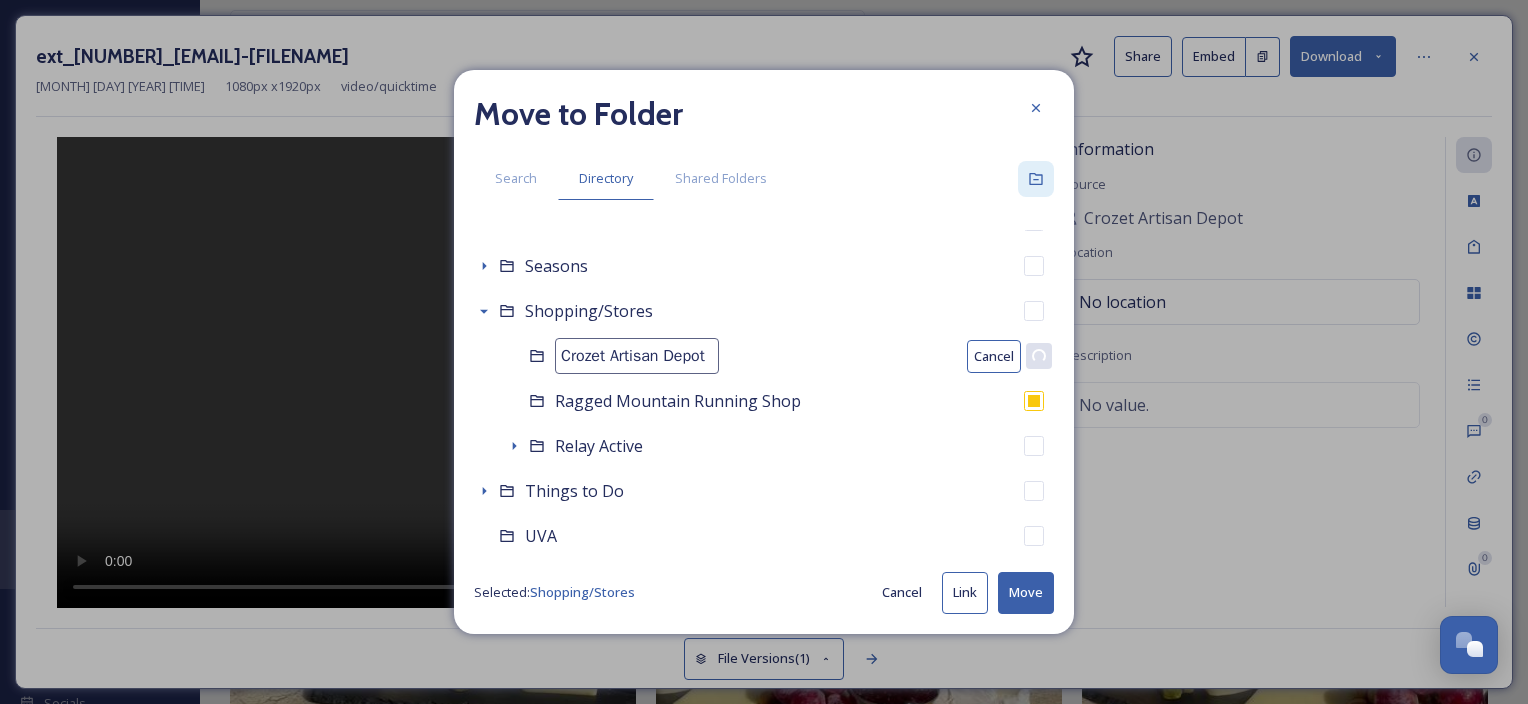 checkbox on "false" 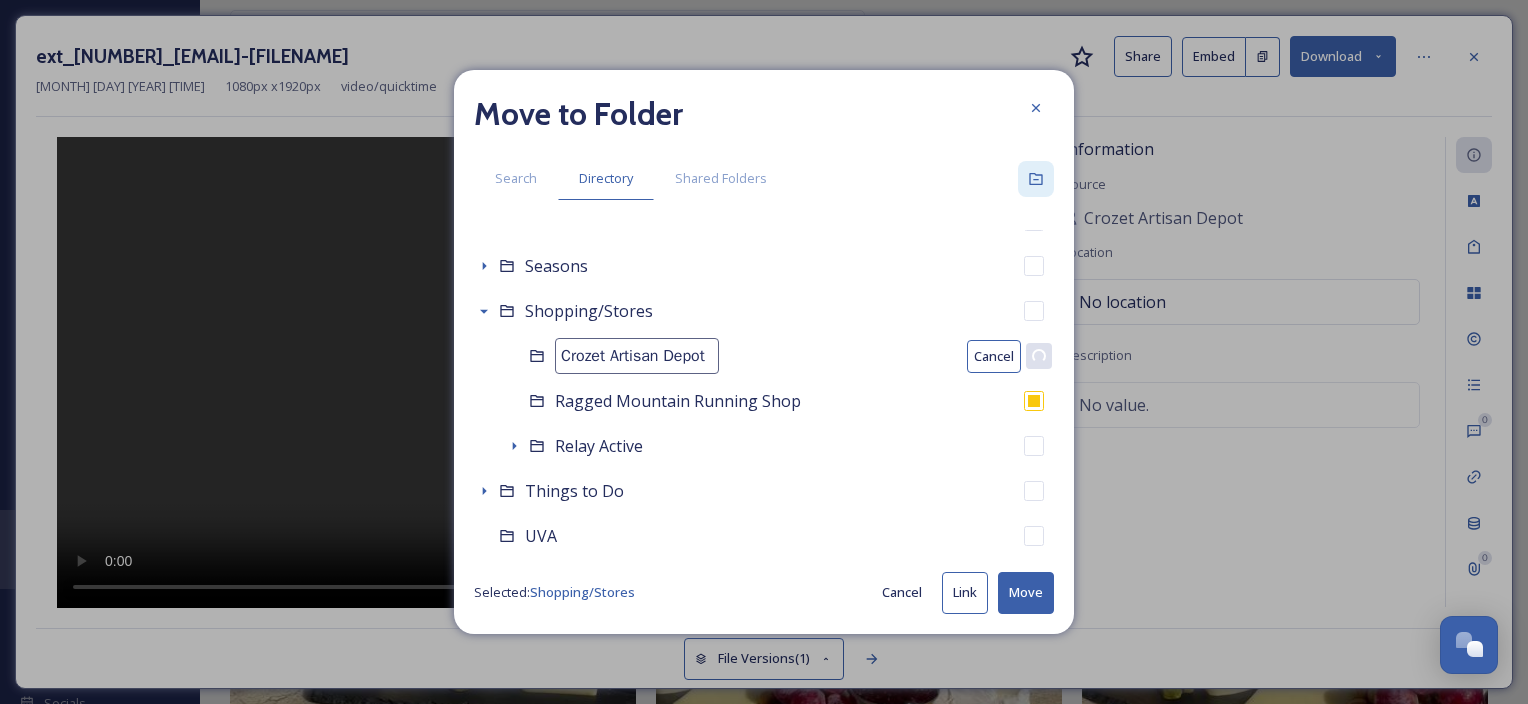 checkbox on "true" 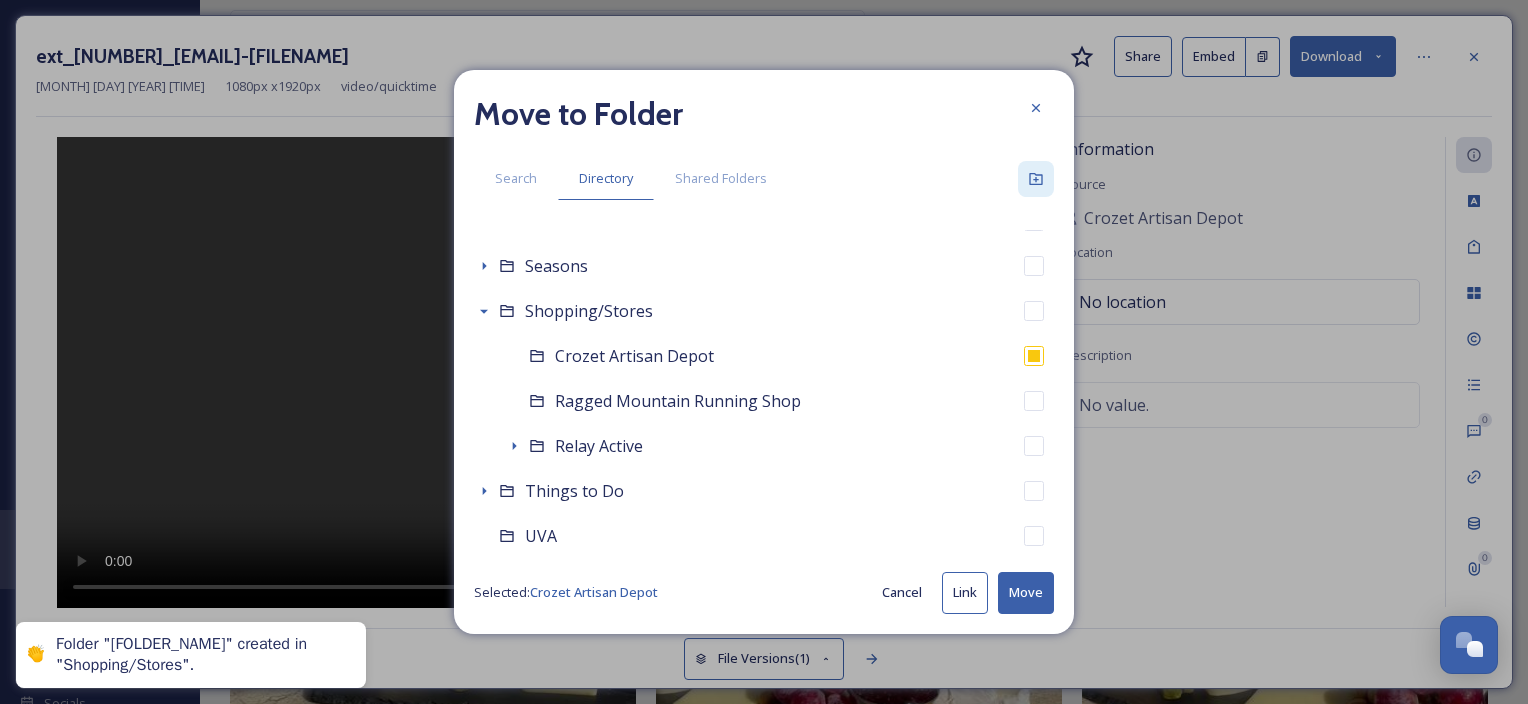 click on "Move" at bounding box center (1026, 592) 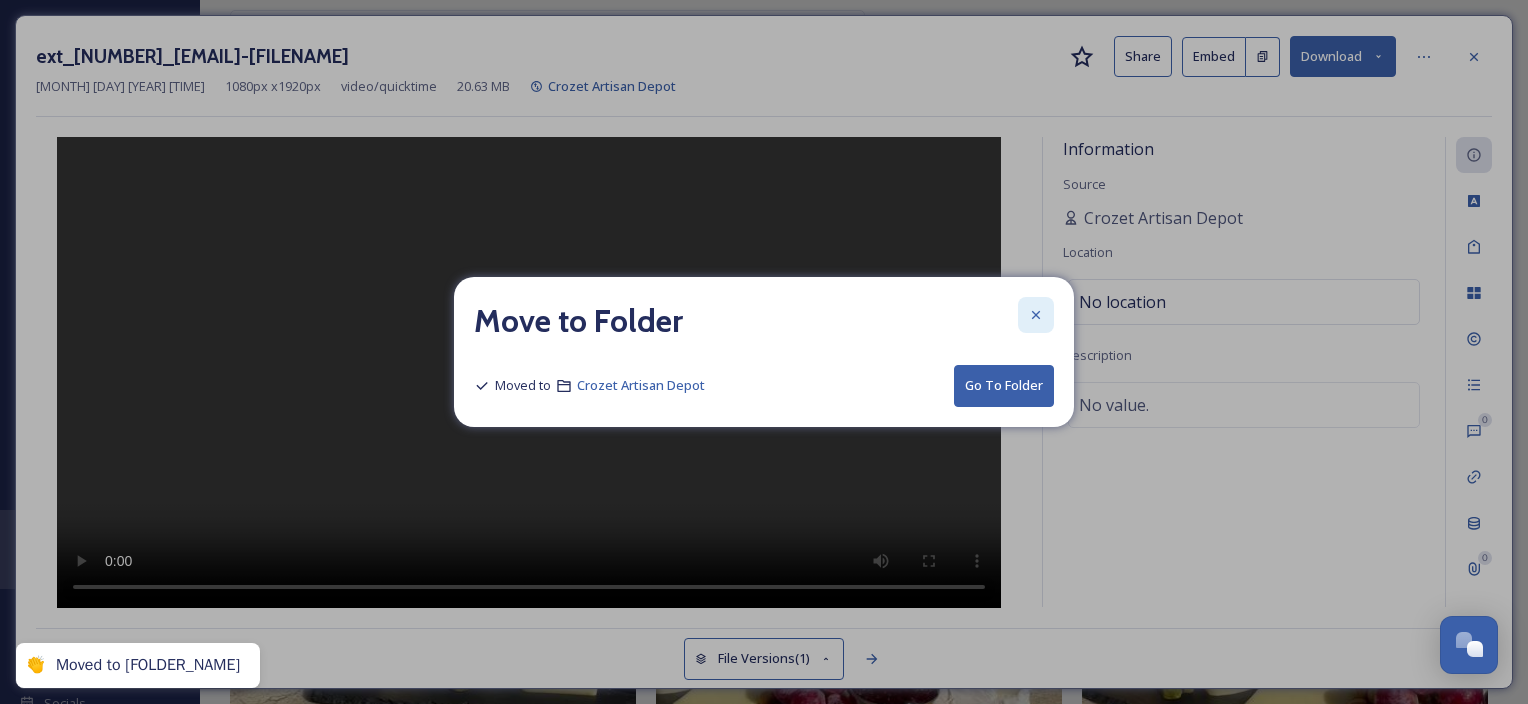 click 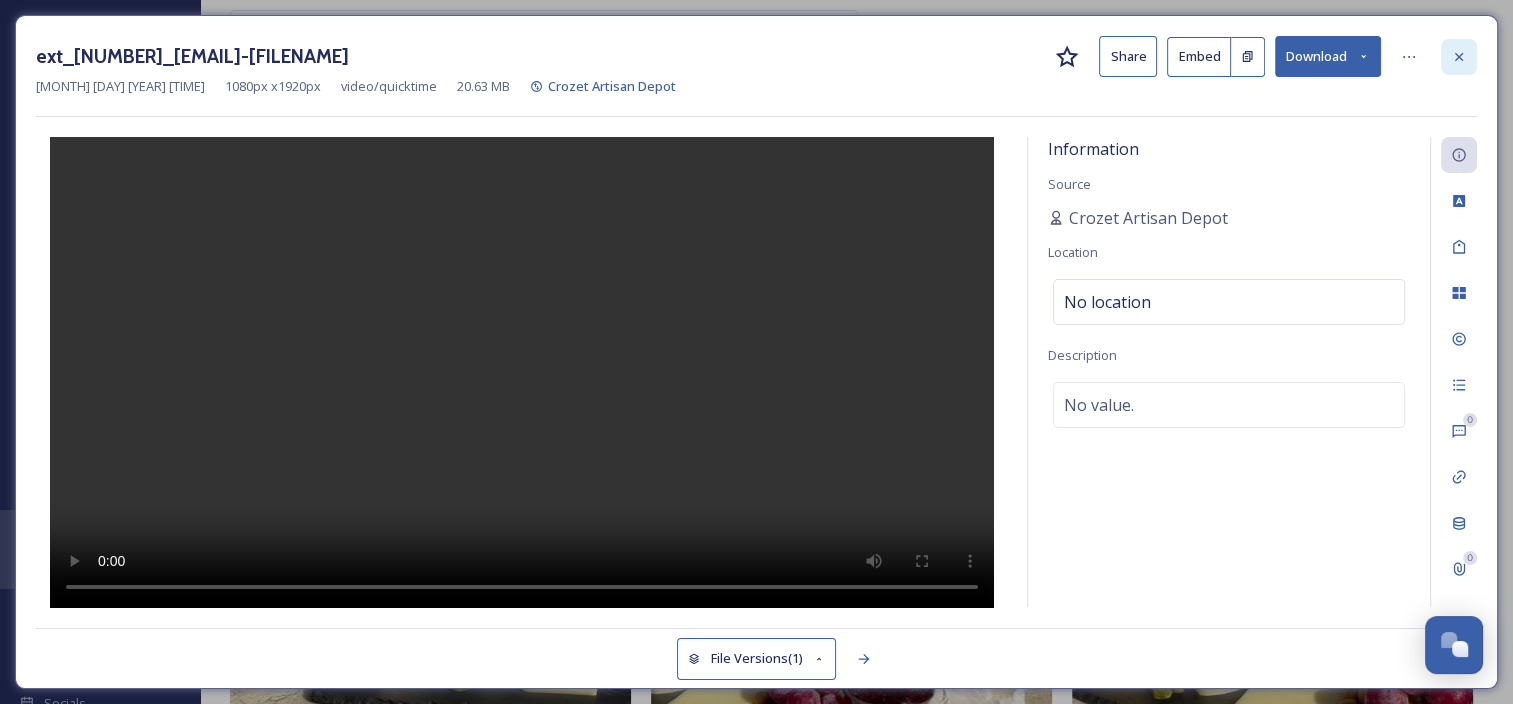 click at bounding box center (1459, 57) 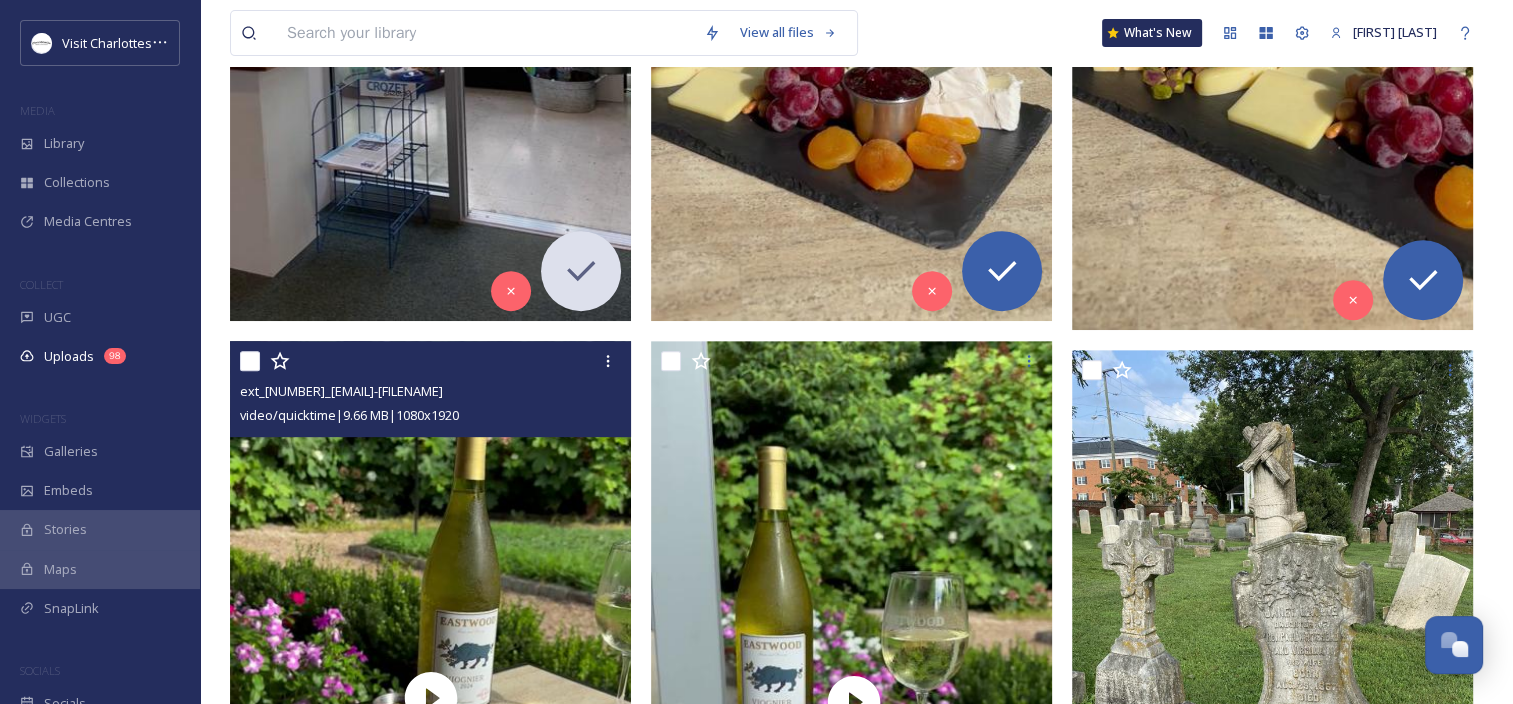 scroll, scrollTop: 1000, scrollLeft: 0, axis: vertical 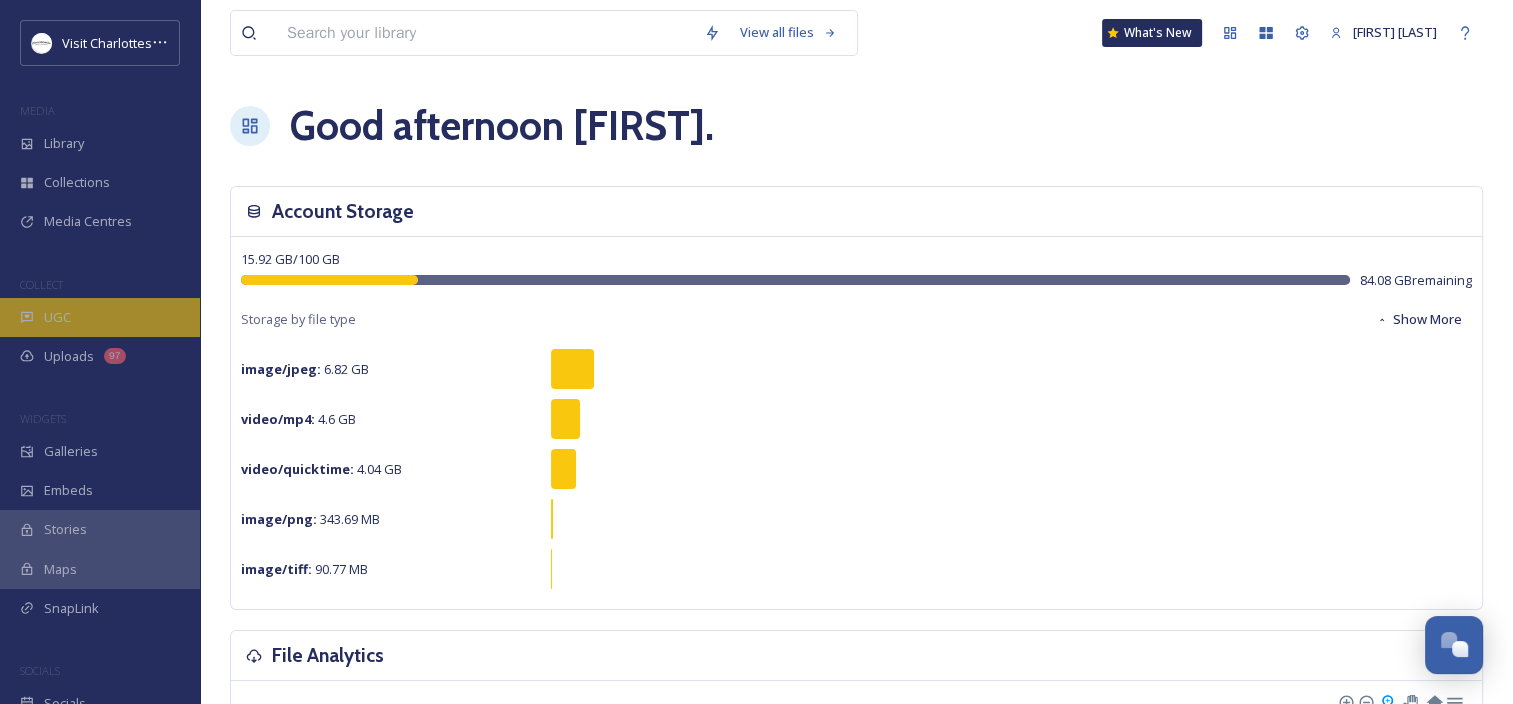 click on "UGC" at bounding box center (100, 317) 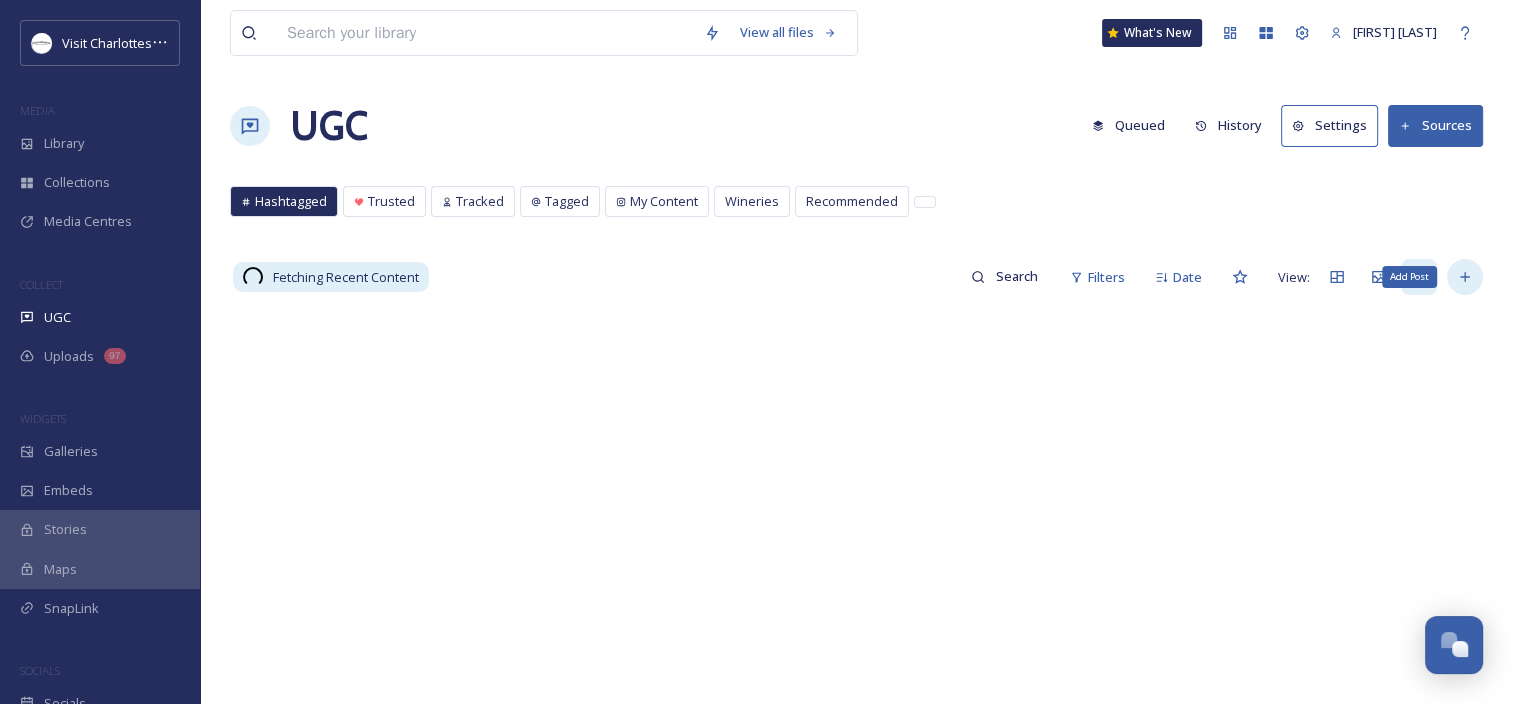 click 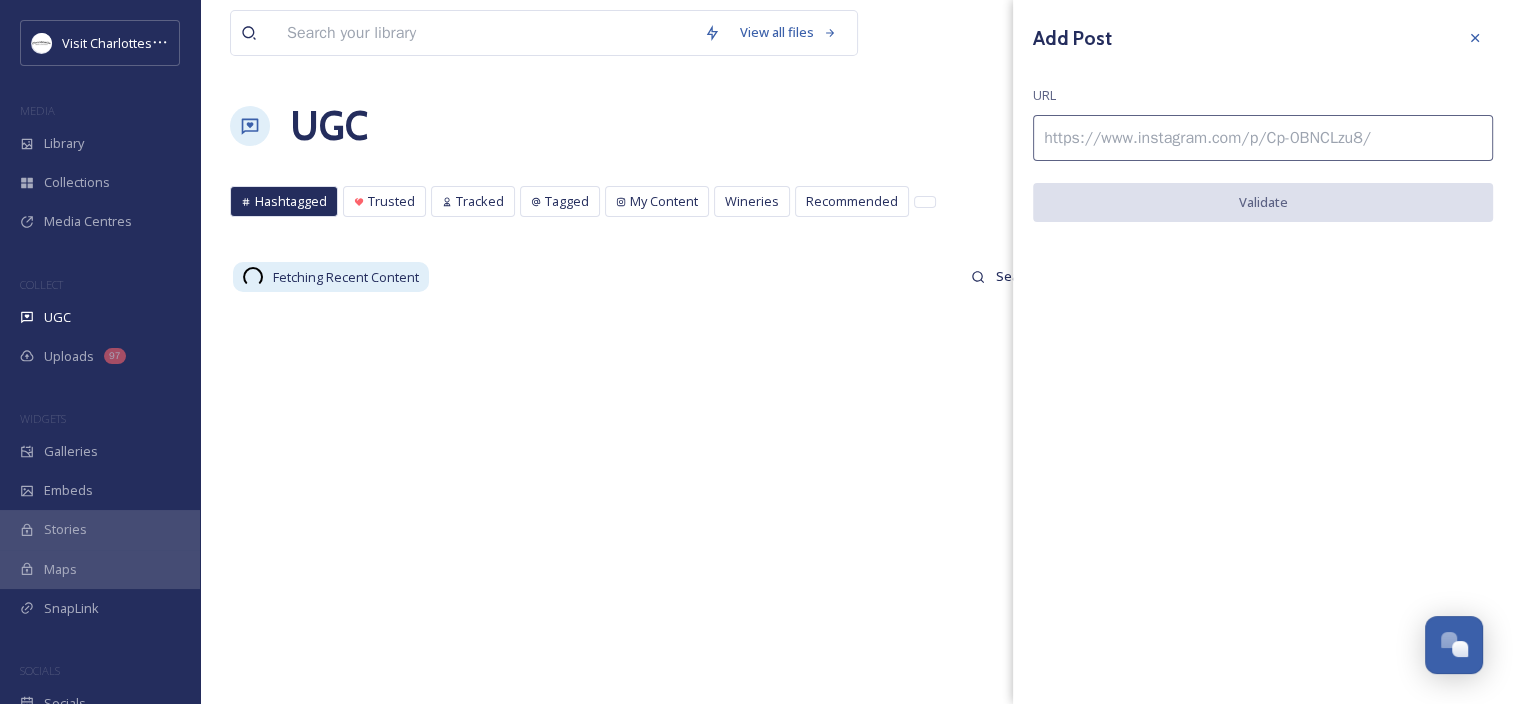 click at bounding box center [1263, 138] 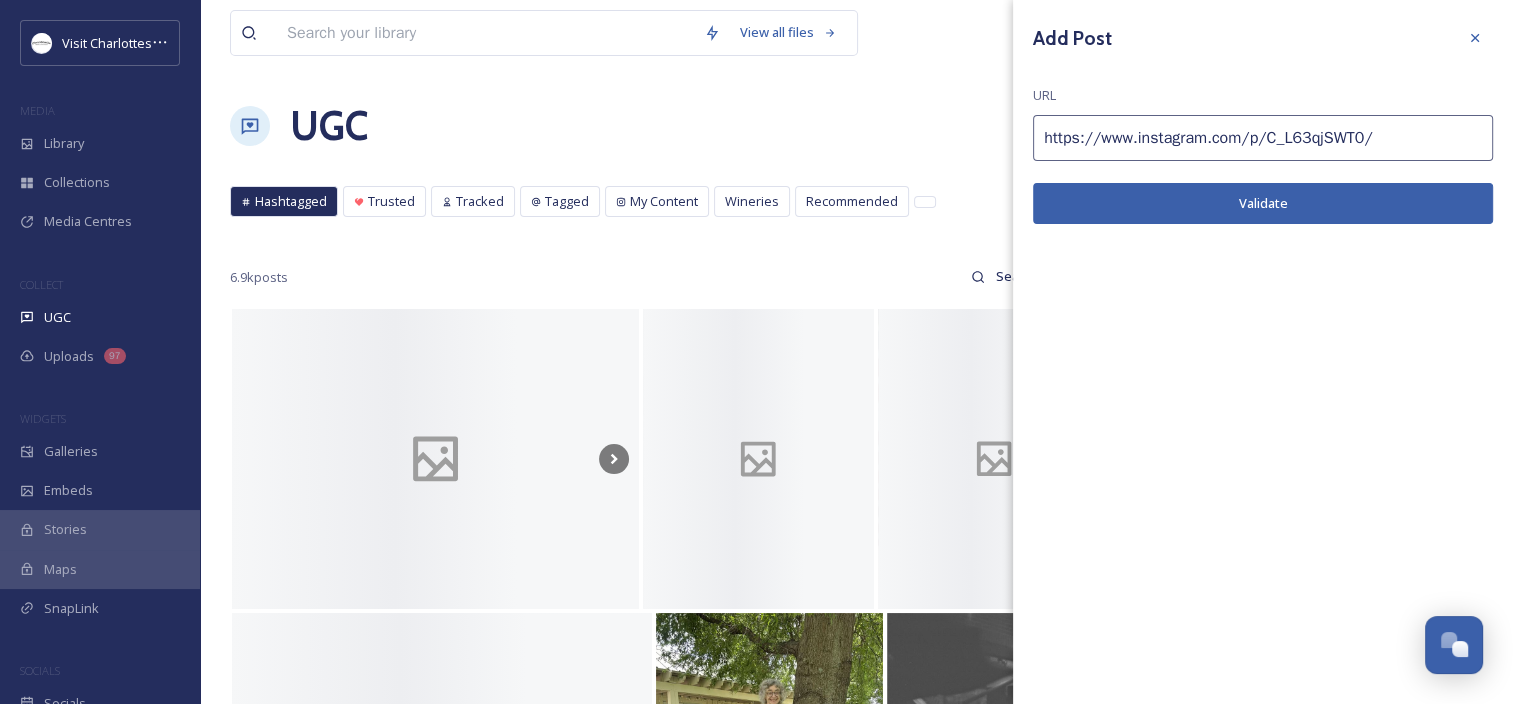 type on "https://www.instagram.com/p/C_L63qjSWT0/" 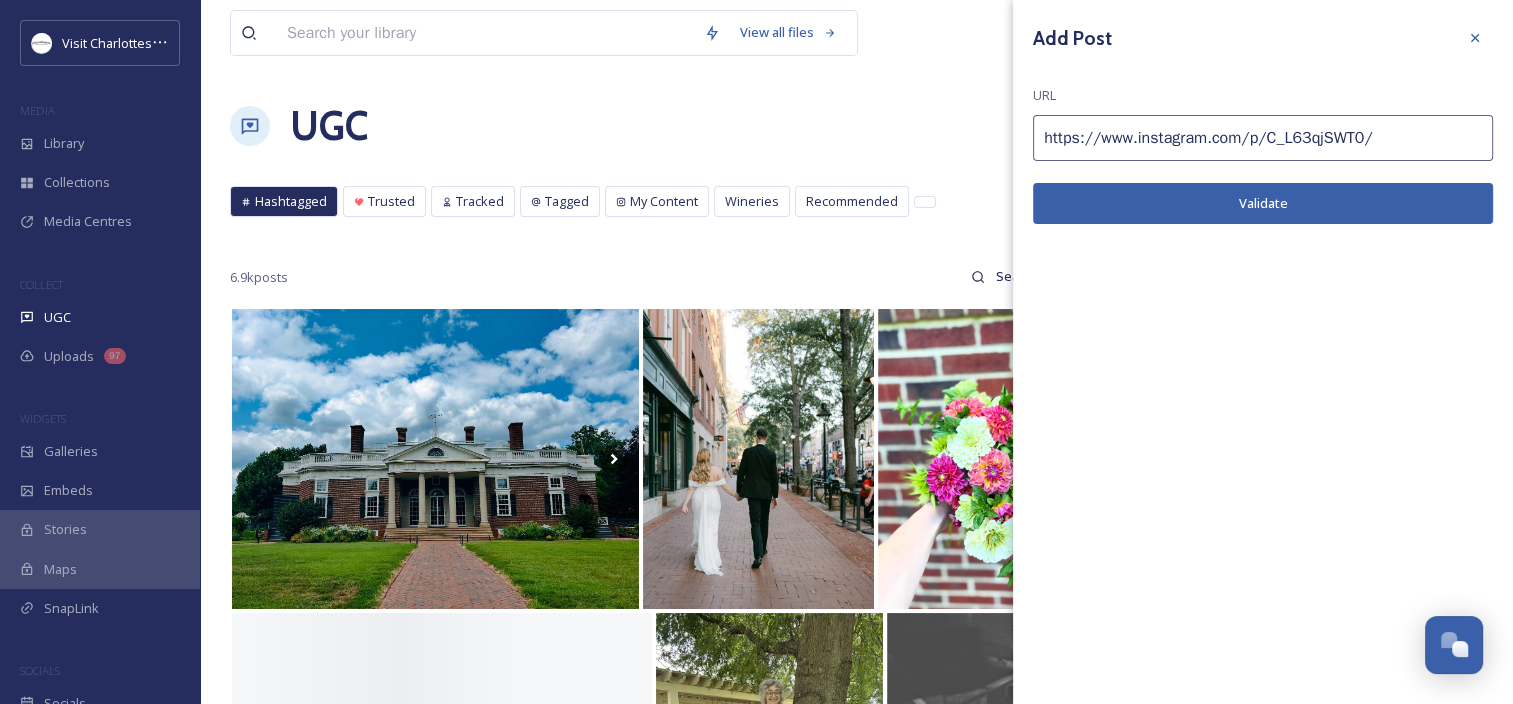 click on "Validate" at bounding box center (1263, 203) 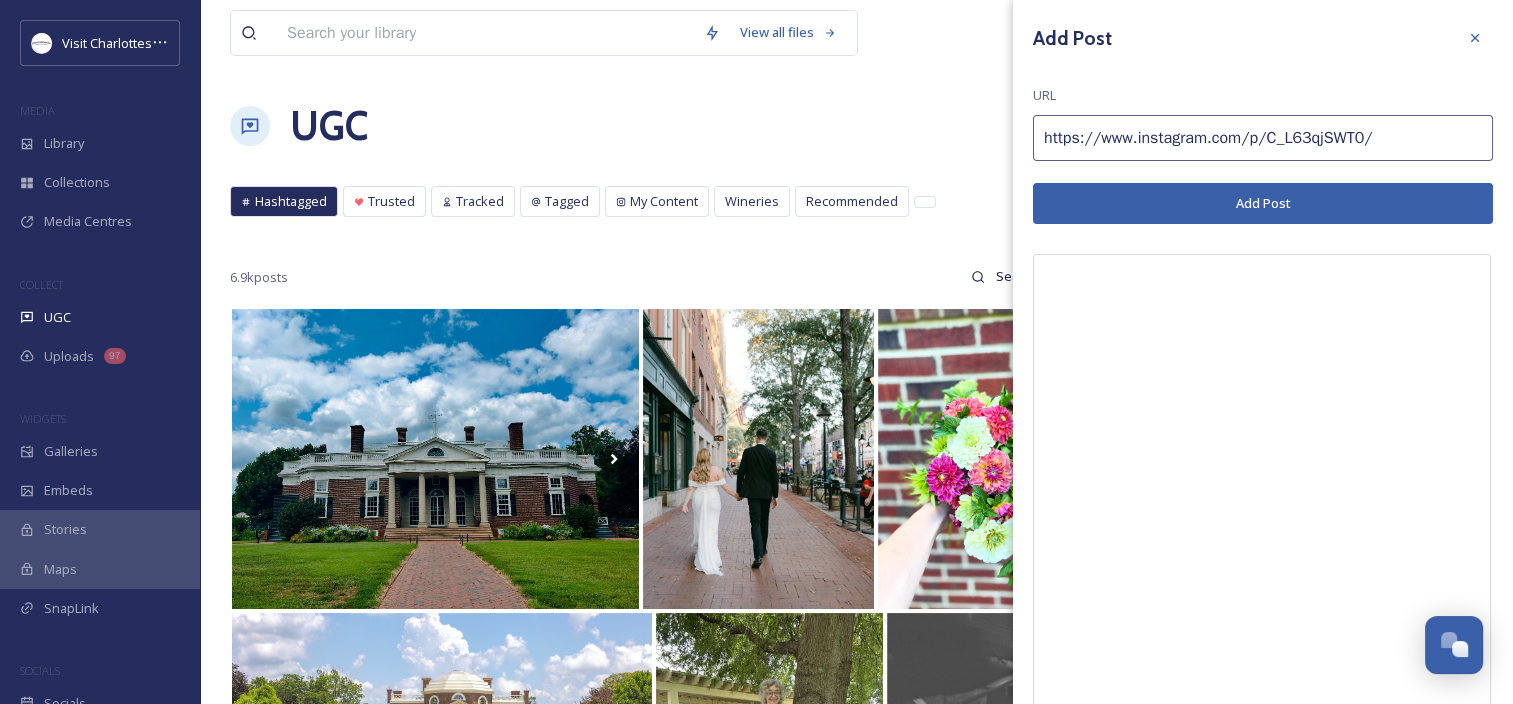 click on "Add Post" at bounding box center [1263, 203] 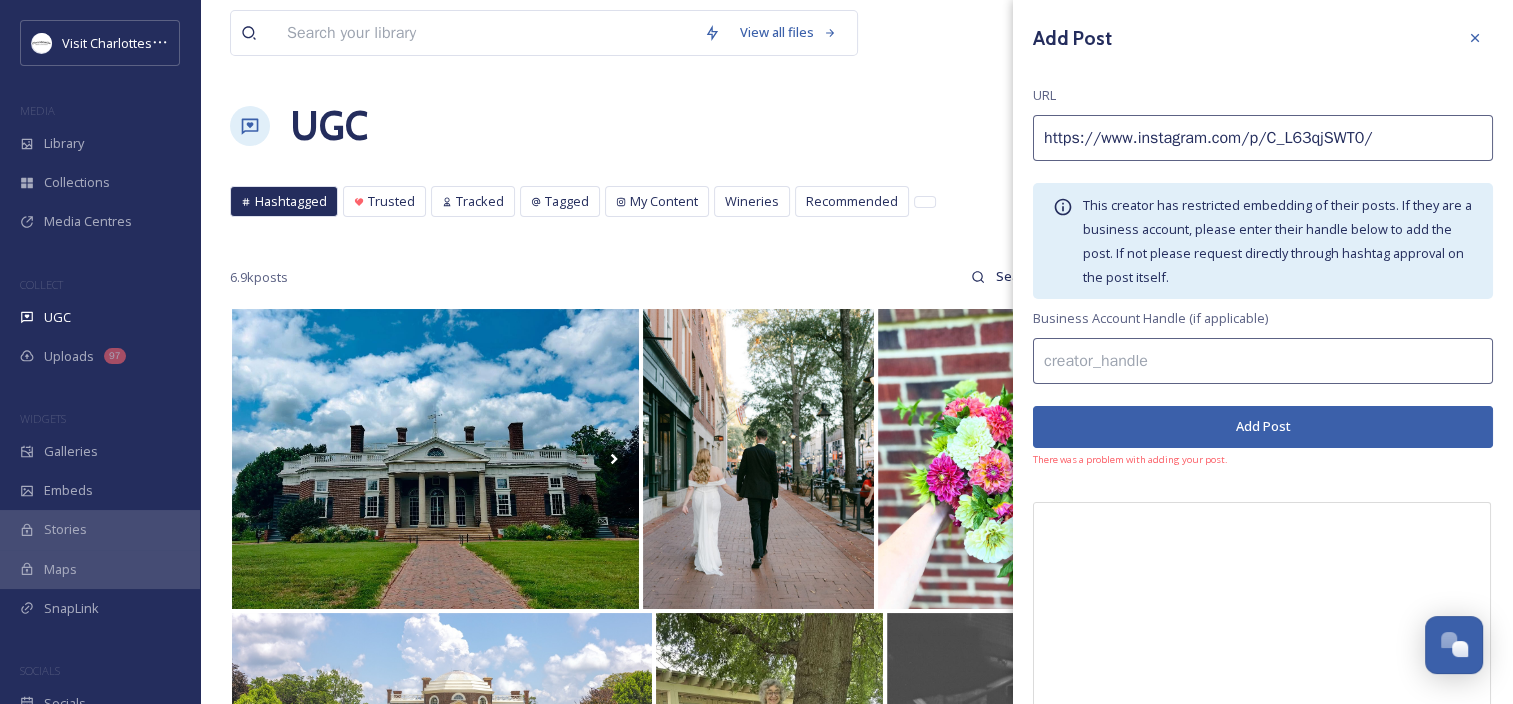 click at bounding box center (1263, 361) 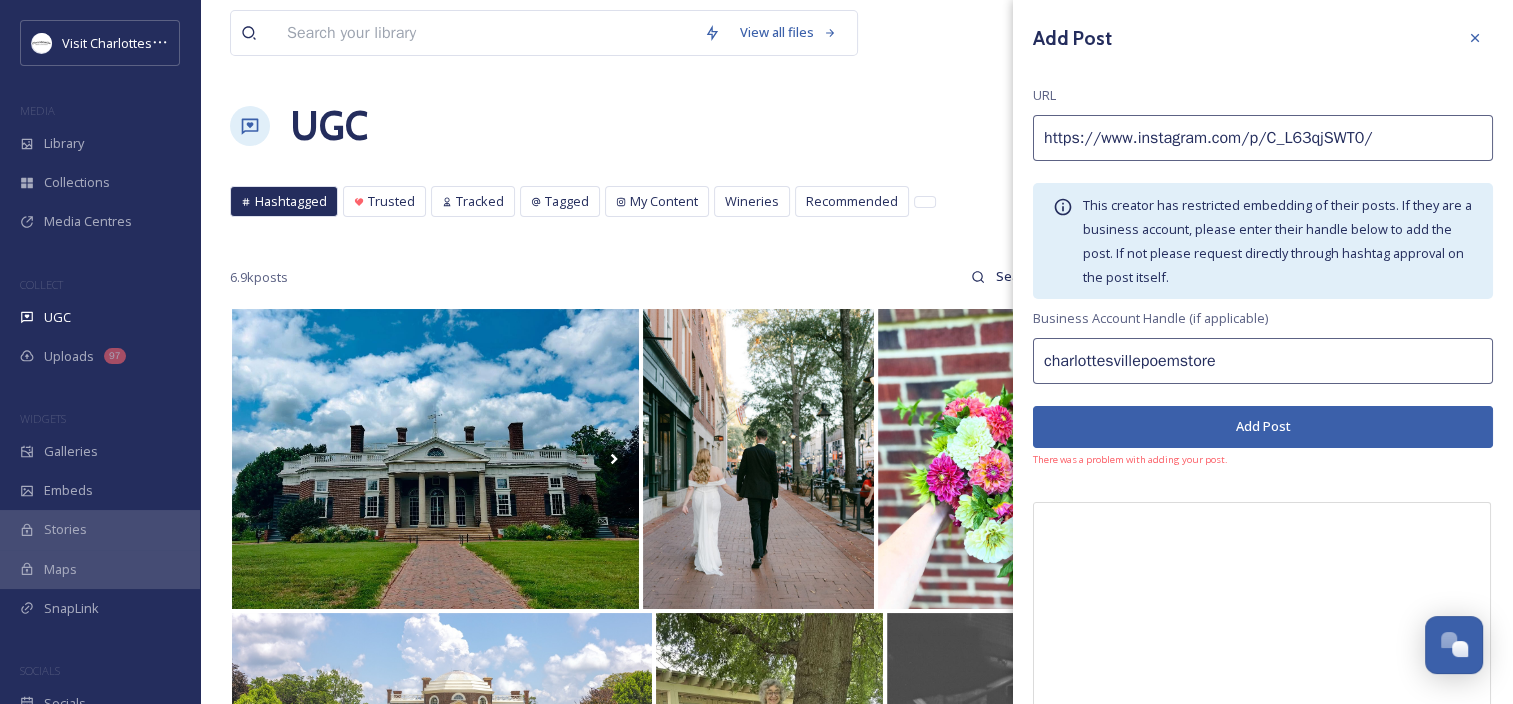 type on "charlottesvillepoemstore" 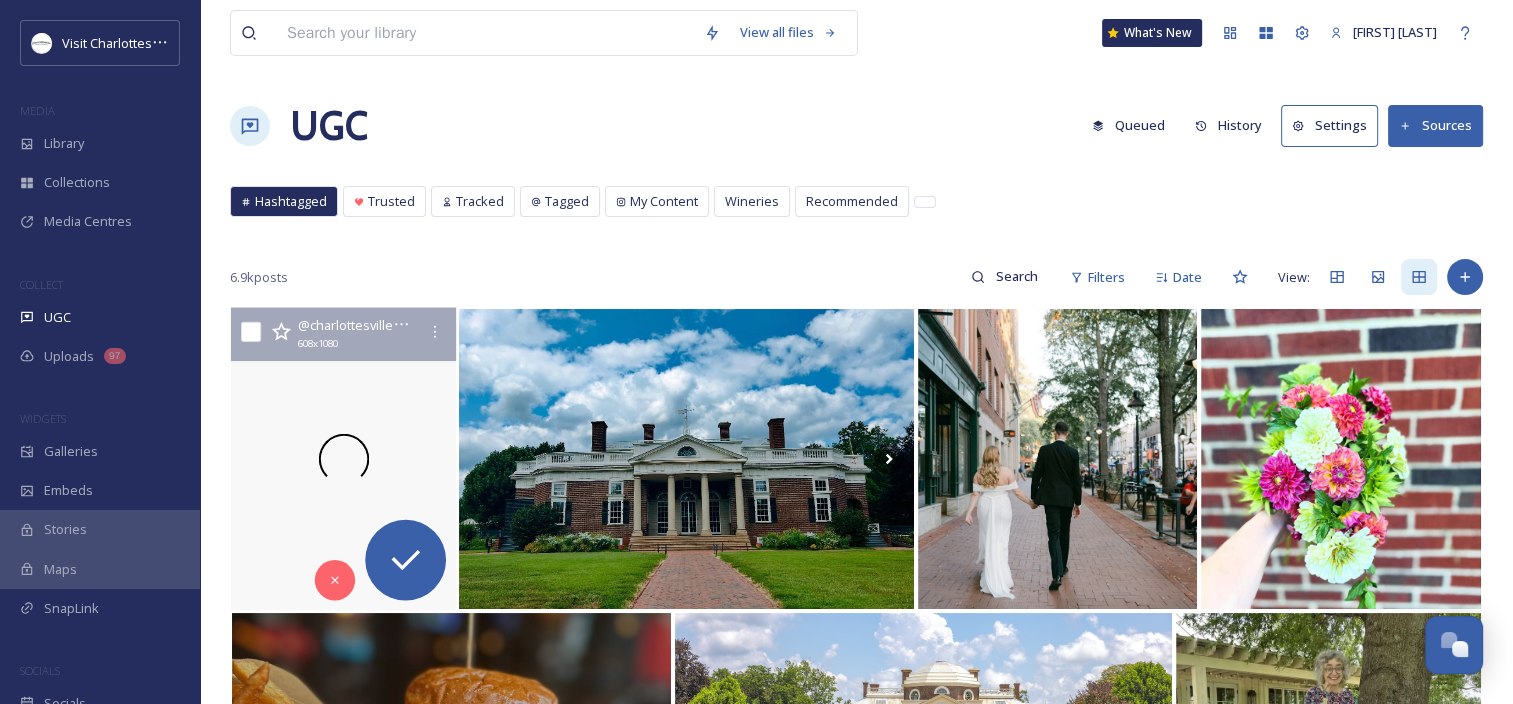 click at bounding box center (344, 459) 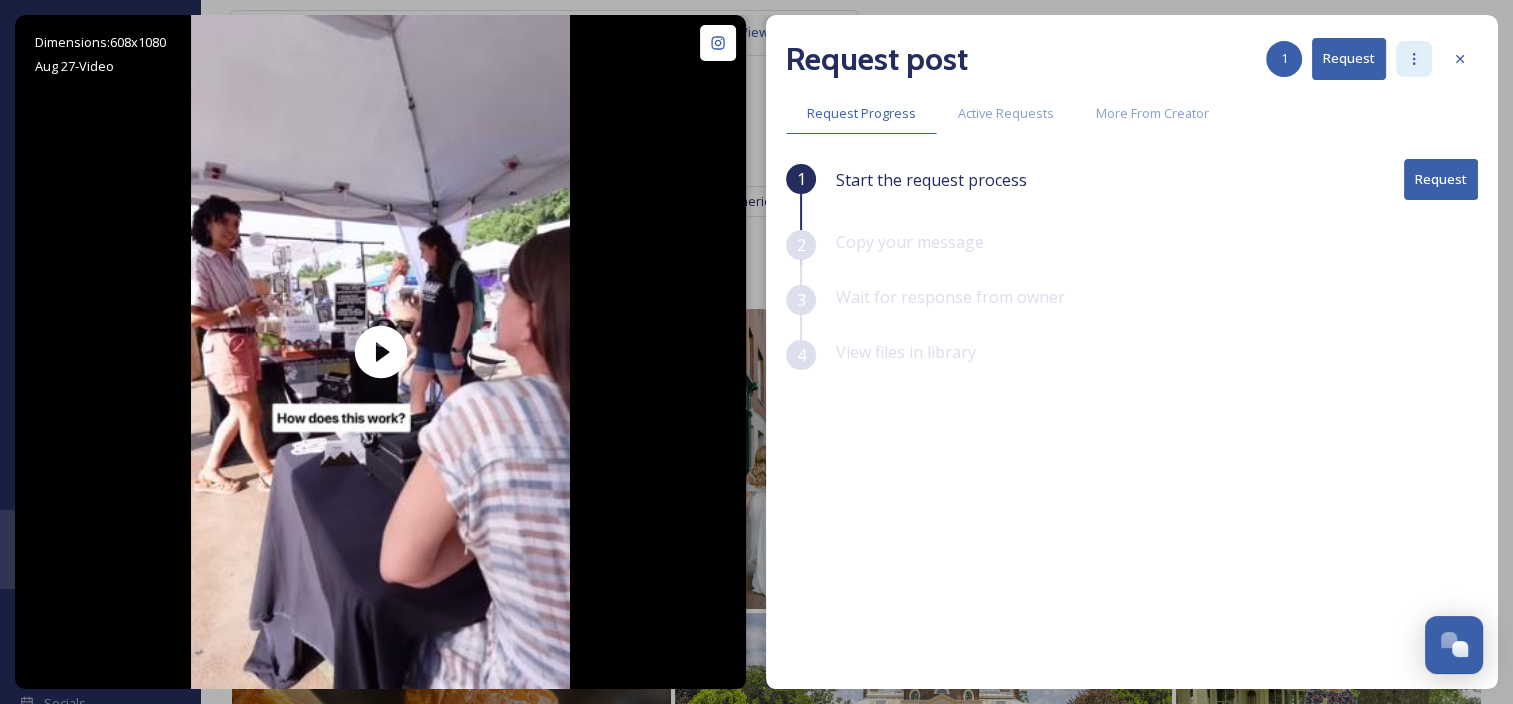 click 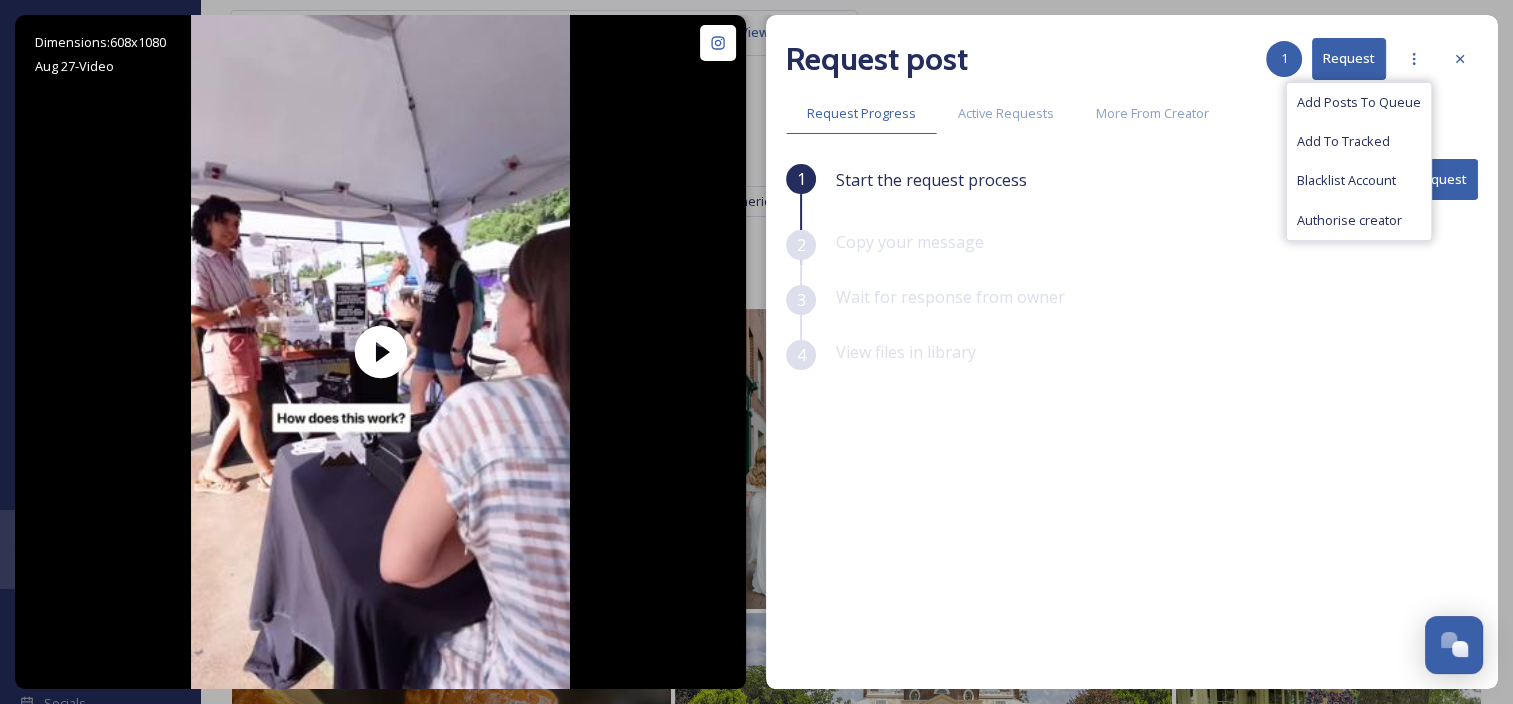 drag, startPoint x: 1313, startPoint y: 410, endPoint x: 1356, endPoint y: 257, distance: 158.92766 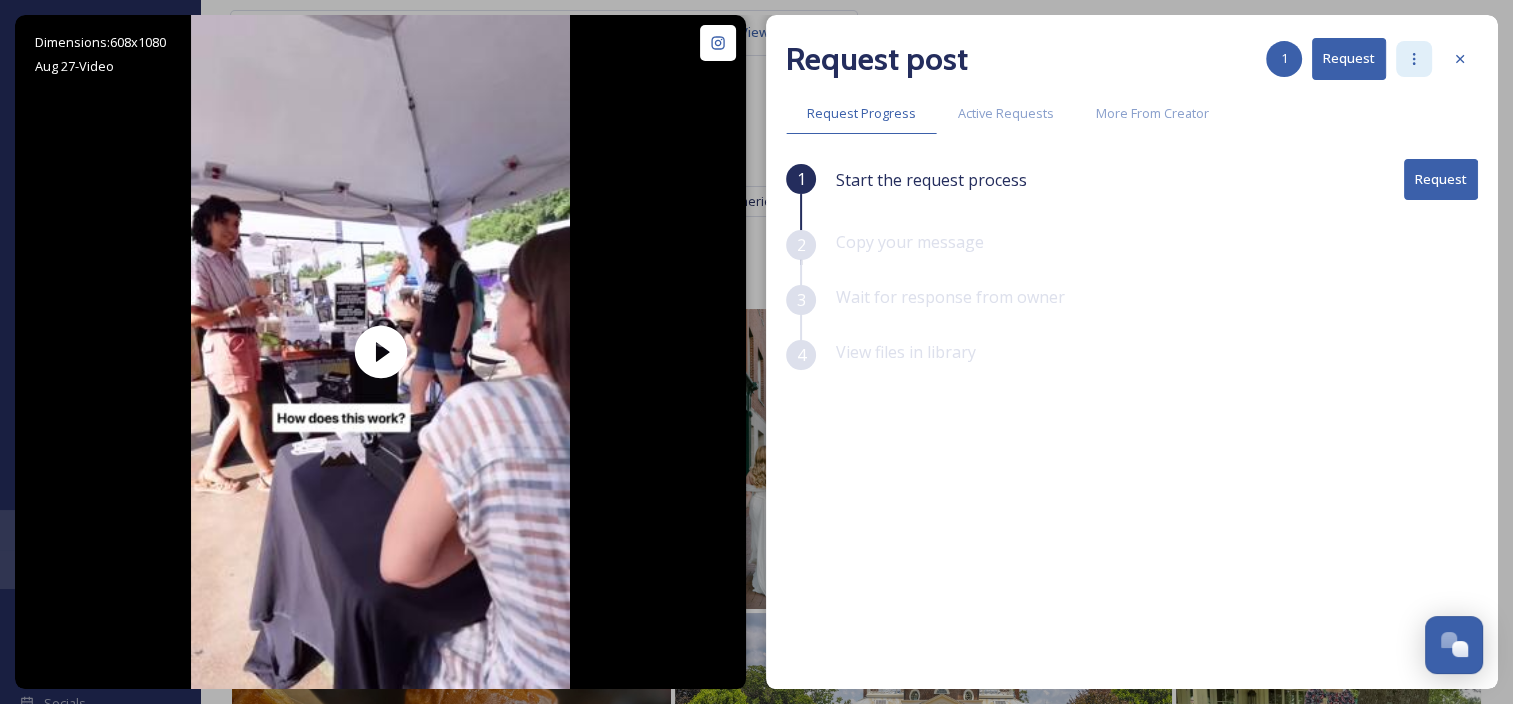 click 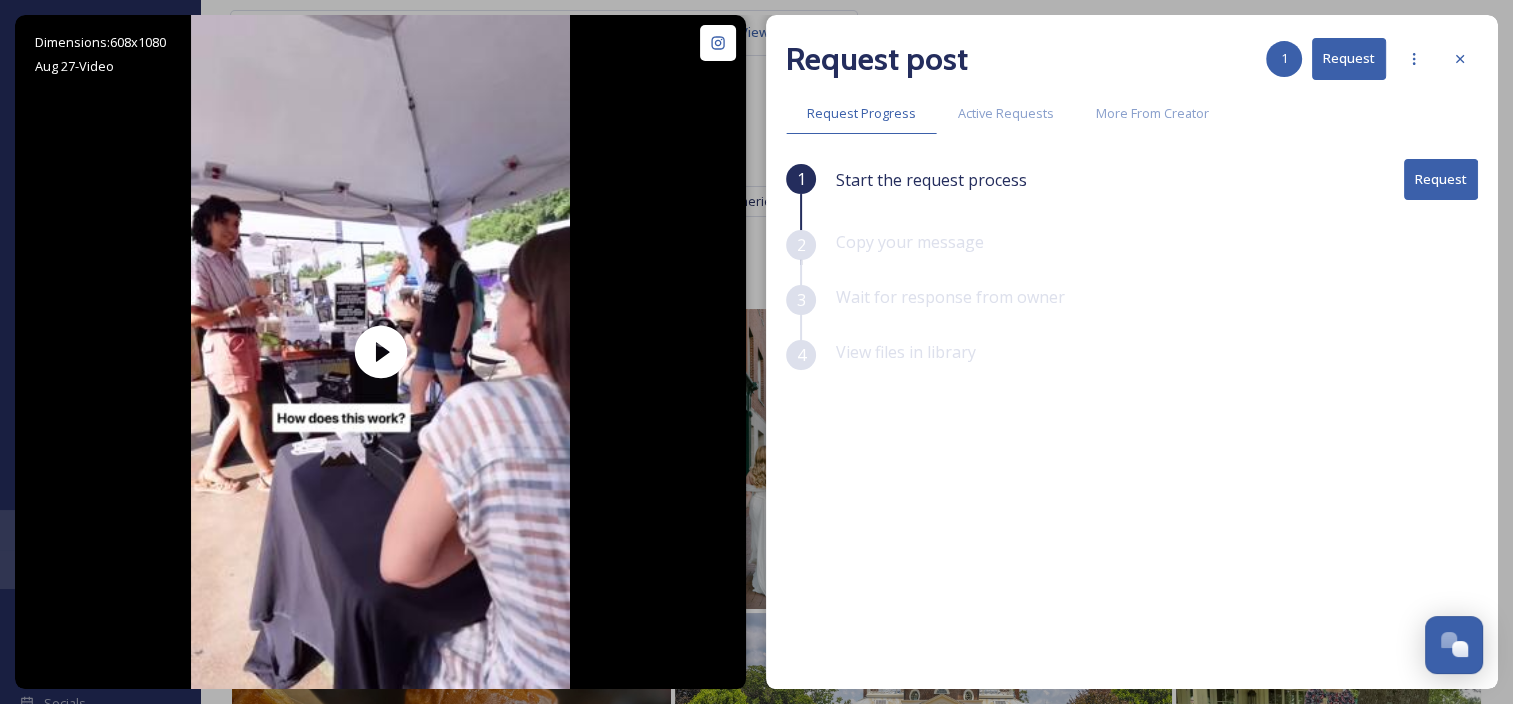 drag, startPoint x: 1416, startPoint y: 381, endPoint x: 1432, endPoint y: 232, distance: 149.8566 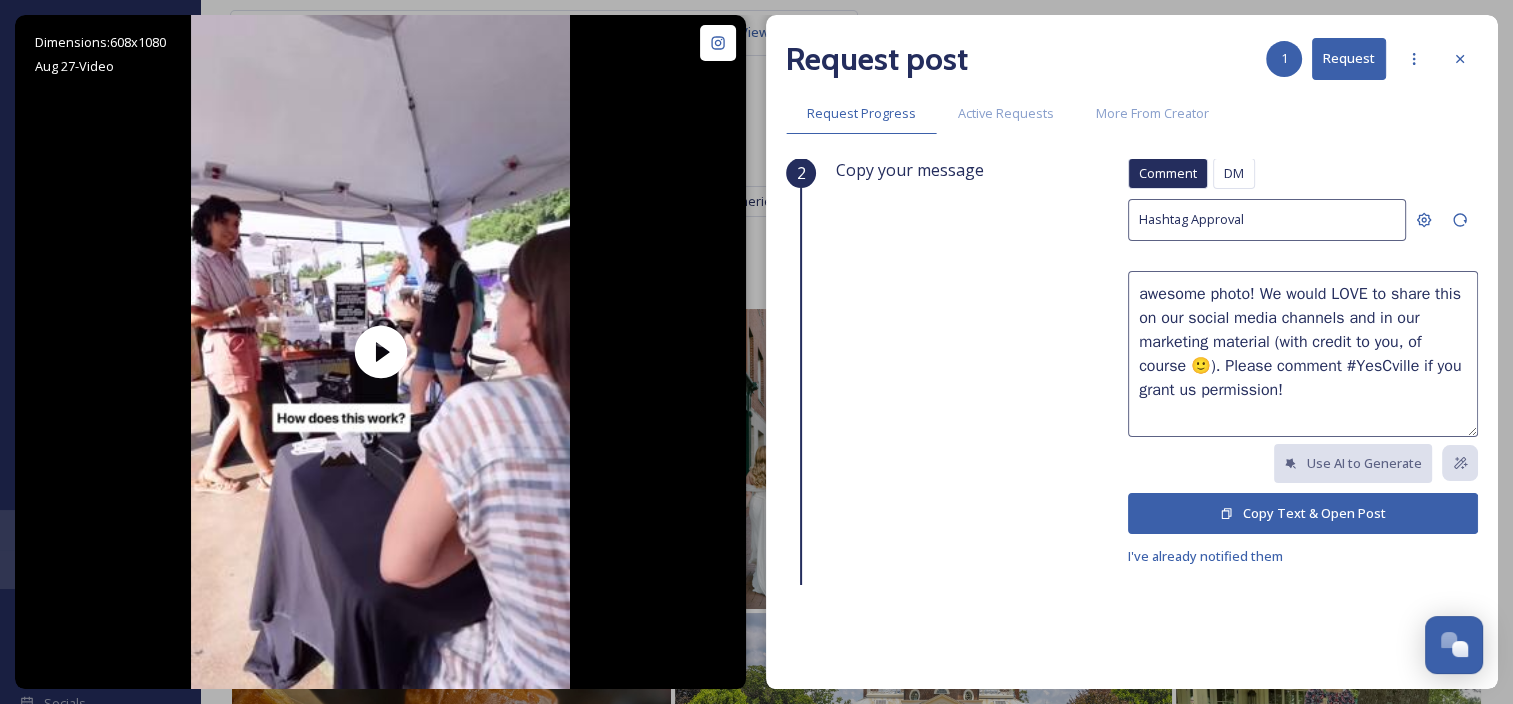 scroll, scrollTop: 100, scrollLeft: 0, axis: vertical 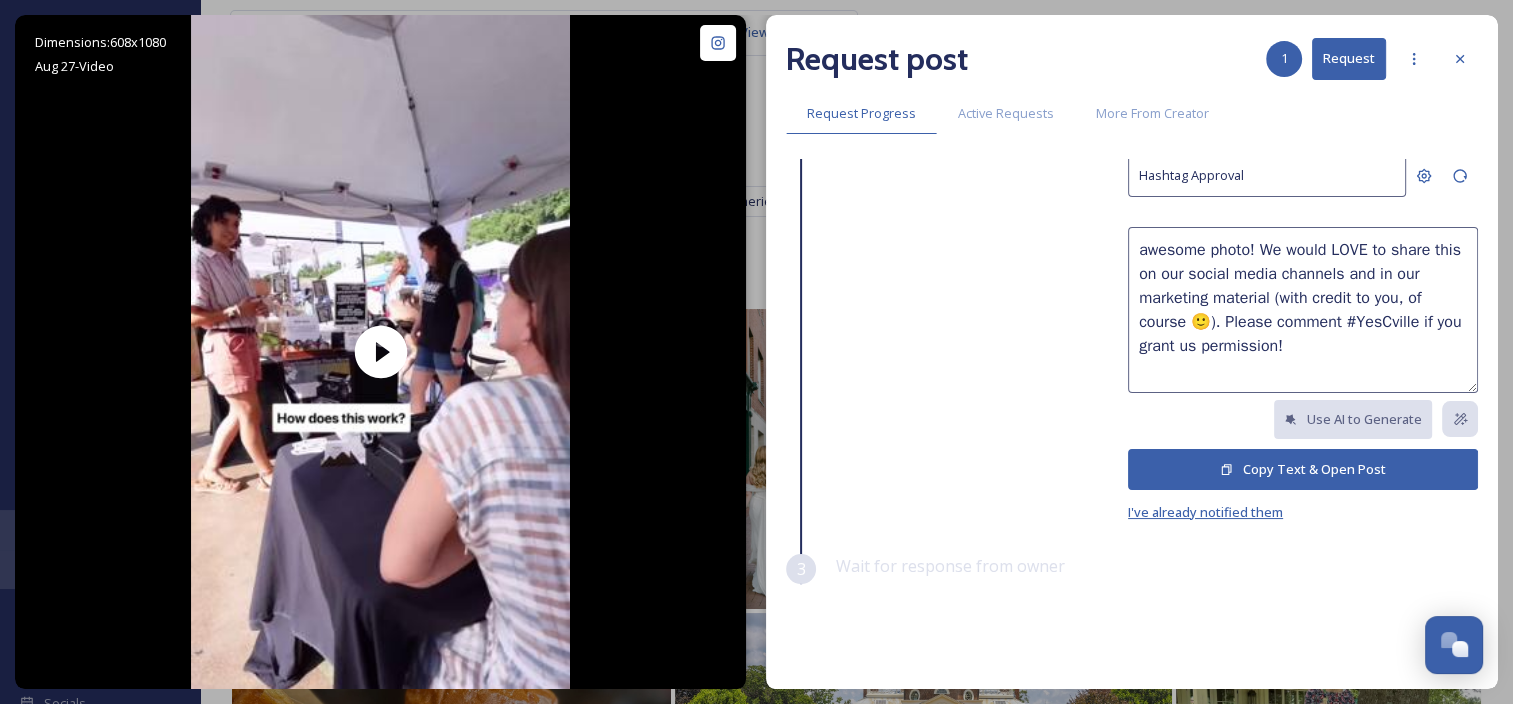click on "I've already notified them" at bounding box center [1205, 512] 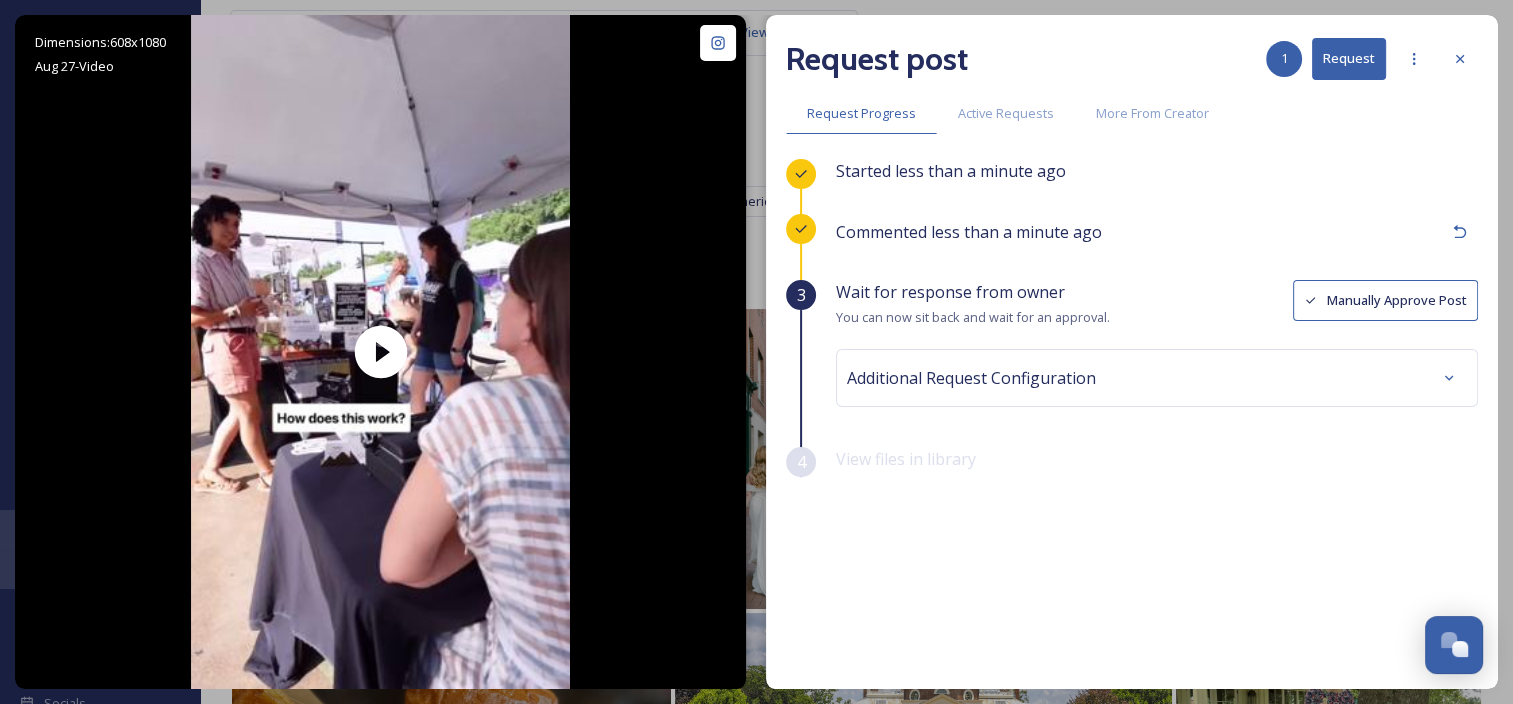 scroll, scrollTop: 0, scrollLeft: 0, axis: both 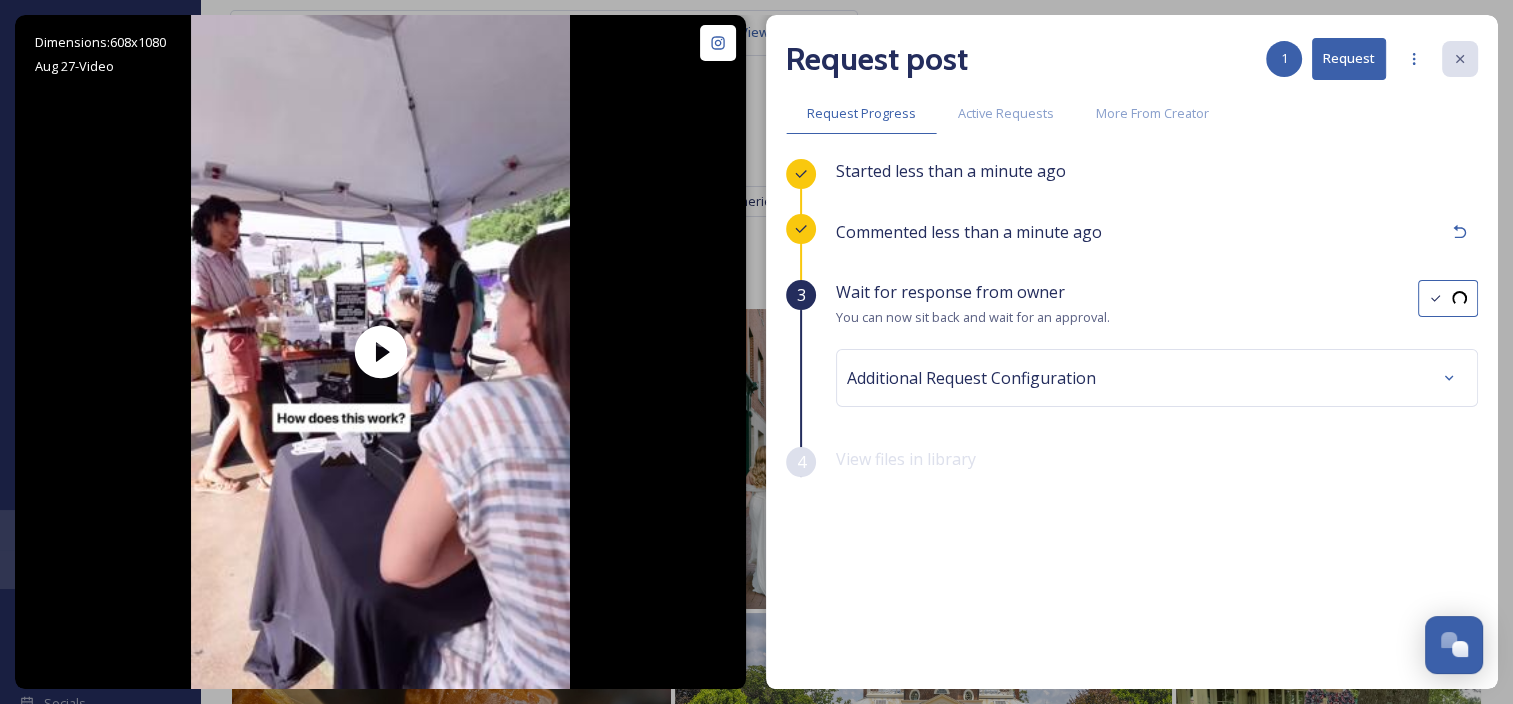 click on "Additional Request Configuration" at bounding box center [1157, 378] 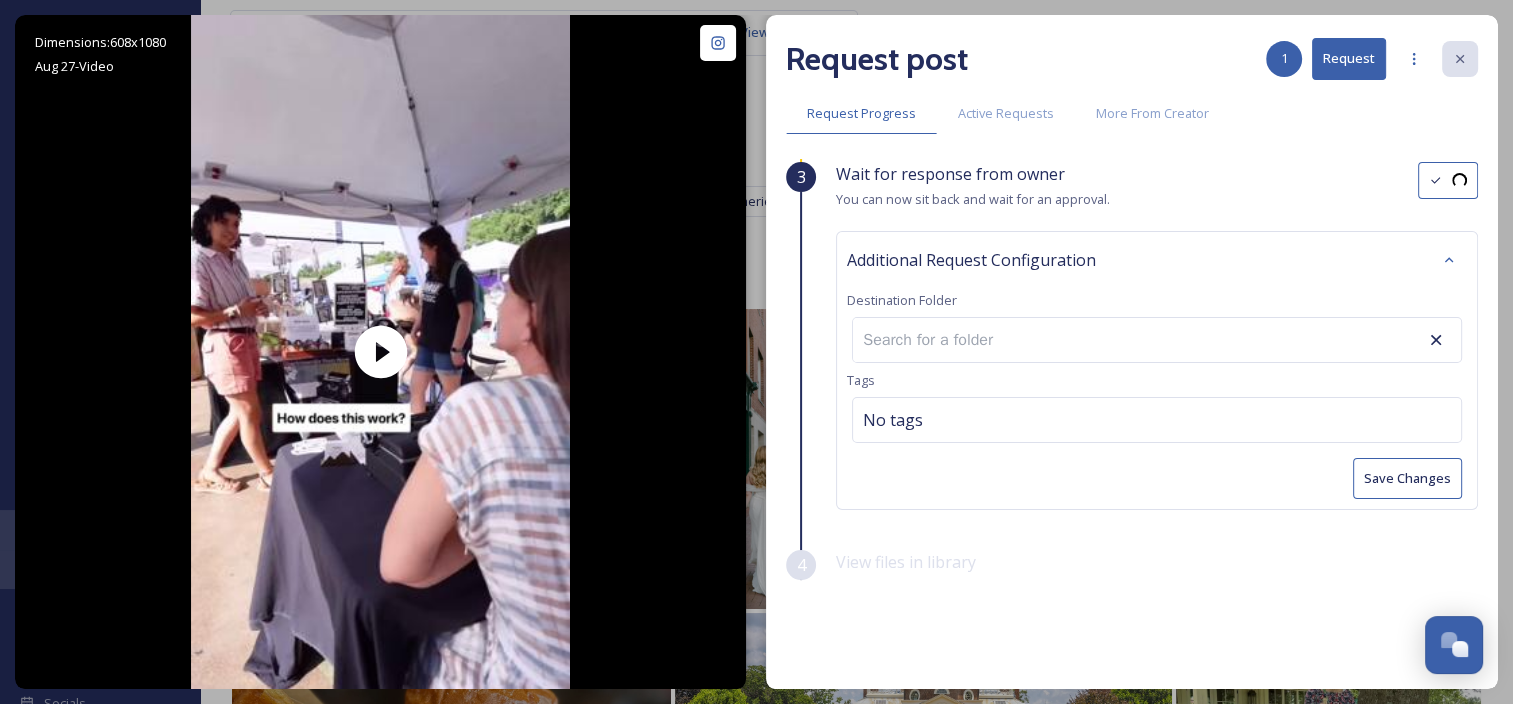 scroll, scrollTop: 136, scrollLeft: 0, axis: vertical 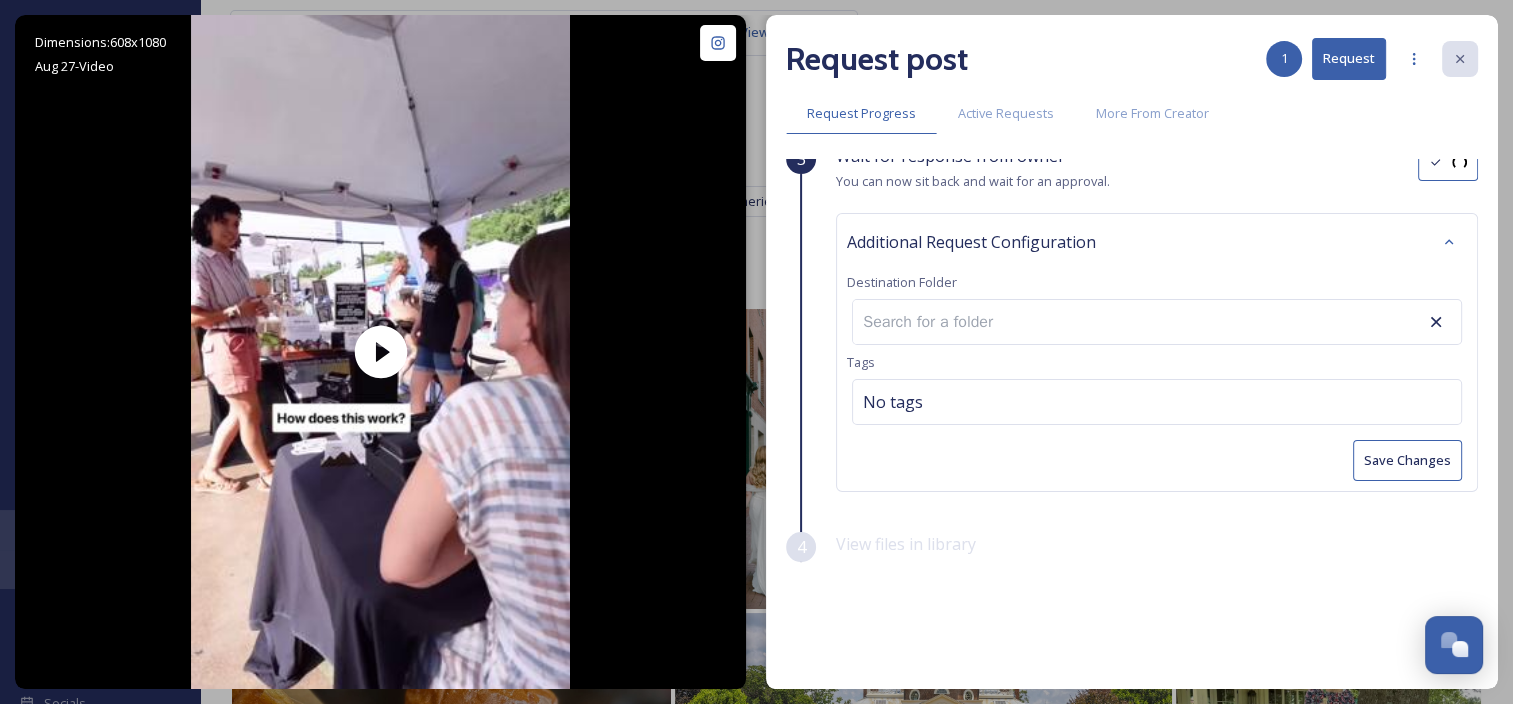 click at bounding box center (939, 322) 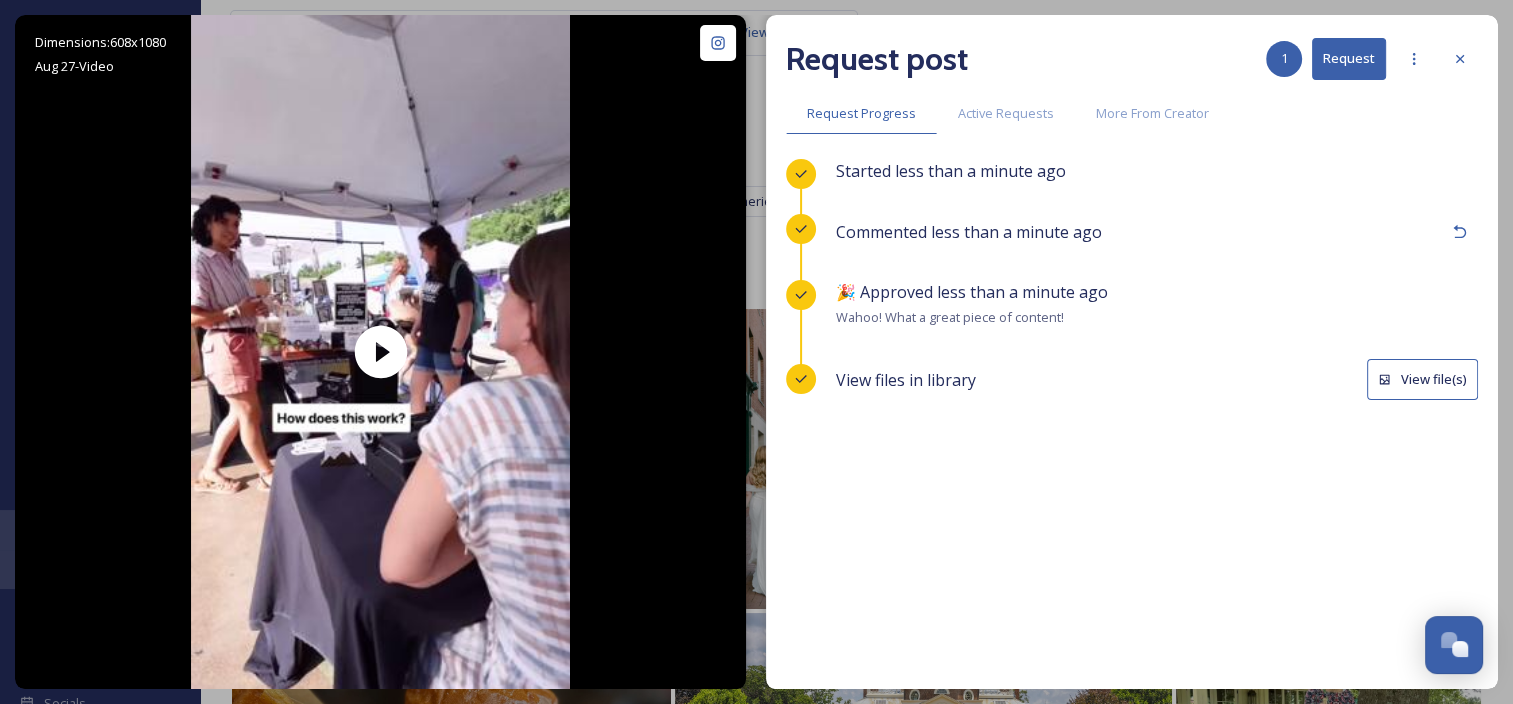 scroll, scrollTop: 0, scrollLeft: 0, axis: both 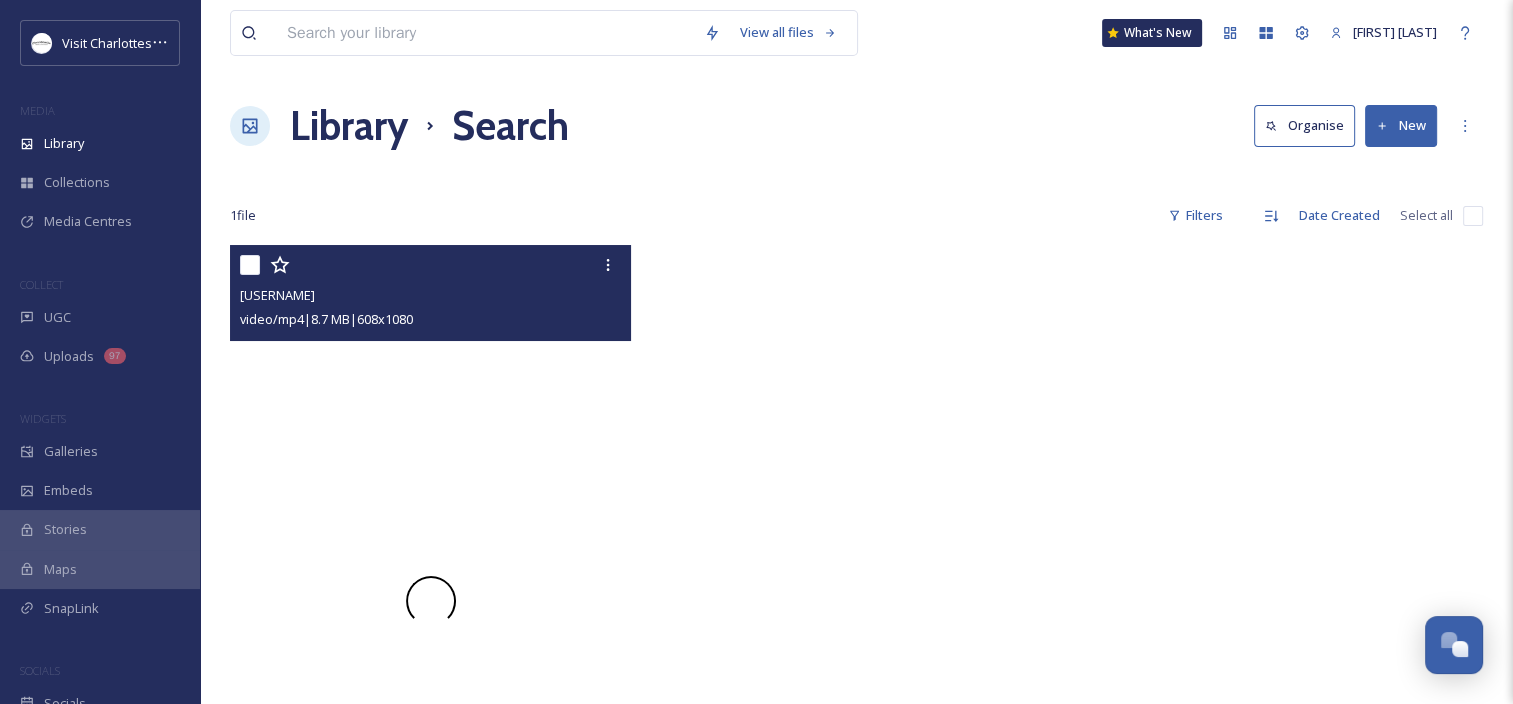 click at bounding box center [430, 601] 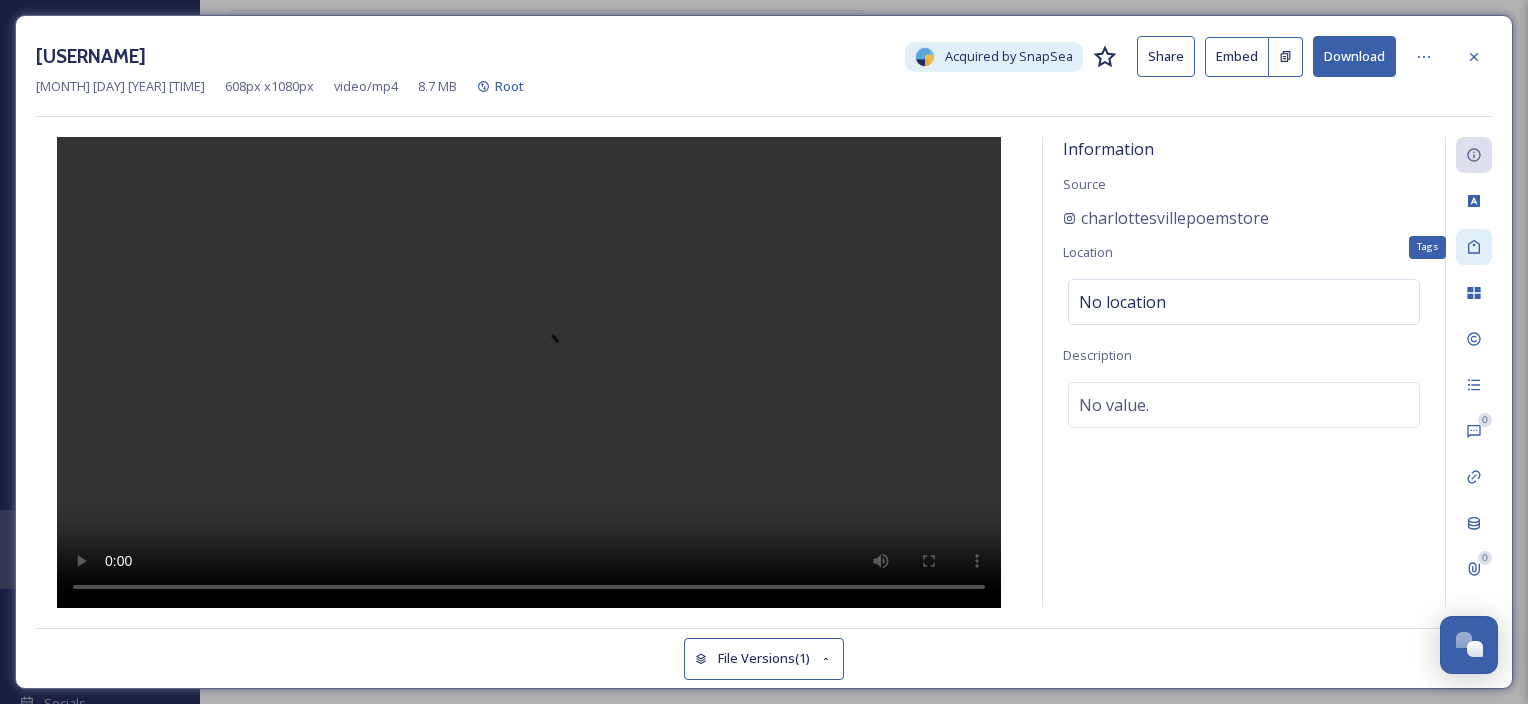 click on "Tags" at bounding box center [1474, 247] 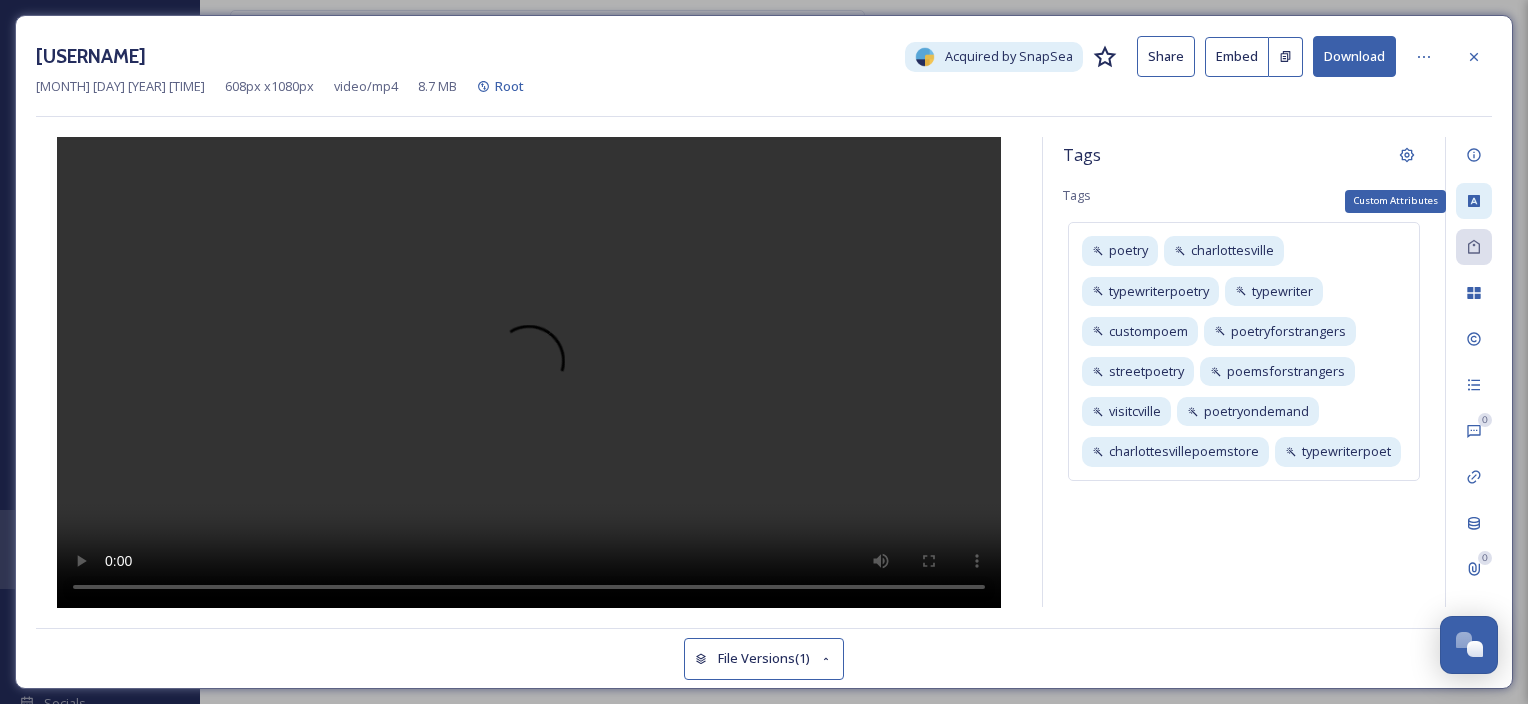 click on "Custom Attributes" at bounding box center [1474, 201] 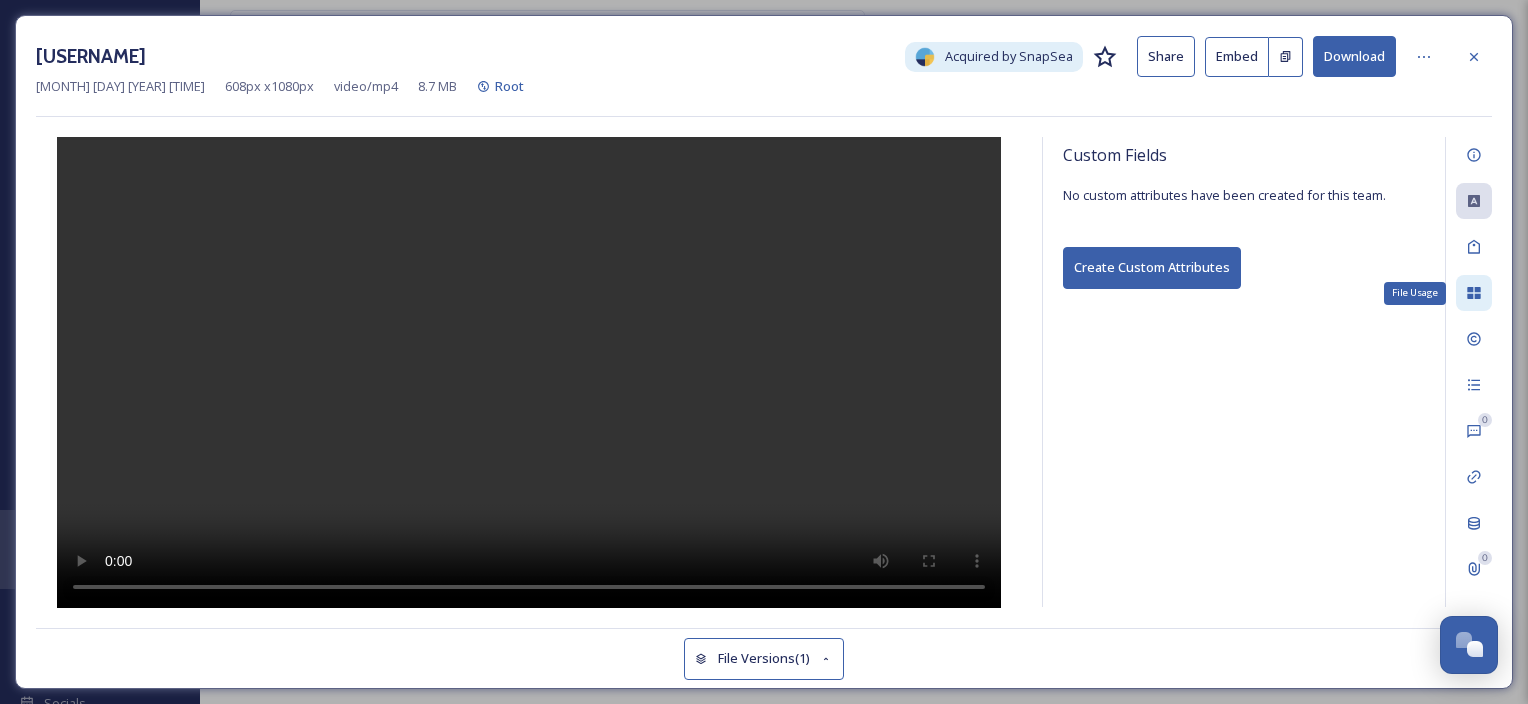 click 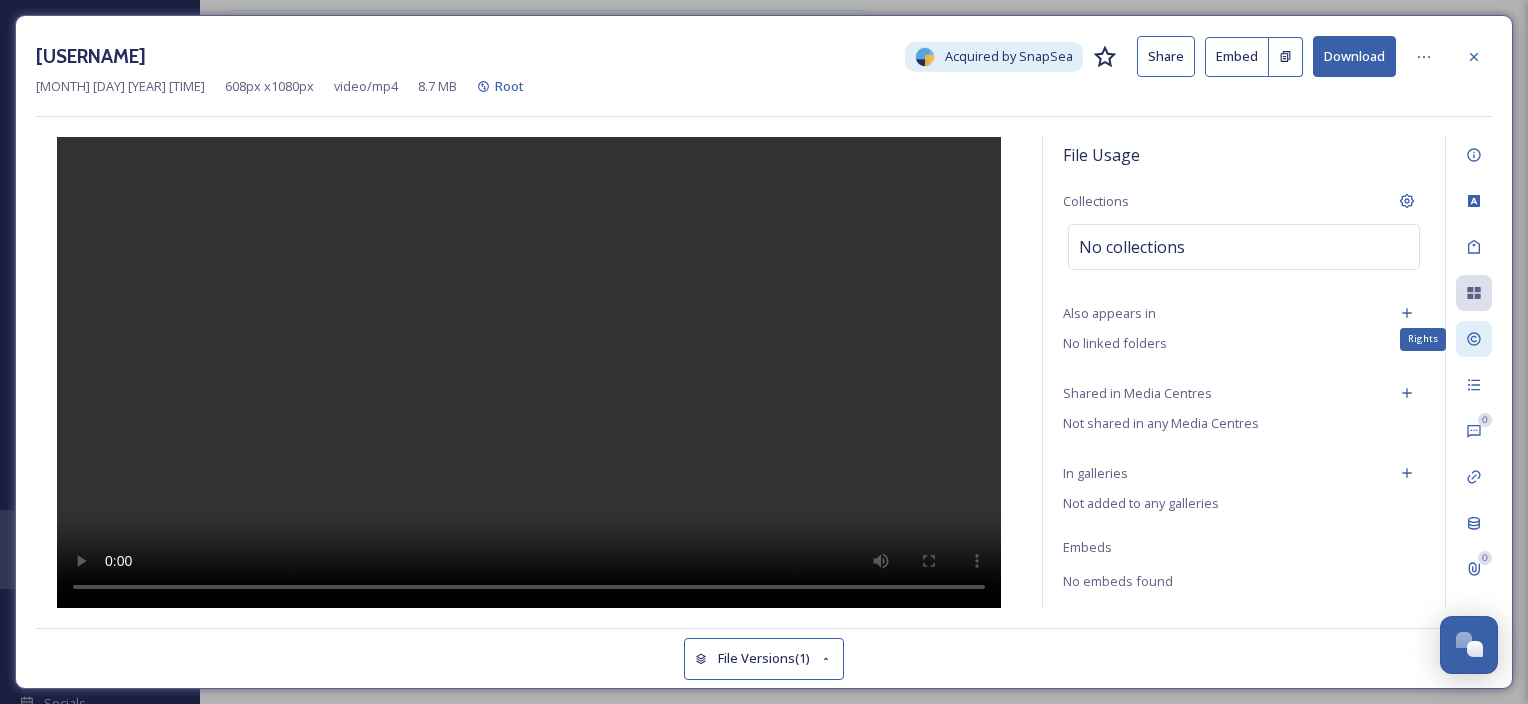 click 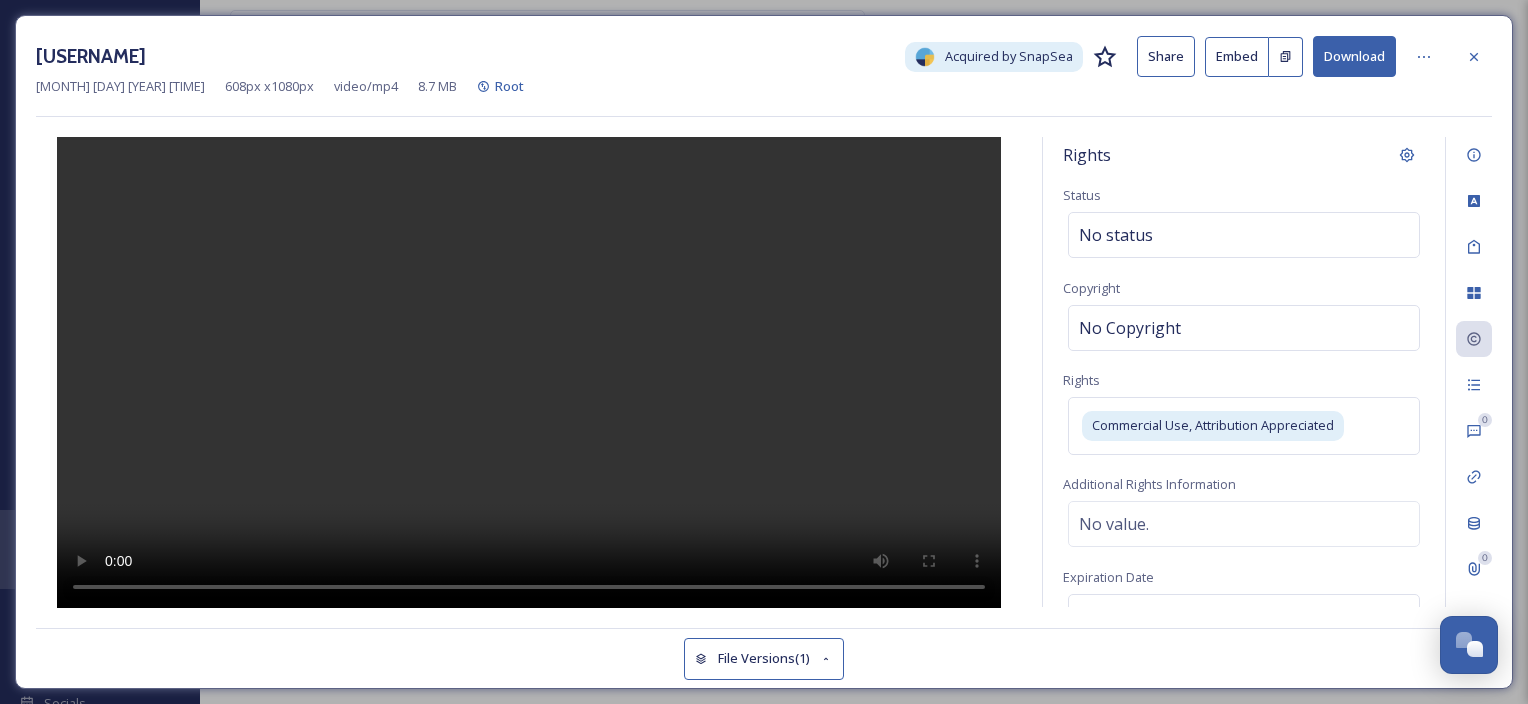 click at bounding box center [1474, 57] 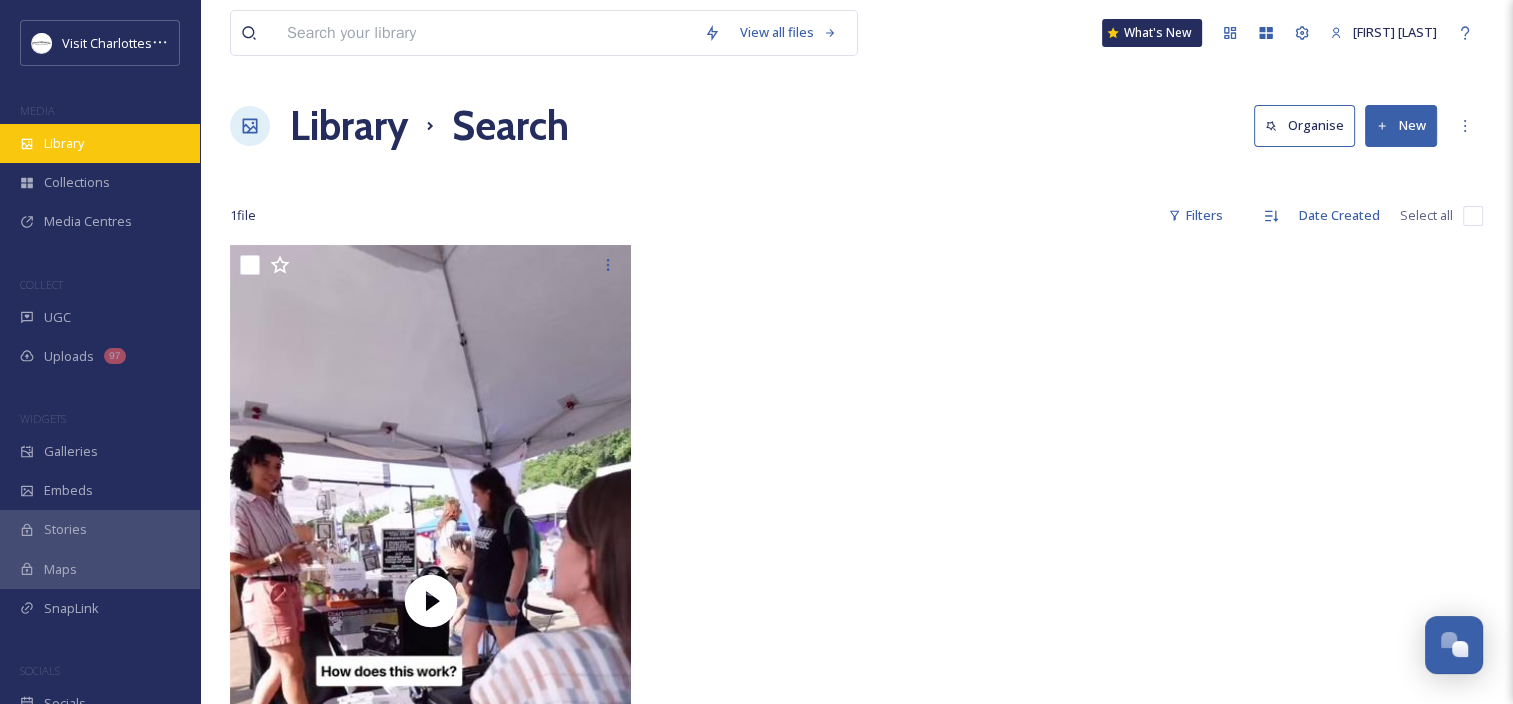 click on "Library" at bounding box center (64, 143) 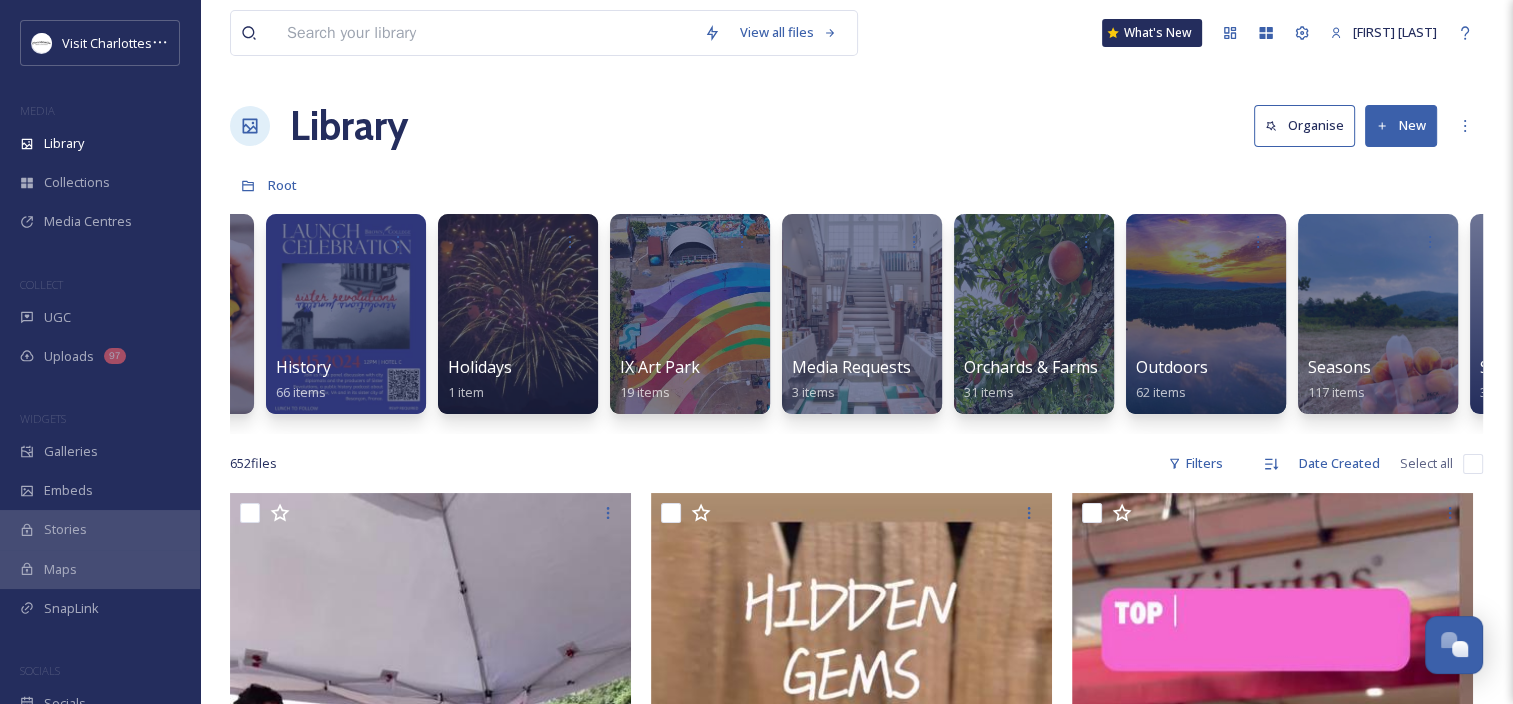 scroll, scrollTop: 0, scrollLeft: 2042, axis: horizontal 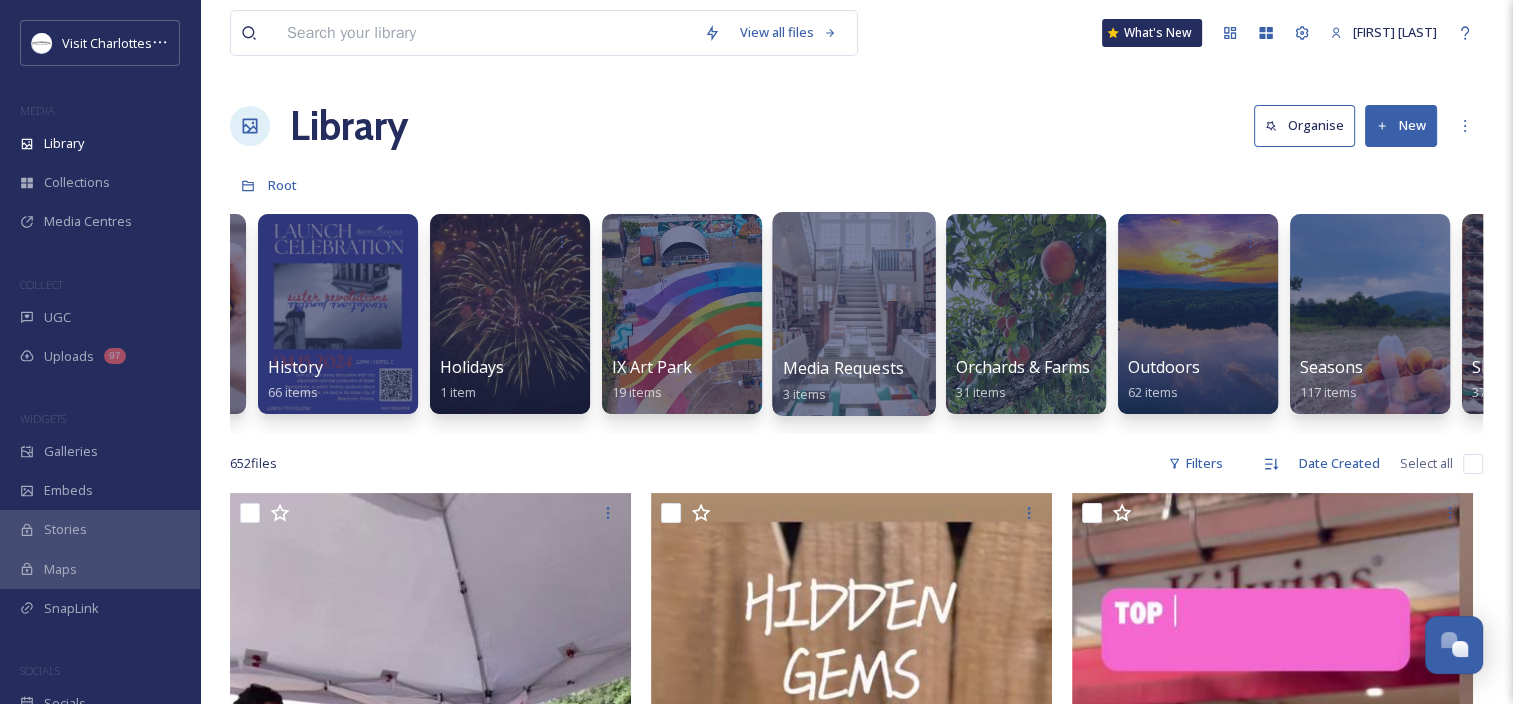 click at bounding box center (853, 314) 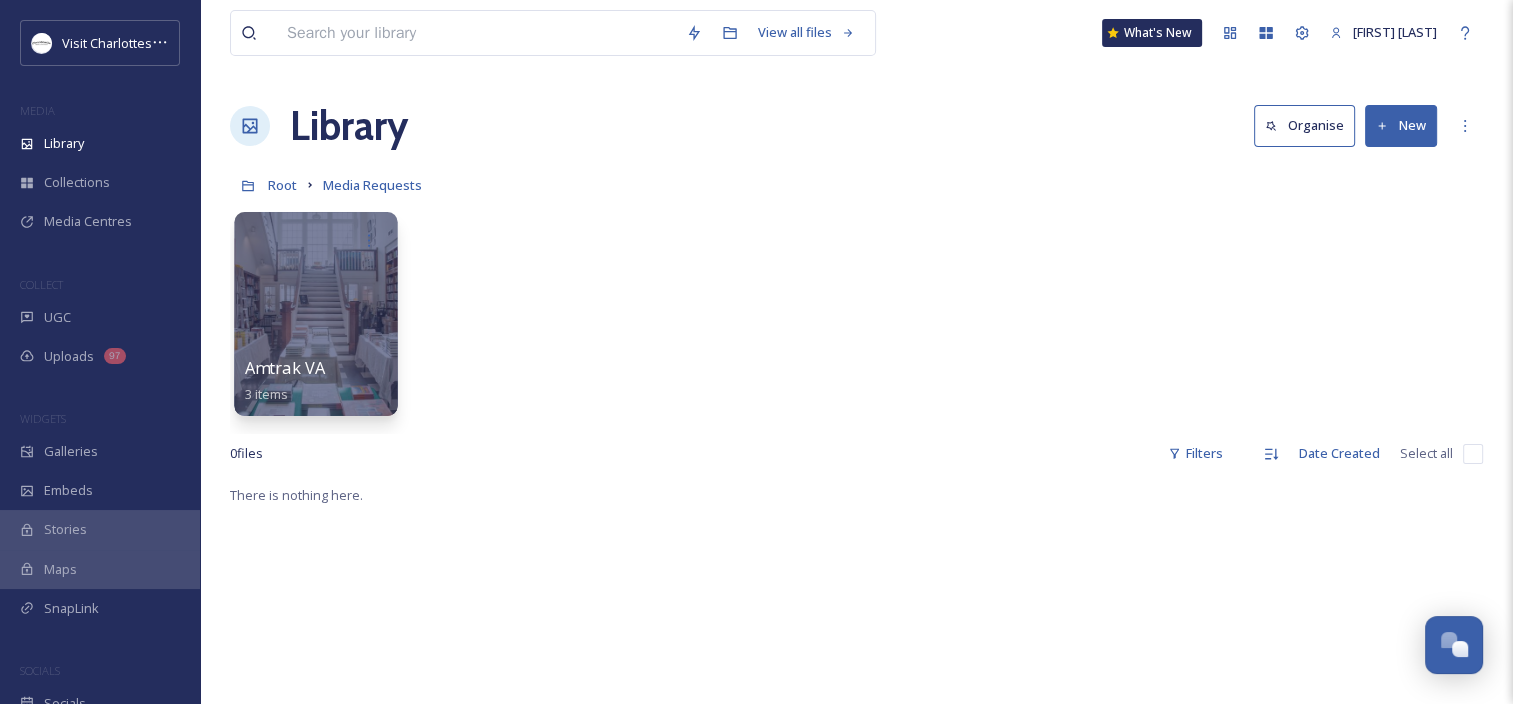click at bounding box center (315, 314) 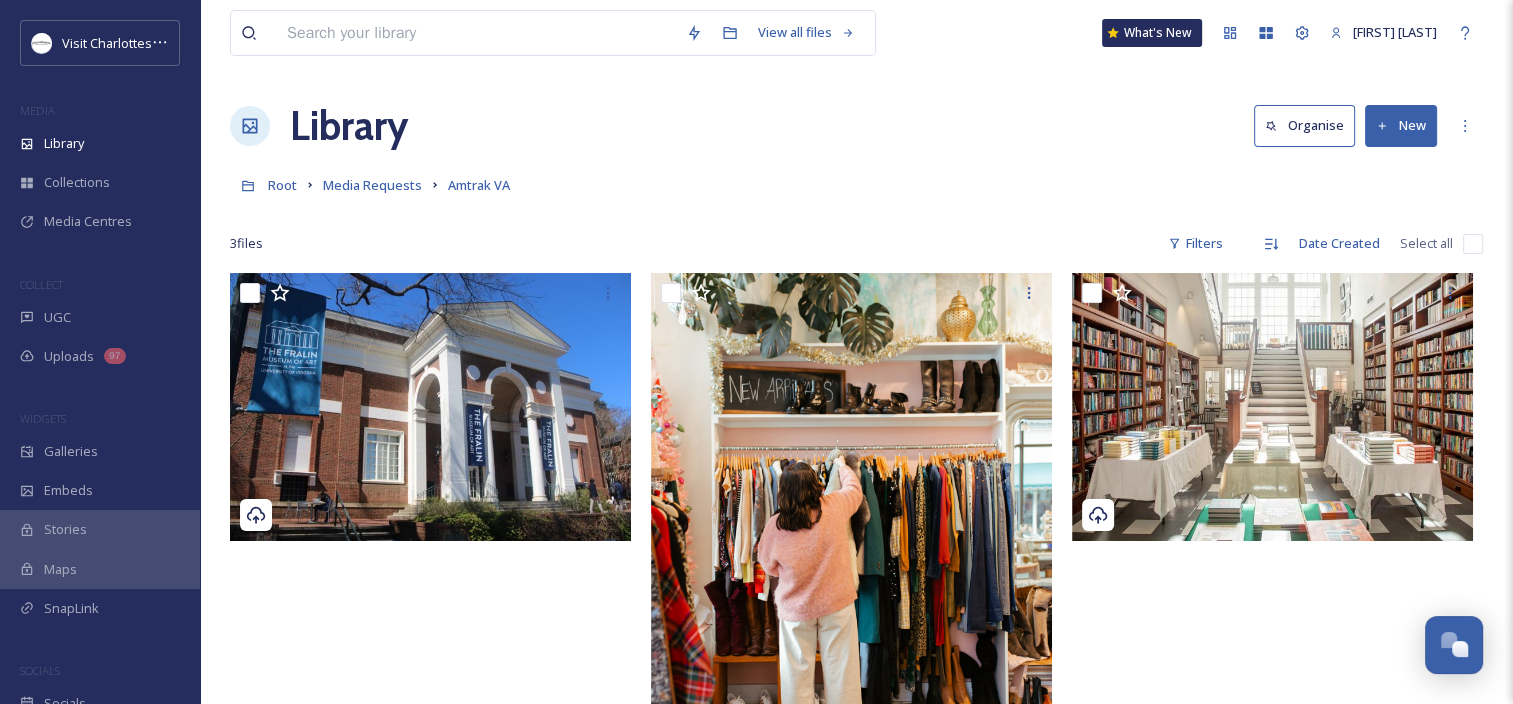 click on "New" at bounding box center [1401, 125] 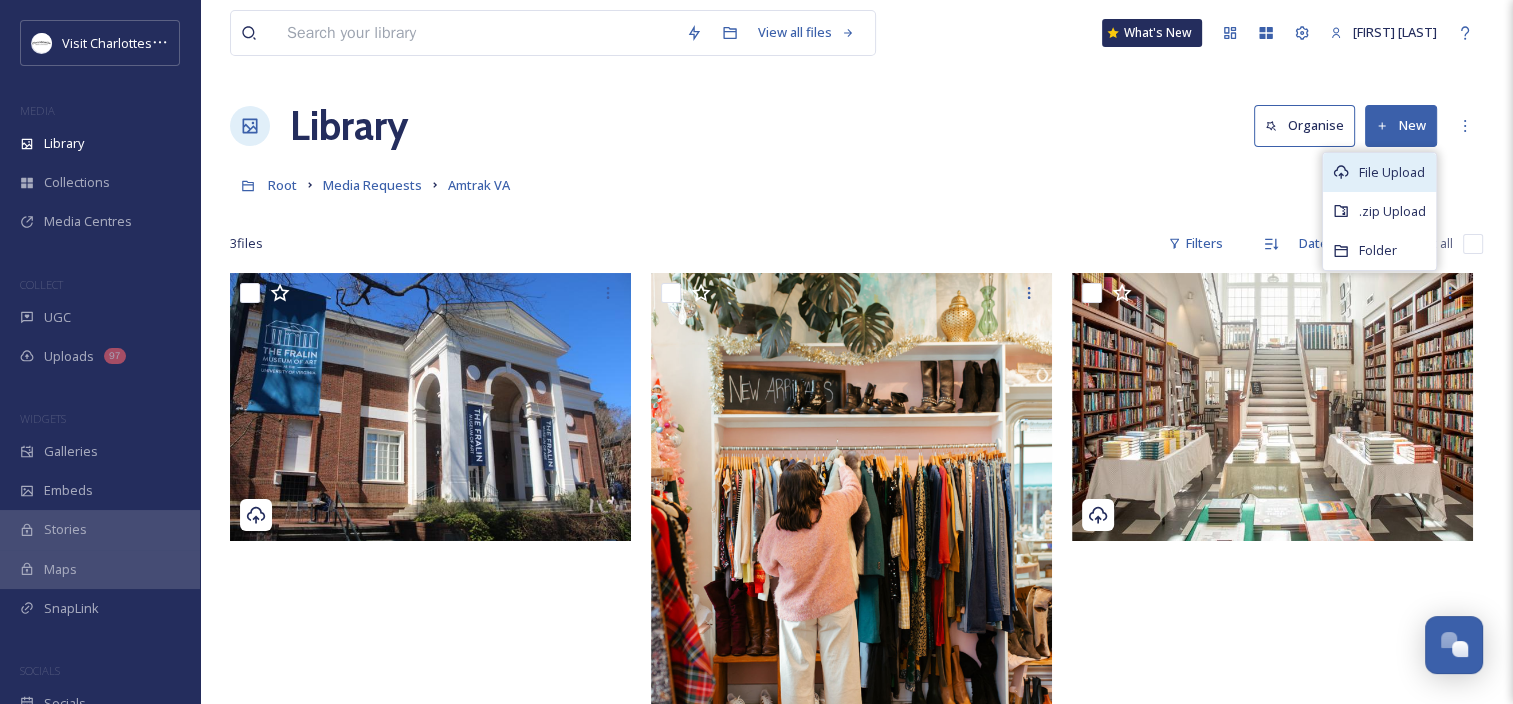 click on "File Upload" at bounding box center (1392, 172) 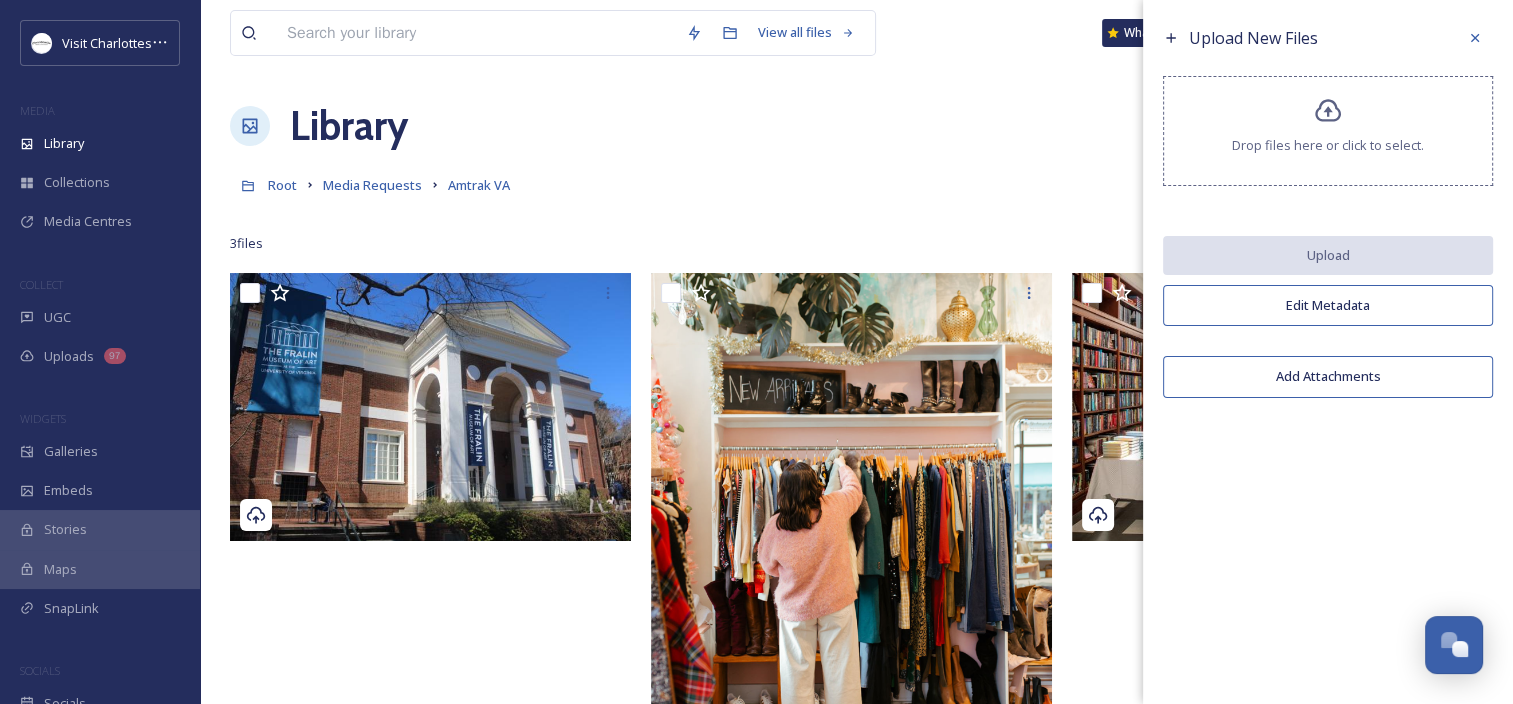 click 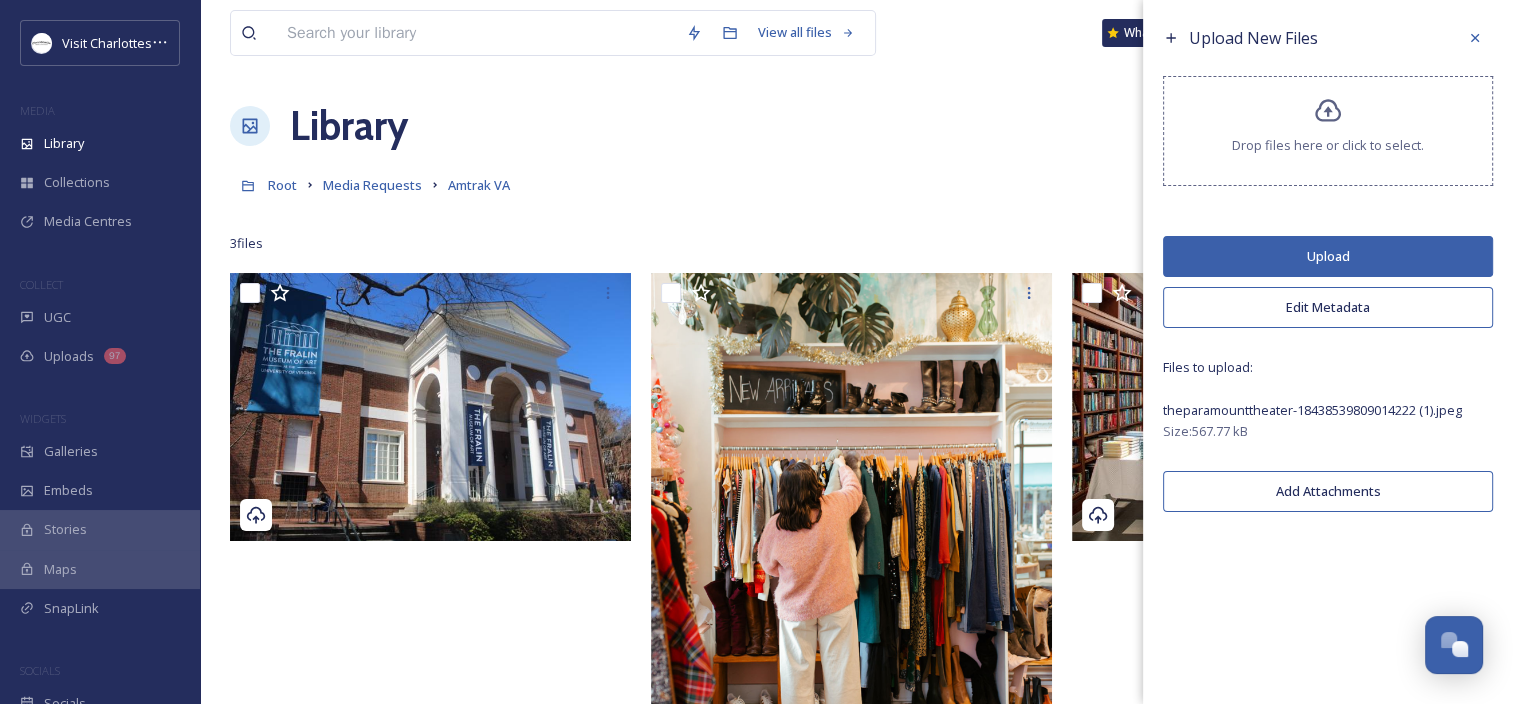 click on "Upload" at bounding box center (1328, 256) 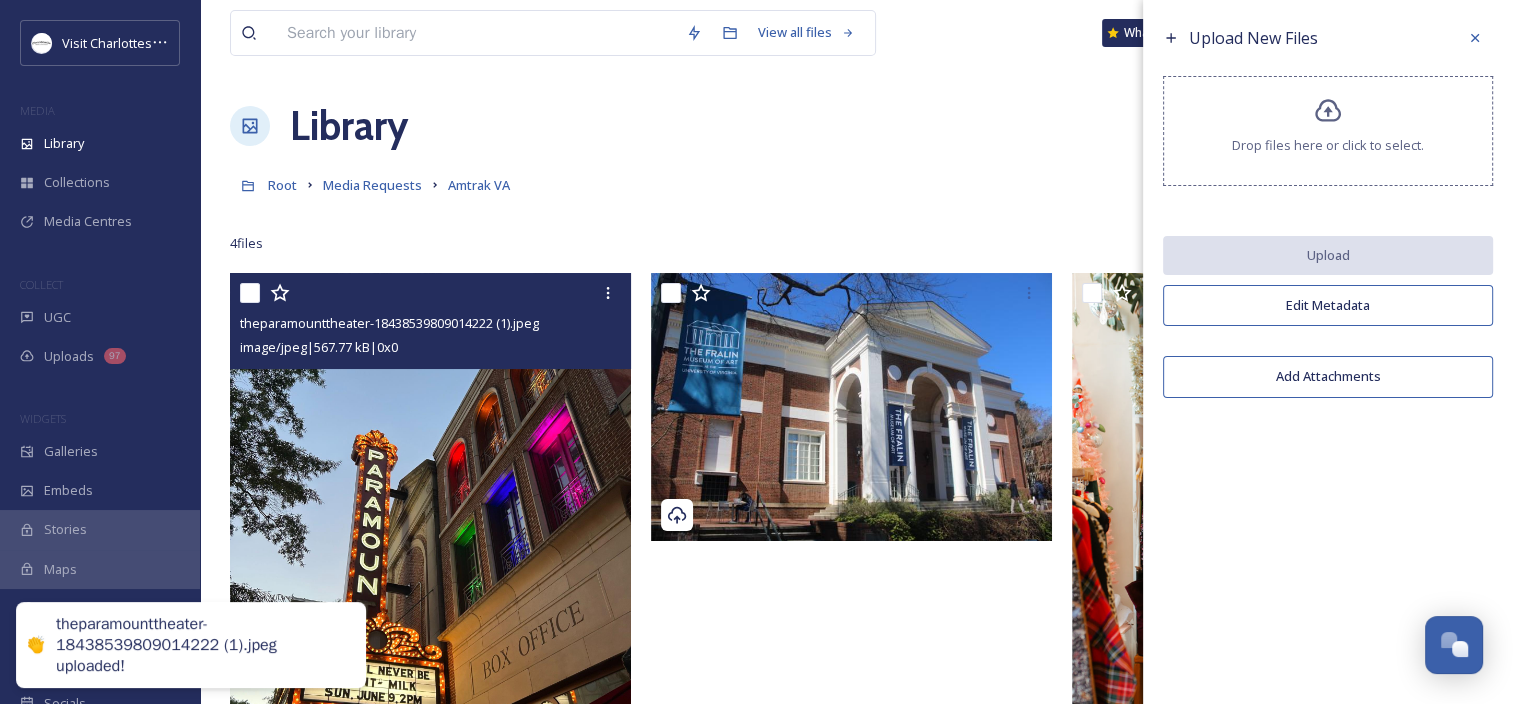 click at bounding box center [430, 523] 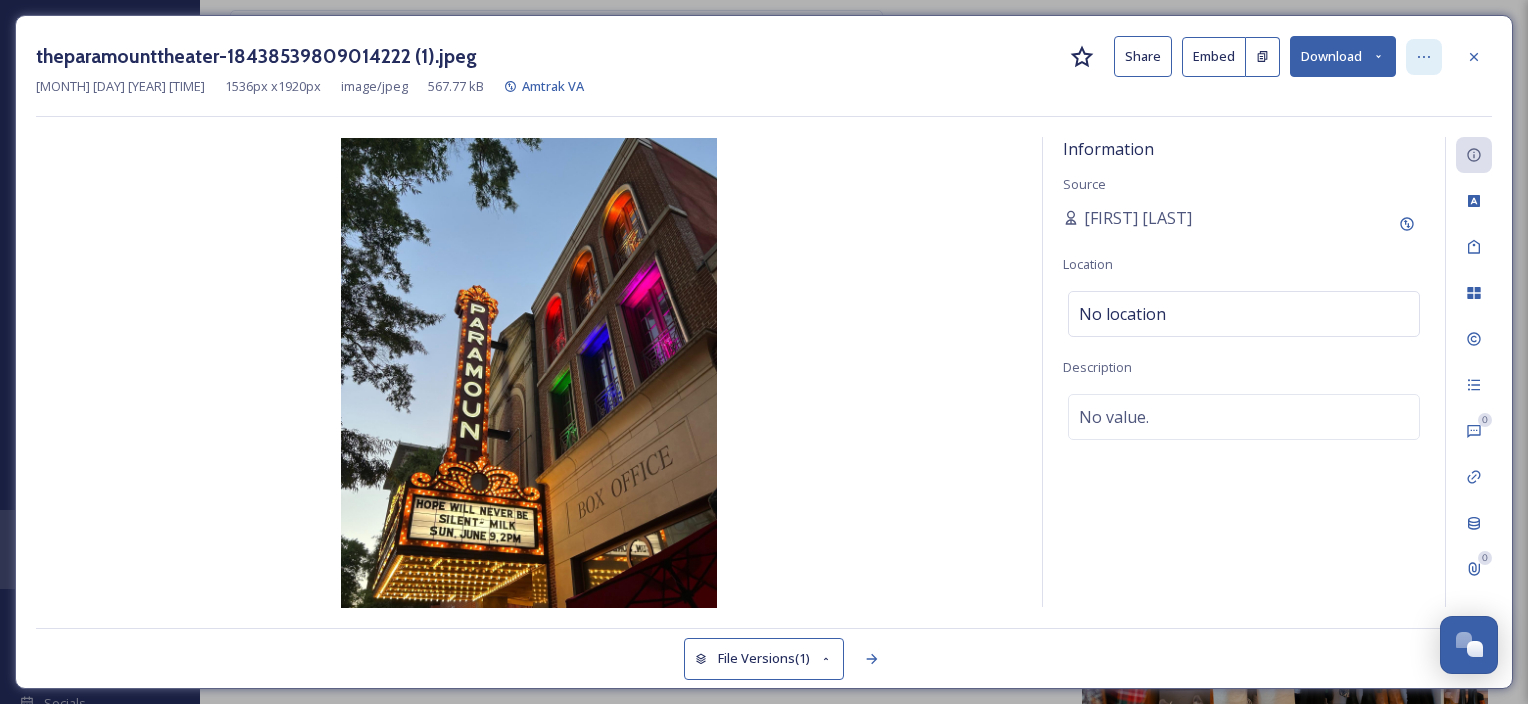 click at bounding box center (1424, 57) 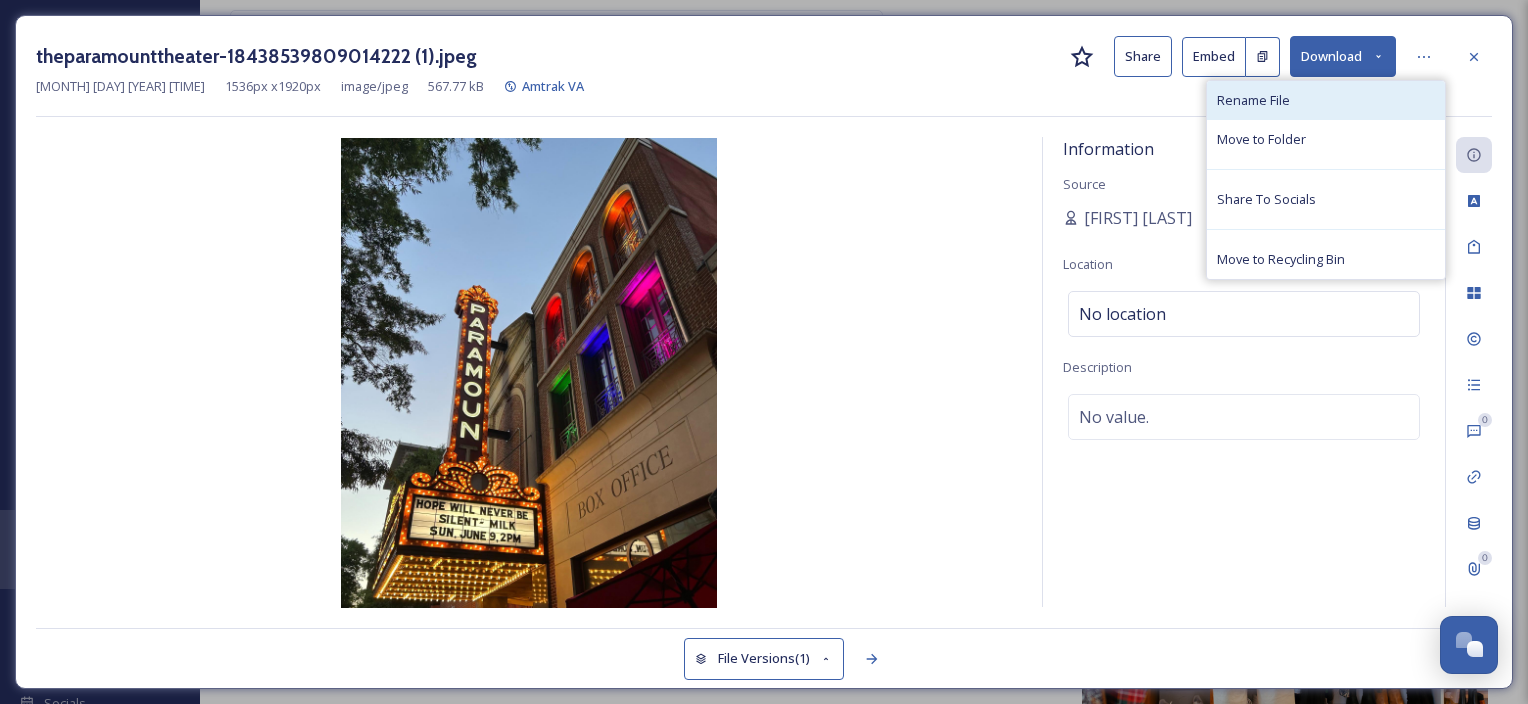 click on "Rename File" at bounding box center [1253, 100] 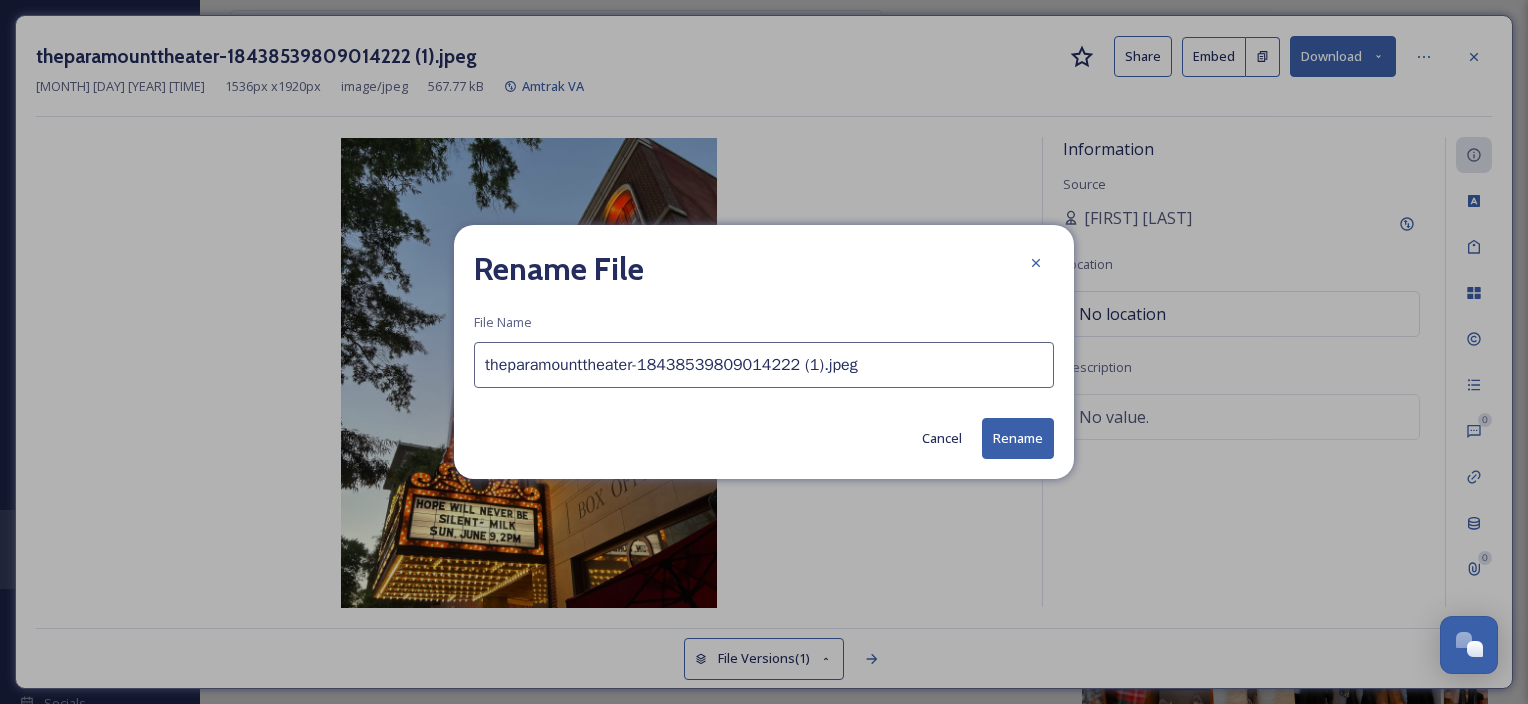 click on "theparamounttheater-18438539809014222 (1).jpeg" at bounding box center (764, 365) 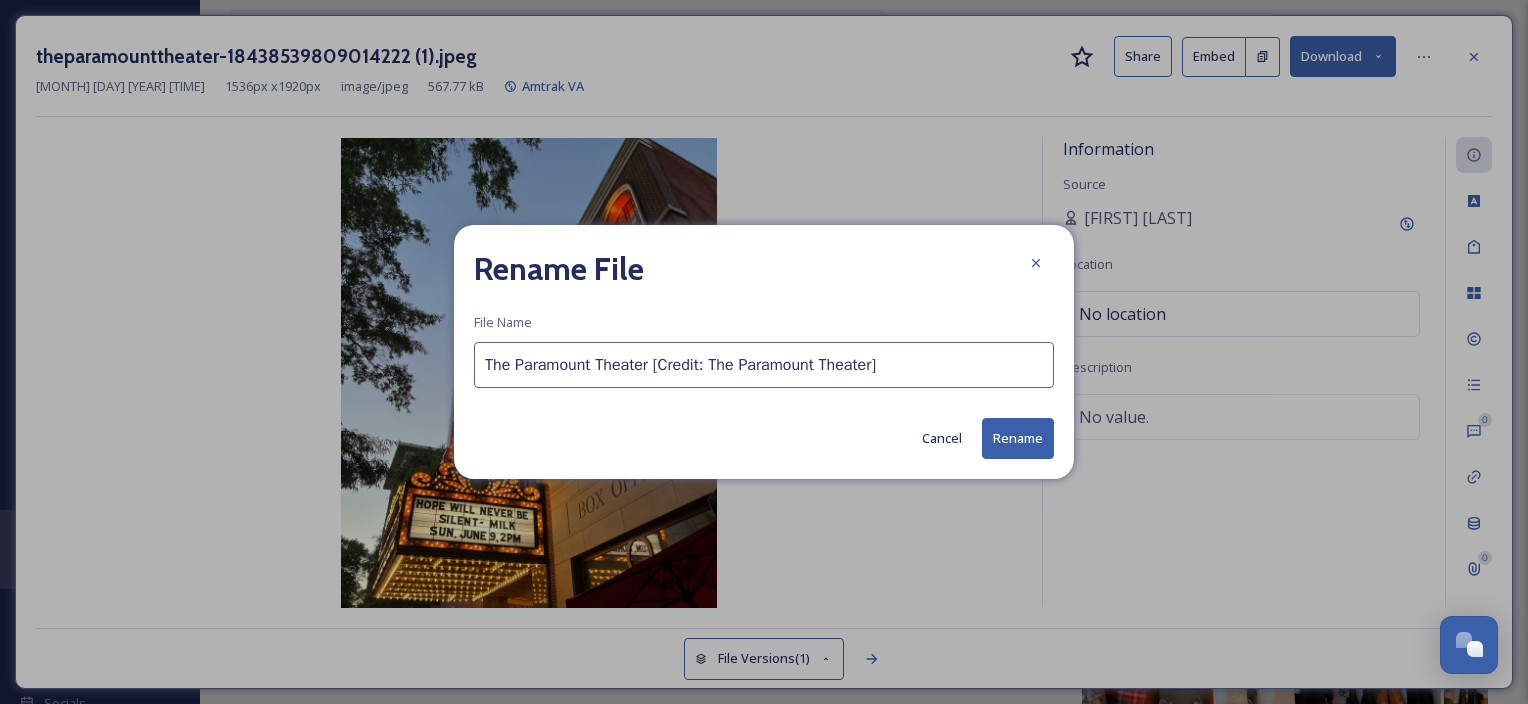 type on "The Paramount Theater [Credit: The Paramount Theater]" 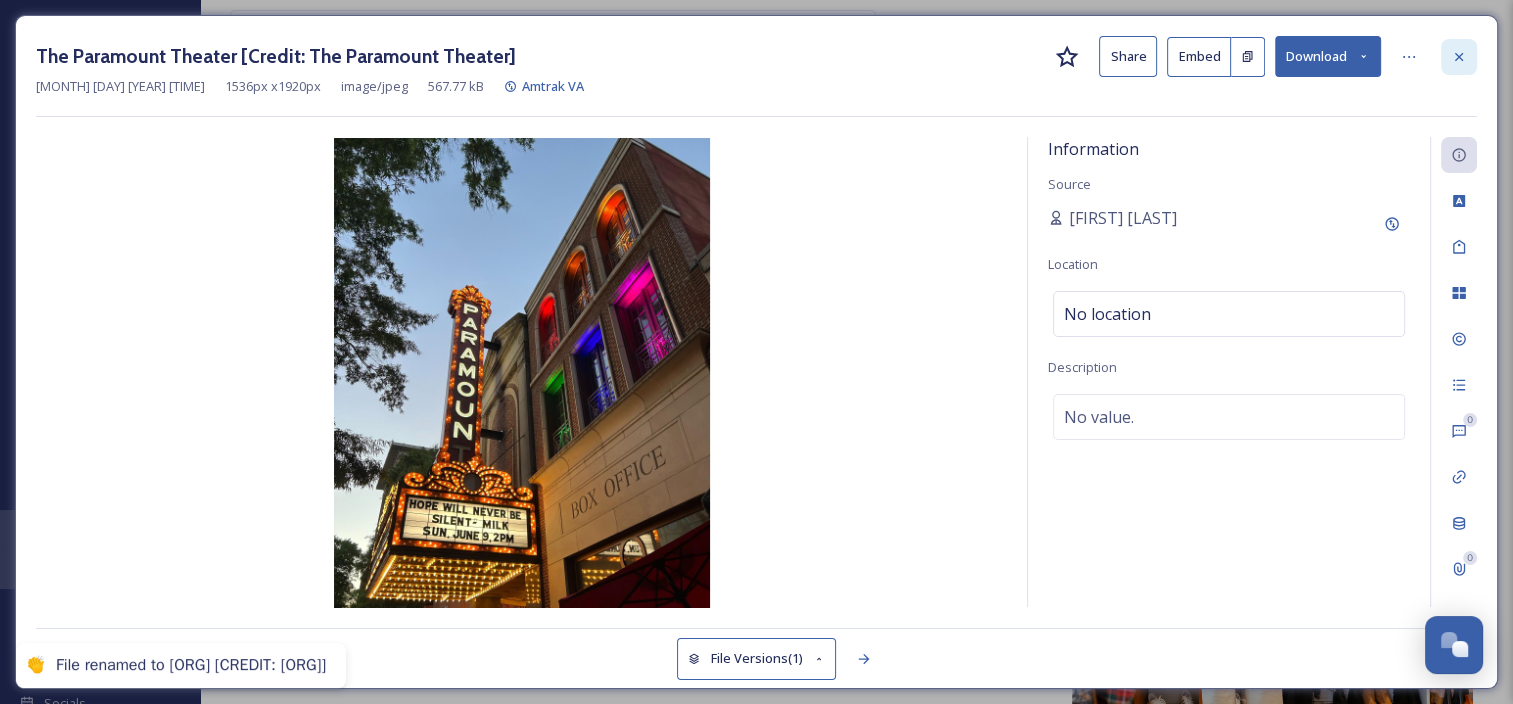 click 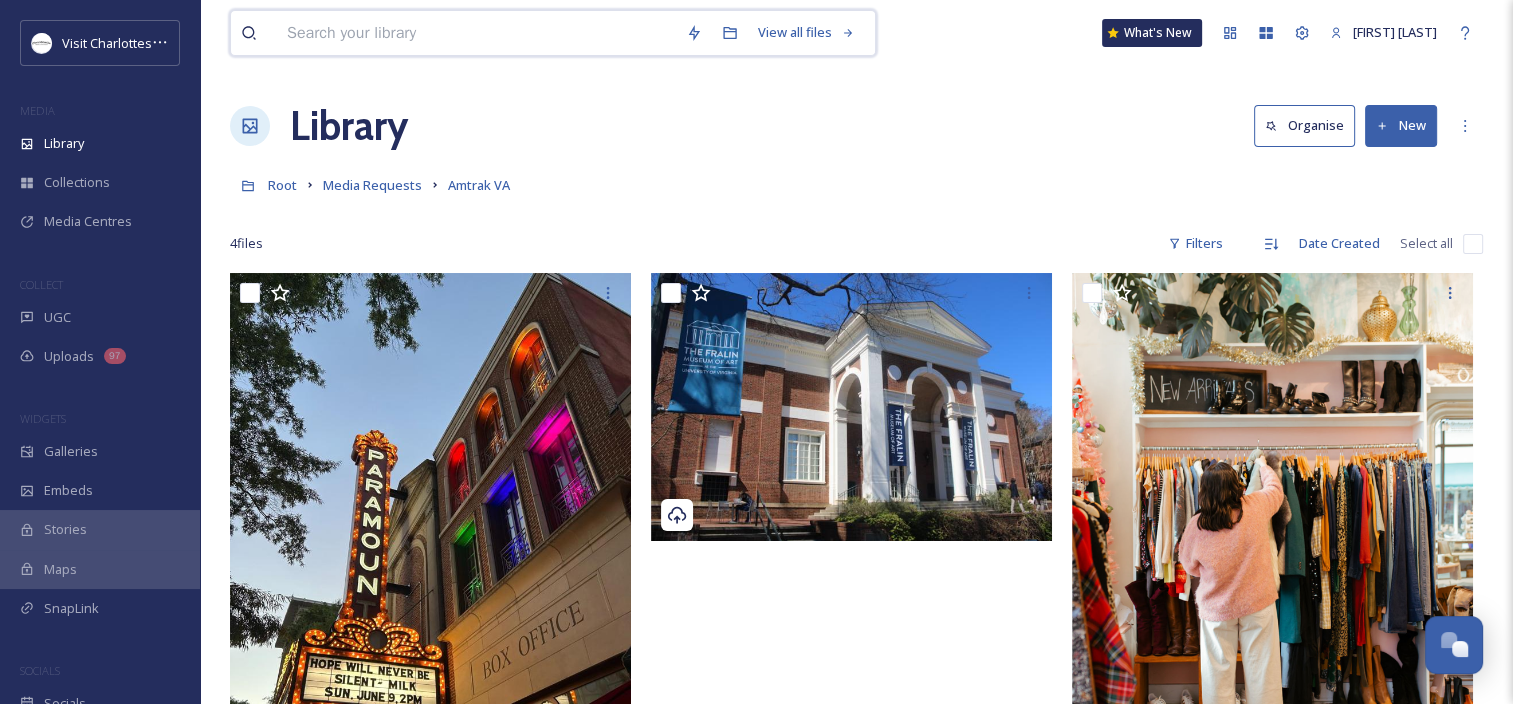 click at bounding box center [476, 33] 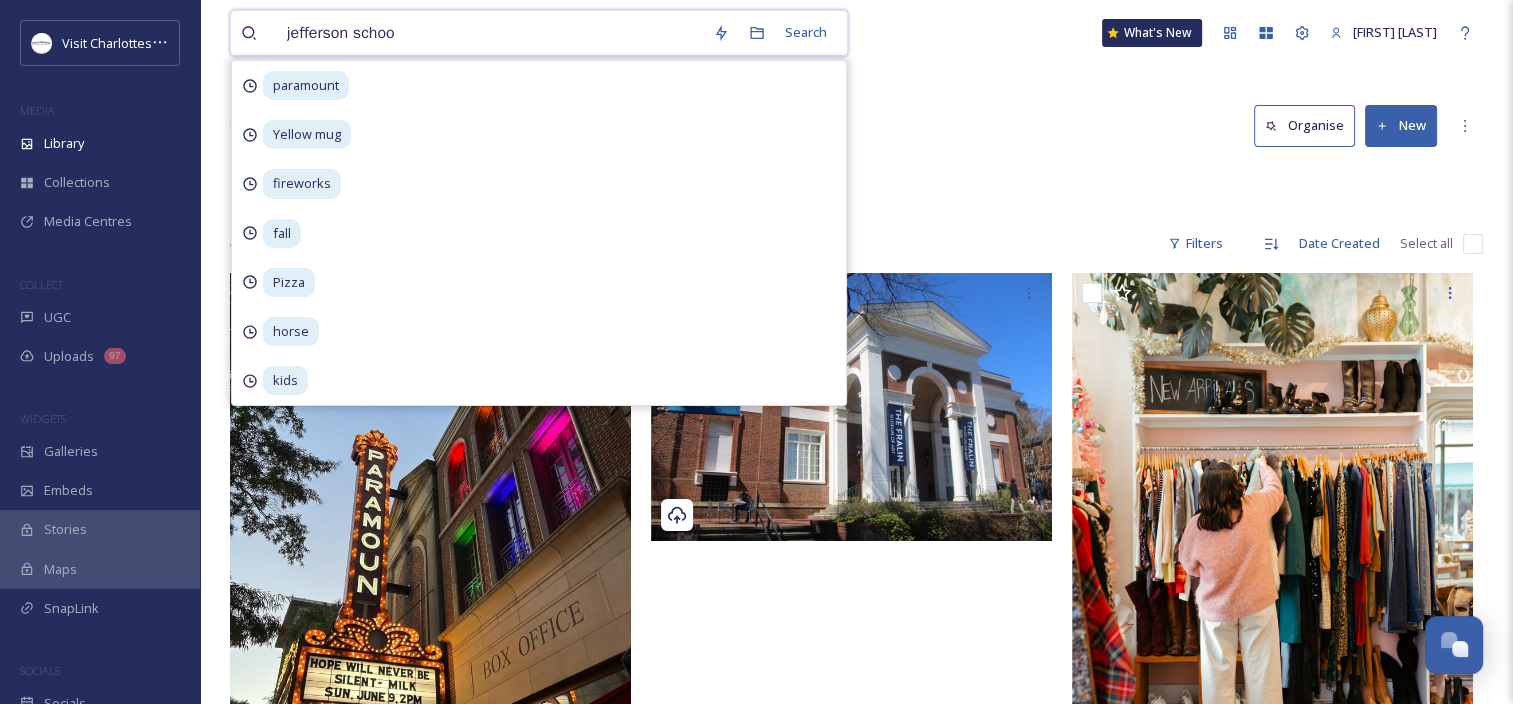 type on "jefferson school" 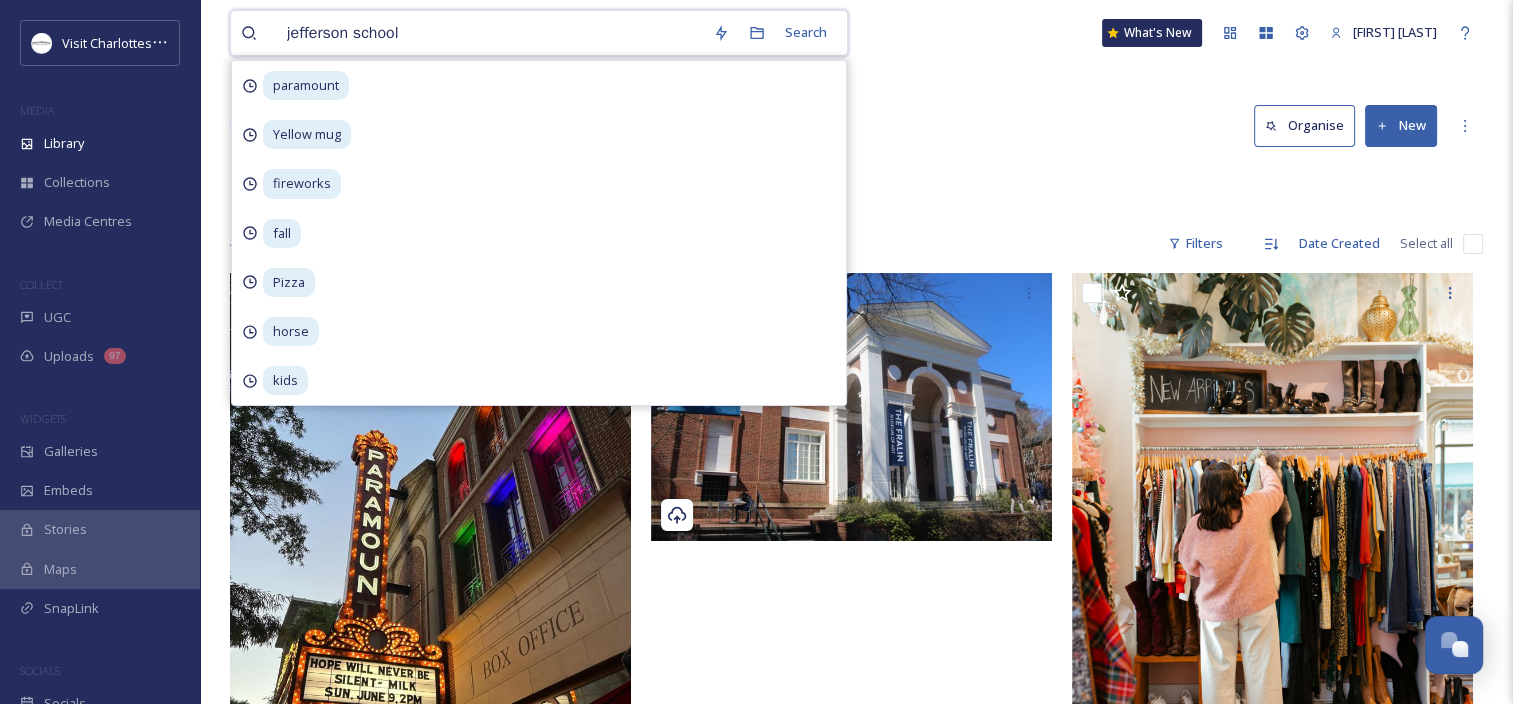 type 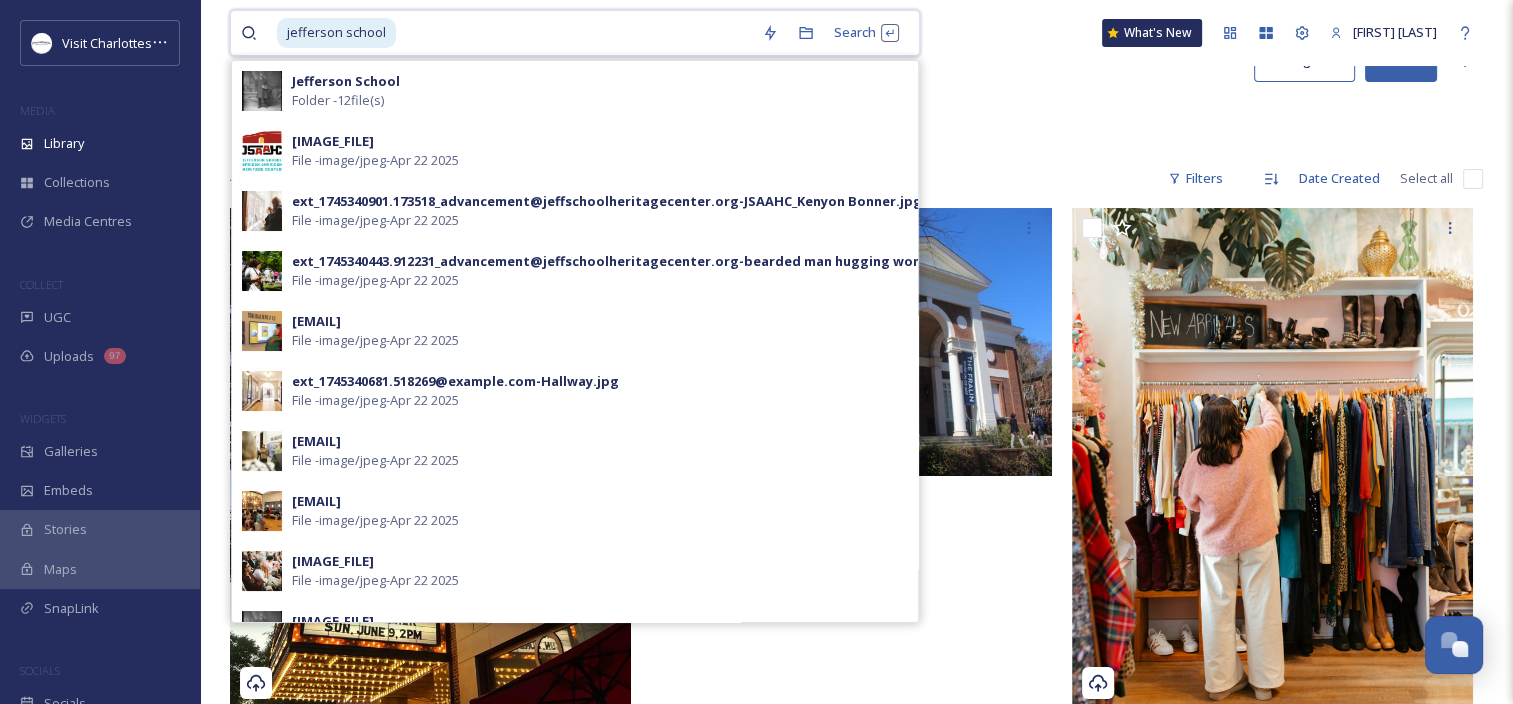 scroll, scrollTop: 100, scrollLeft: 0, axis: vertical 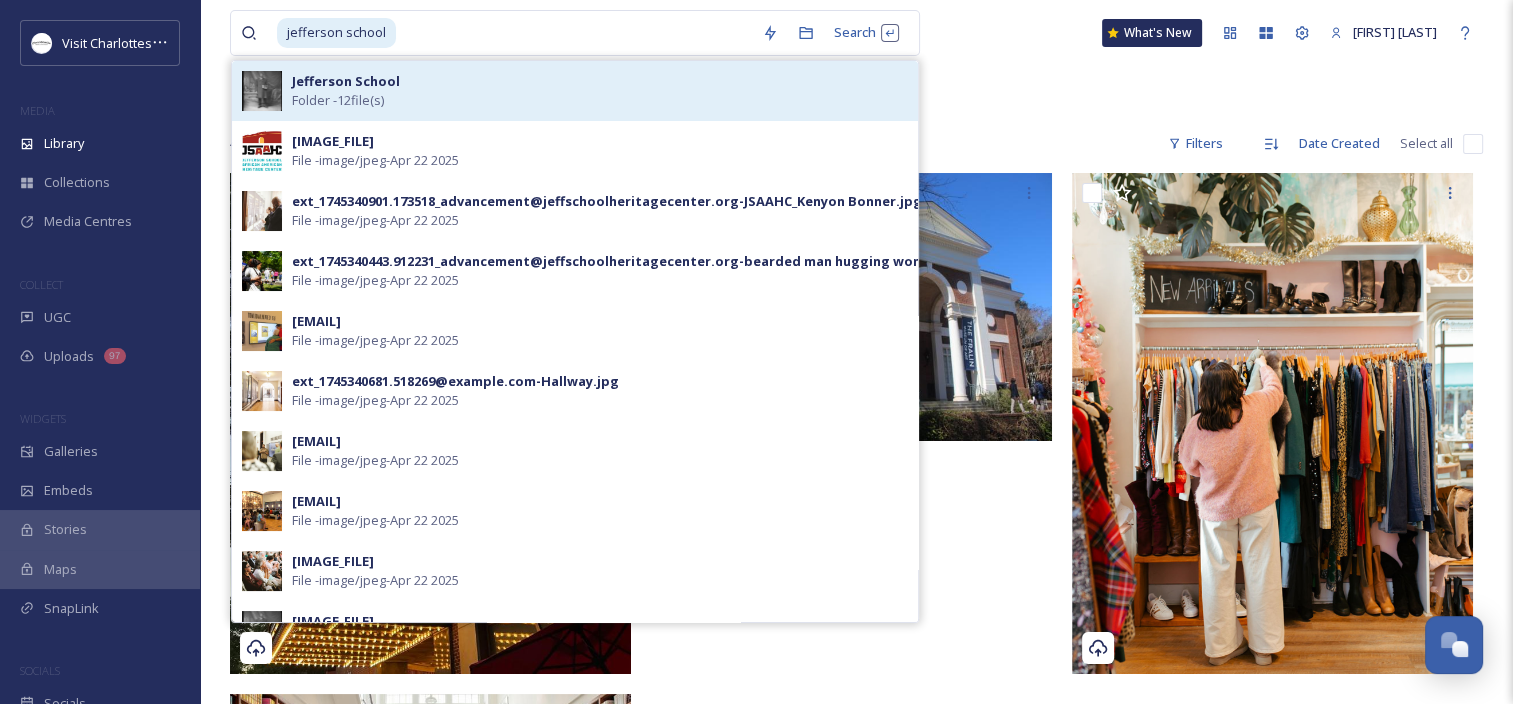 click on "Jefferson School" at bounding box center [346, 81] 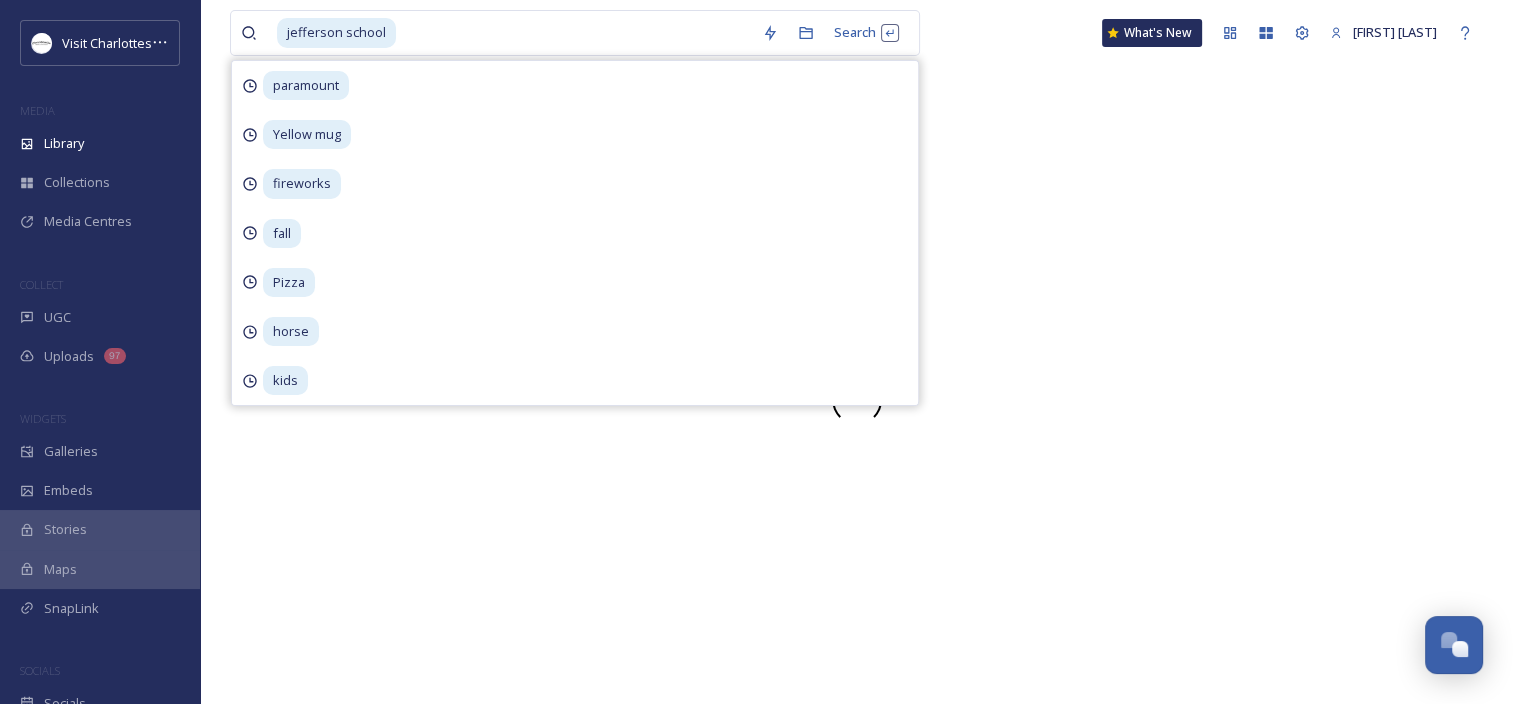 scroll, scrollTop: 0, scrollLeft: 0, axis: both 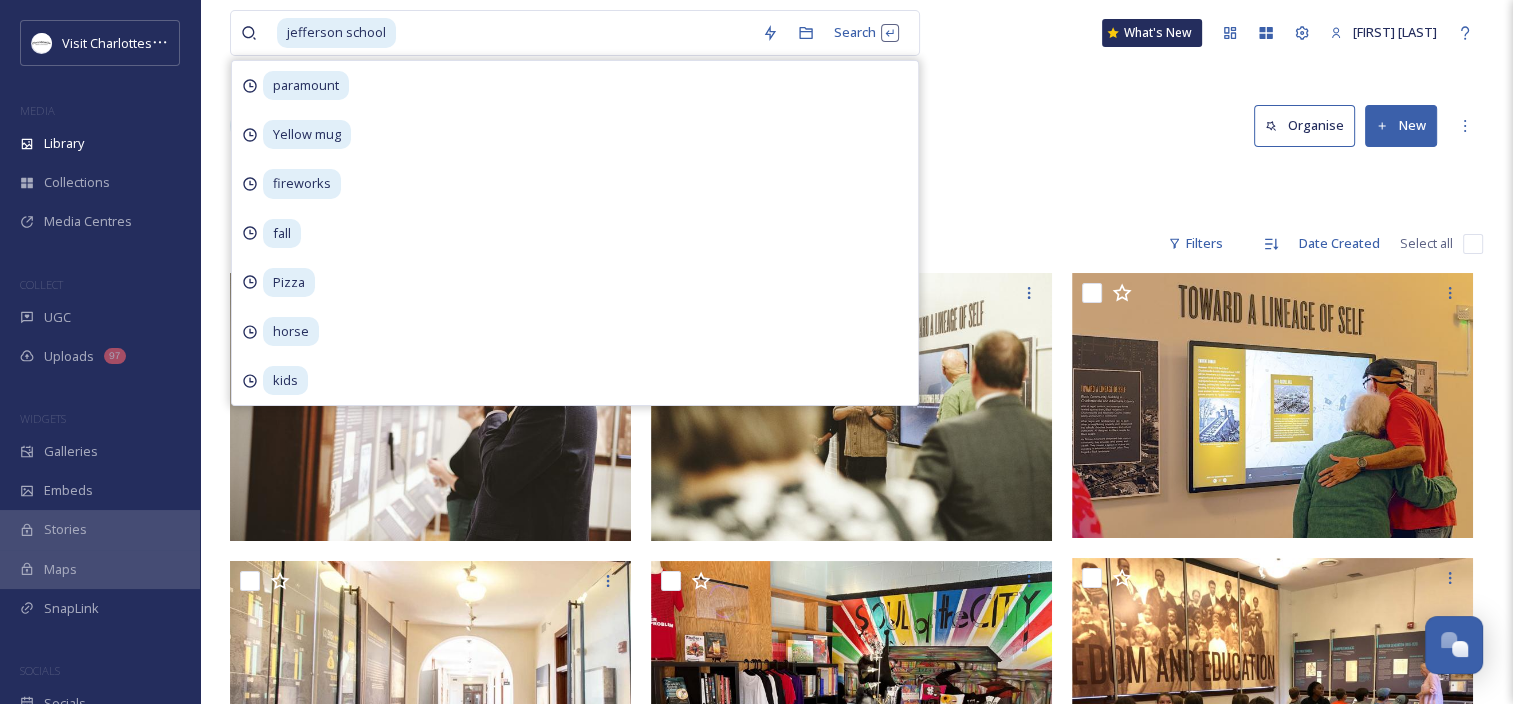 click on "Root History Jefferson School" at bounding box center (856, 185) 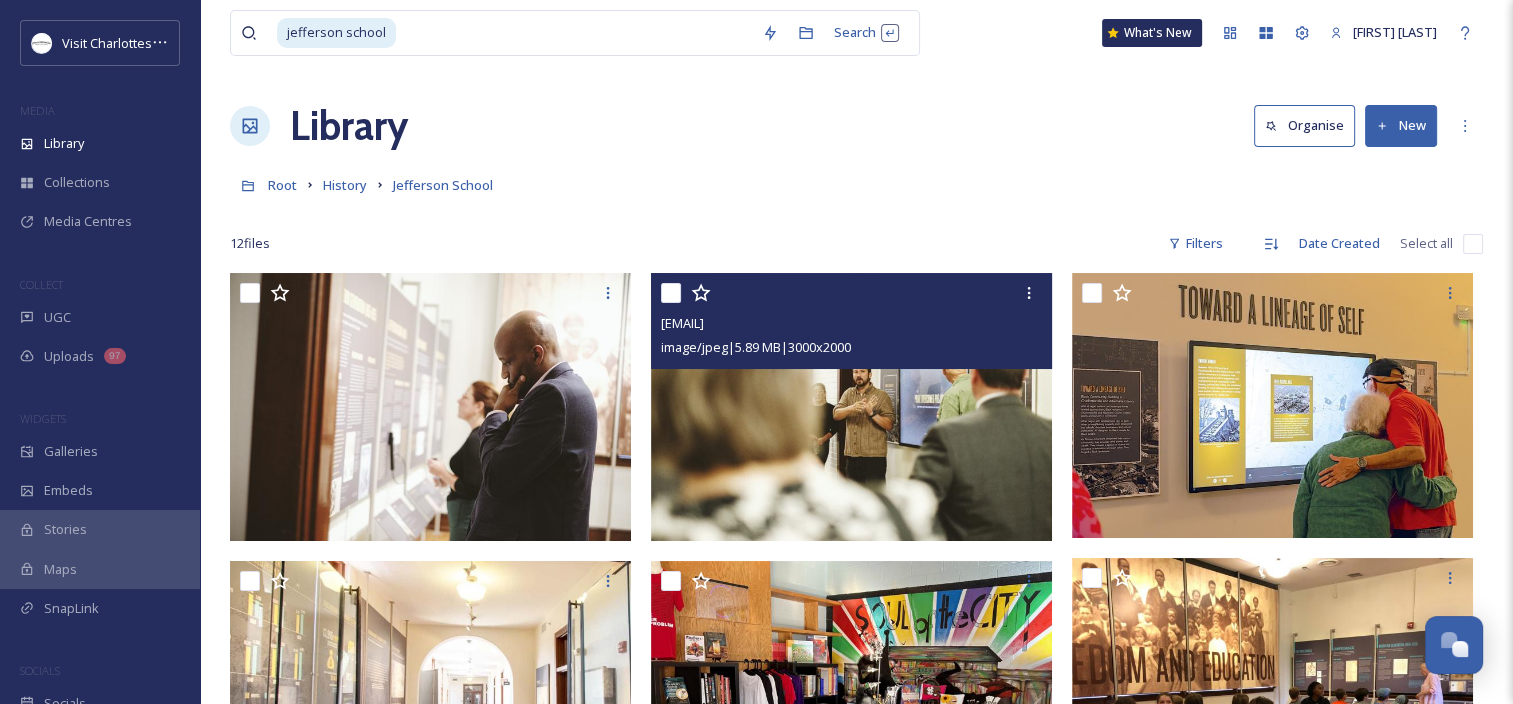 click at bounding box center [851, 407] 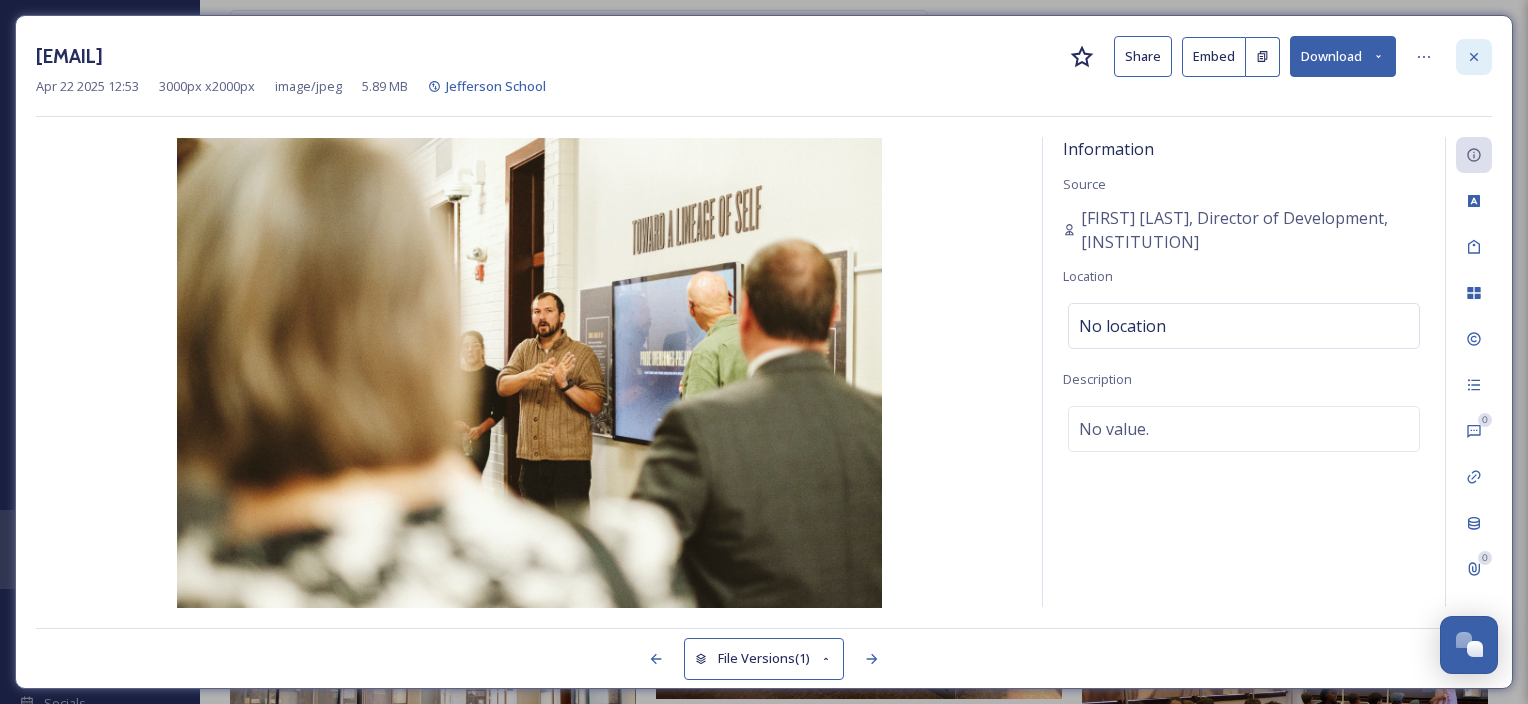 click at bounding box center (1474, 57) 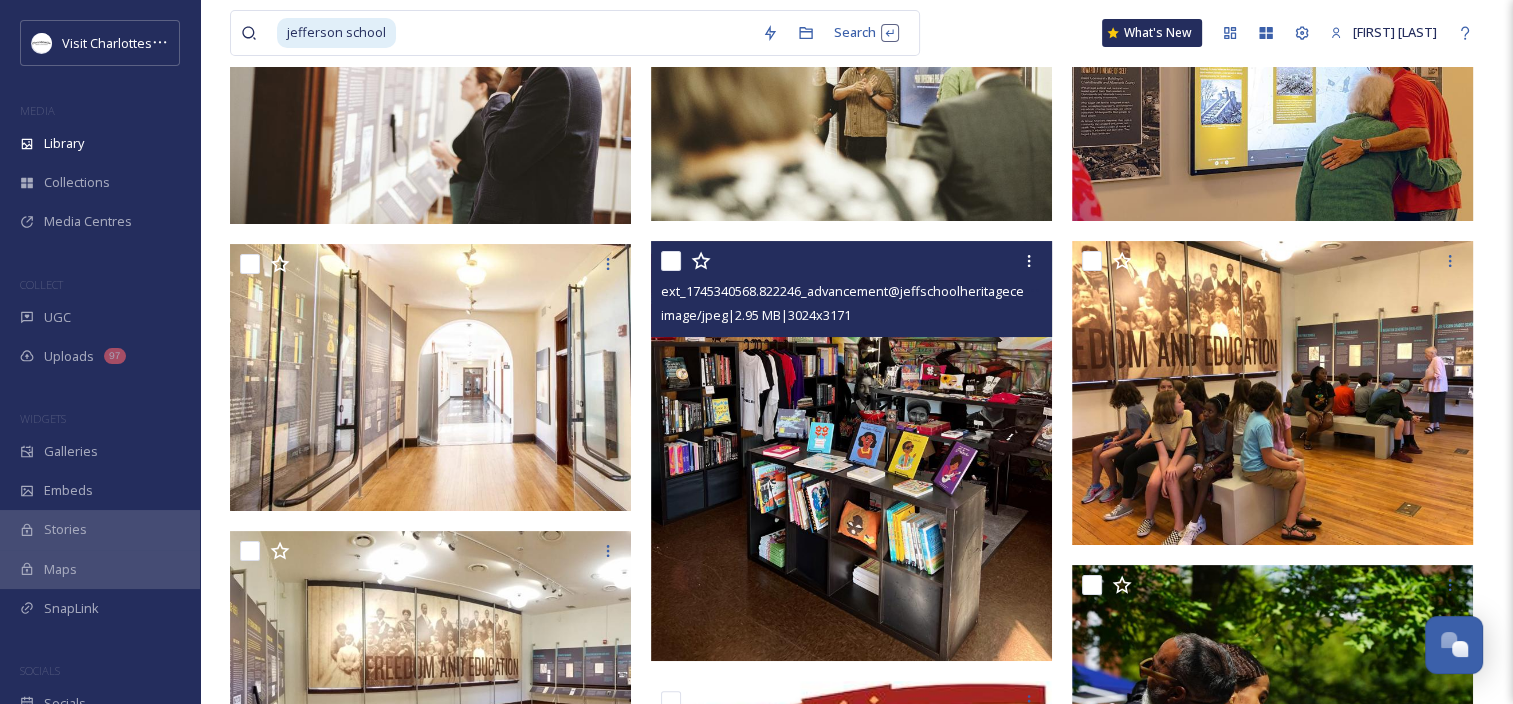 scroll, scrollTop: 200, scrollLeft: 0, axis: vertical 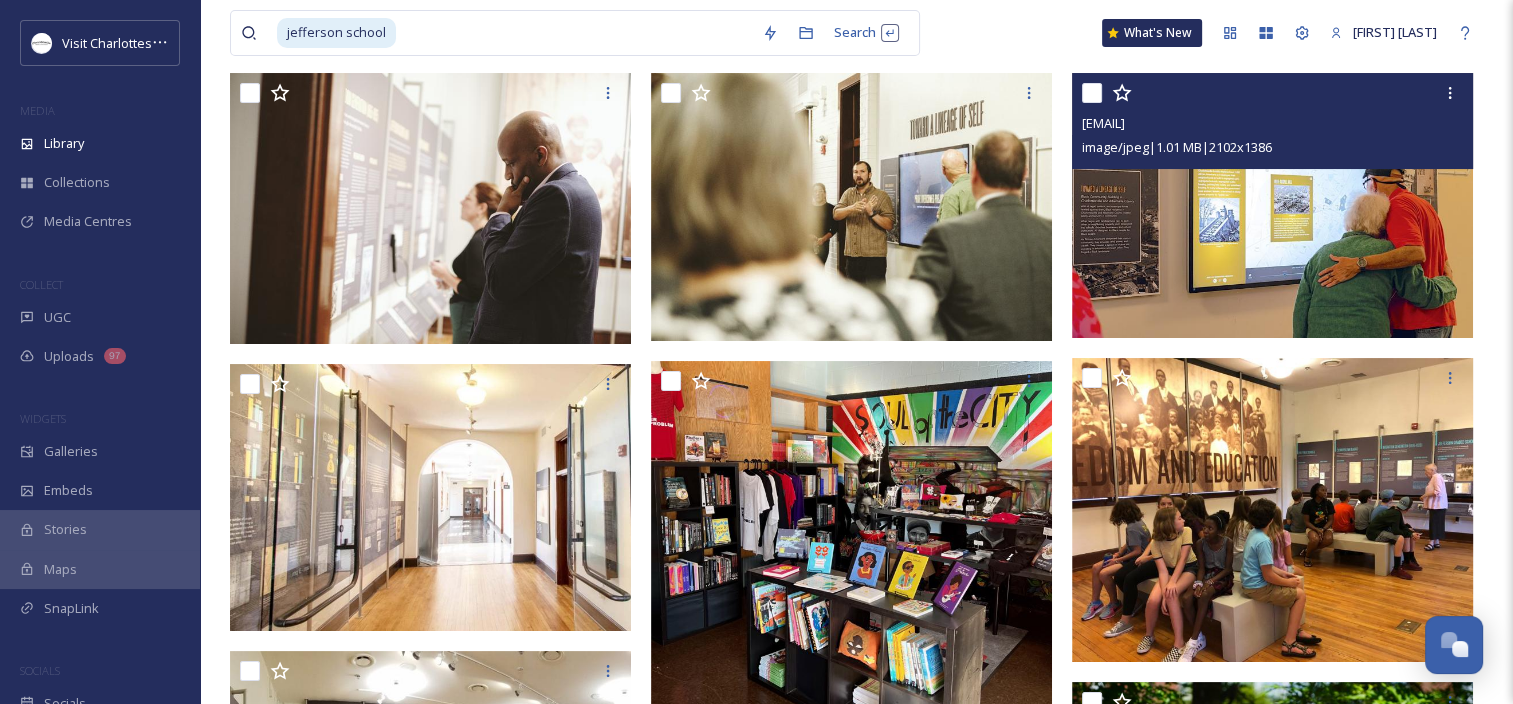 click on "image/jpeg  |  1.01 MB  |  2102  x  1386" at bounding box center [1177, 147] 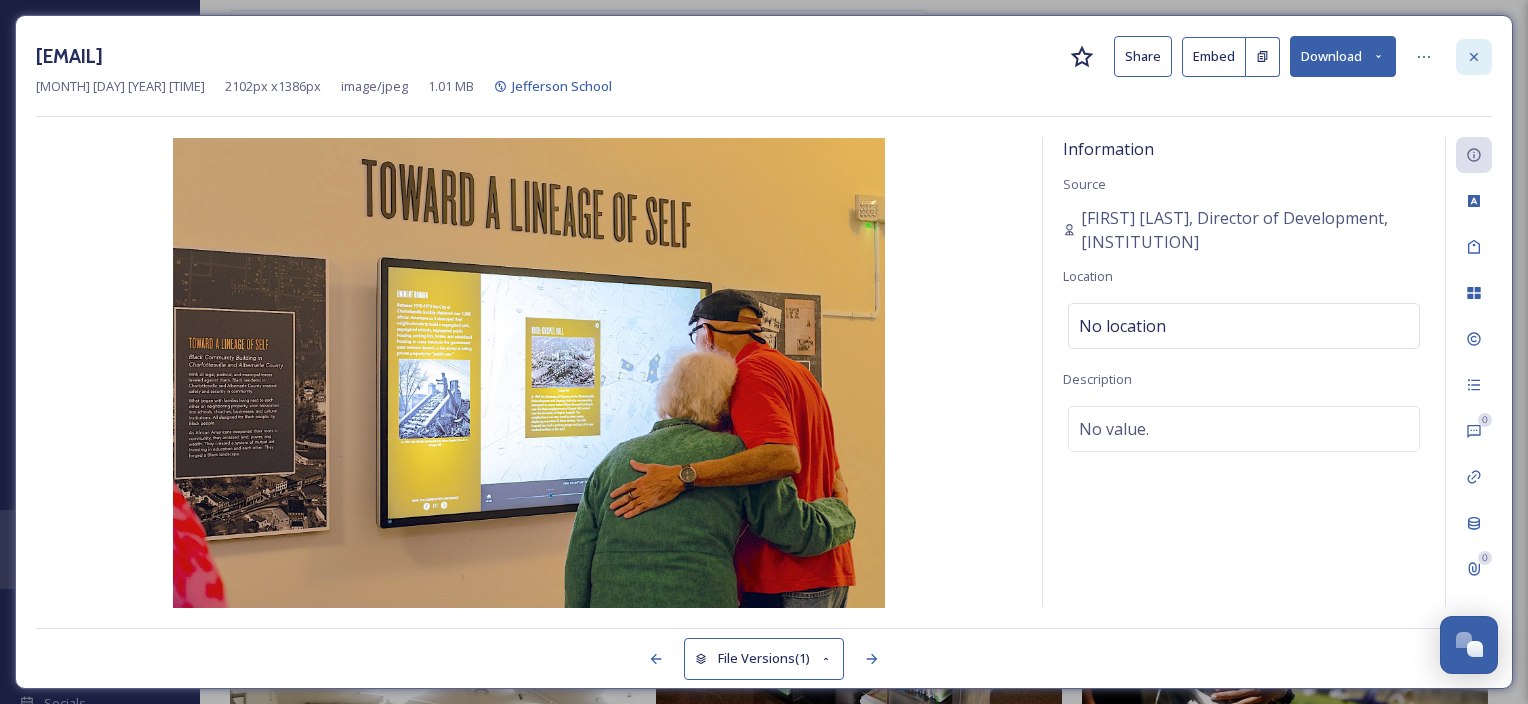 click 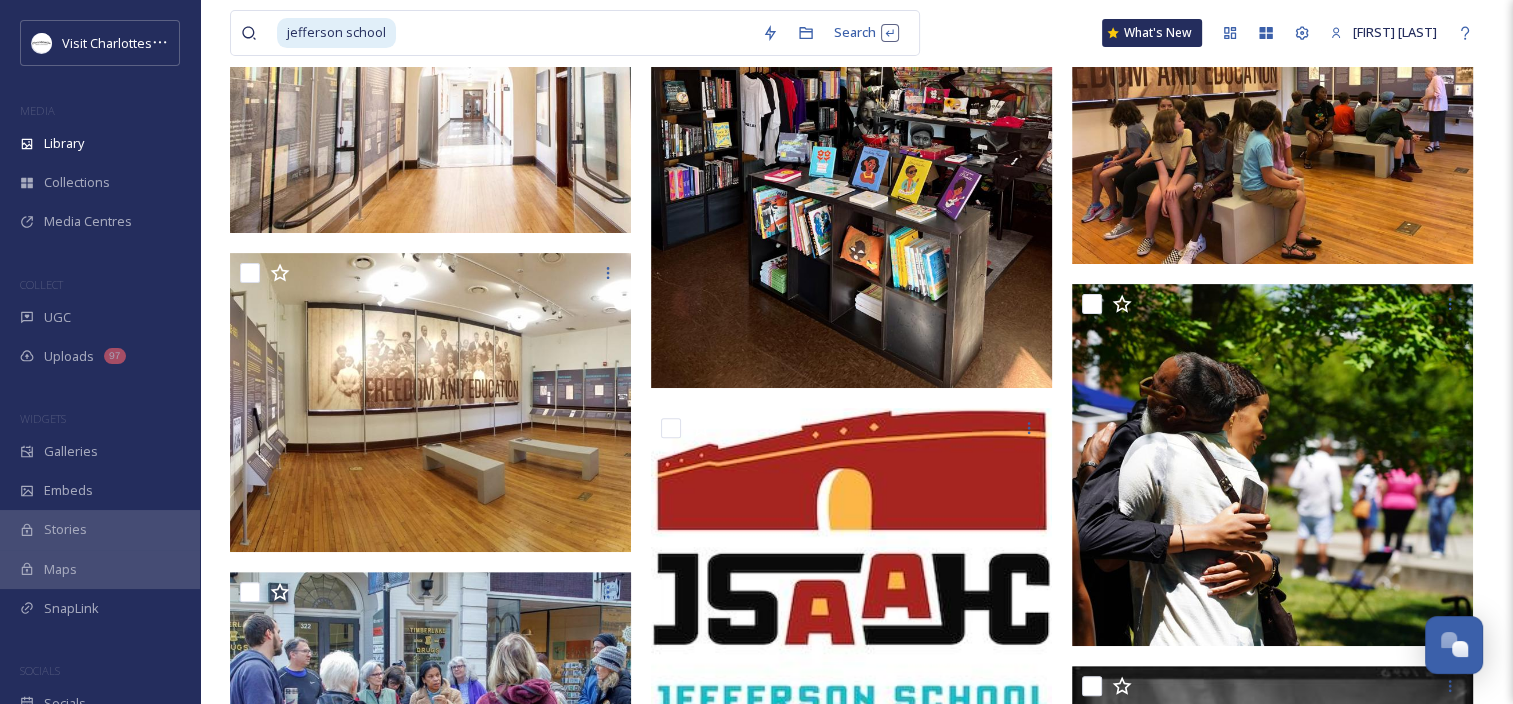 scroll, scrollTop: 475, scrollLeft: 0, axis: vertical 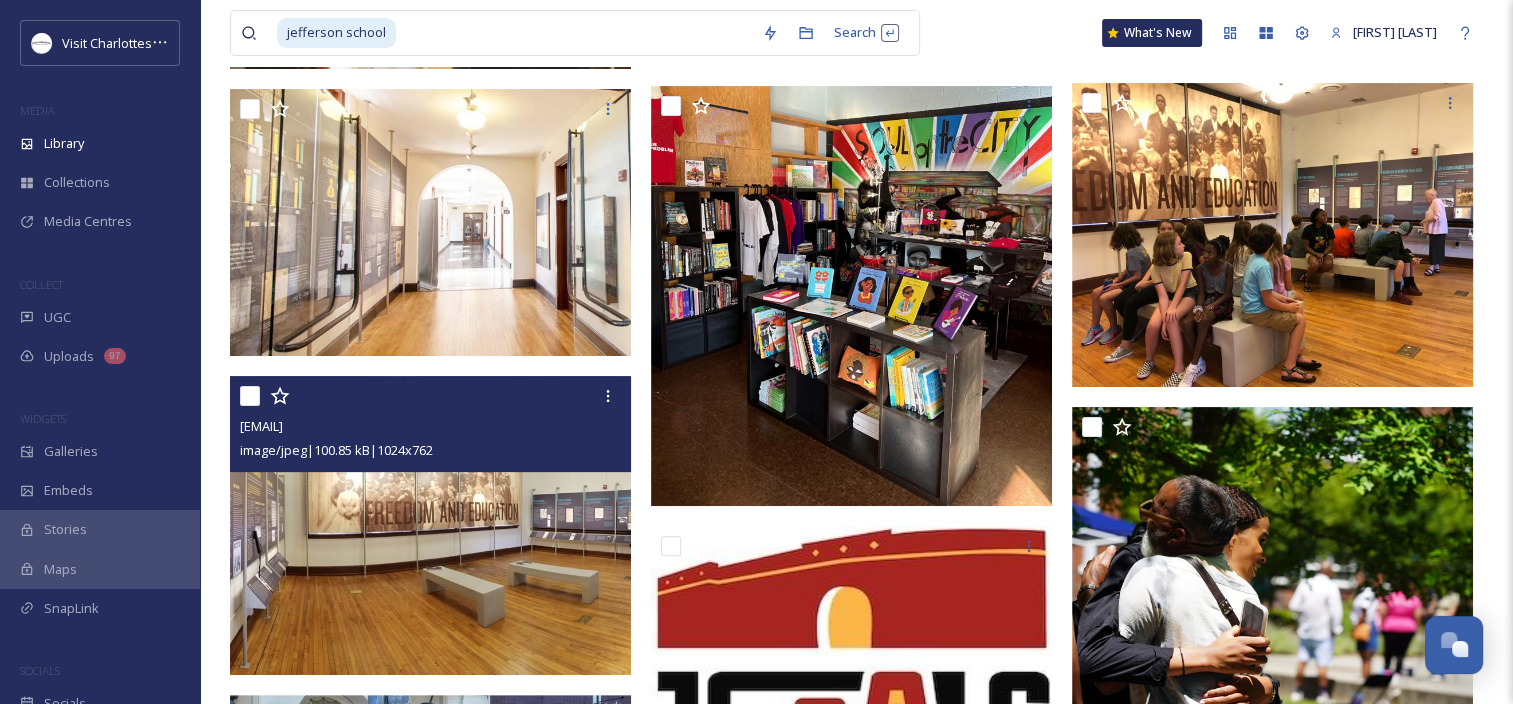 click at bounding box center (430, 525) 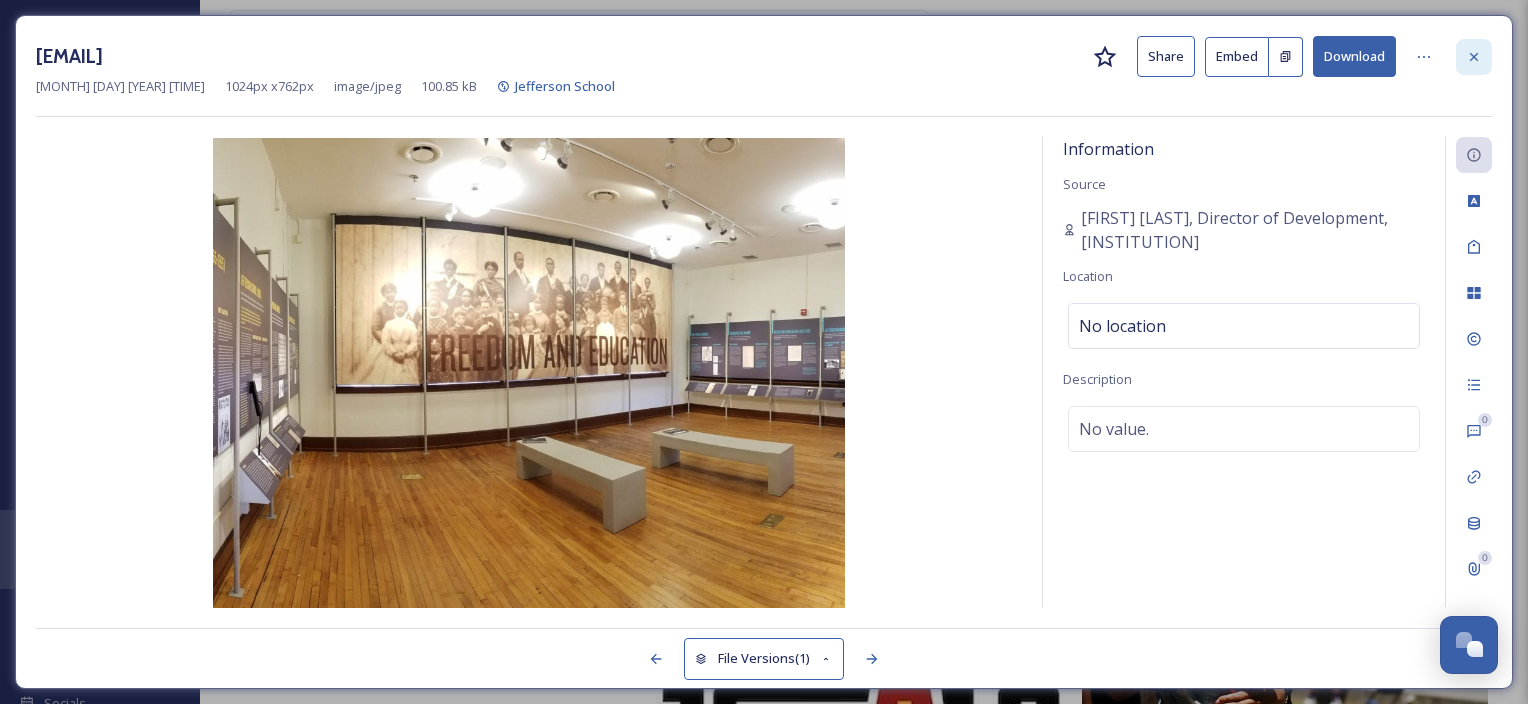 click 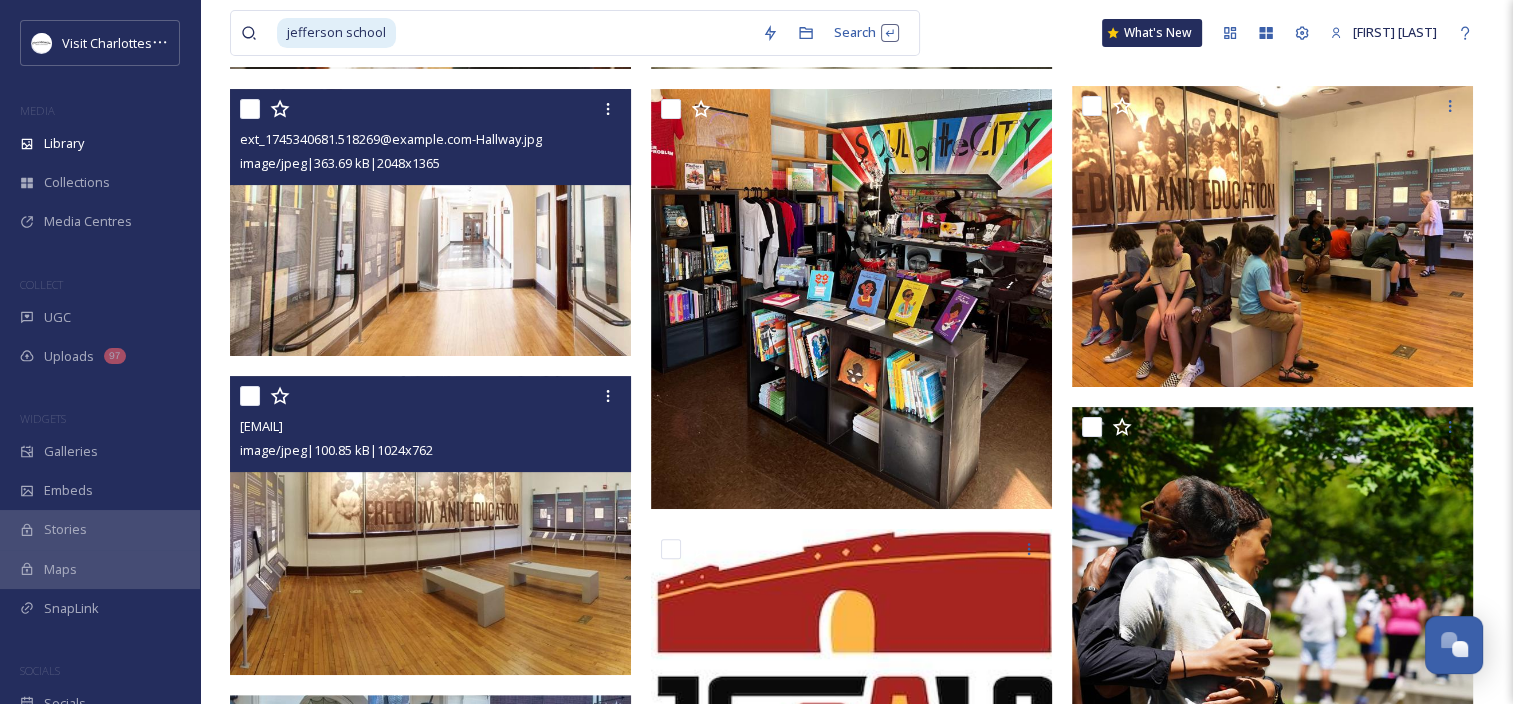 click at bounding box center (430, 223) 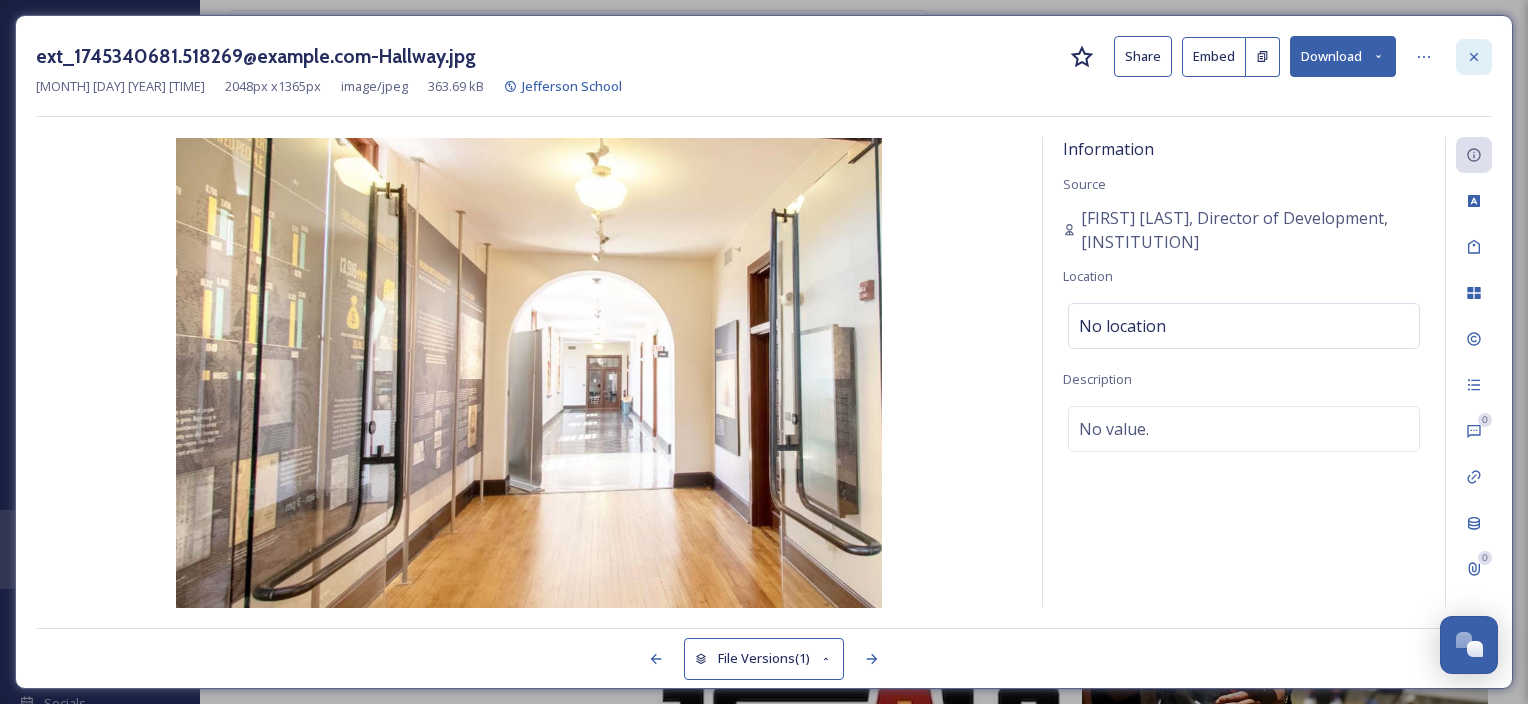 click 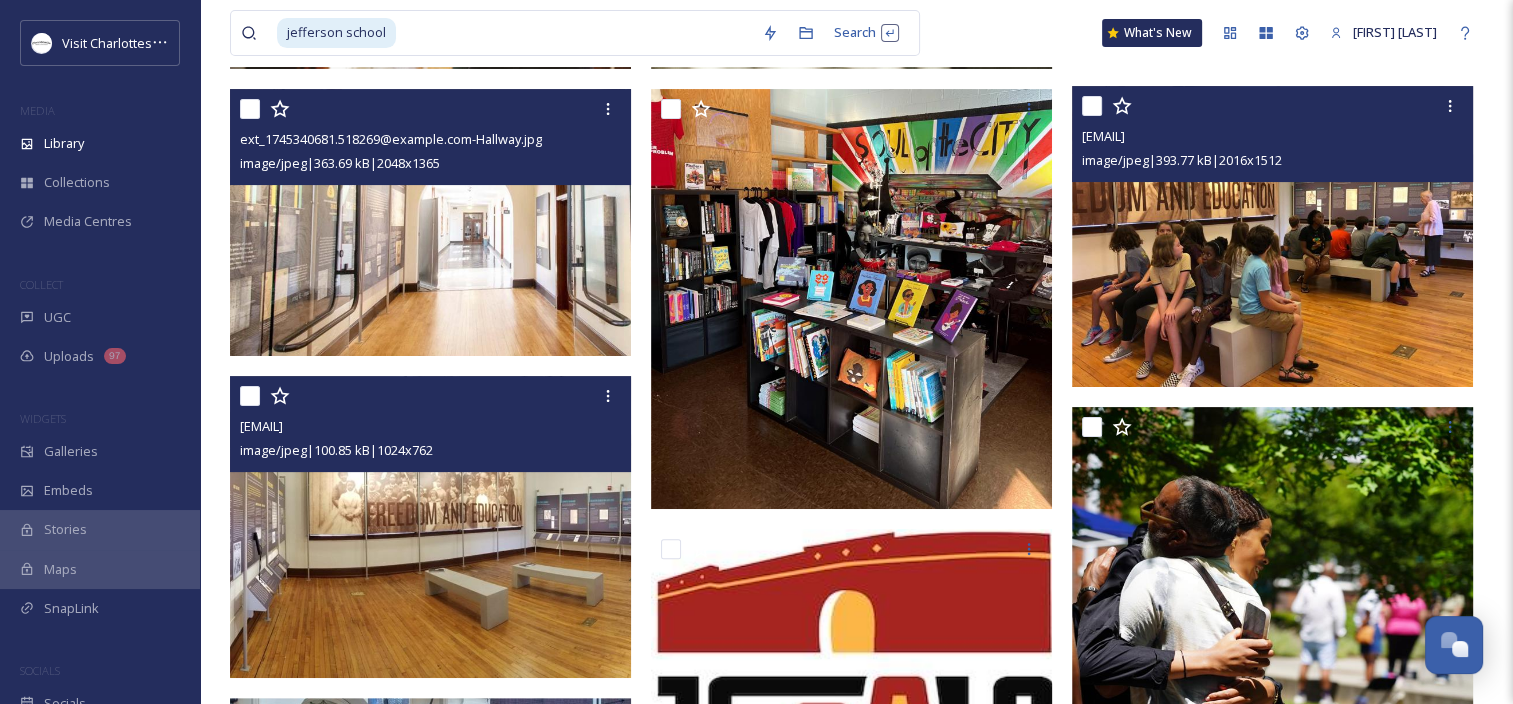 click at bounding box center (1272, 236) 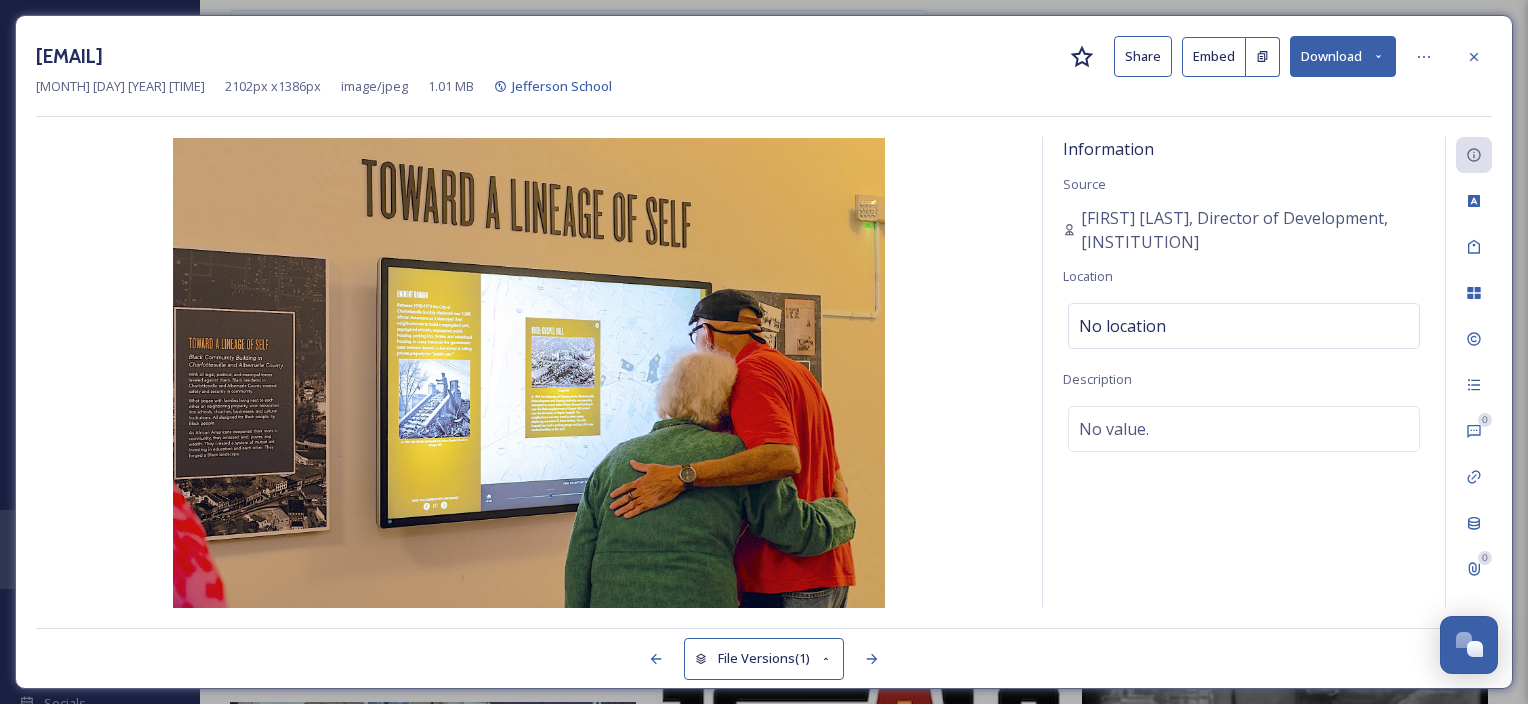 click on "Download" at bounding box center [1343, 56] 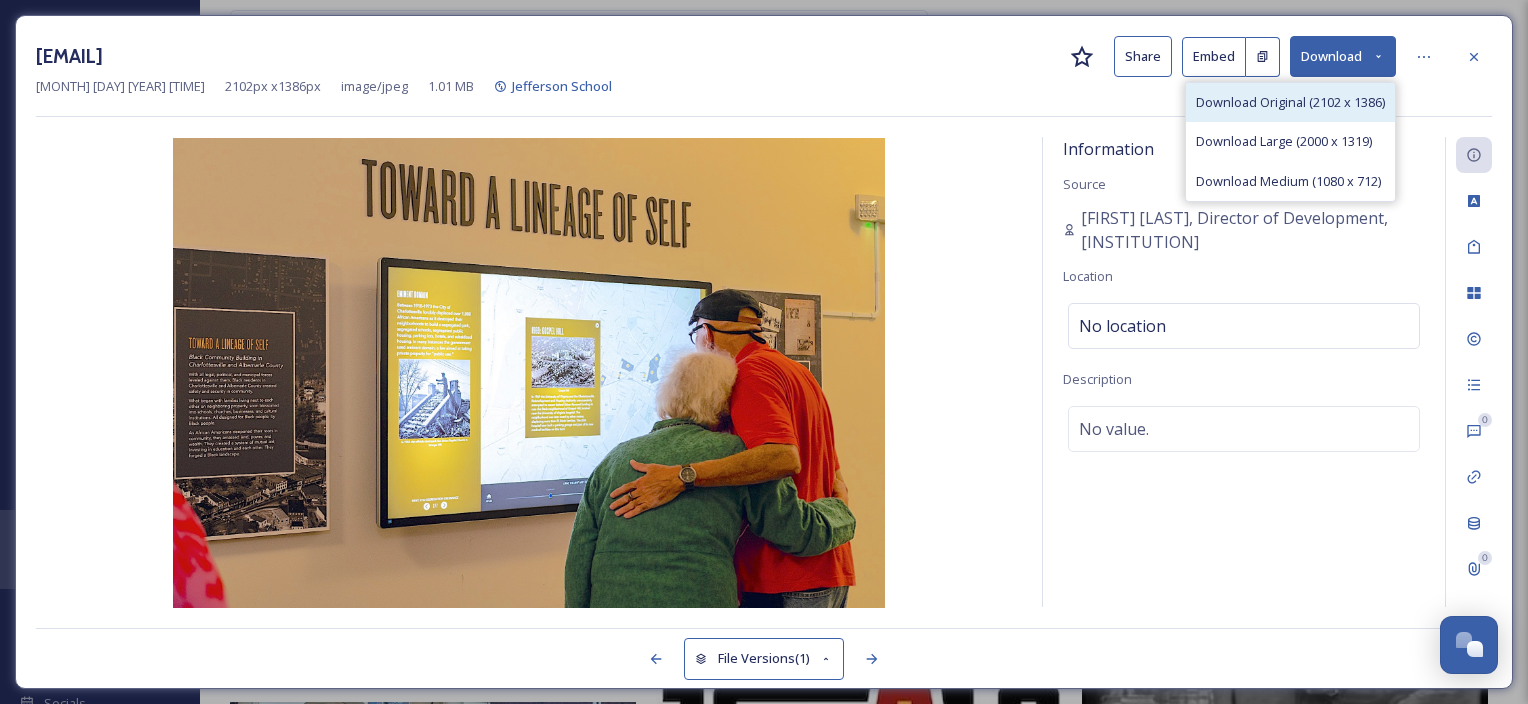 click on "Download Original (2102 x 1386)" at bounding box center (1290, 102) 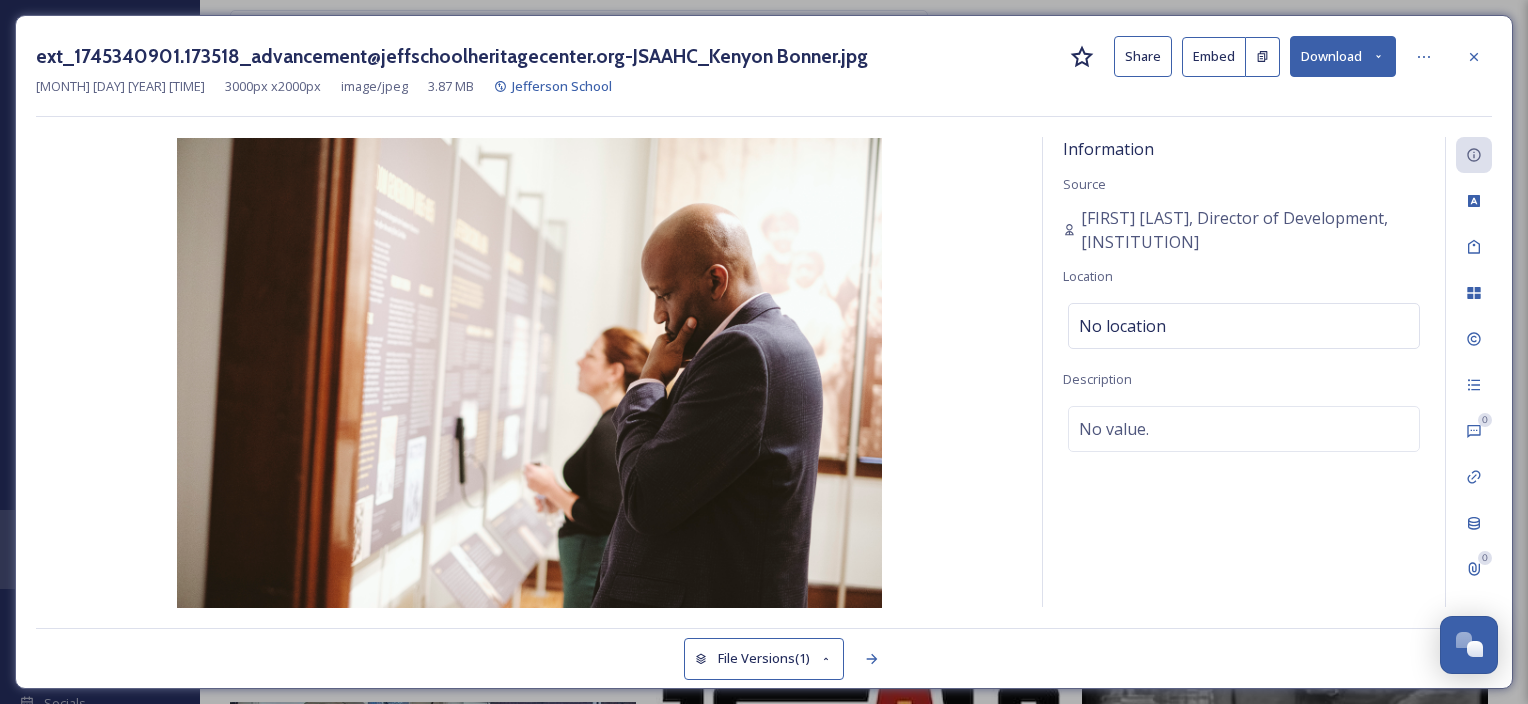 click on "ext_1745340901.173518_advancement@jeffschoolheritagecenter.org-JSAAHC_Kenyon Bonner.jpg Share Embed Download" at bounding box center (764, 56) 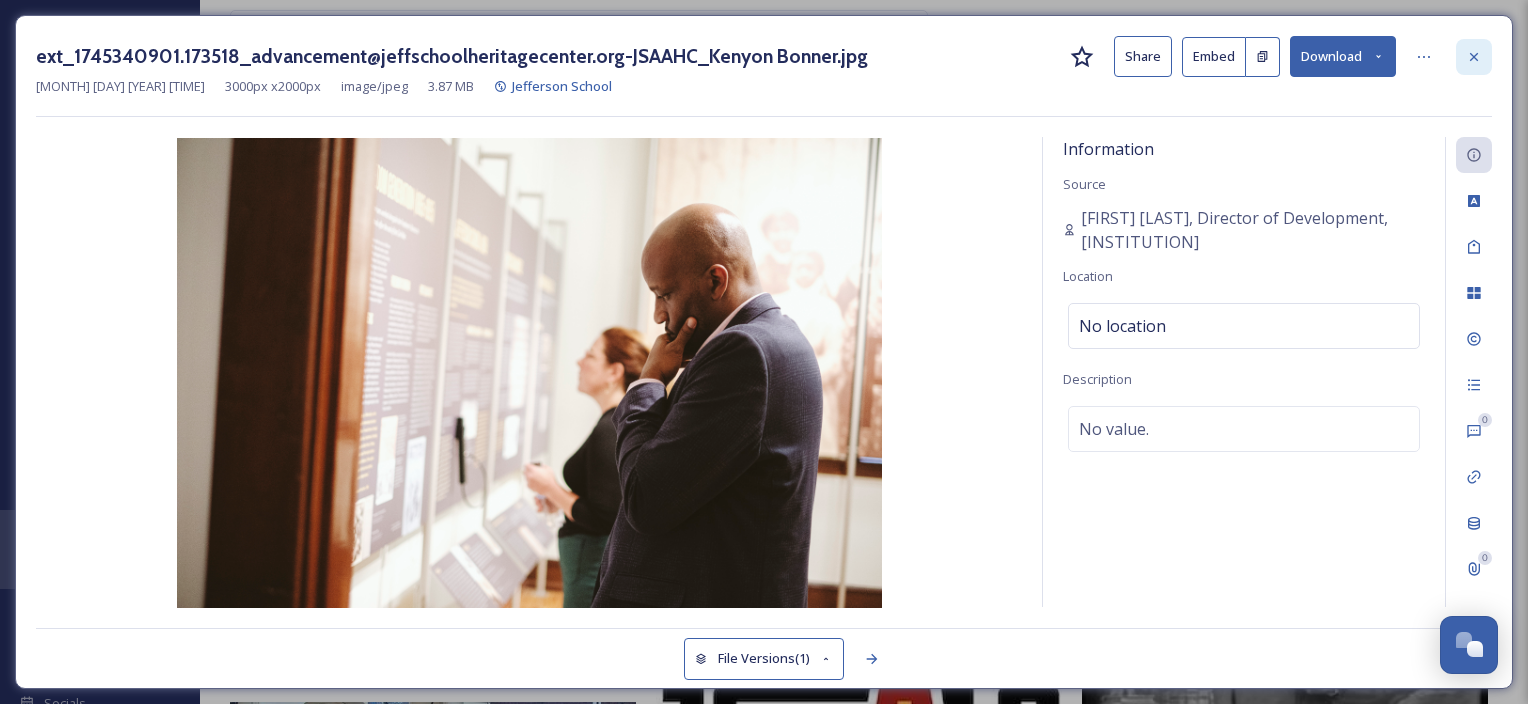 click at bounding box center (1474, 57) 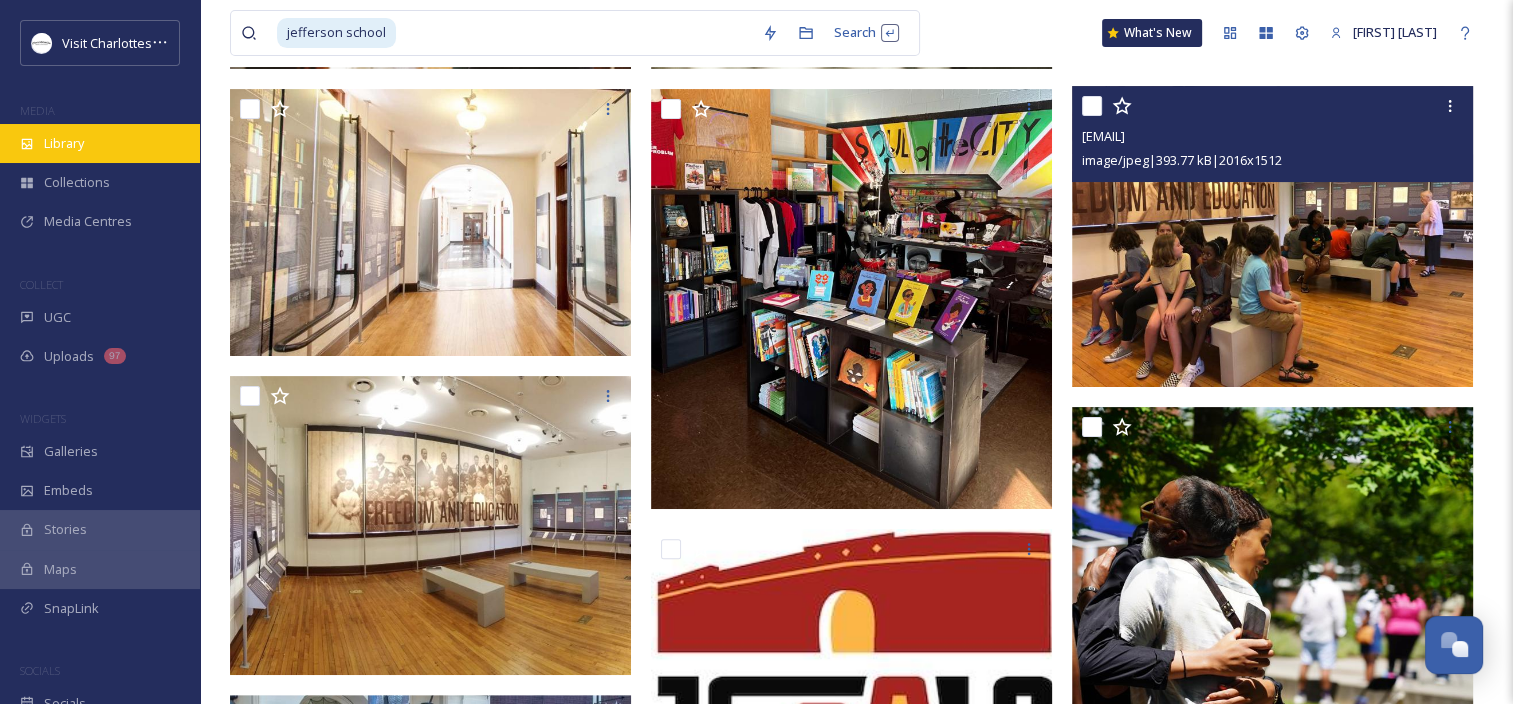 click on "Library" at bounding box center [64, 143] 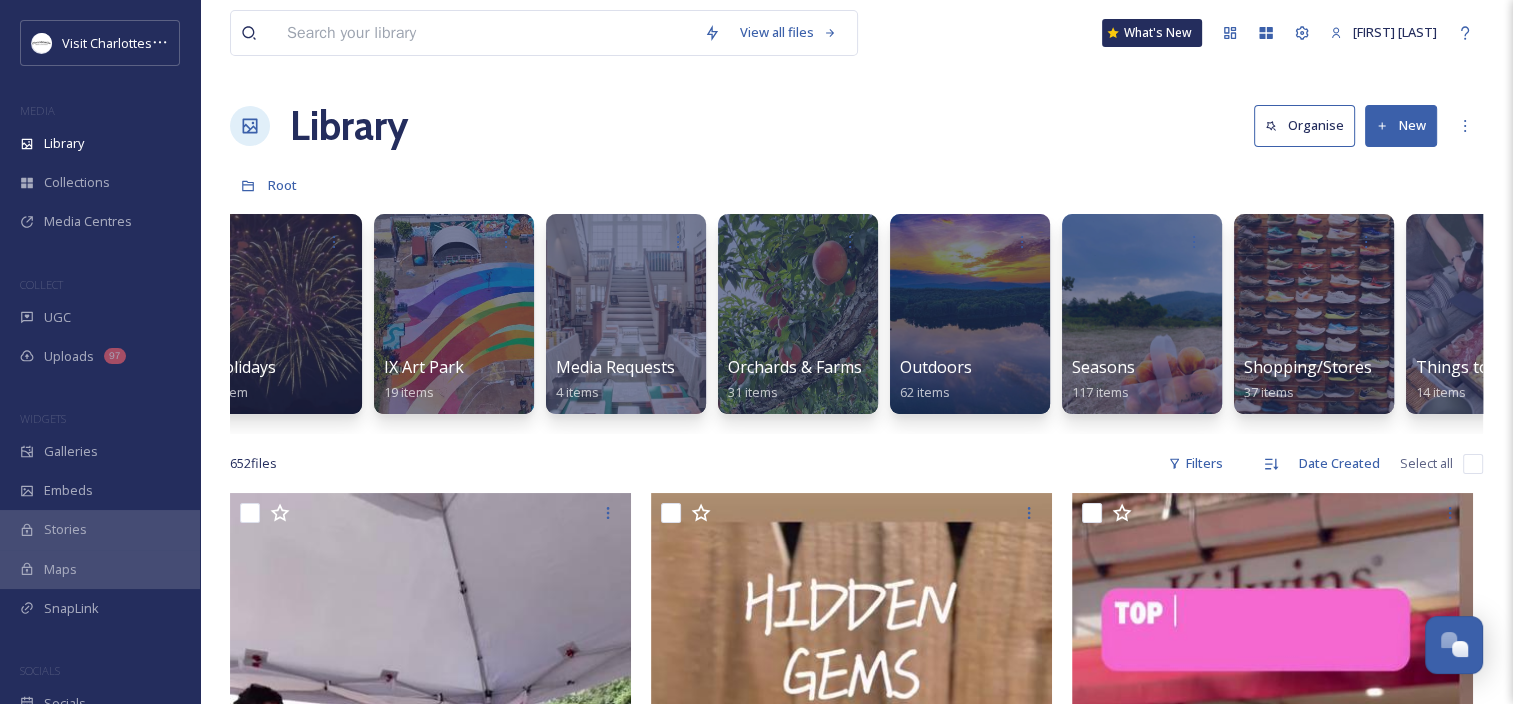 scroll, scrollTop: 0, scrollLeft: 2272, axis: horizontal 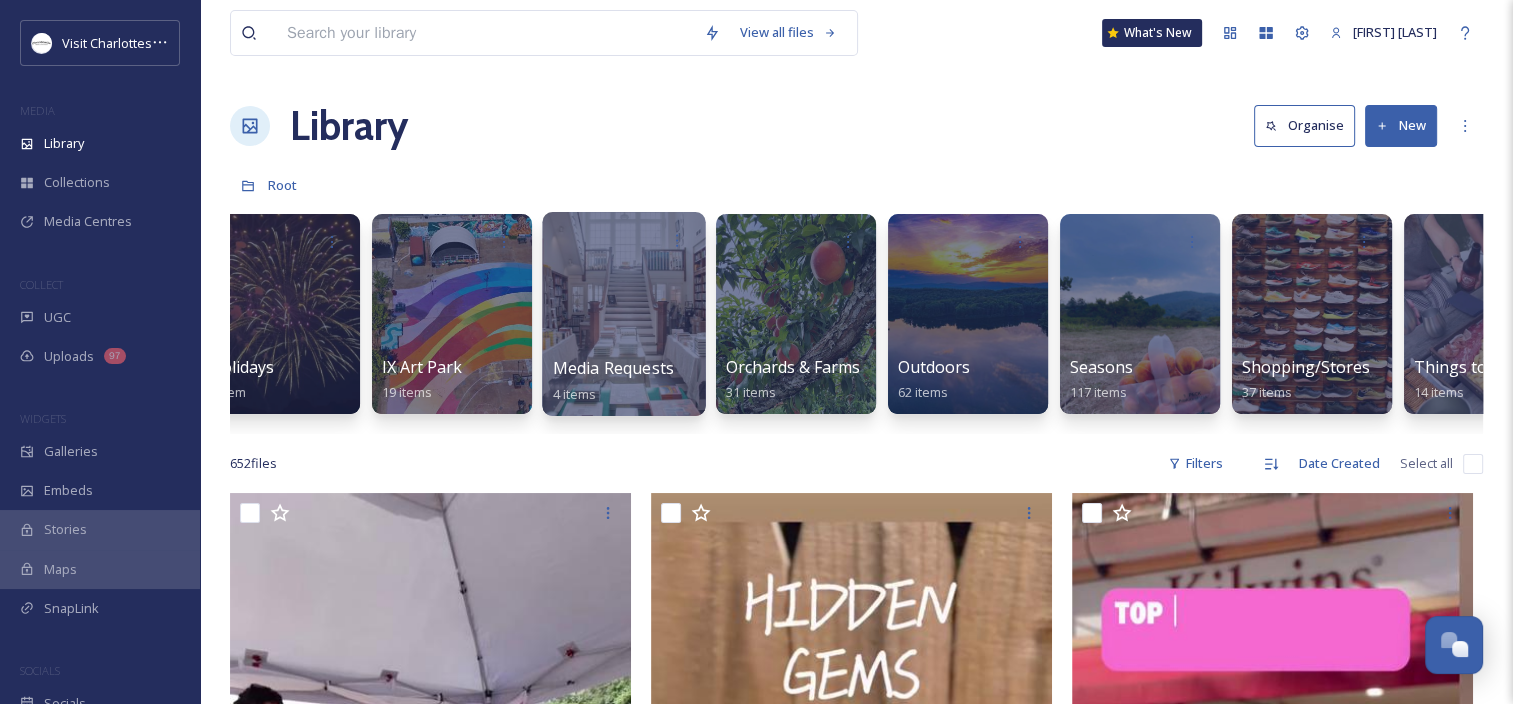 click at bounding box center (623, 314) 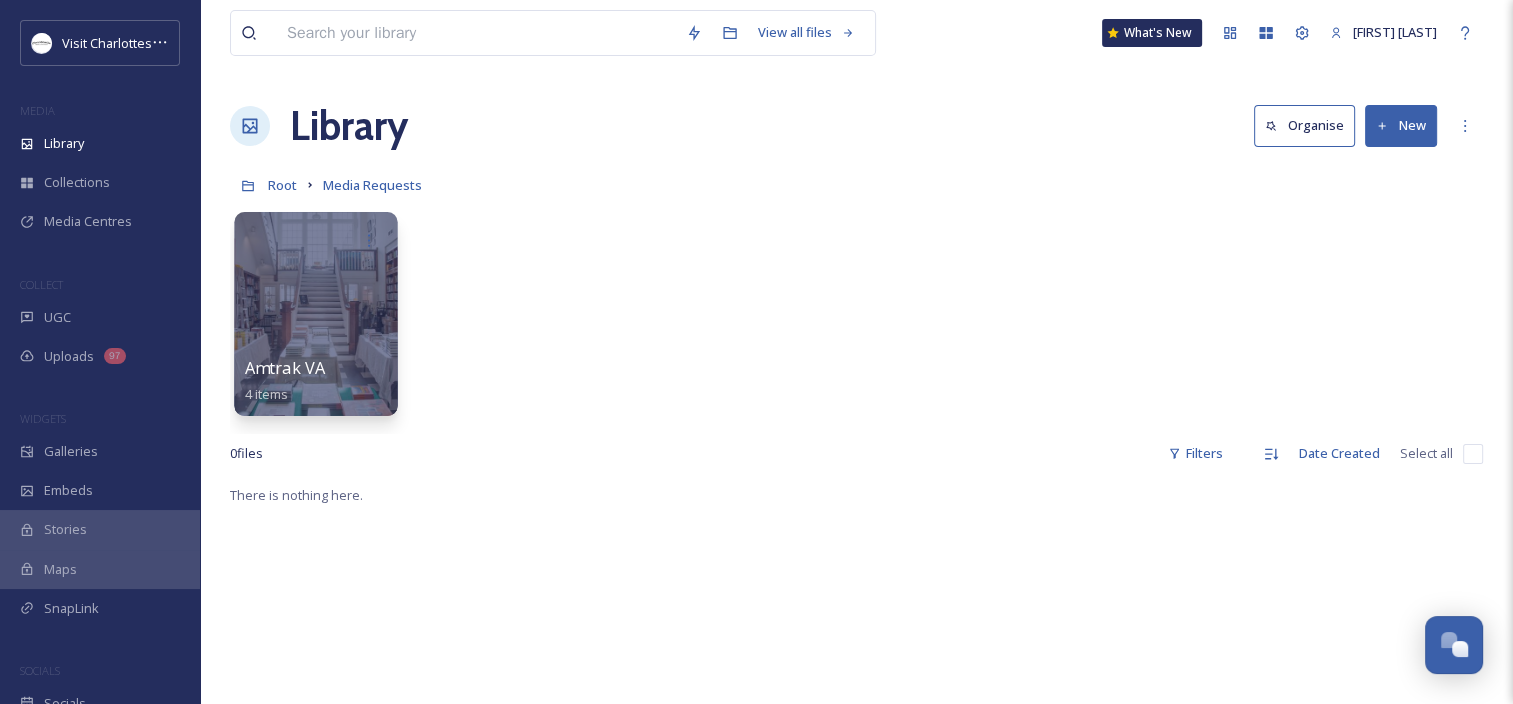 click at bounding box center [315, 314] 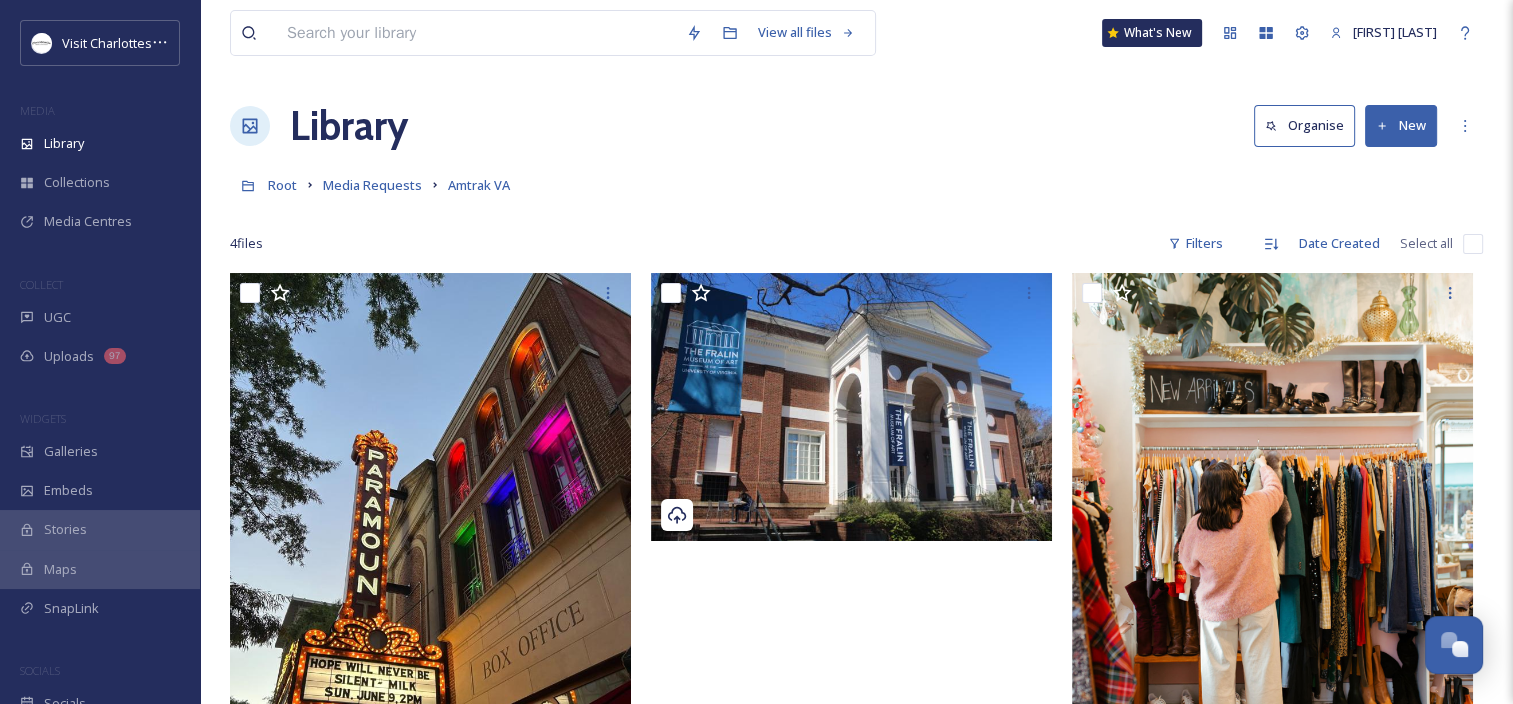 click on "New" at bounding box center [1401, 125] 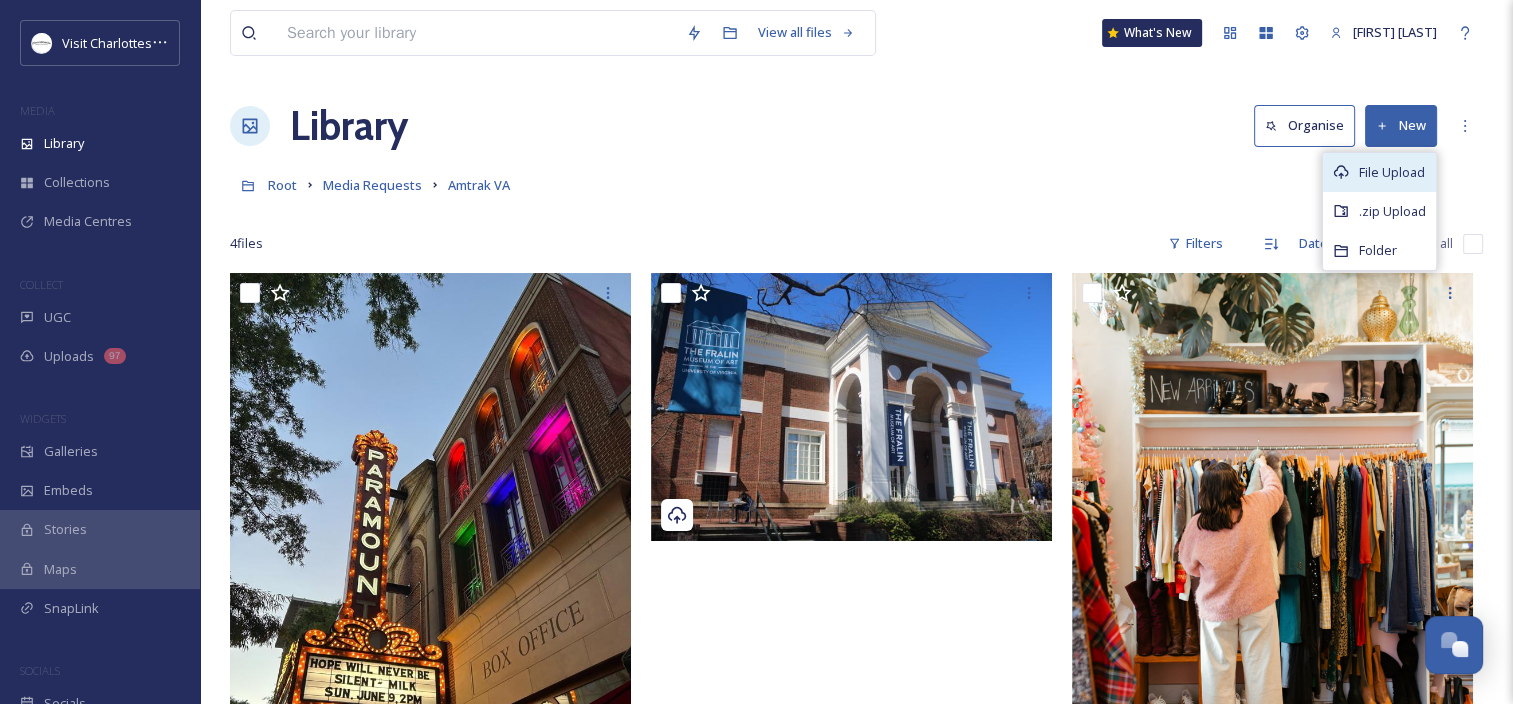 click 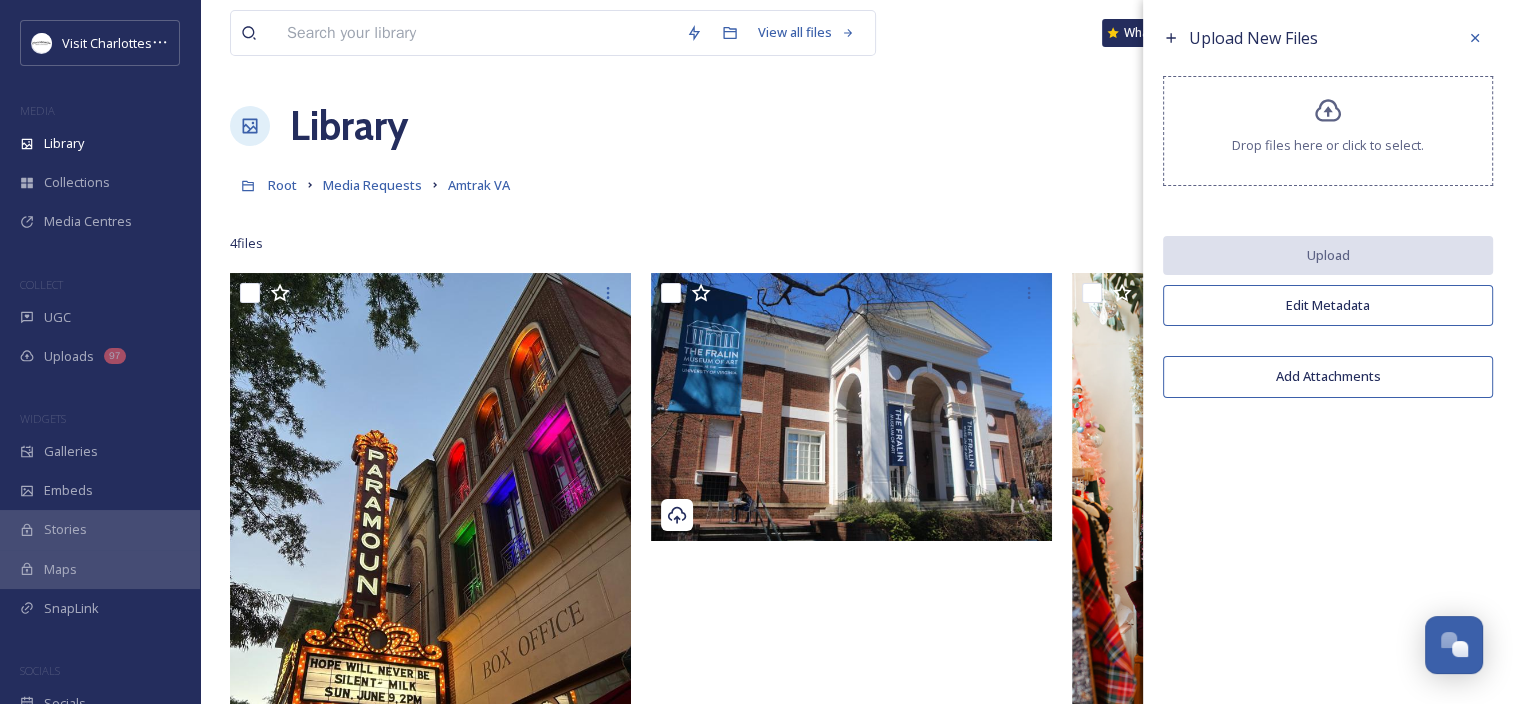 click on "Drop files here or click to select." at bounding box center [1328, 131] 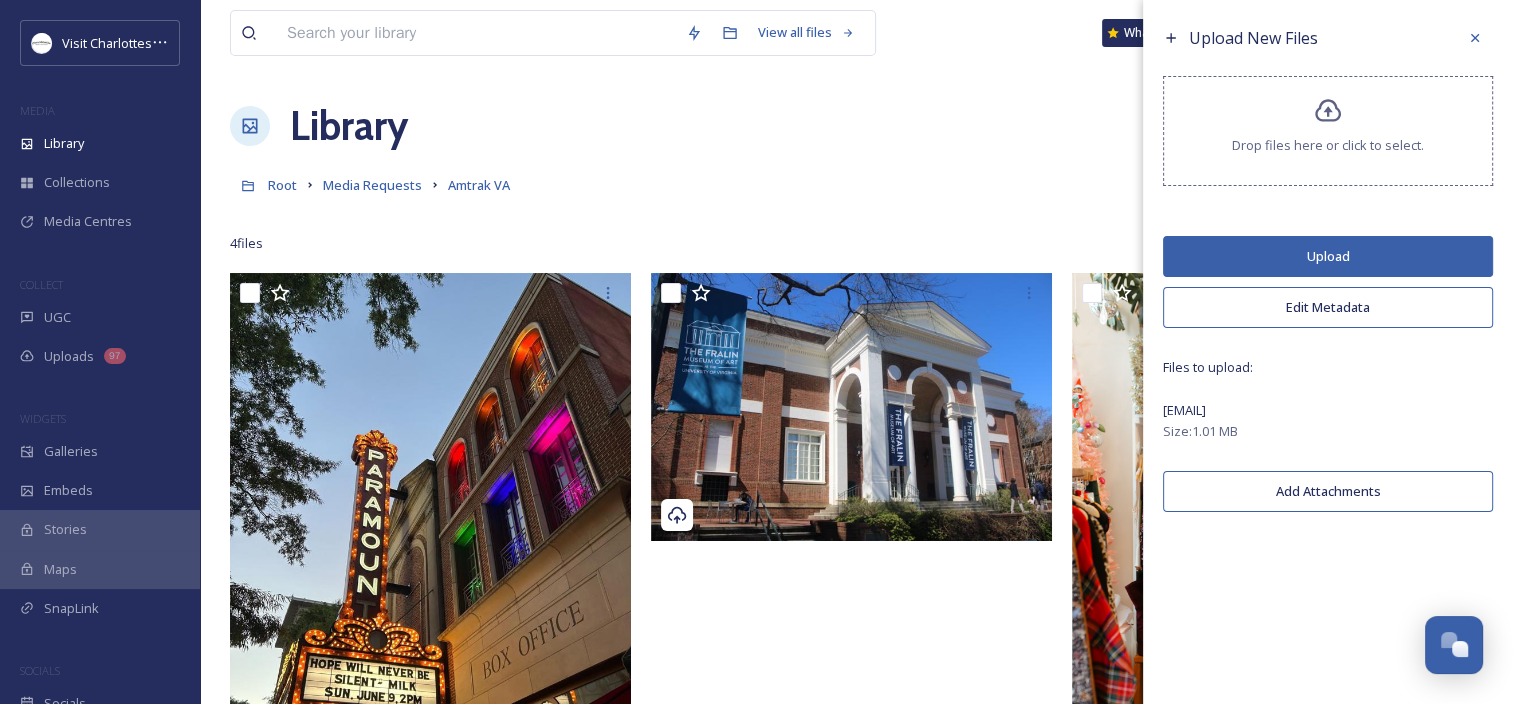 click on "Upload" at bounding box center [1328, 256] 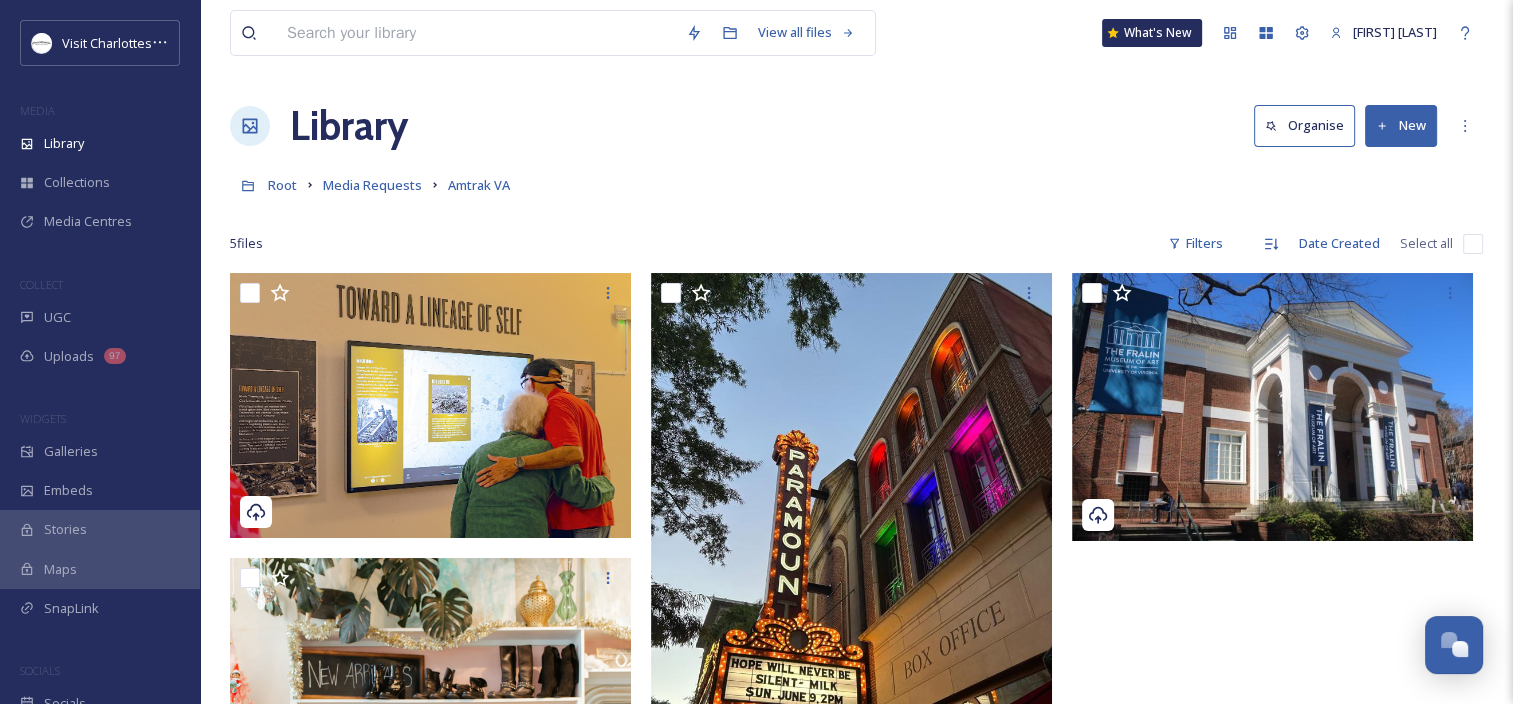 click on "Root Media Requests Amtrak VA" at bounding box center (856, 185) 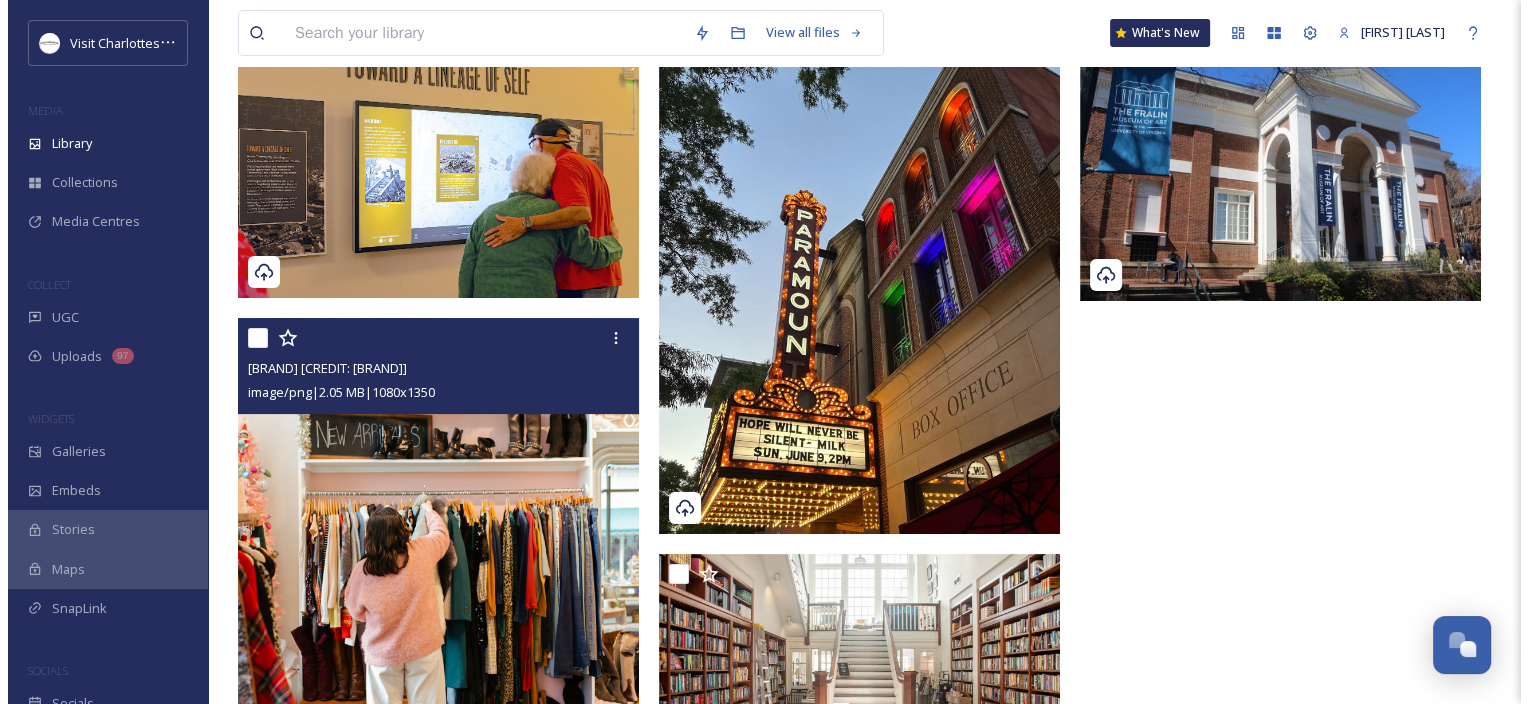 scroll, scrollTop: 0, scrollLeft: 0, axis: both 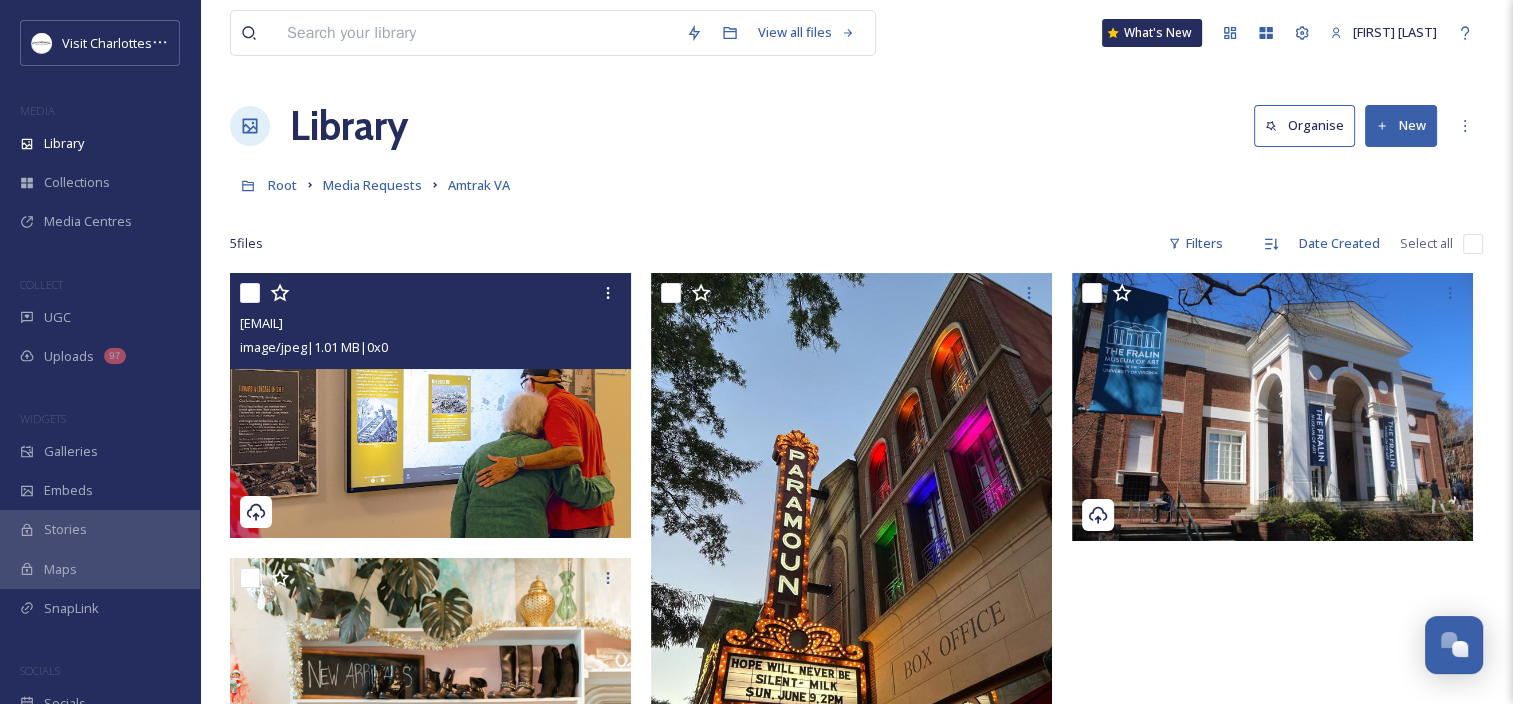 click at bounding box center (430, 405) 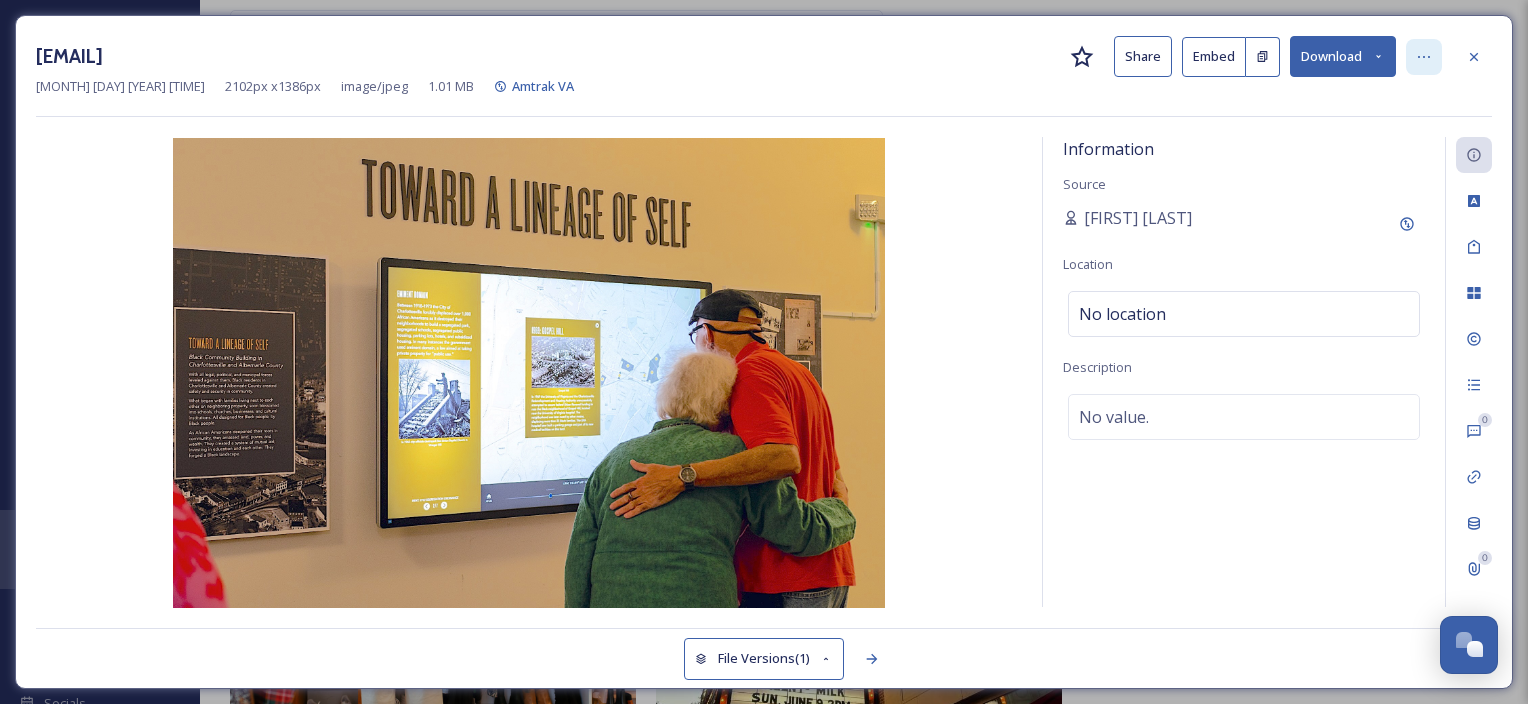 click 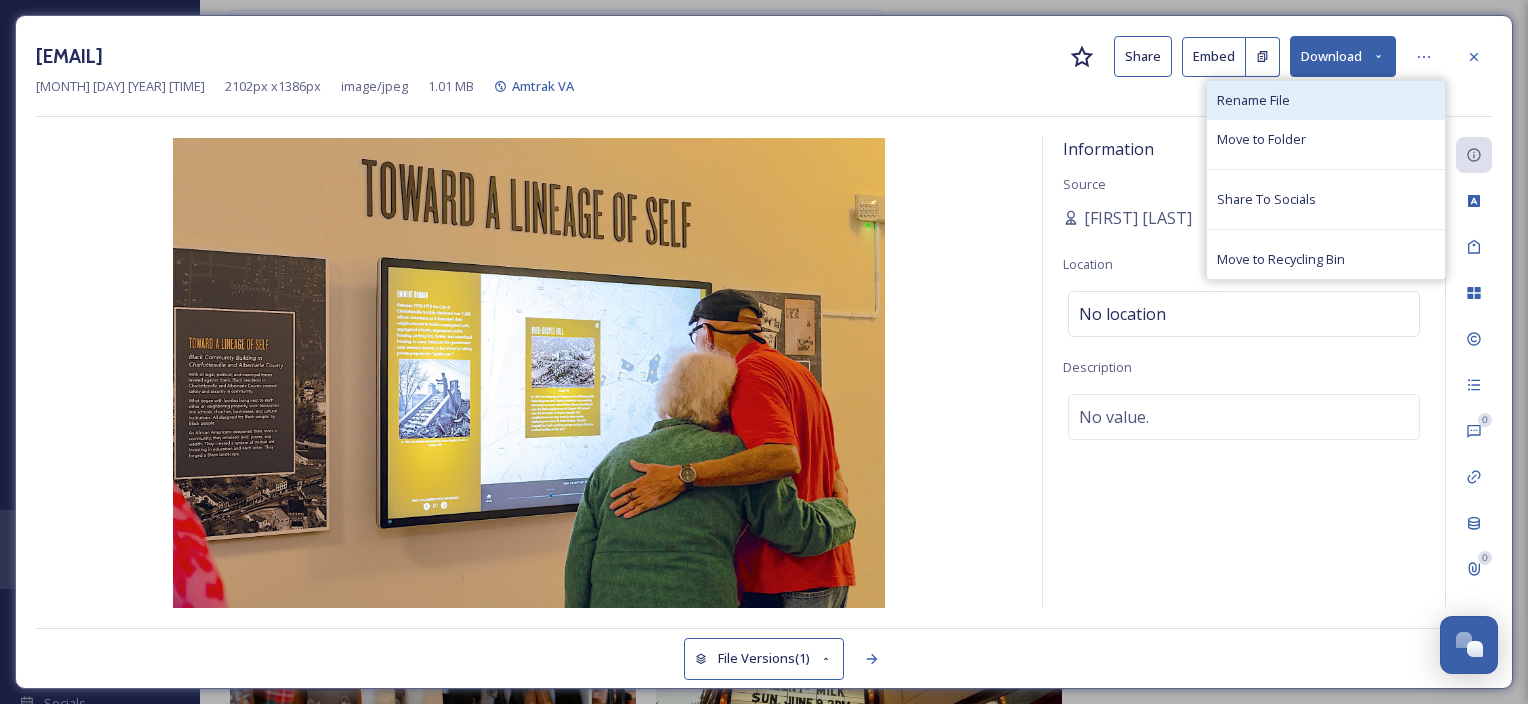 click on "Rename File" at bounding box center [1326, 100] 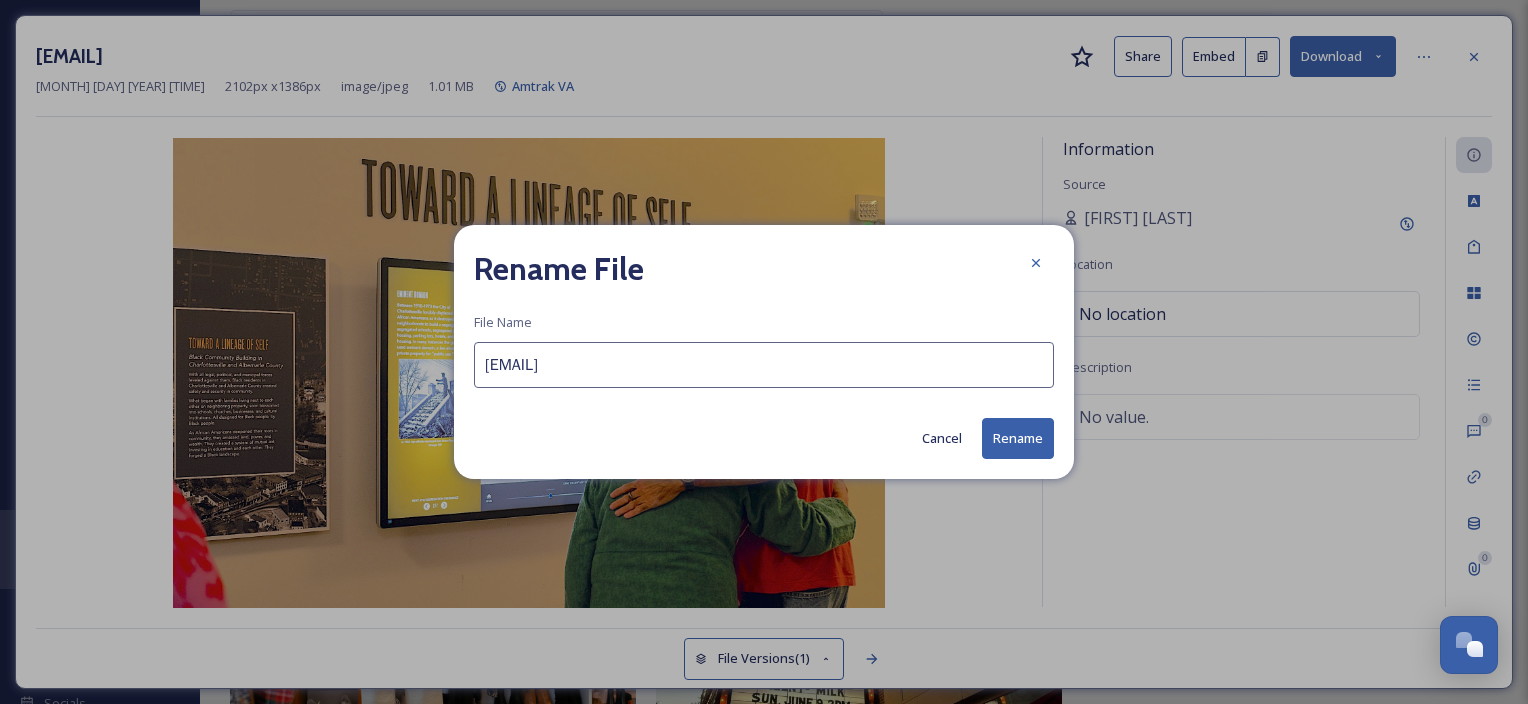 click on "ext_1745340705.572466_advancement@jeffschoolheritagecenter.org-Cville Photo_Frank Walker edited.jpeg" at bounding box center [764, 365] 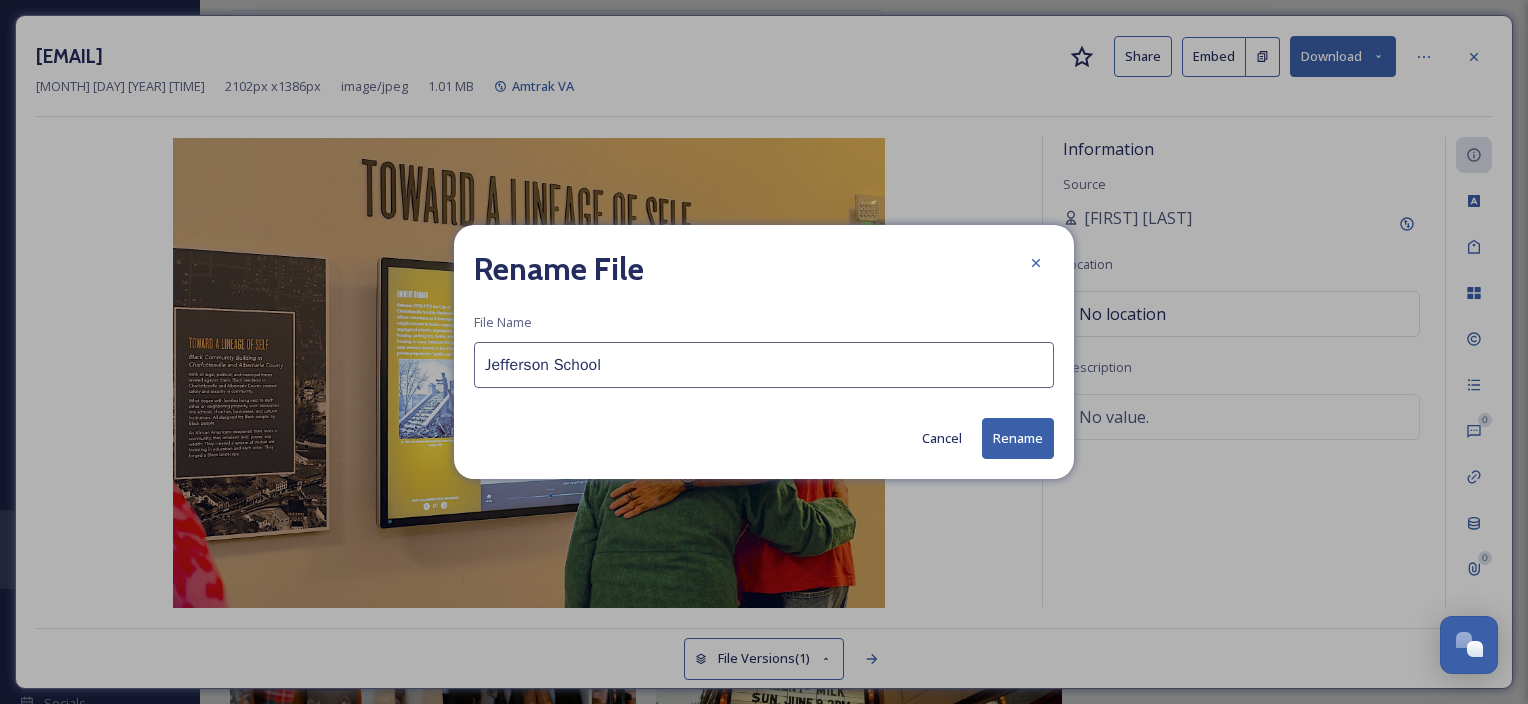 click on "Jefferson School" at bounding box center (764, 365) 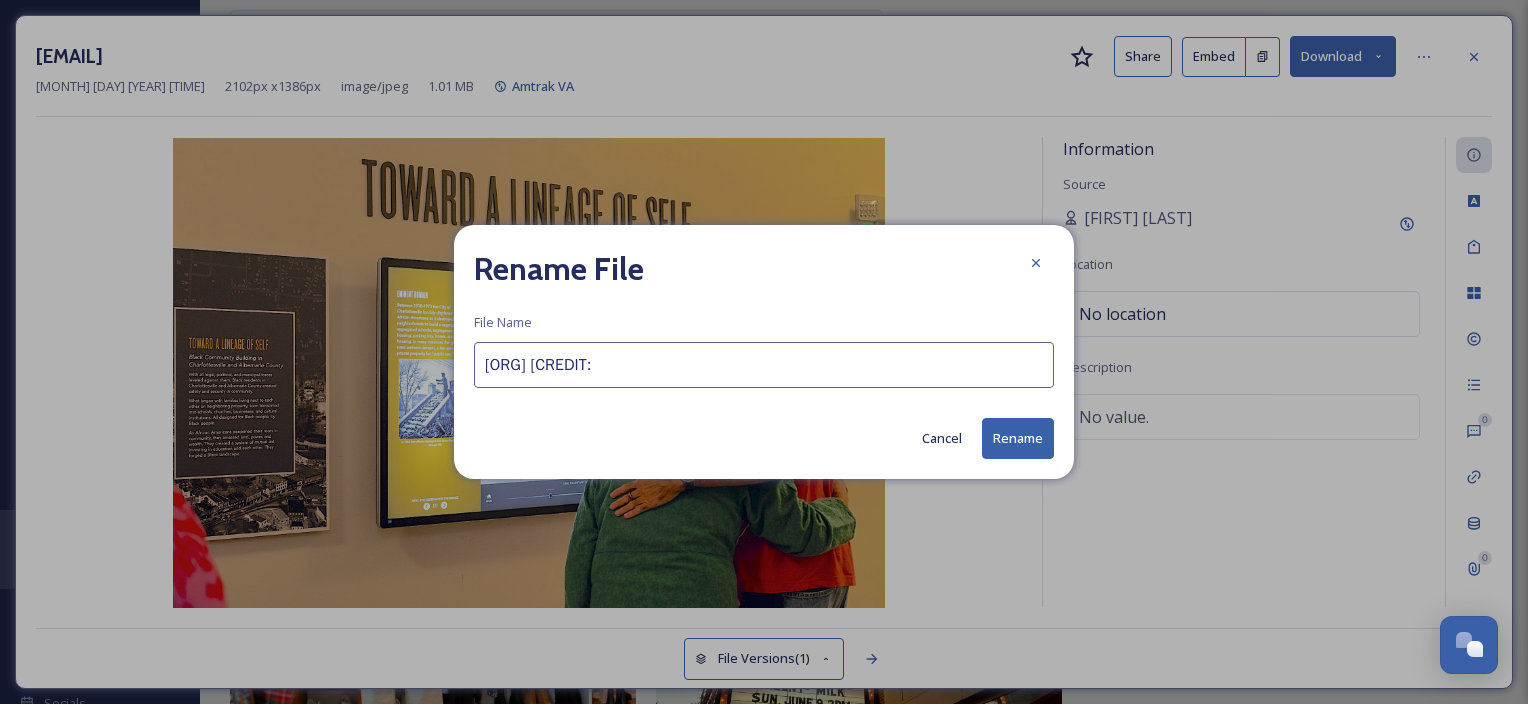 paste on "Jefferson School African American Heritage Center" 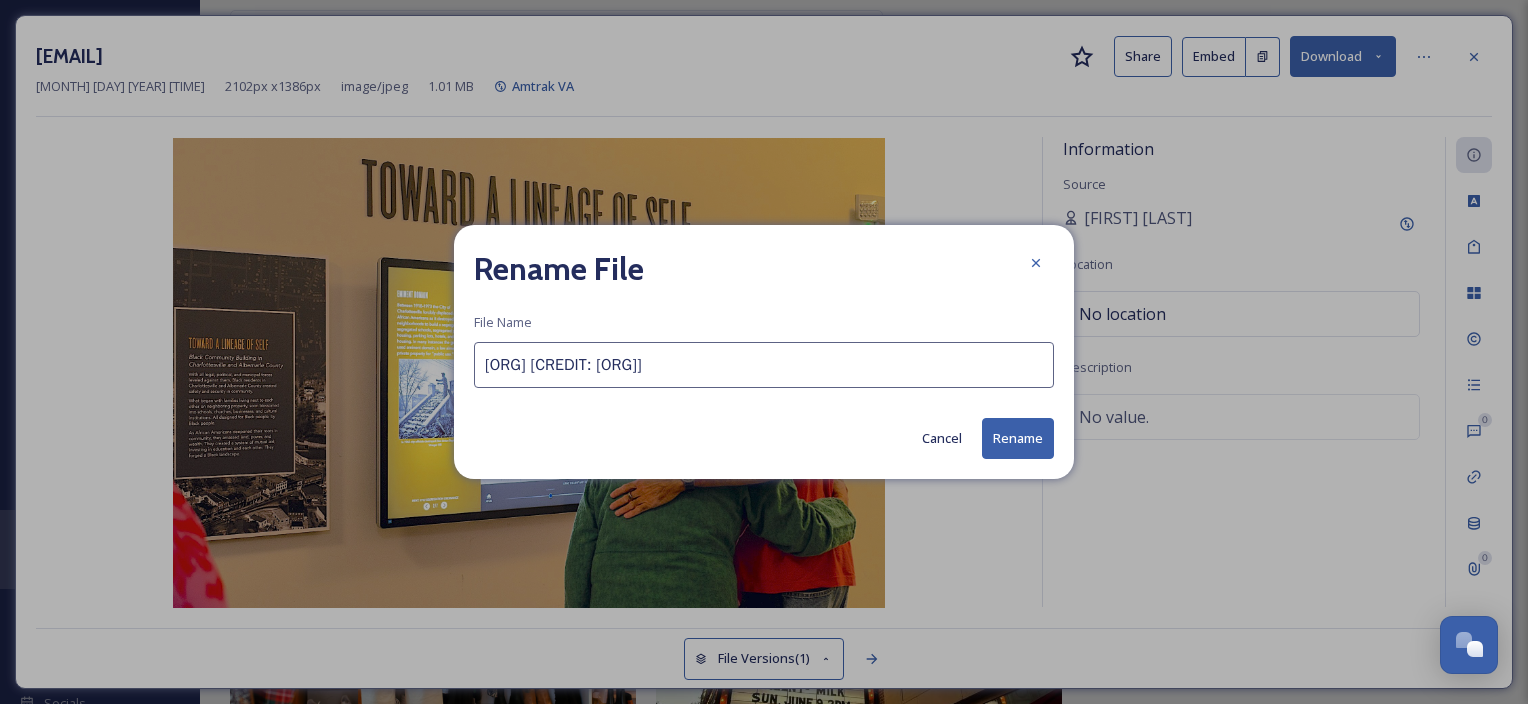 scroll, scrollTop: 0, scrollLeft: 217, axis: horizontal 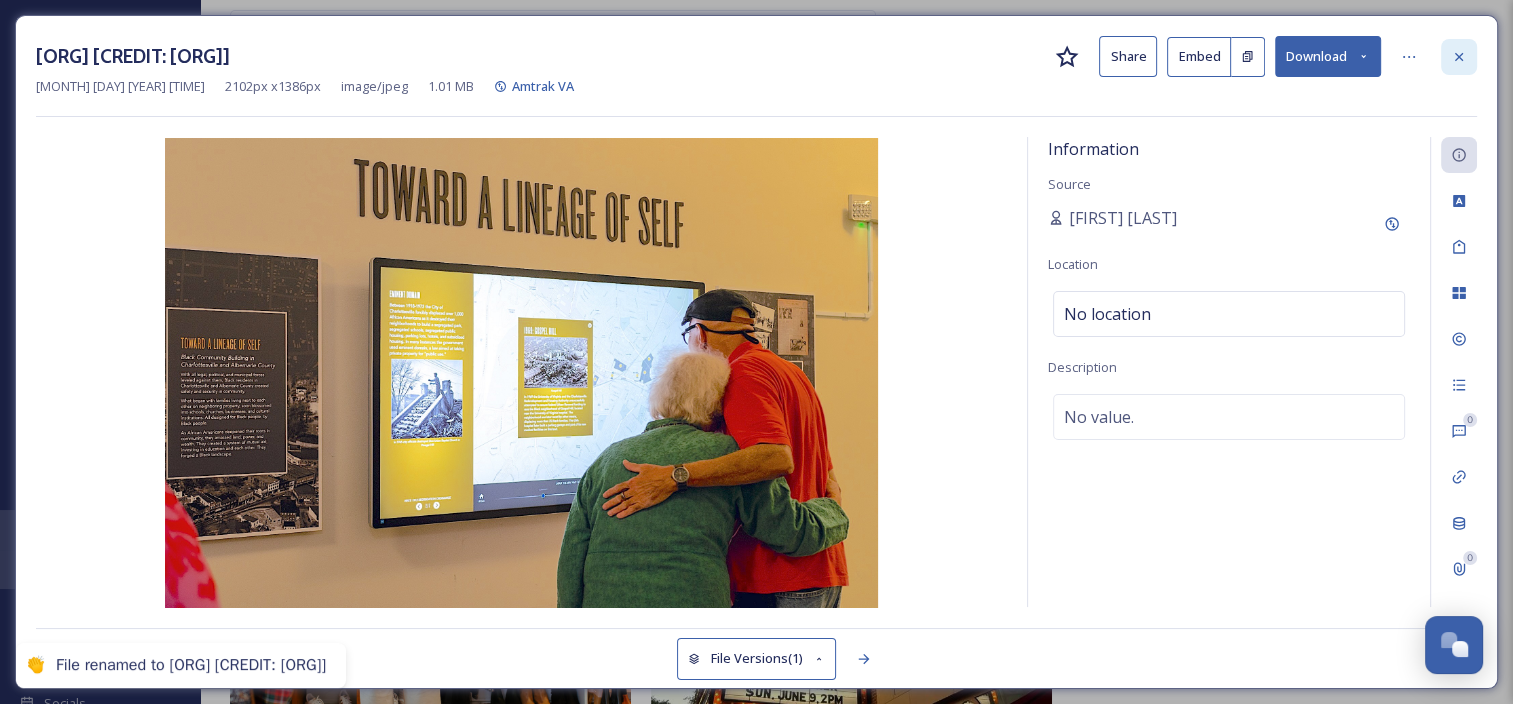 click 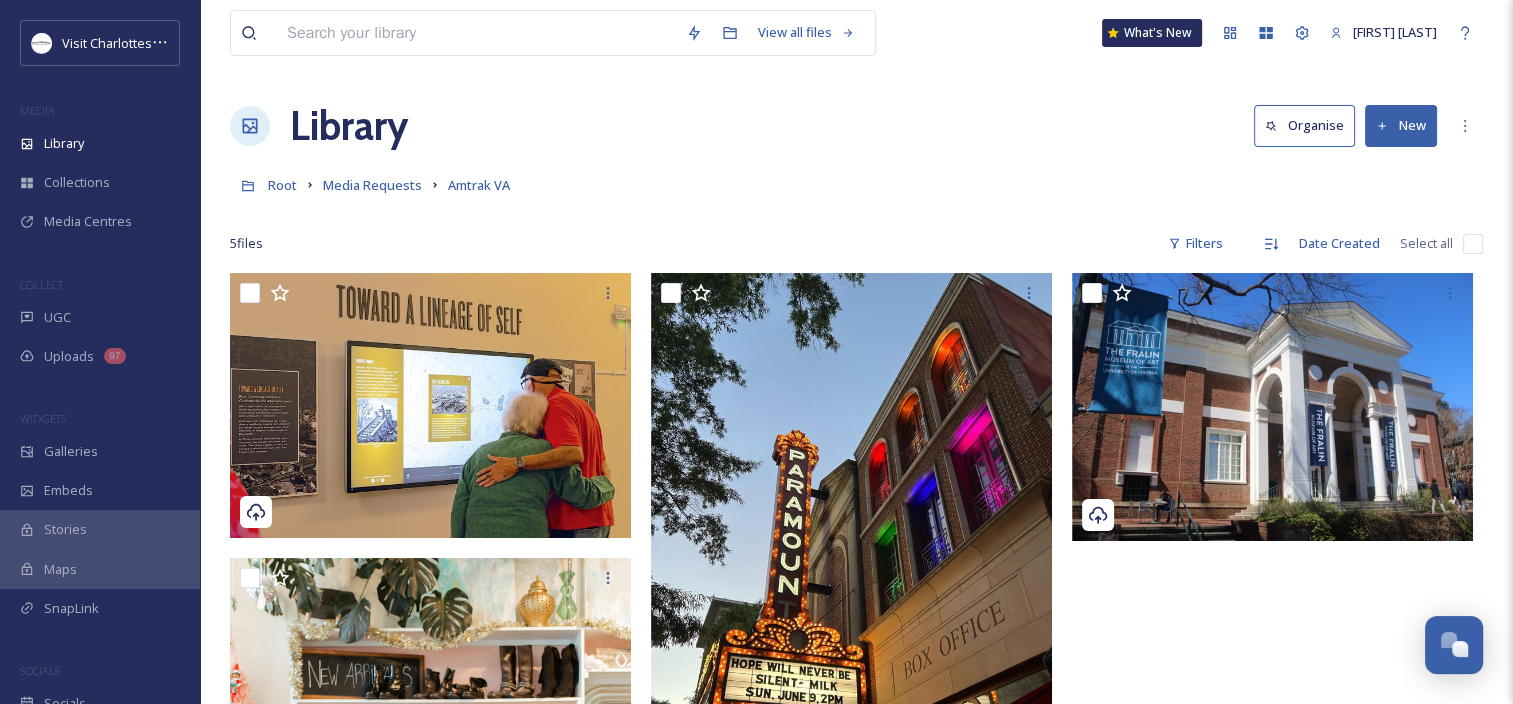 click at bounding box center (1277, 672) 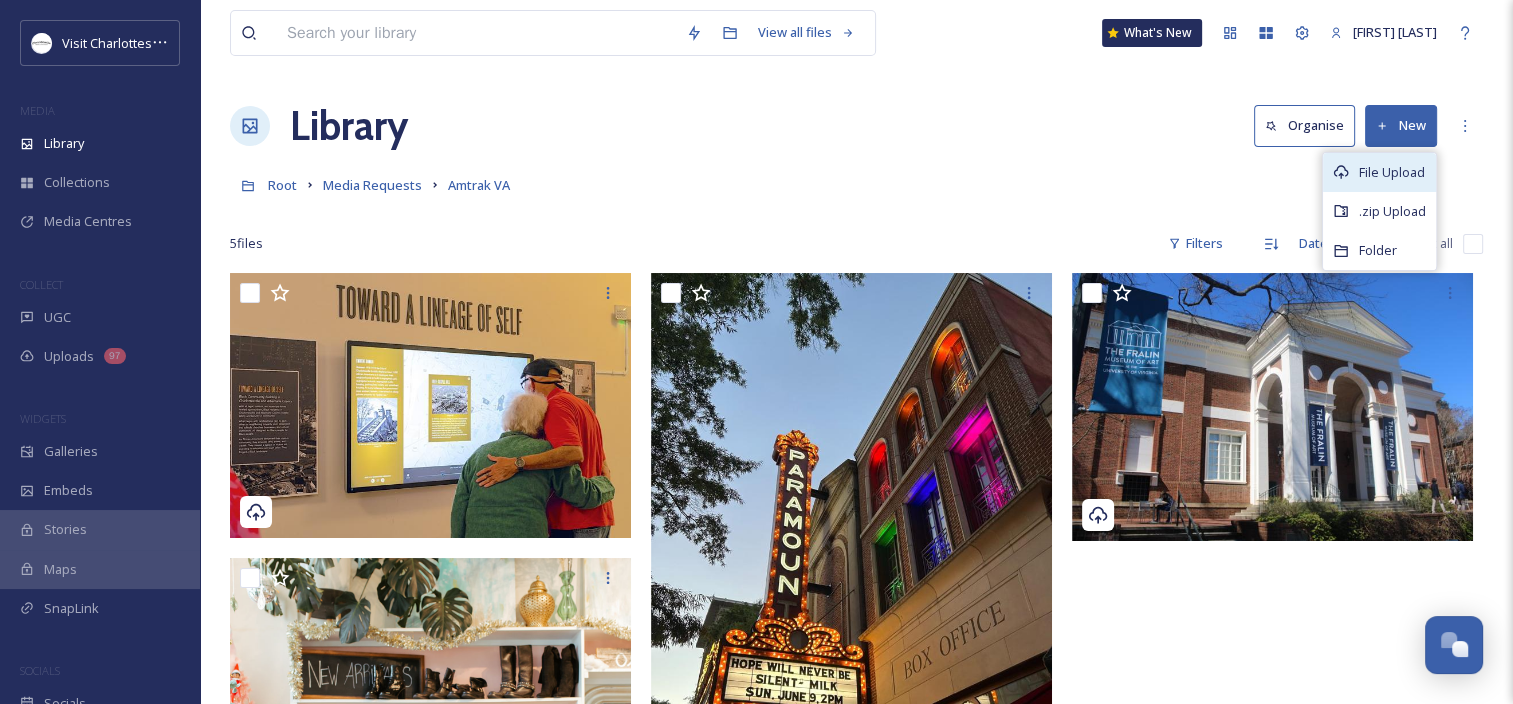 click on "File Upload" at bounding box center [1379, 172] 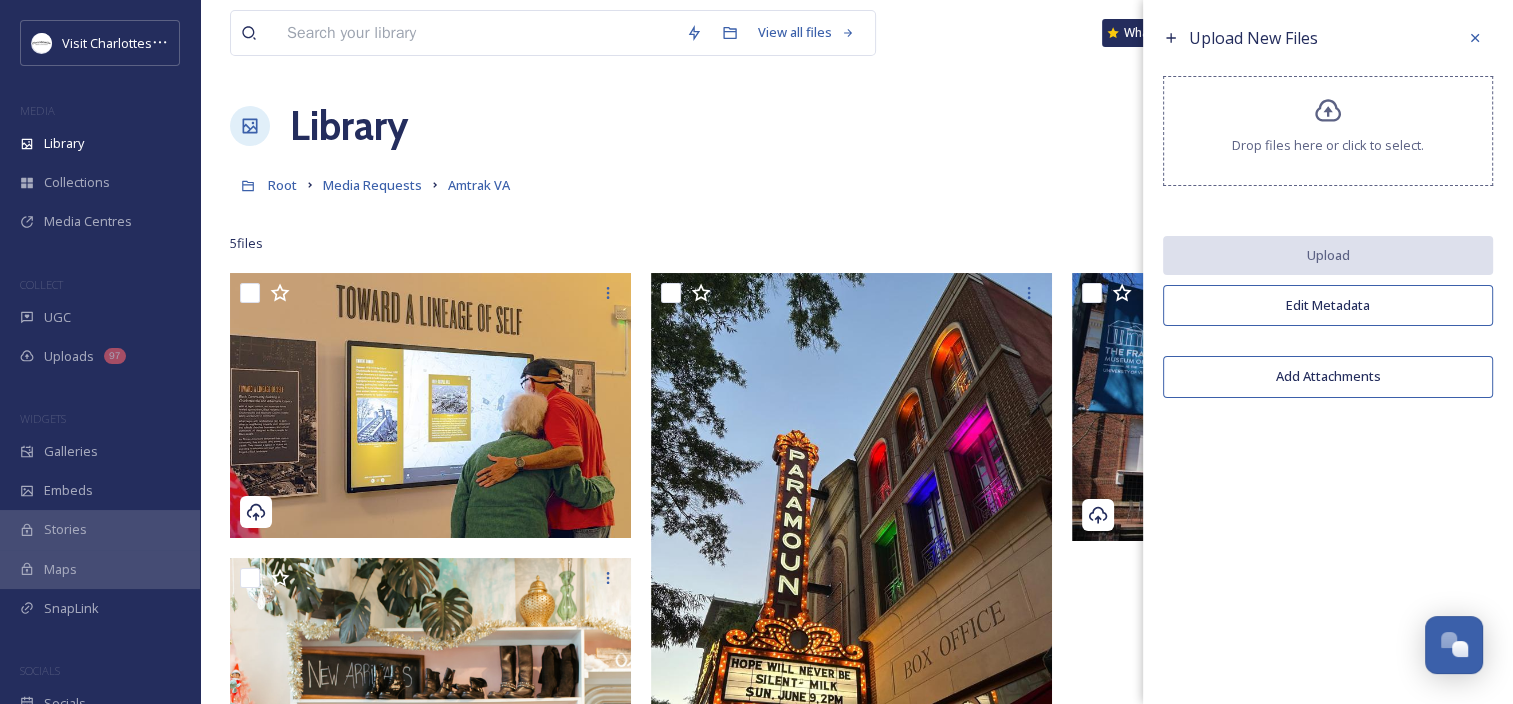 click on "Drop files here or click to select." at bounding box center (1328, 131) 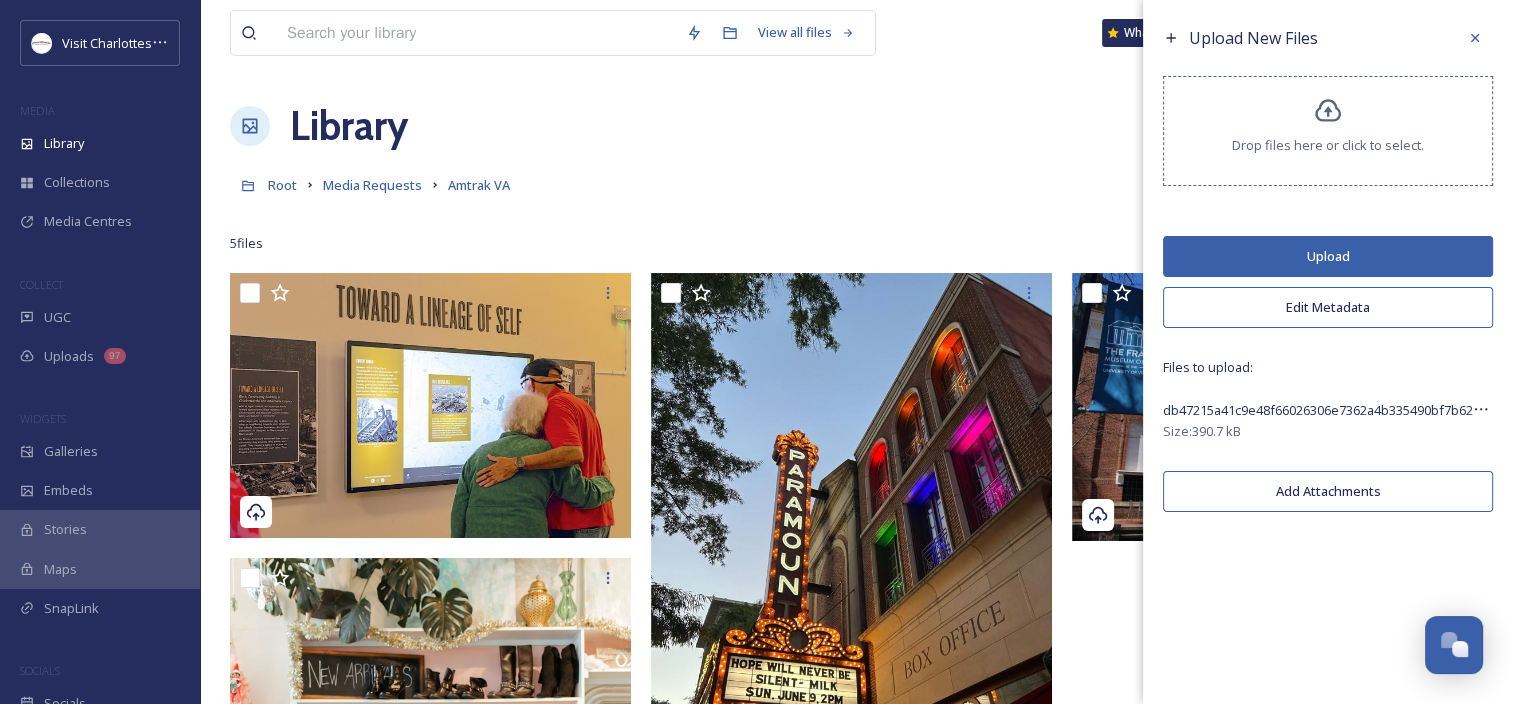 click on "Upload" at bounding box center [1328, 256] 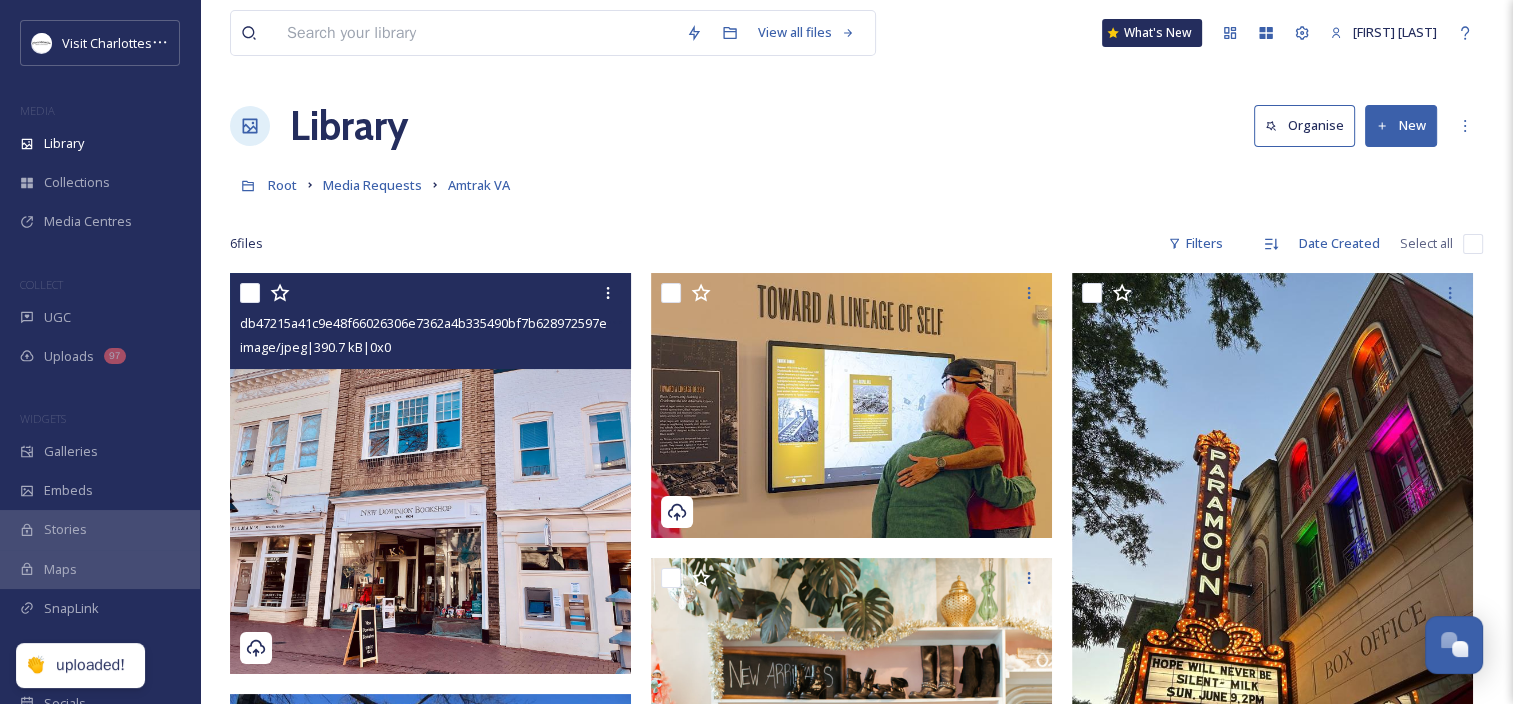 click at bounding box center [430, 473] 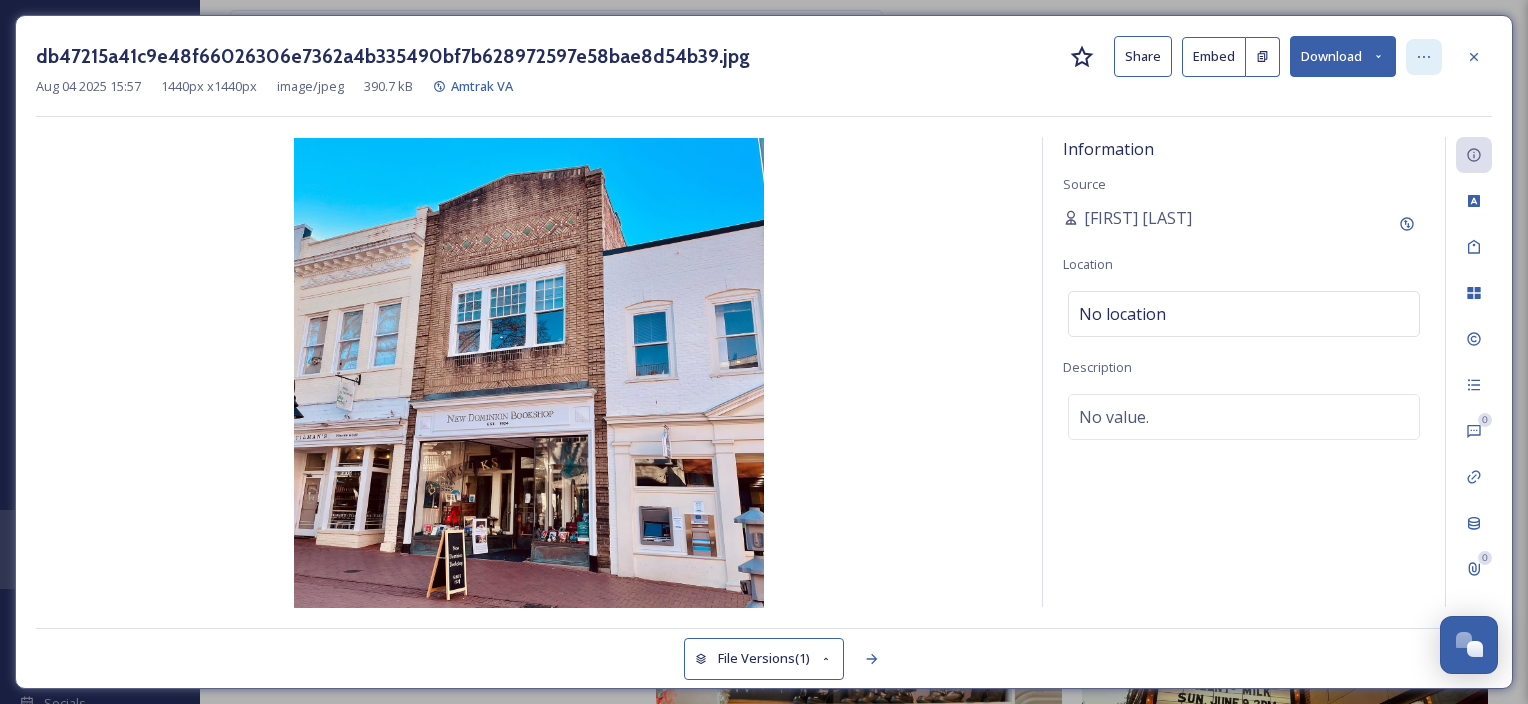 click 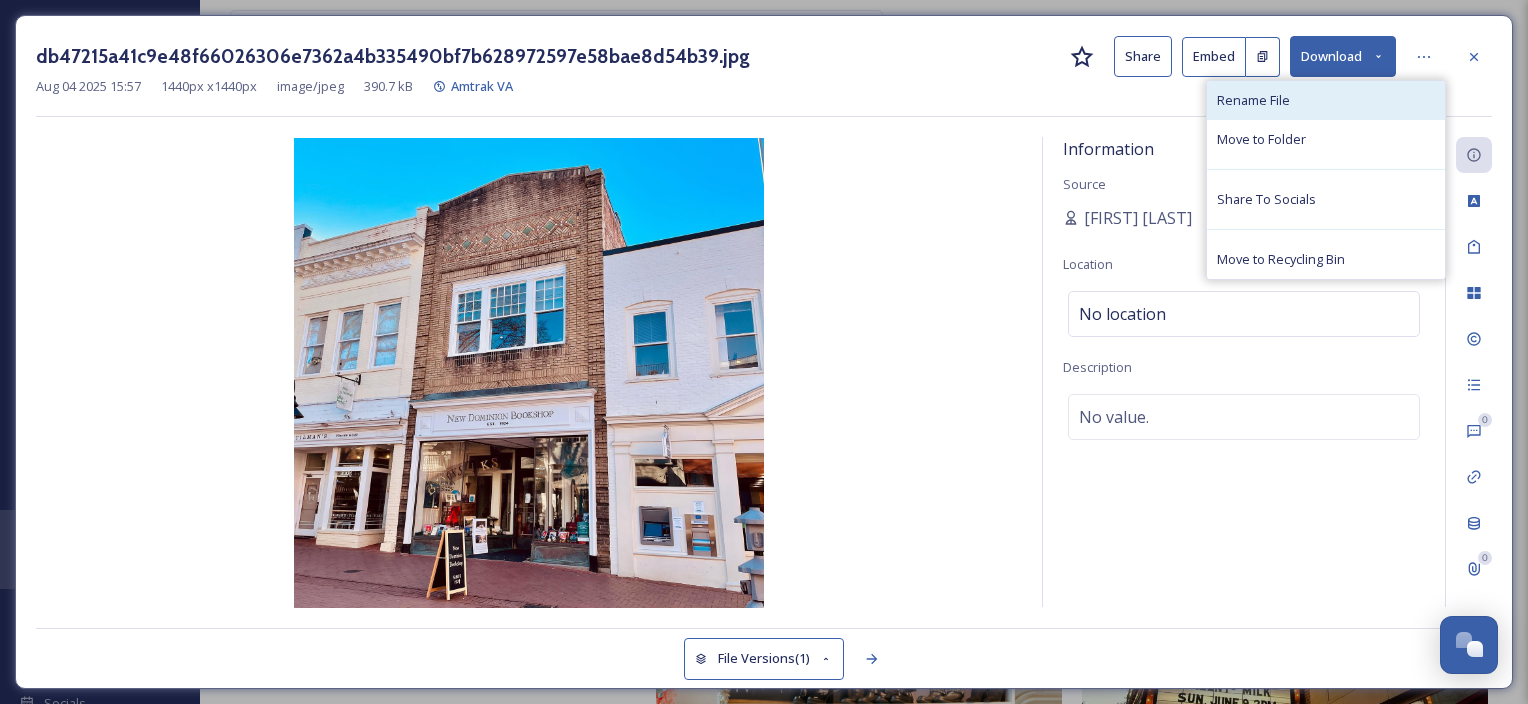 click on "Rename File" at bounding box center (1253, 100) 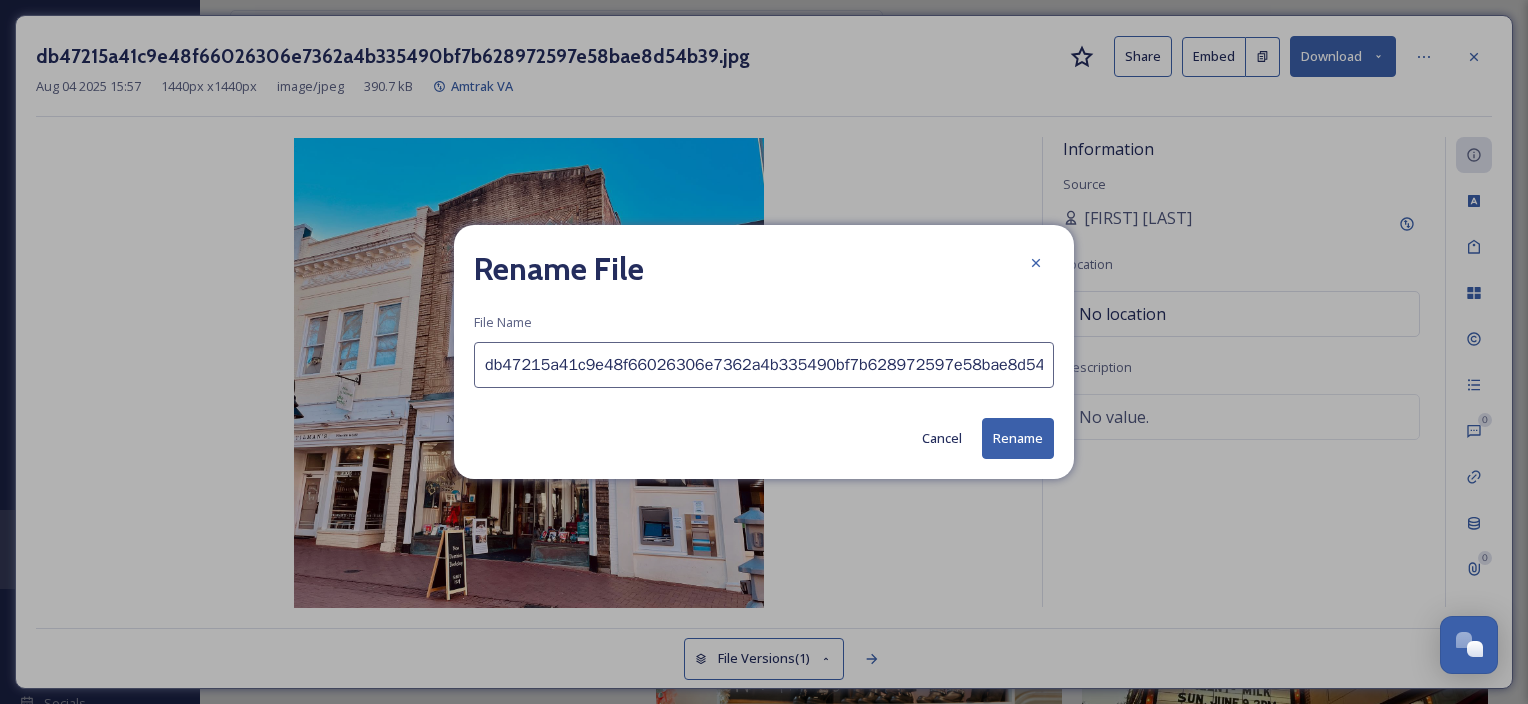 click on "db47215a41c9e48f66026306e7362a4b335490bf7b628972597e58bae8d54b39.jpg" at bounding box center (764, 365) 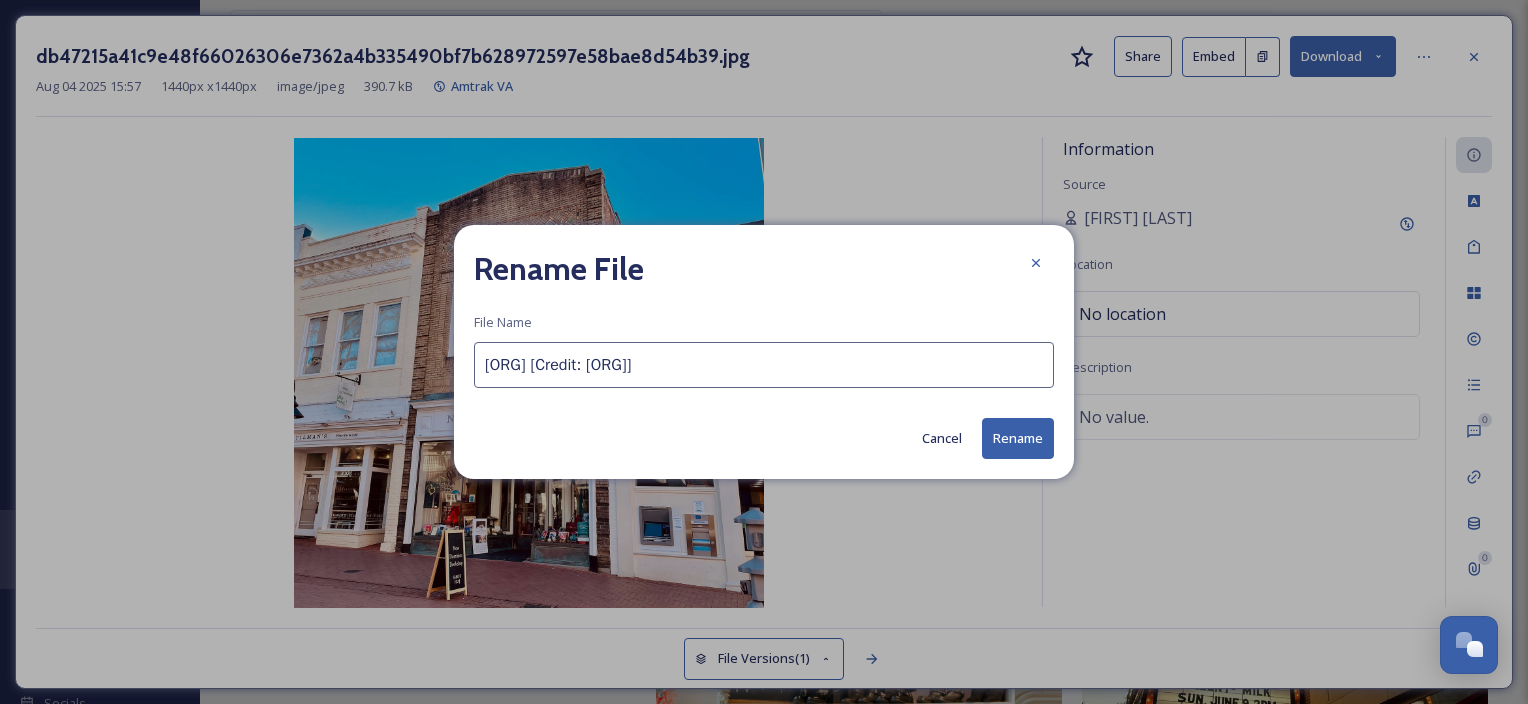 type on "New Dominion Bookshop 2 [Credit: New Dominion Bookshop]" 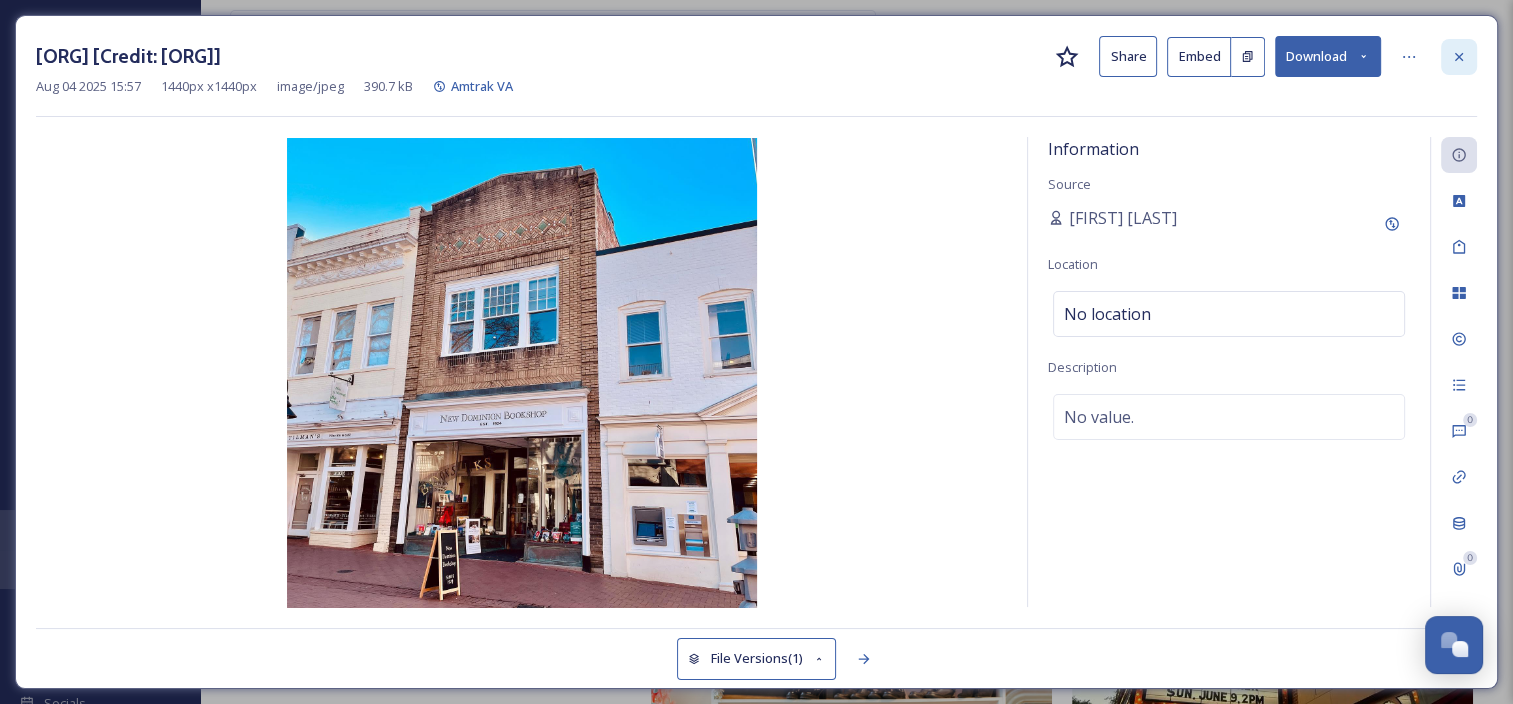 click 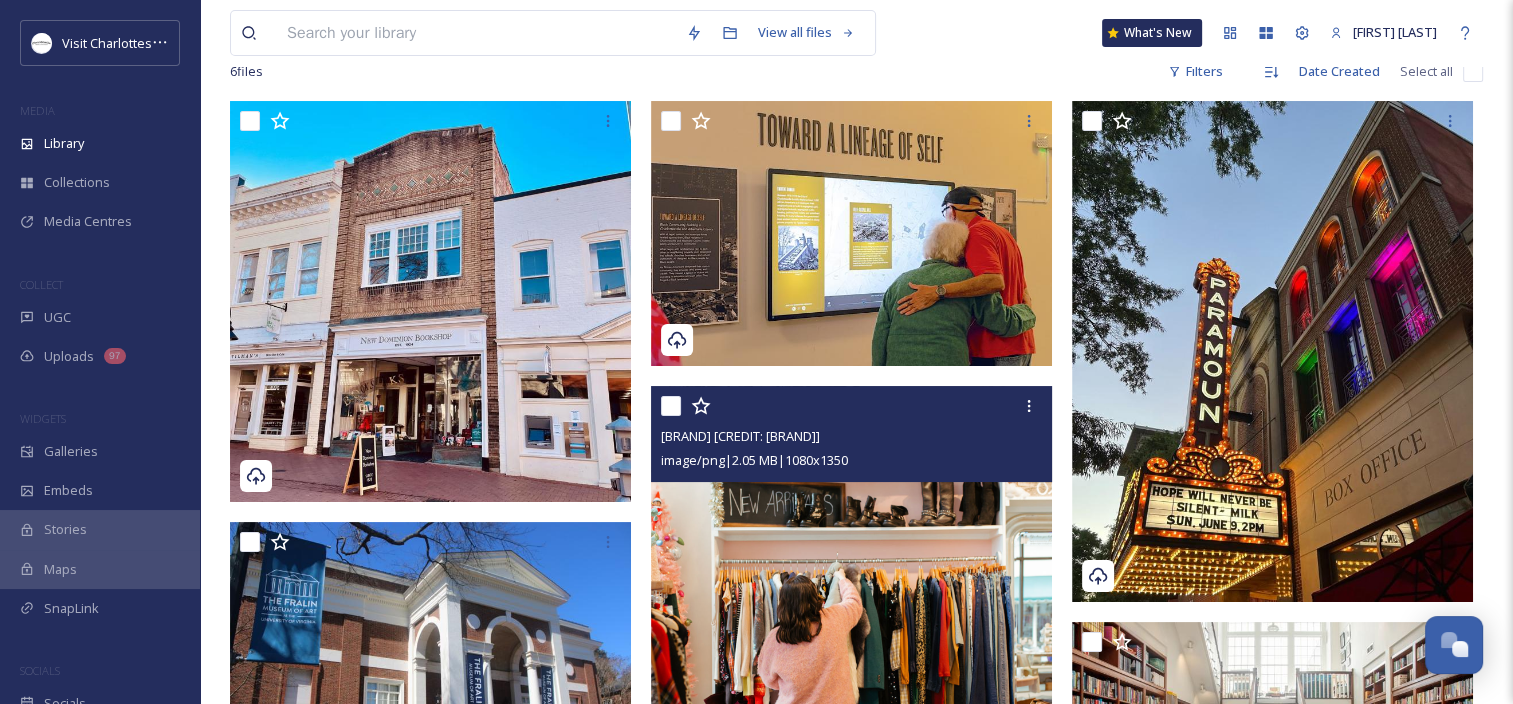 scroll, scrollTop: 200, scrollLeft: 0, axis: vertical 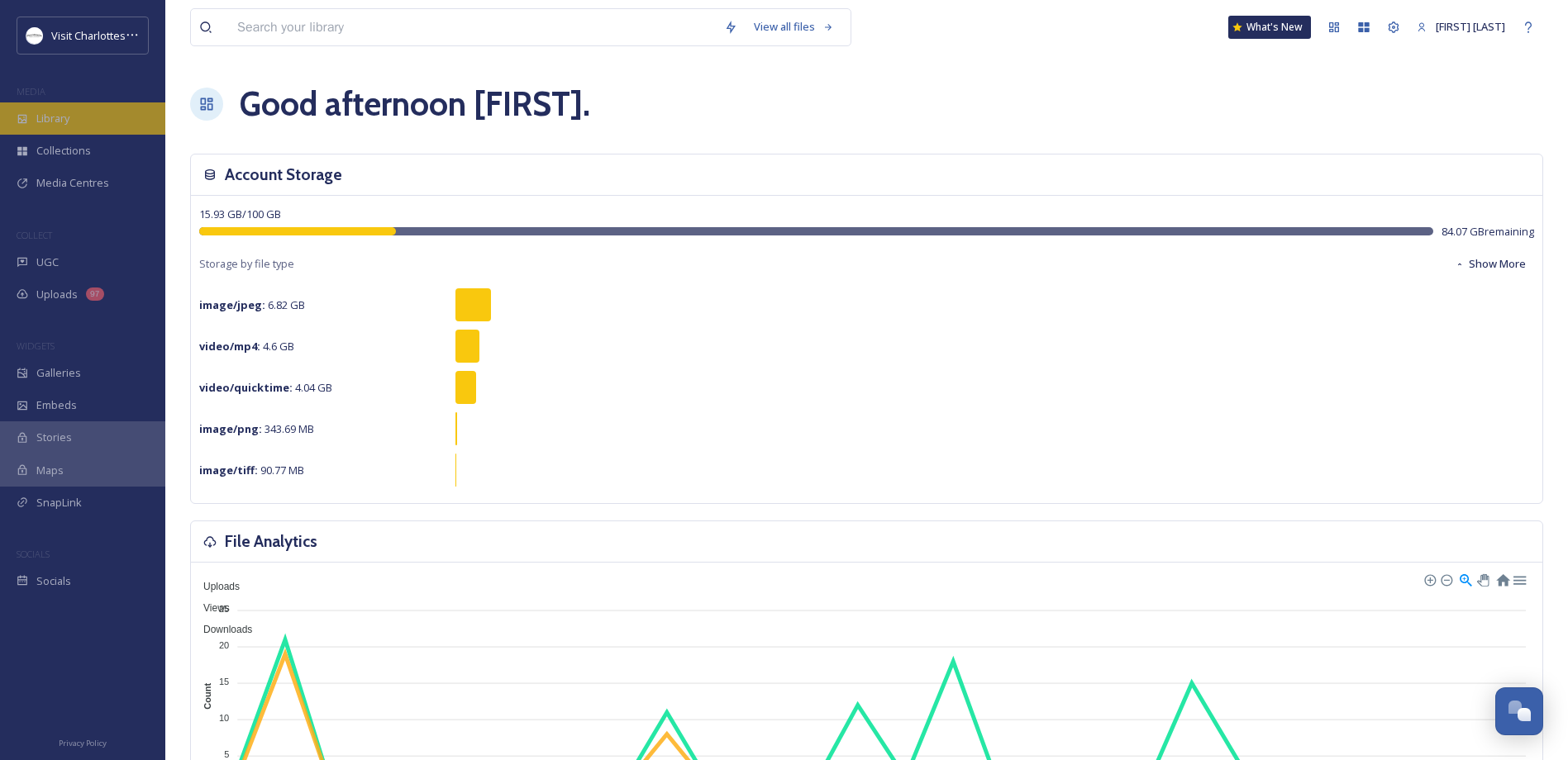 click on "Library" at bounding box center [53, 118] 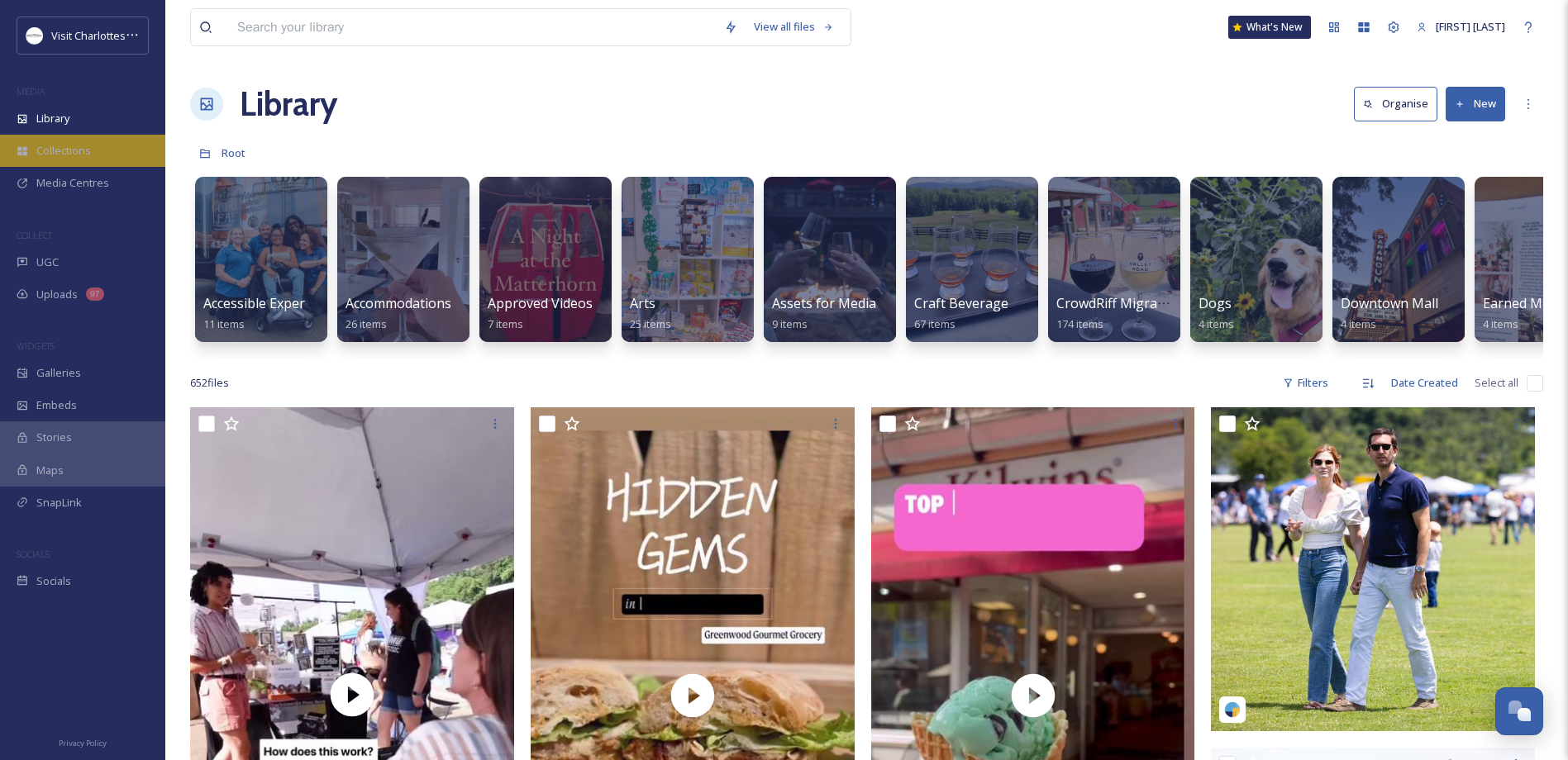 click on "Collections" at bounding box center [83, 150] 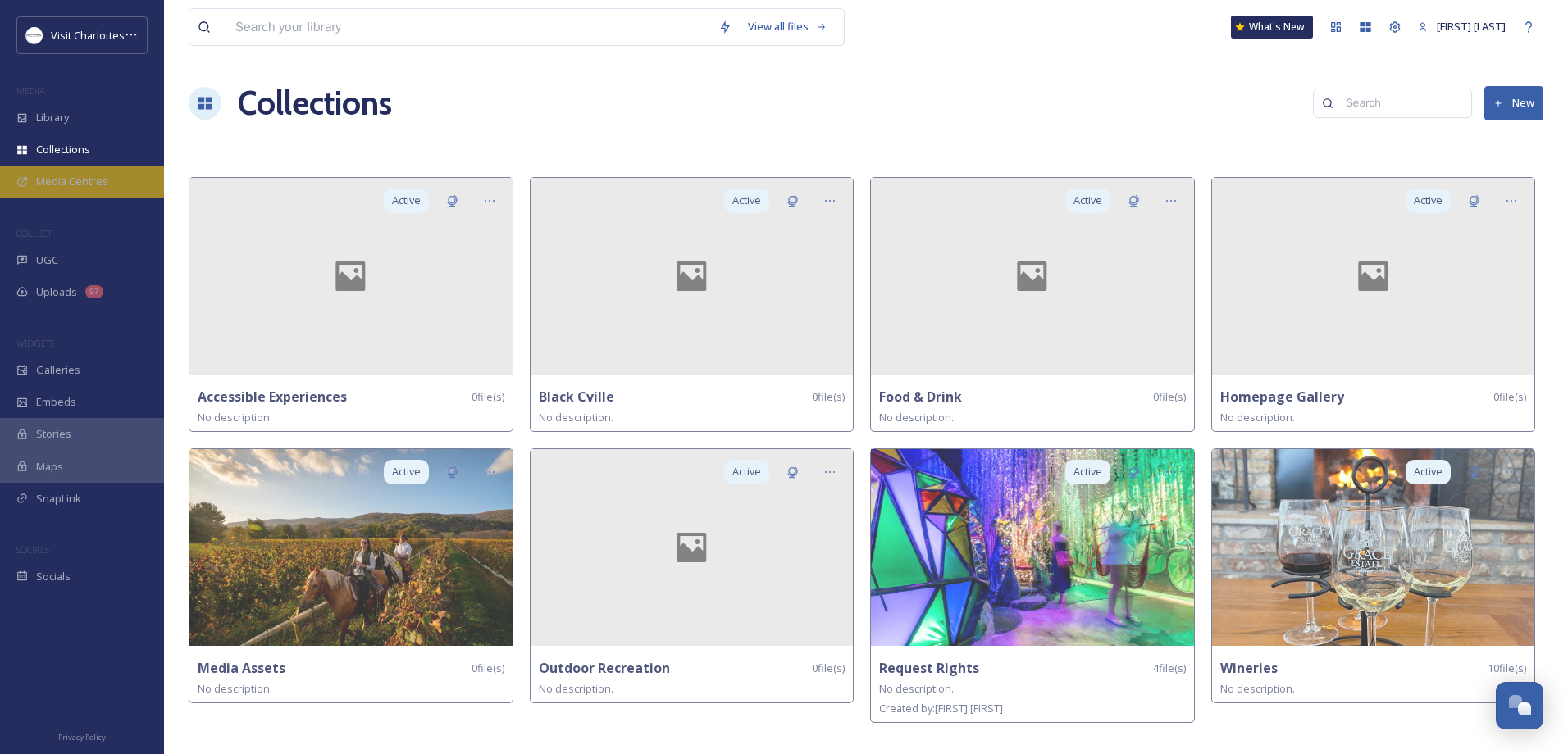 click on "Media Centres" at bounding box center (72, 181) 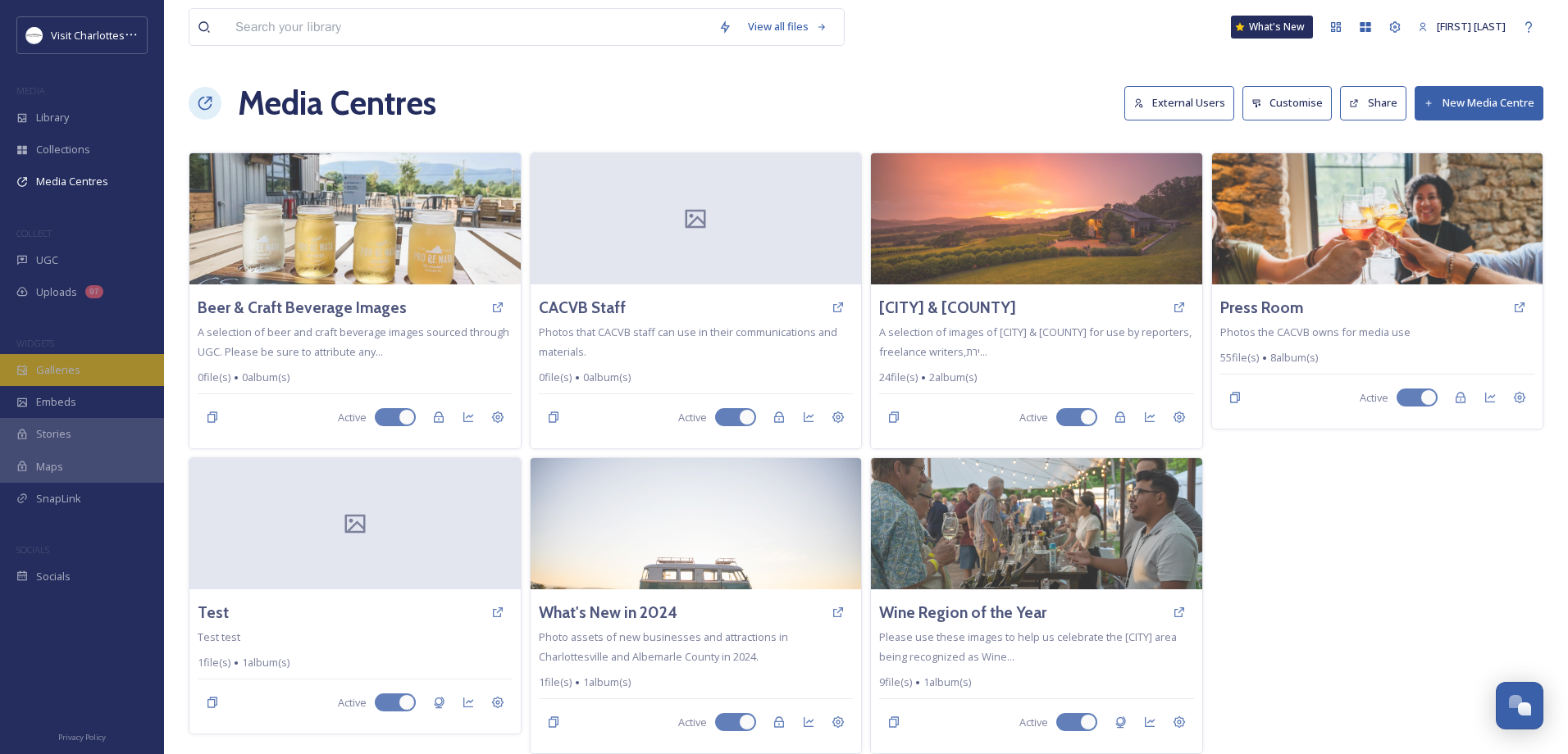 click on "Galleries" at bounding box center [58, 370] 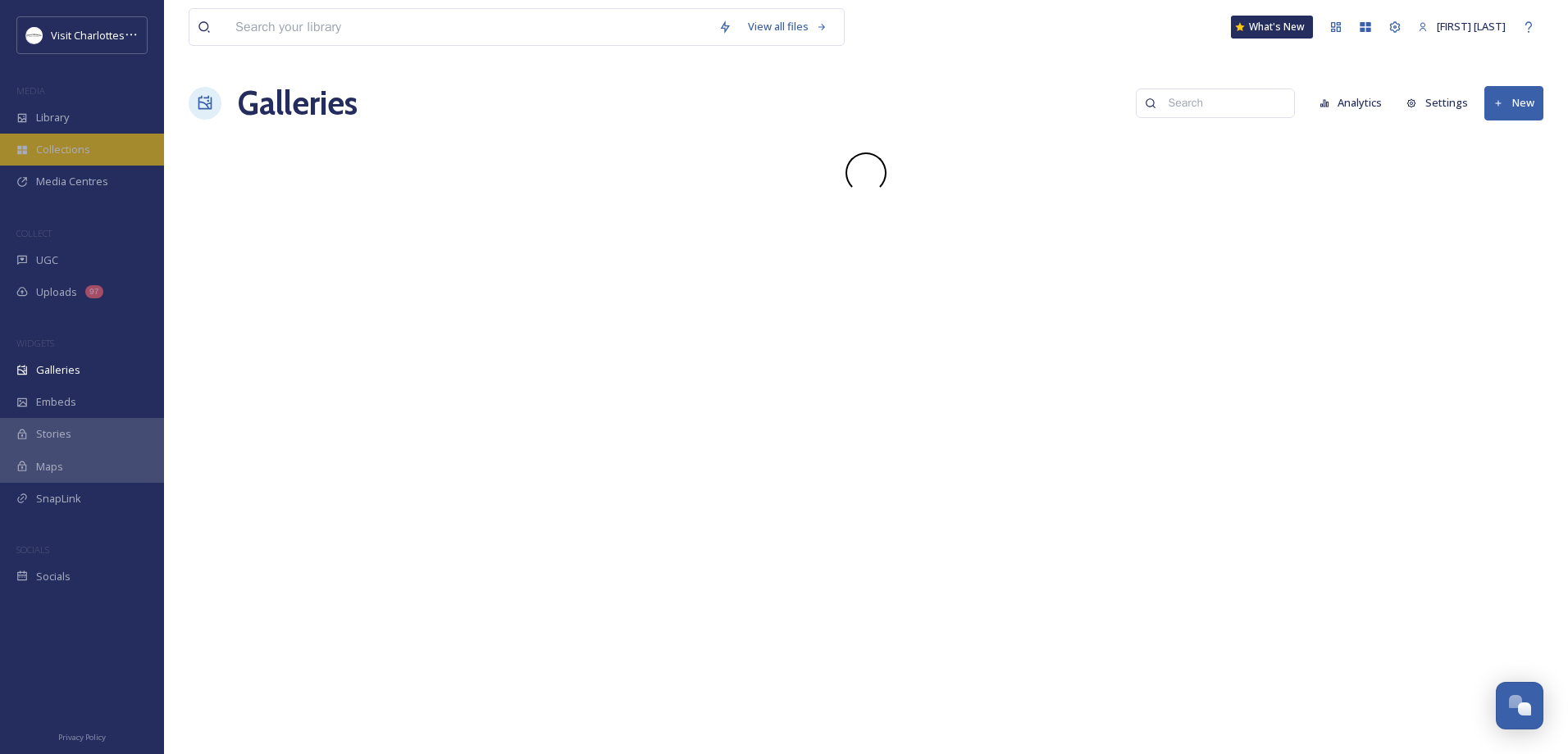click on "Collections" at bounding box center [63, 149] 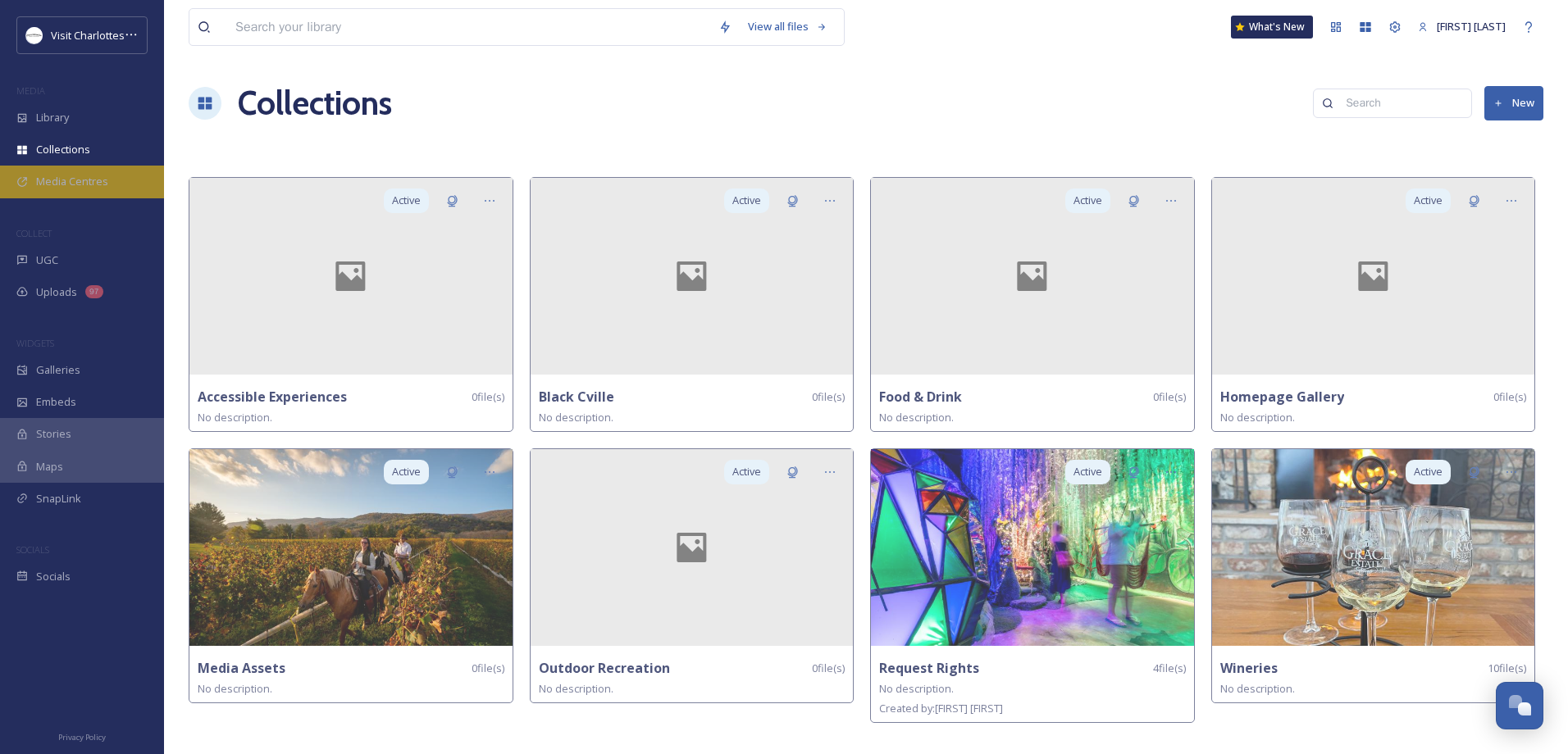 click on "Media Centres" at bounding box center (72, 181) 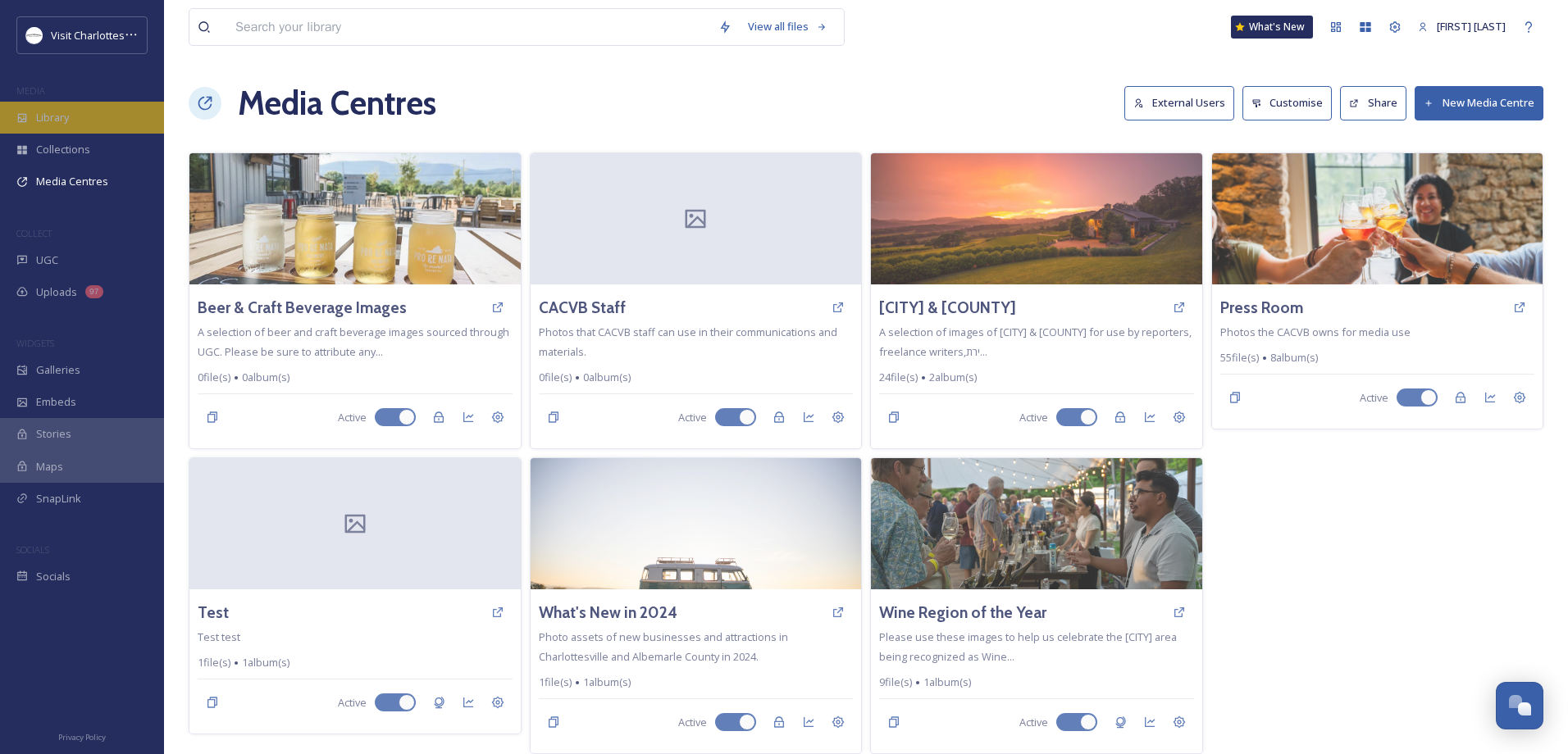 click on "Library" at bounding box center [82, 117] 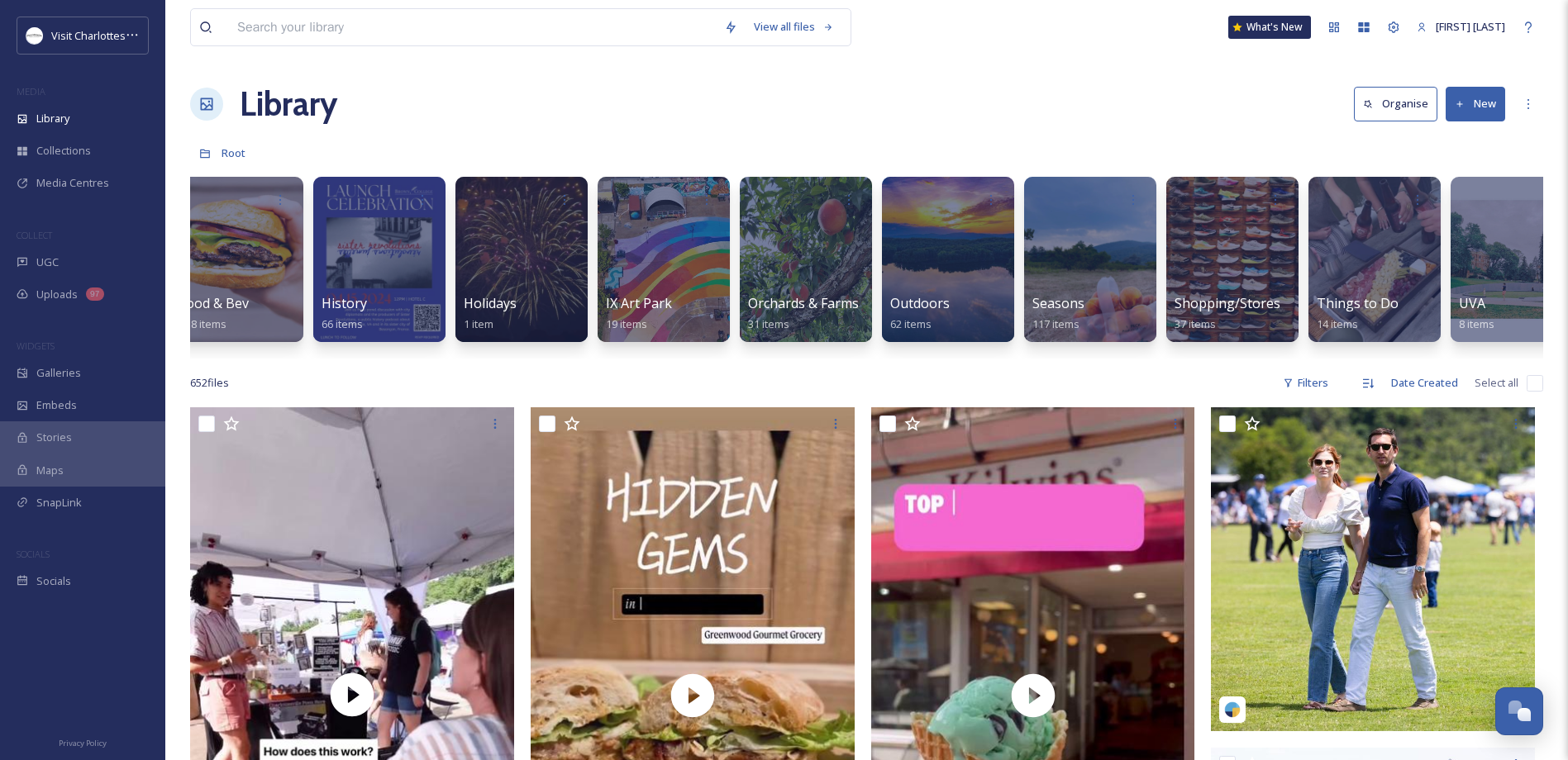 scroll, scrollTop: 0, scrollLeft: 1917, axis: horizontal 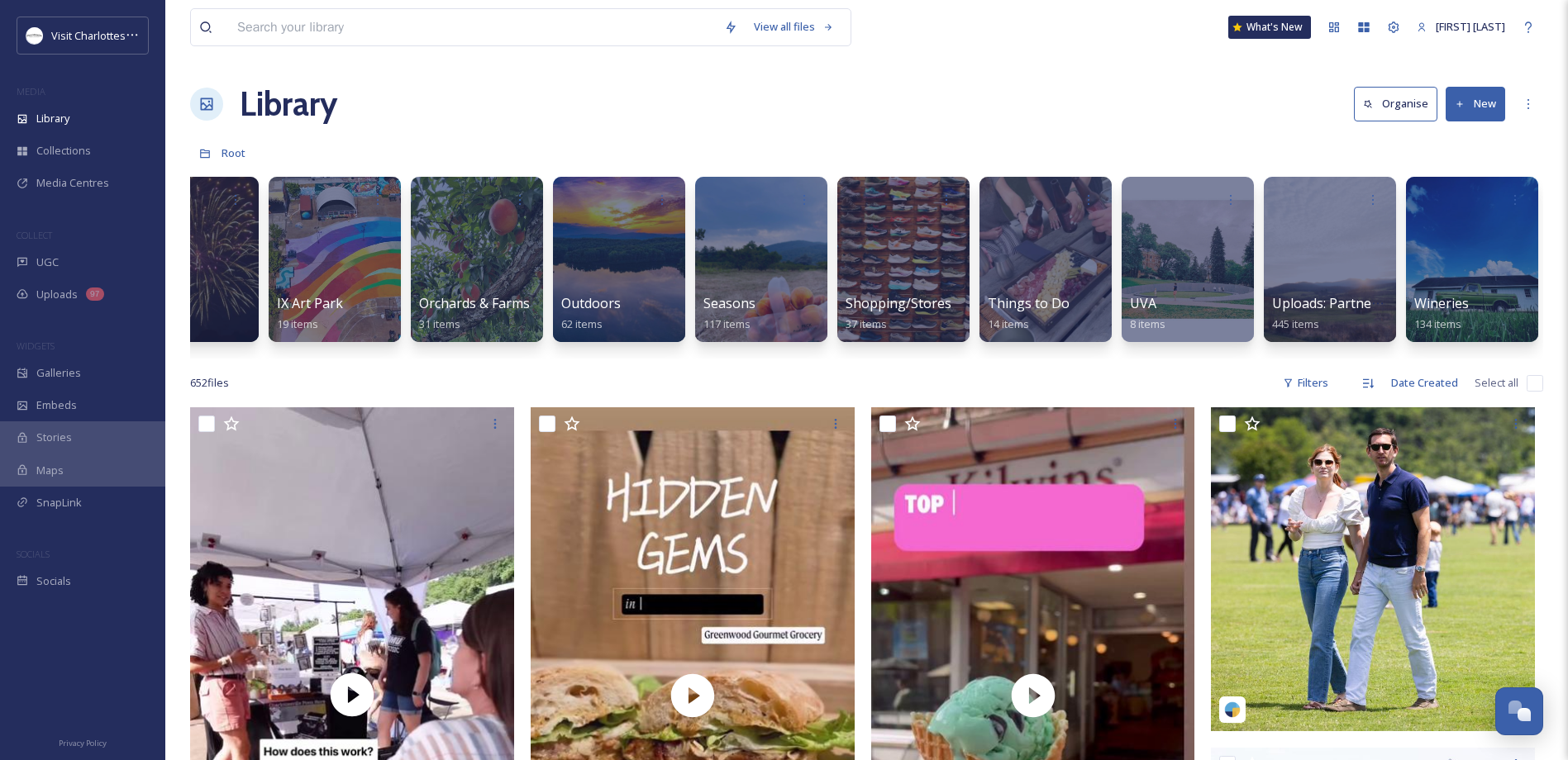 click on "New" at bounding box center (1475, 103) 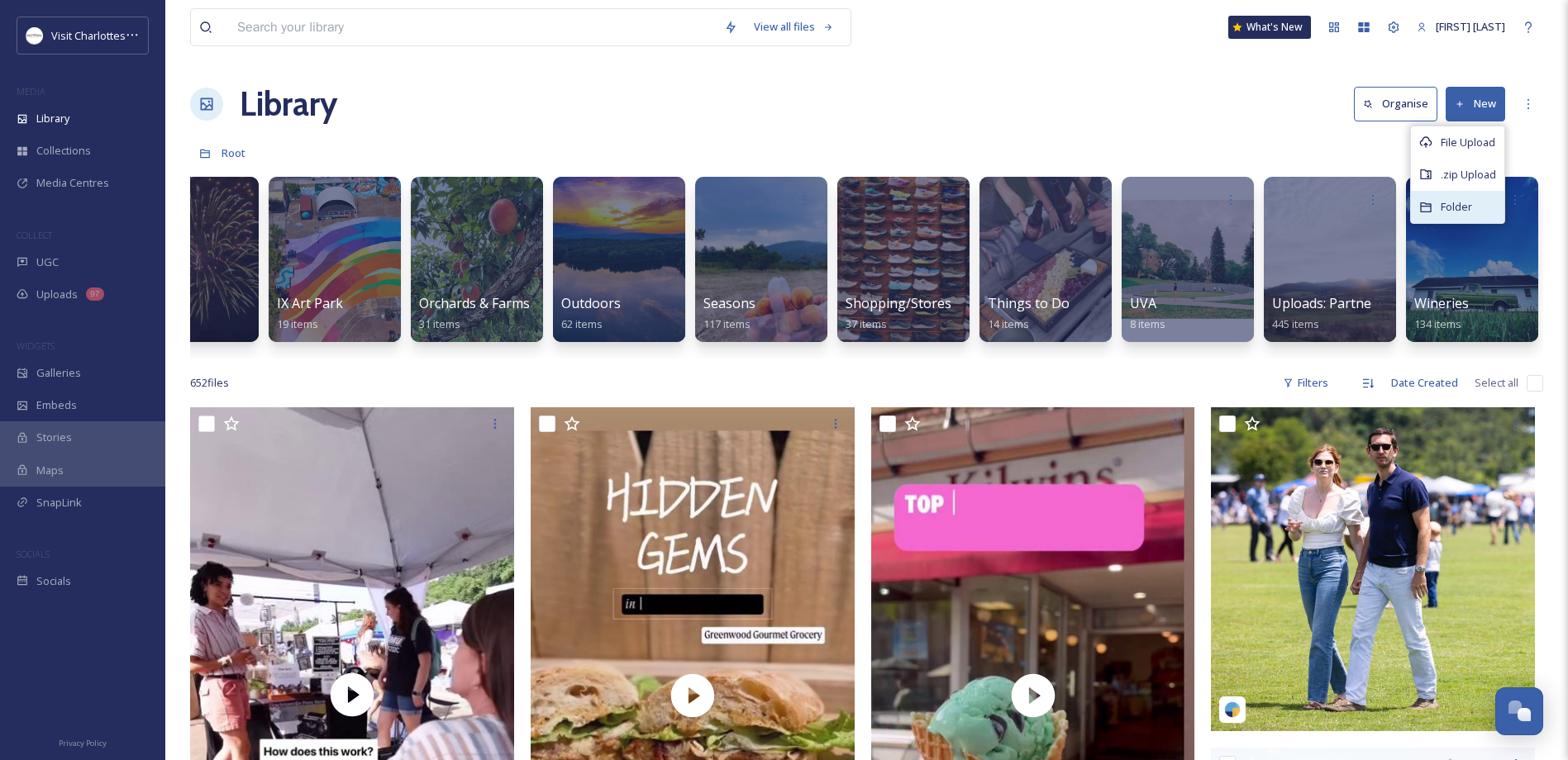 click on "Folder" at bounding box center [1457, 207] 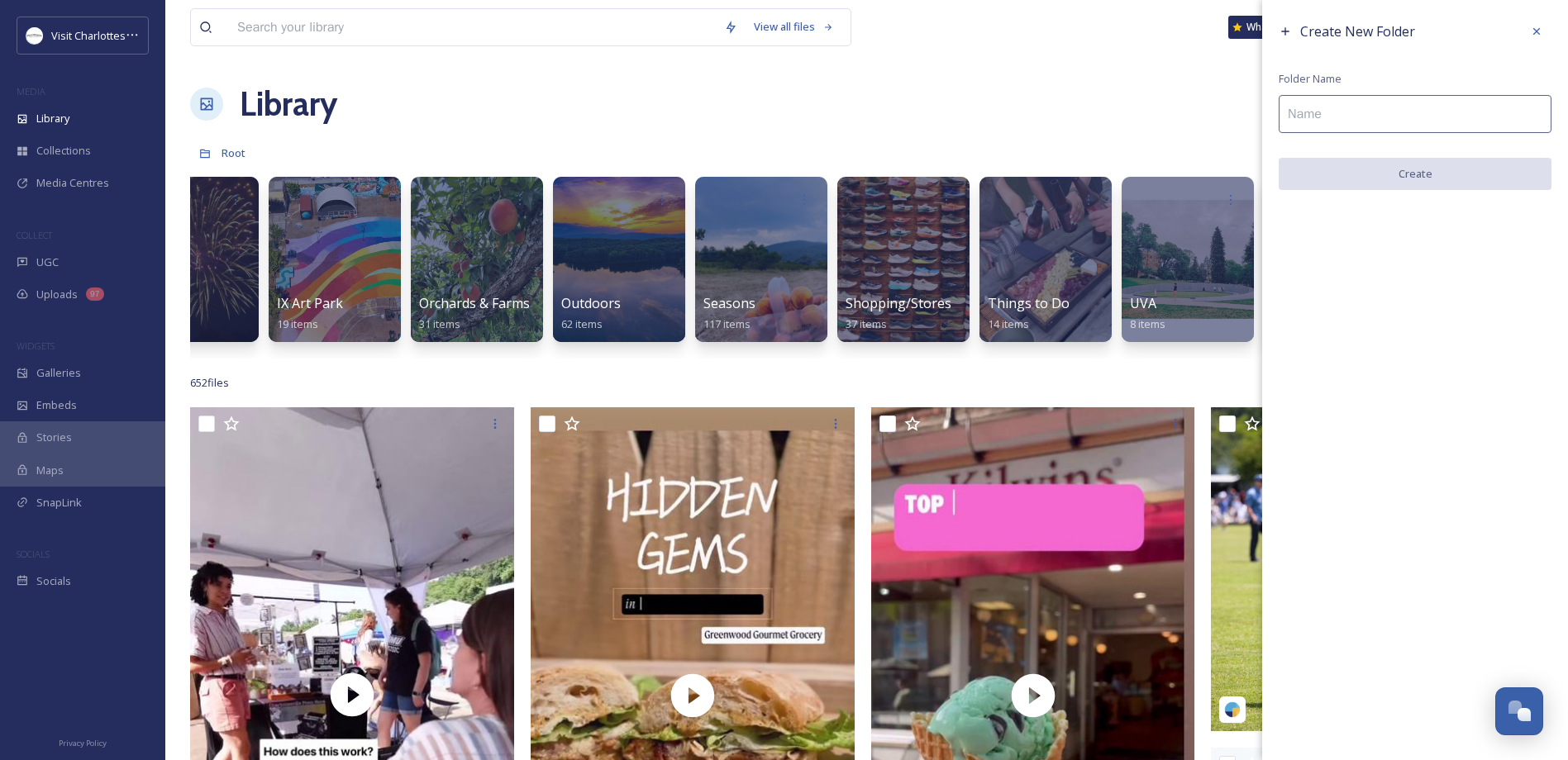 click at bounding box center (1415, 114) 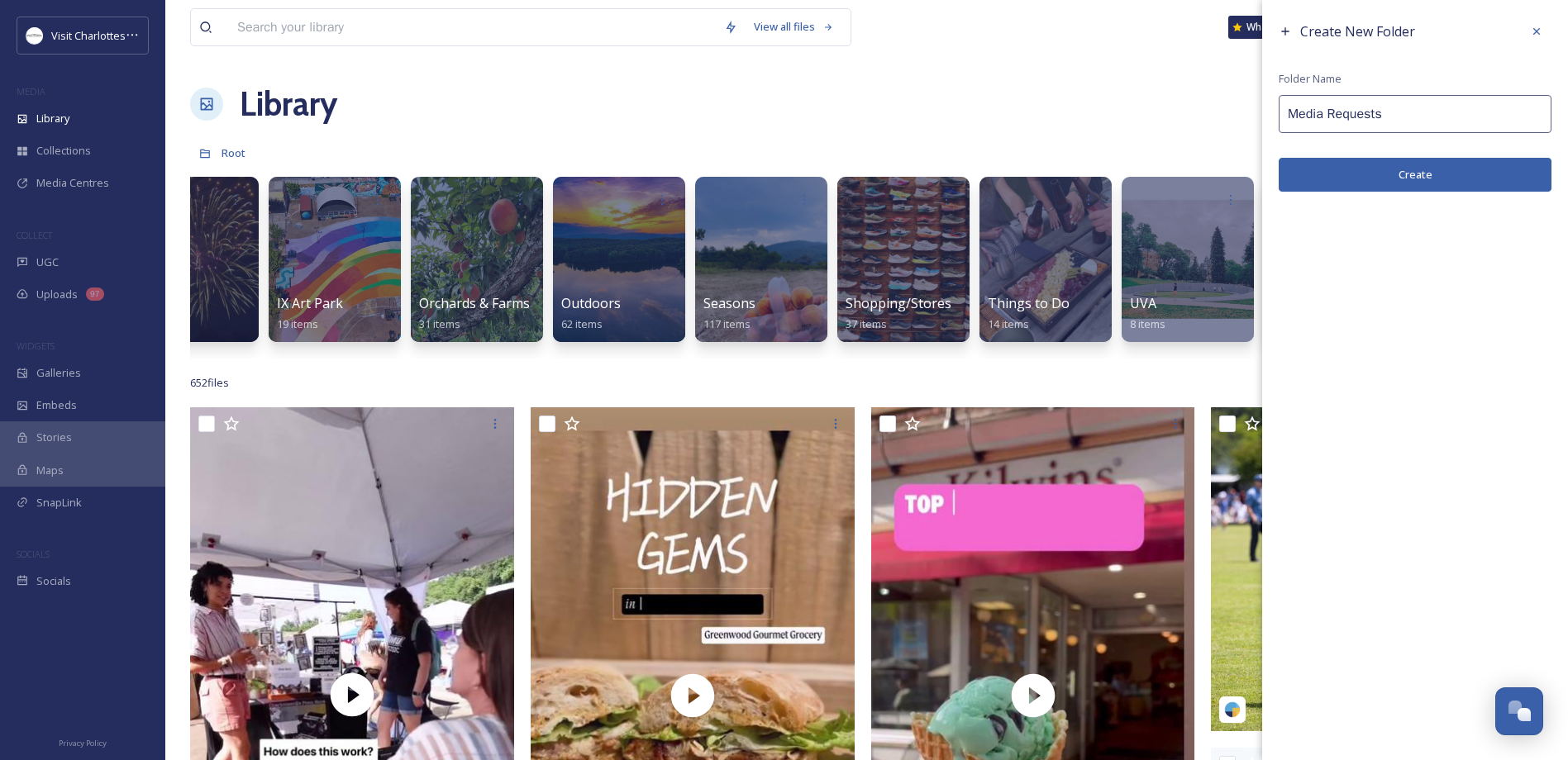 type on "Media Requests" 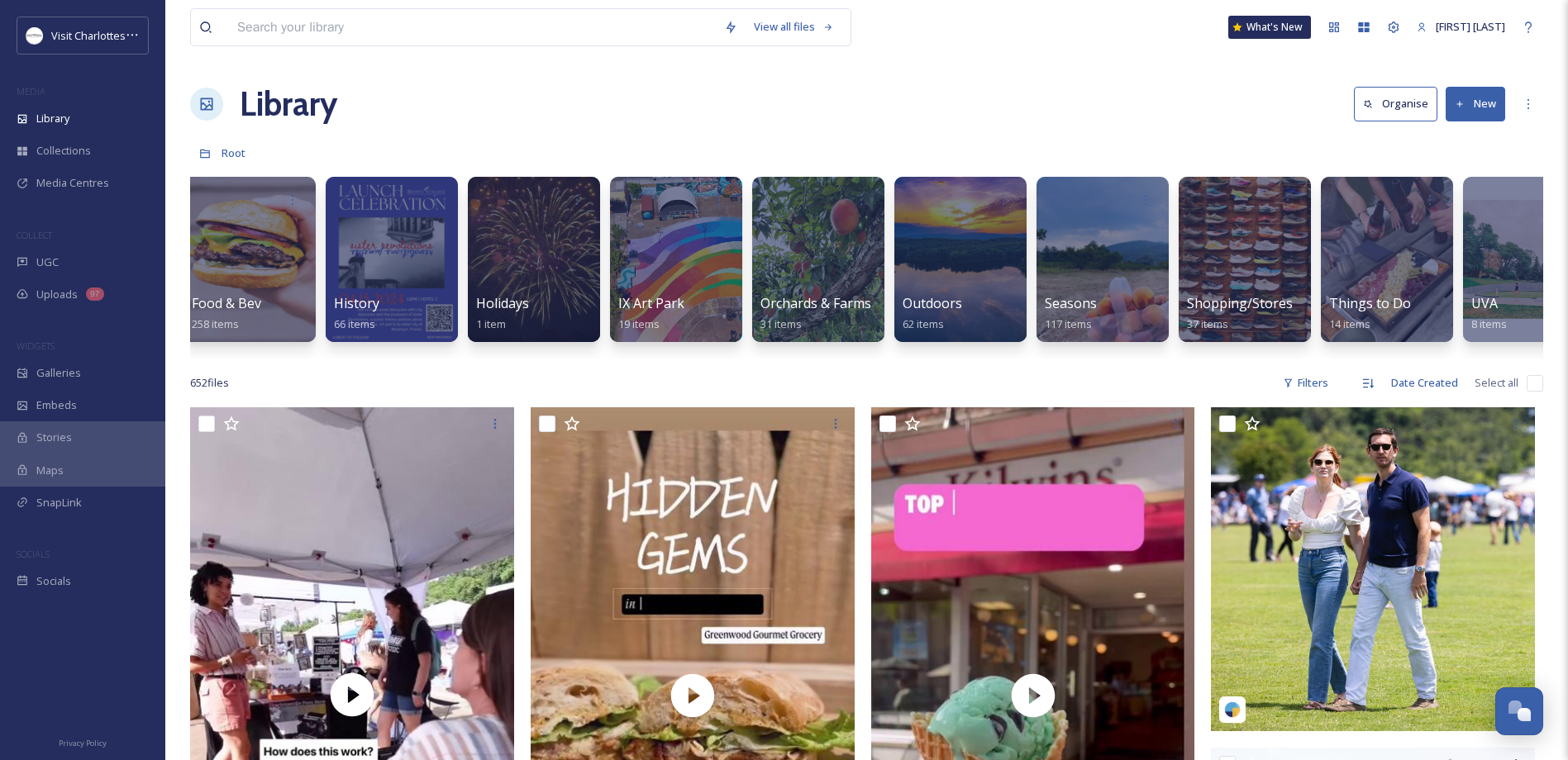 scroll, scrollTop: 0, scrollLeft: 2059, axis: horizontal 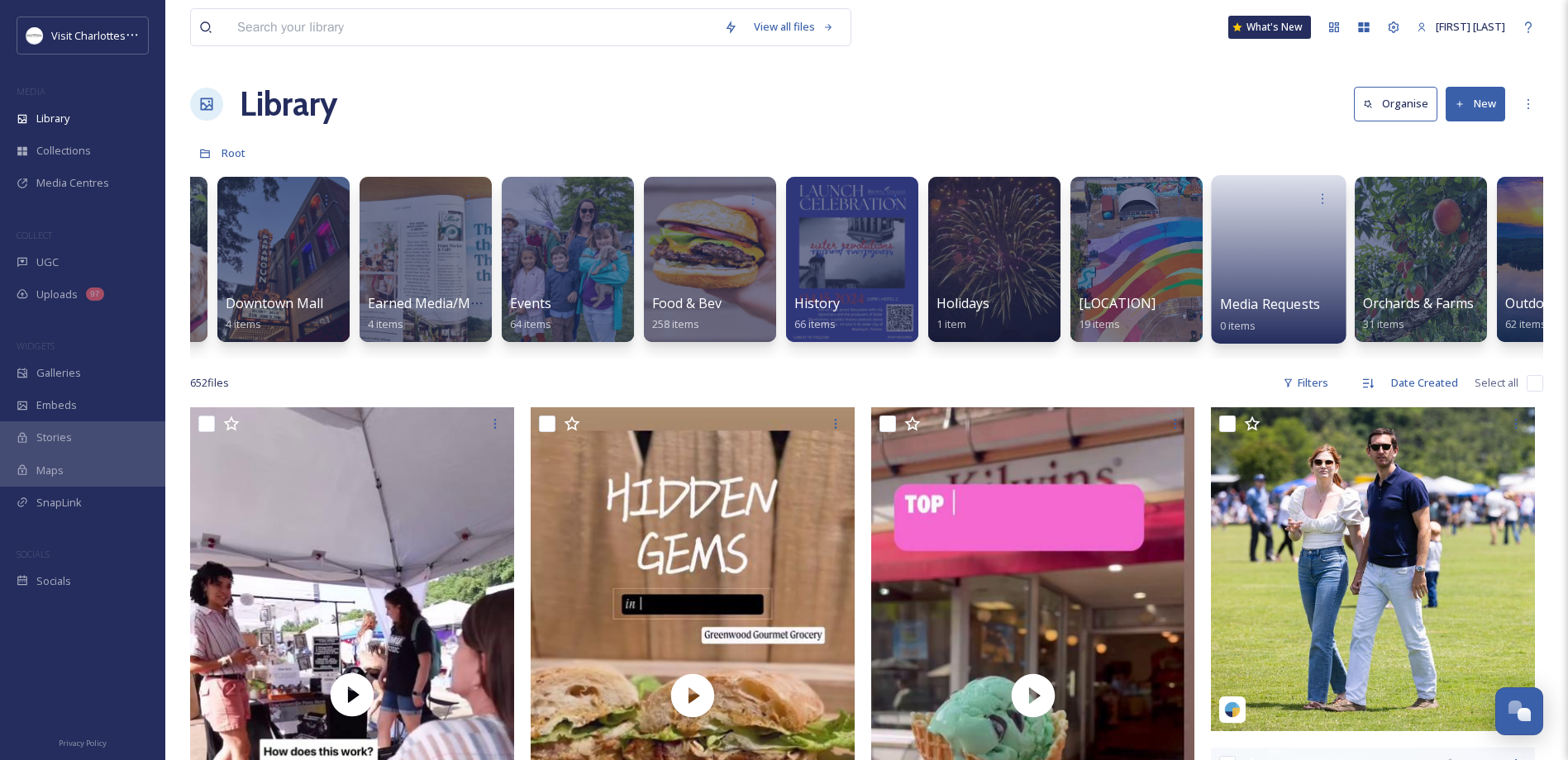 click at bounding box center (1279, 254) 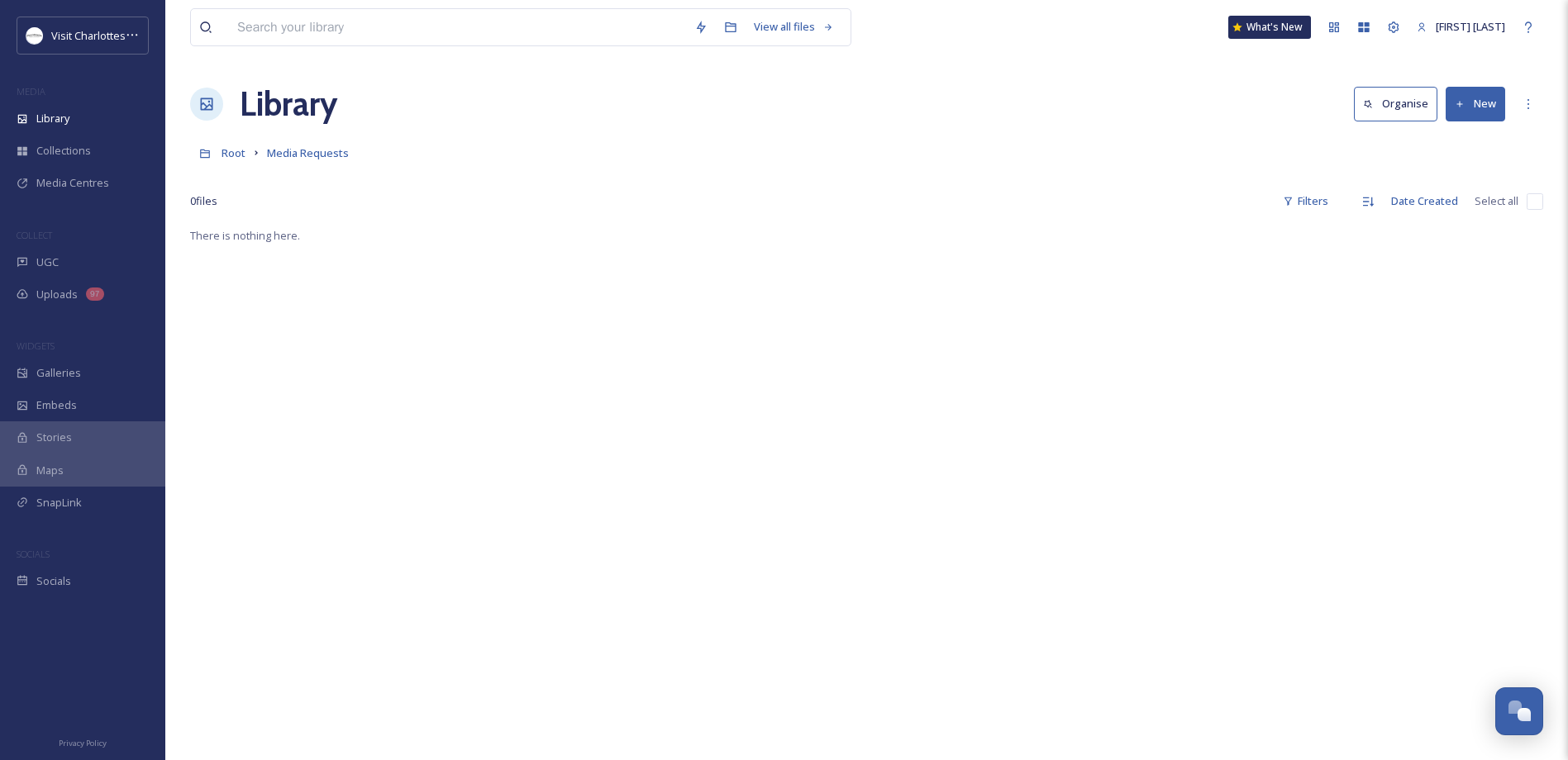 click on "New" at bounding box center (1475, 103) 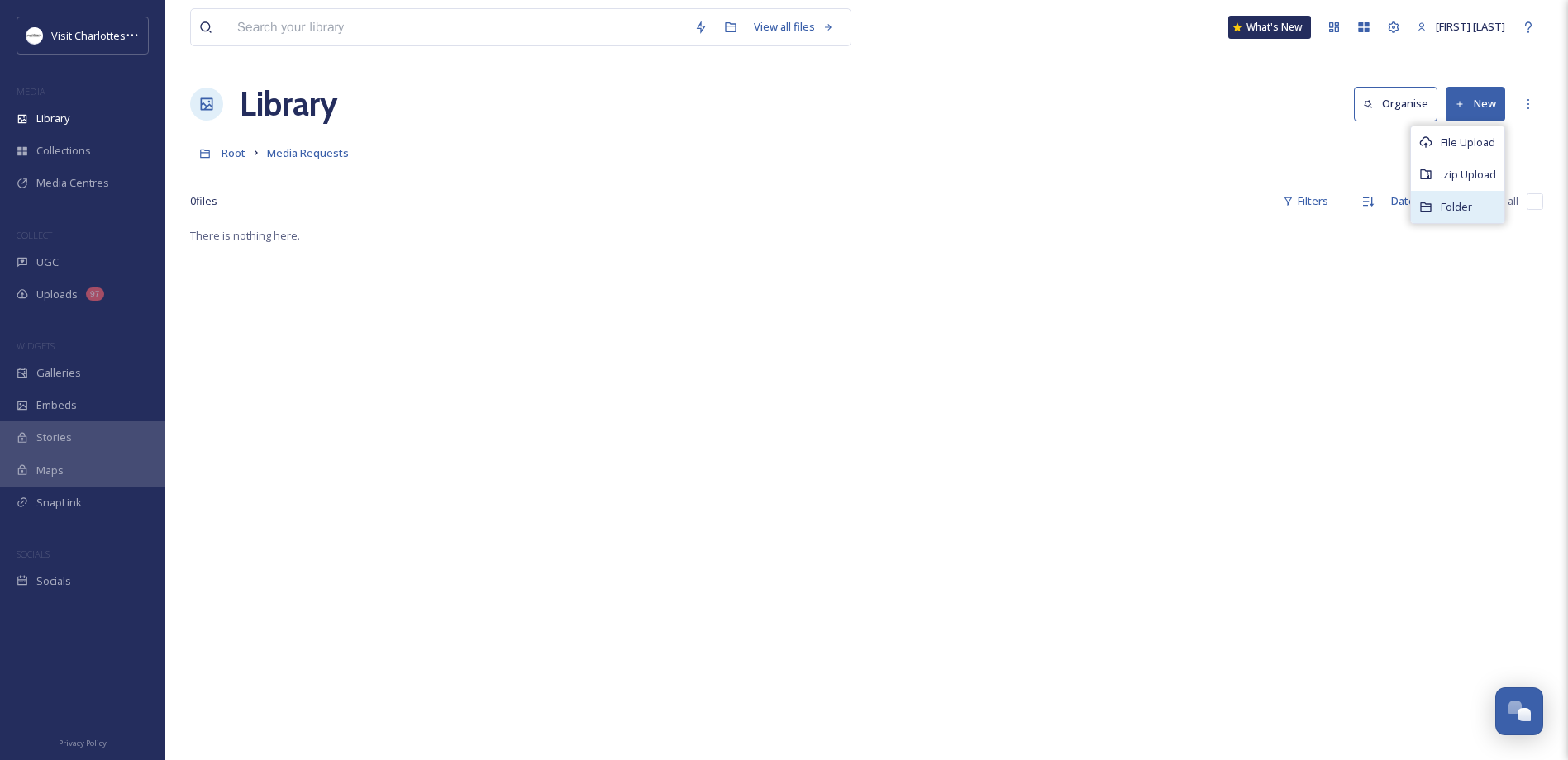 click on "Folder" at bounding box center (1456, 207) 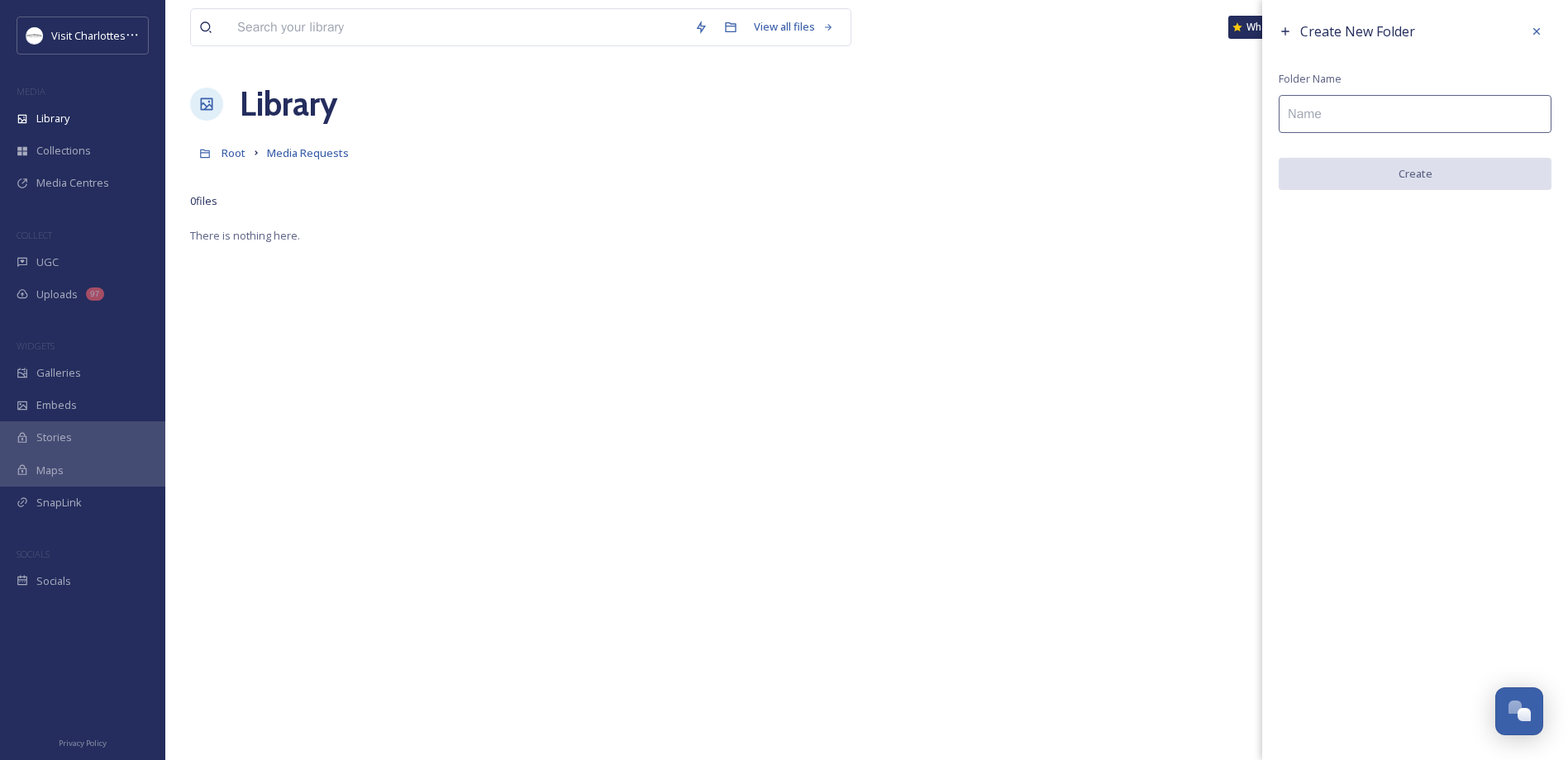 click at bounding box center [1415, 114] 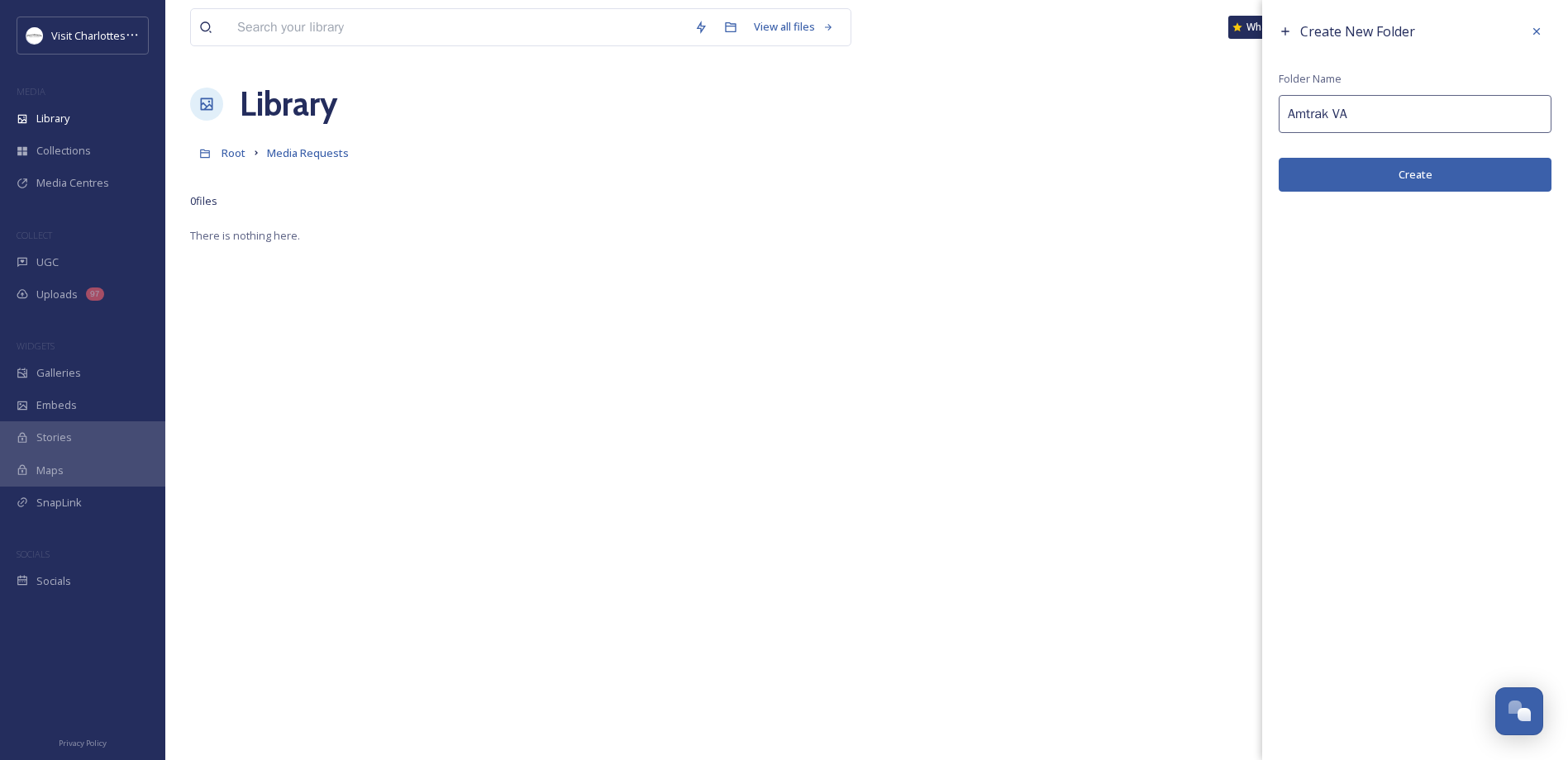 type on "Amtrak VA" 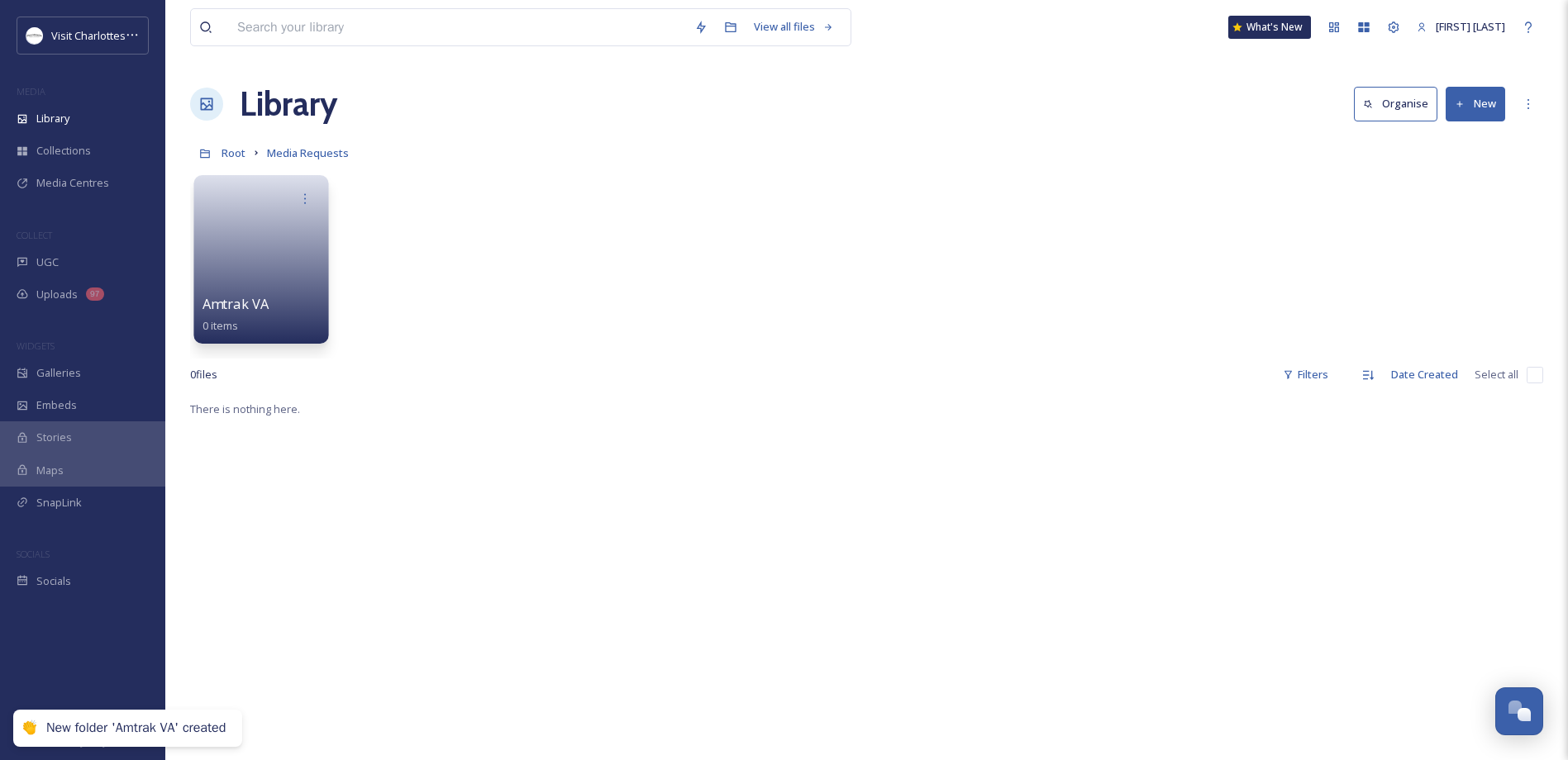 click at bounding box center [261, 254] 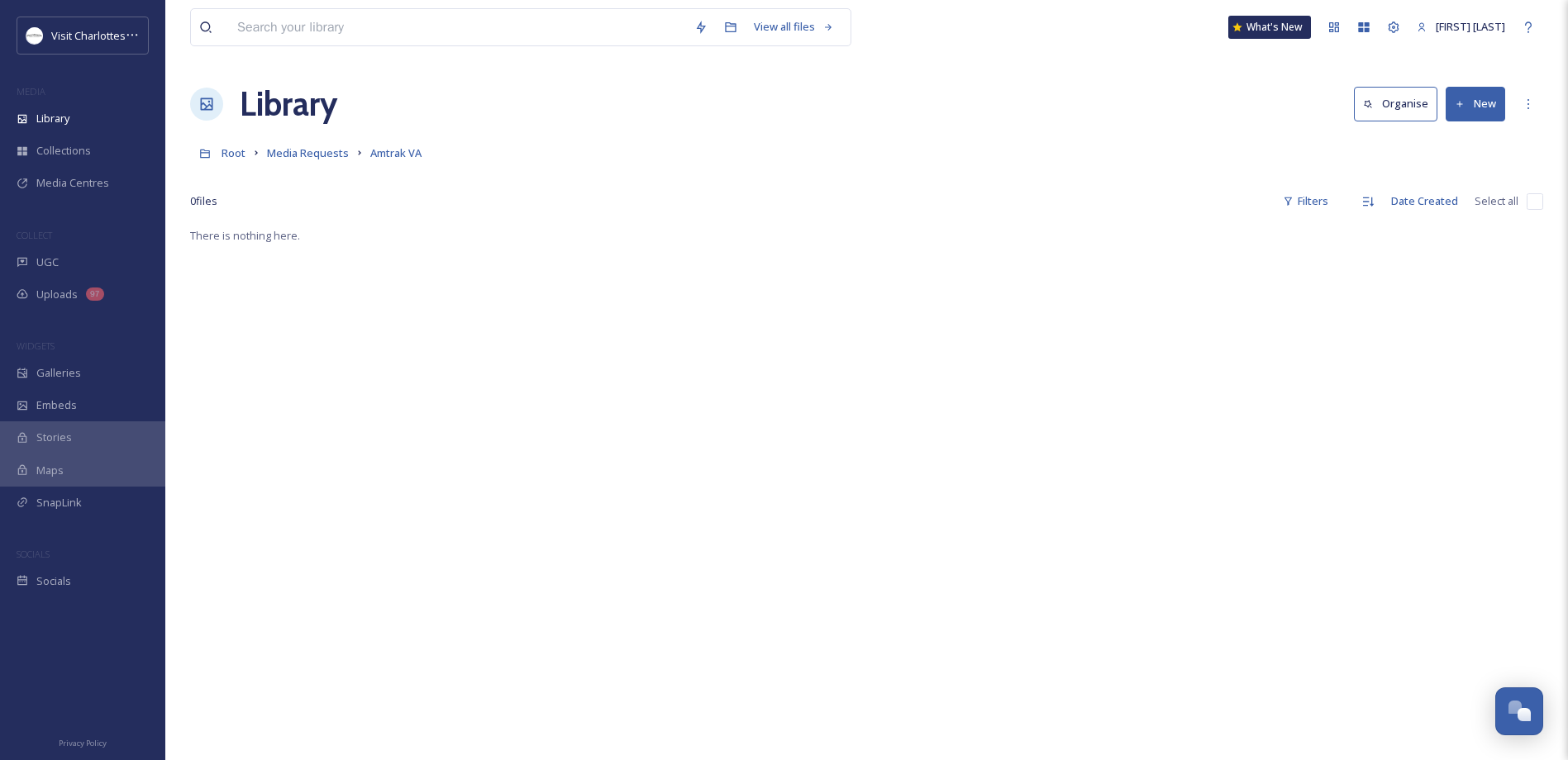 click on "New" at bounding box center [1475, 103] 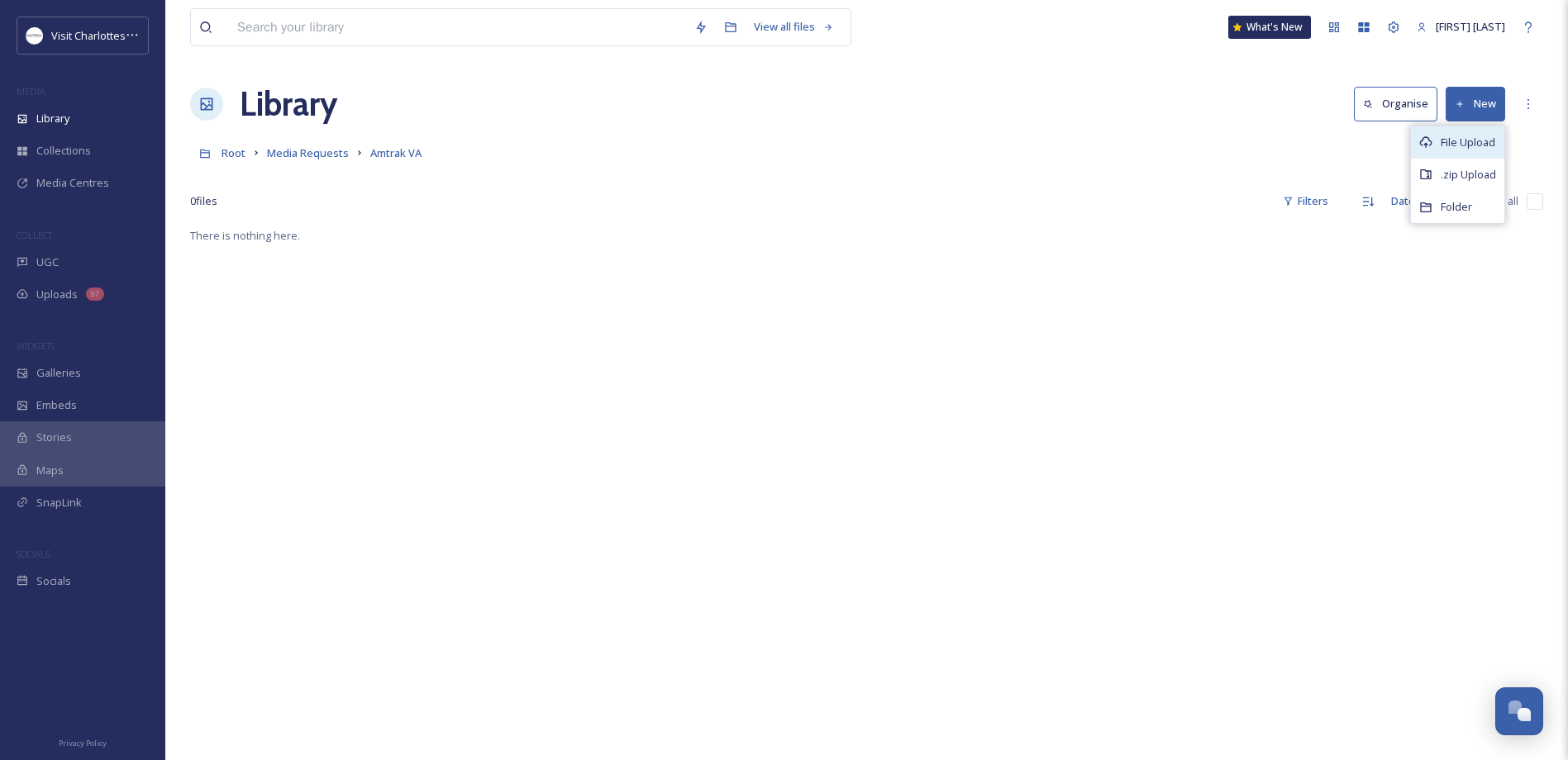 click on "File Upload" at bounding box center (1468, 142) 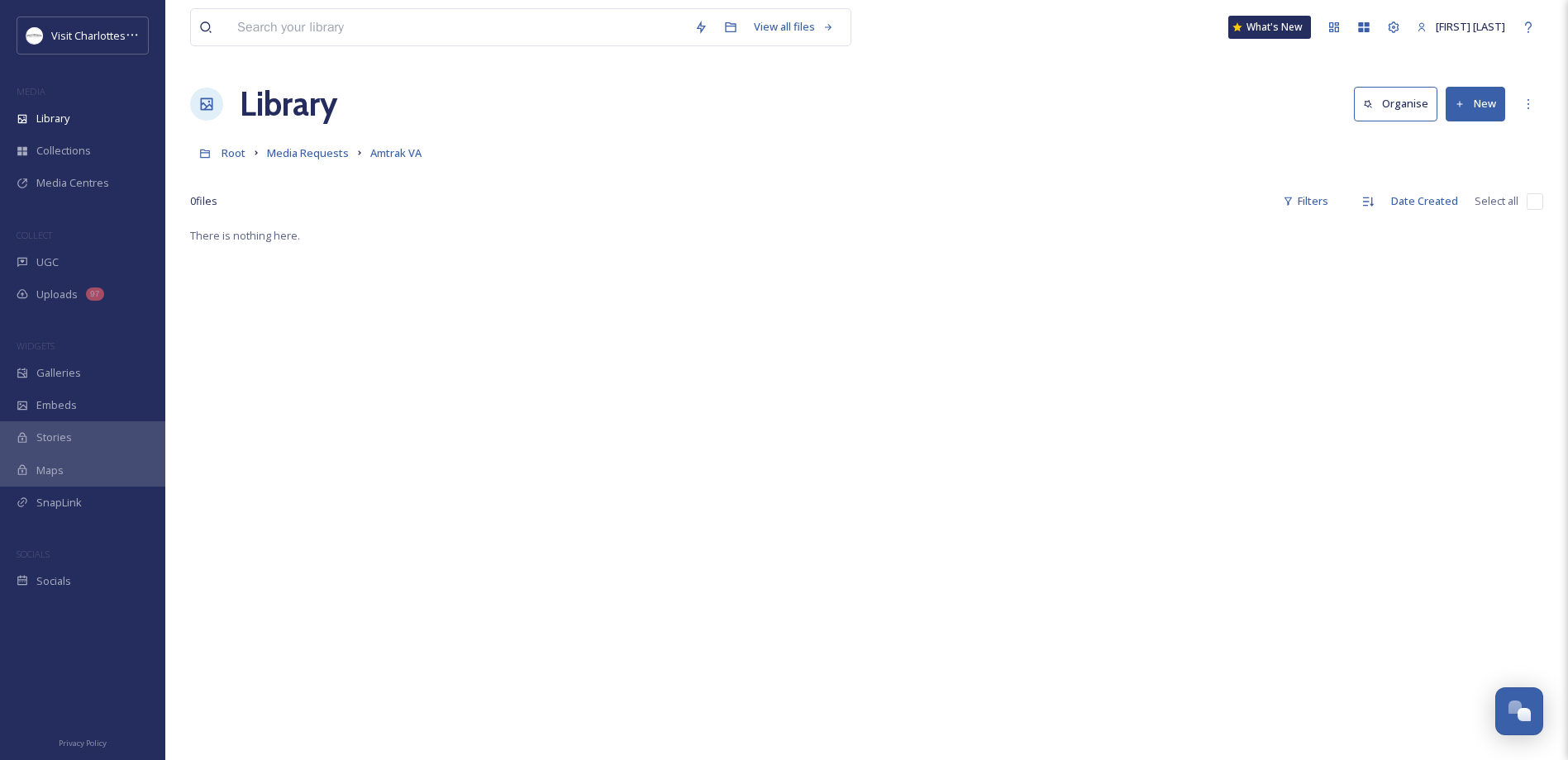 click on "There is nothing here." at bounding box center [866, 606] 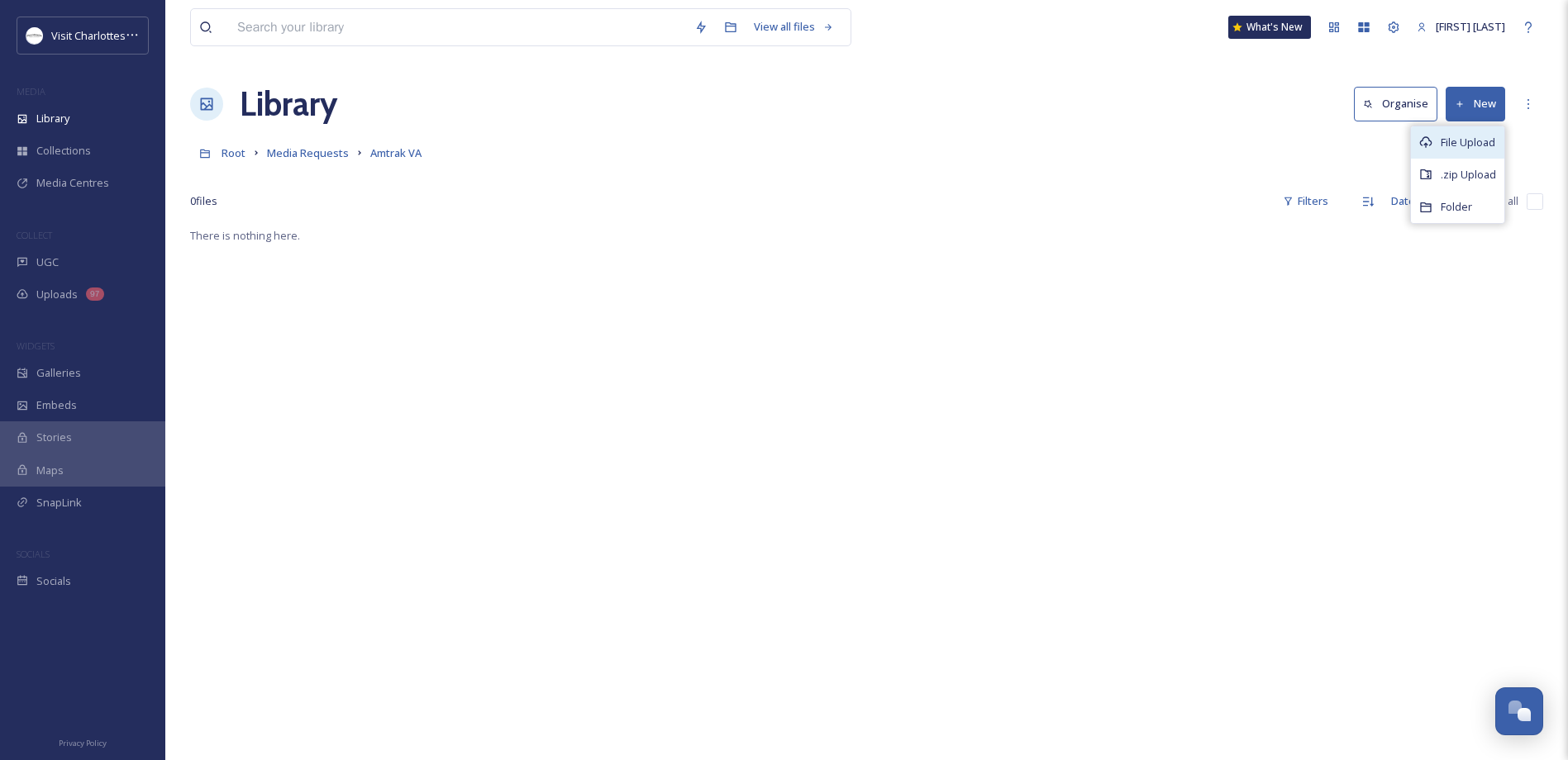 click on "File Upload" at bounding box center (1468, 142) 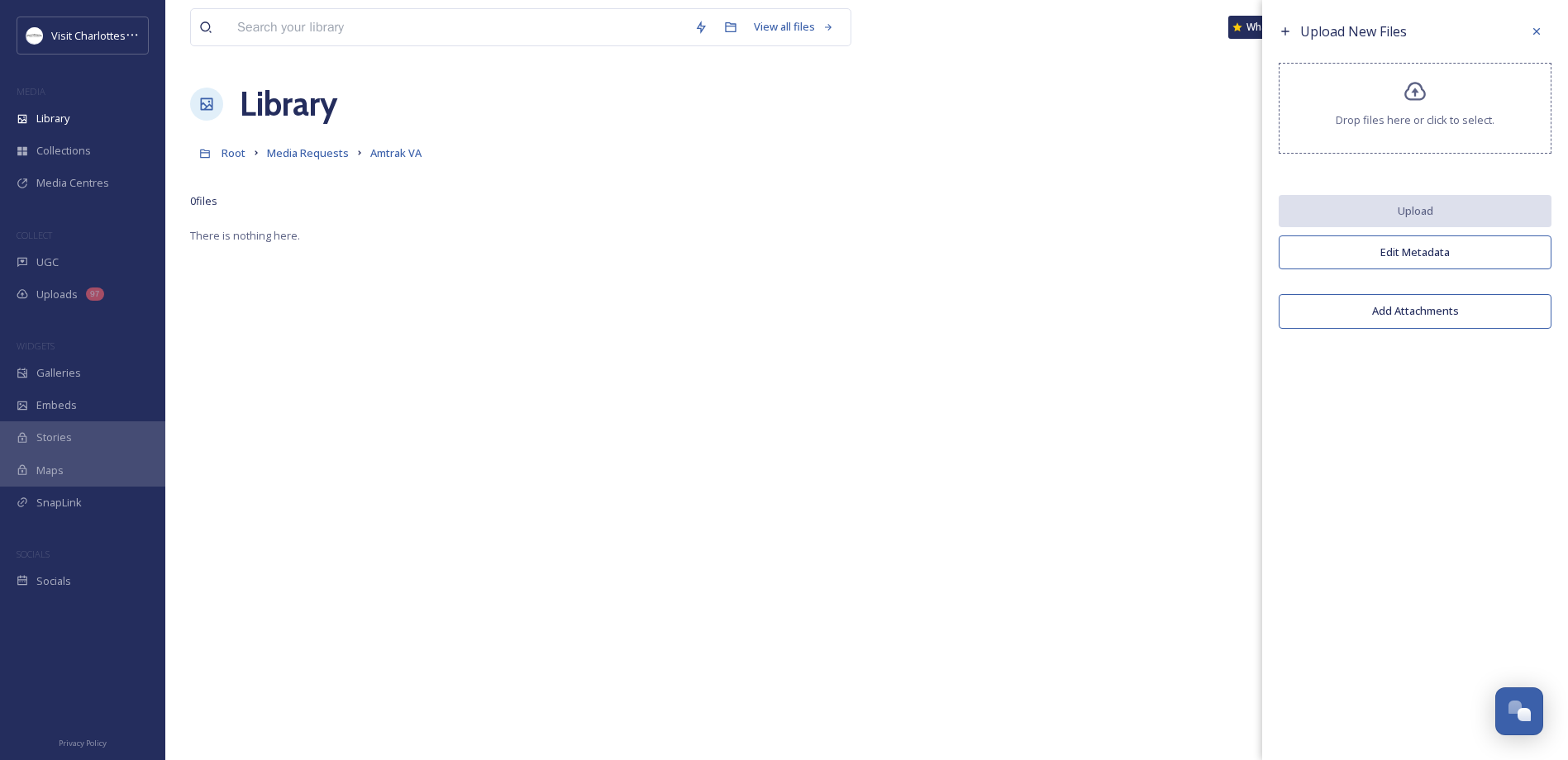 click on "Drop files here or click to select." at bounding box center (1415, 108) 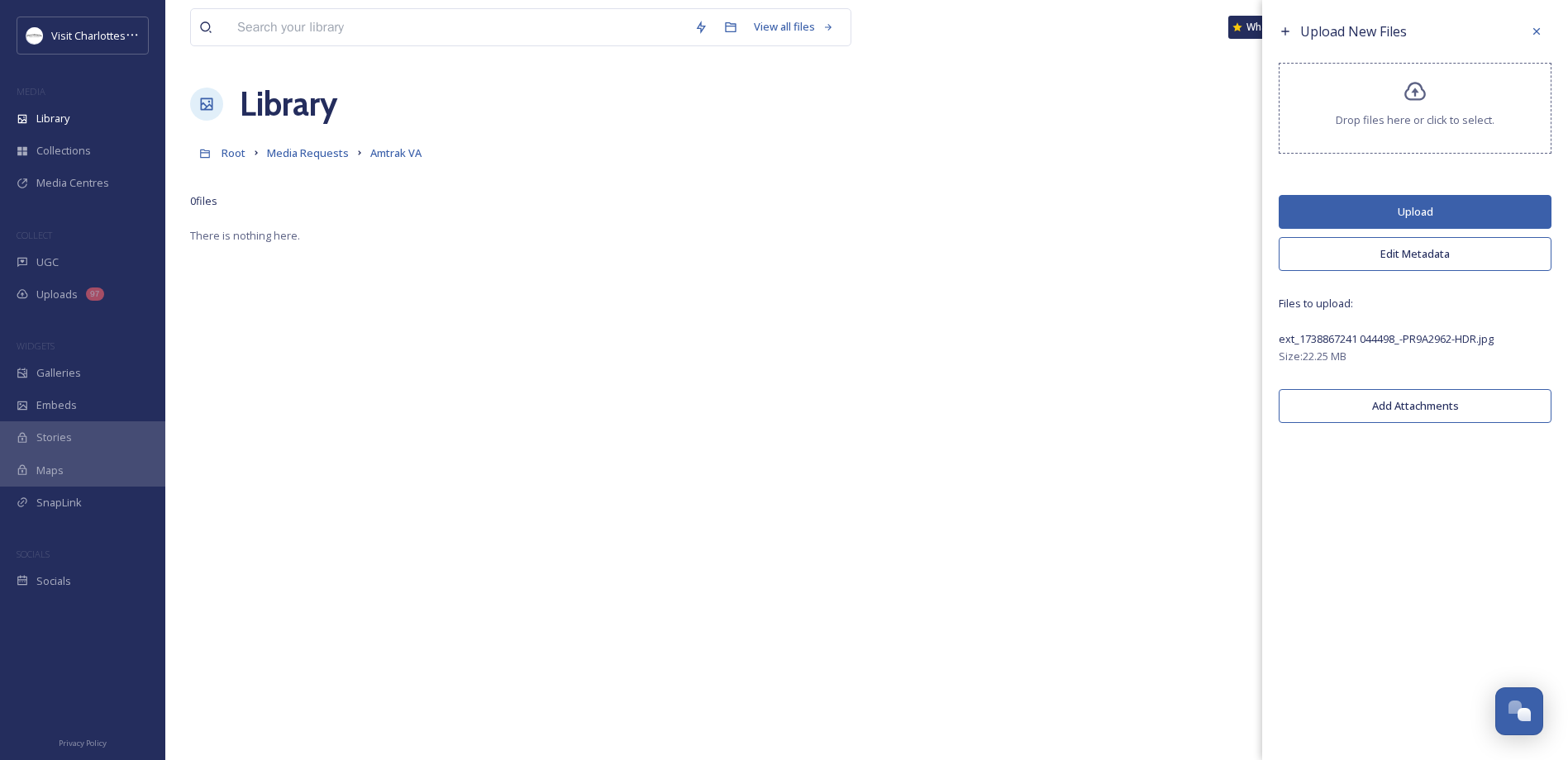 click on "Upload" at bounding box center (1415, 211) 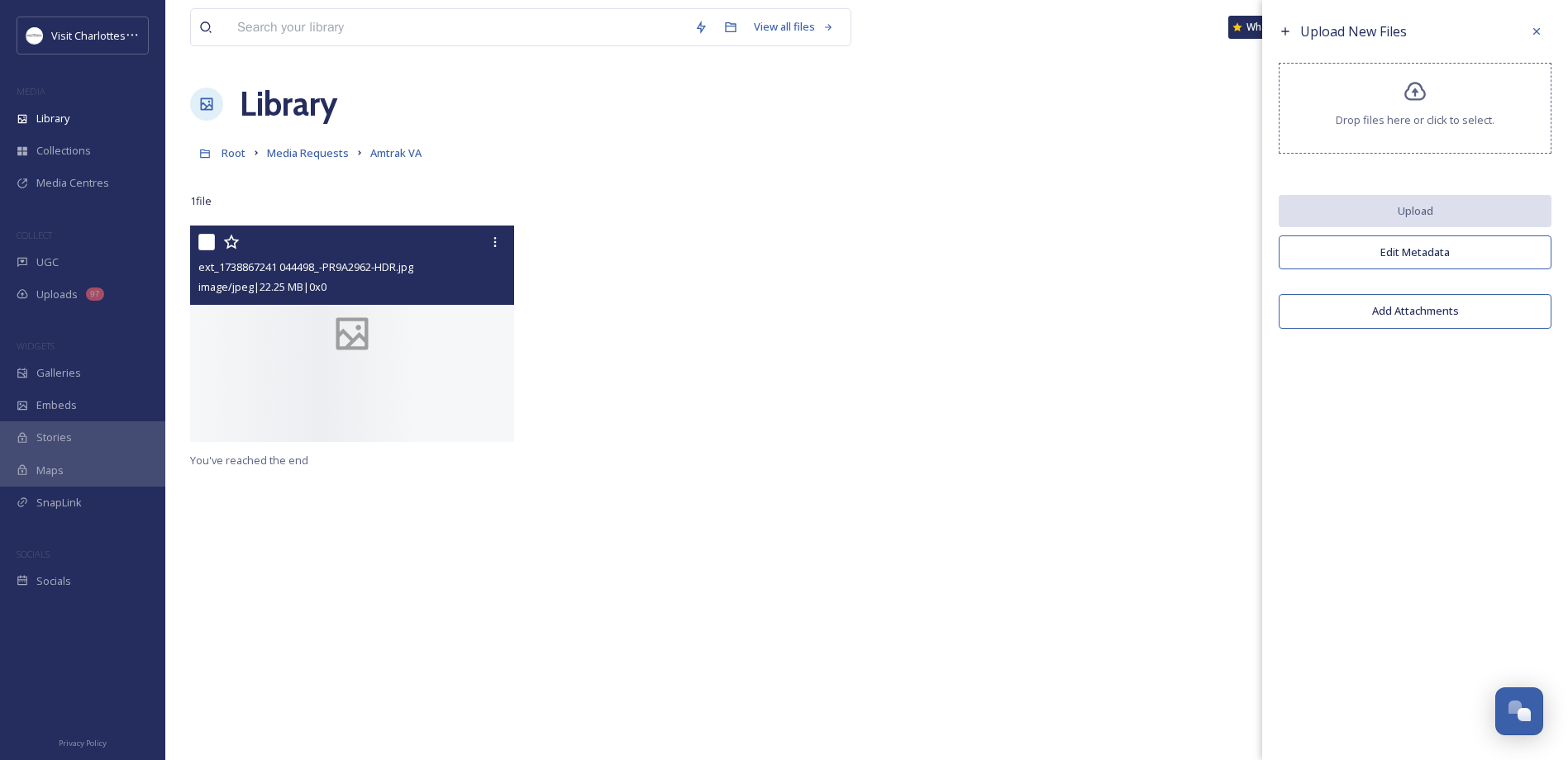 click at bounding box center [352, 333] 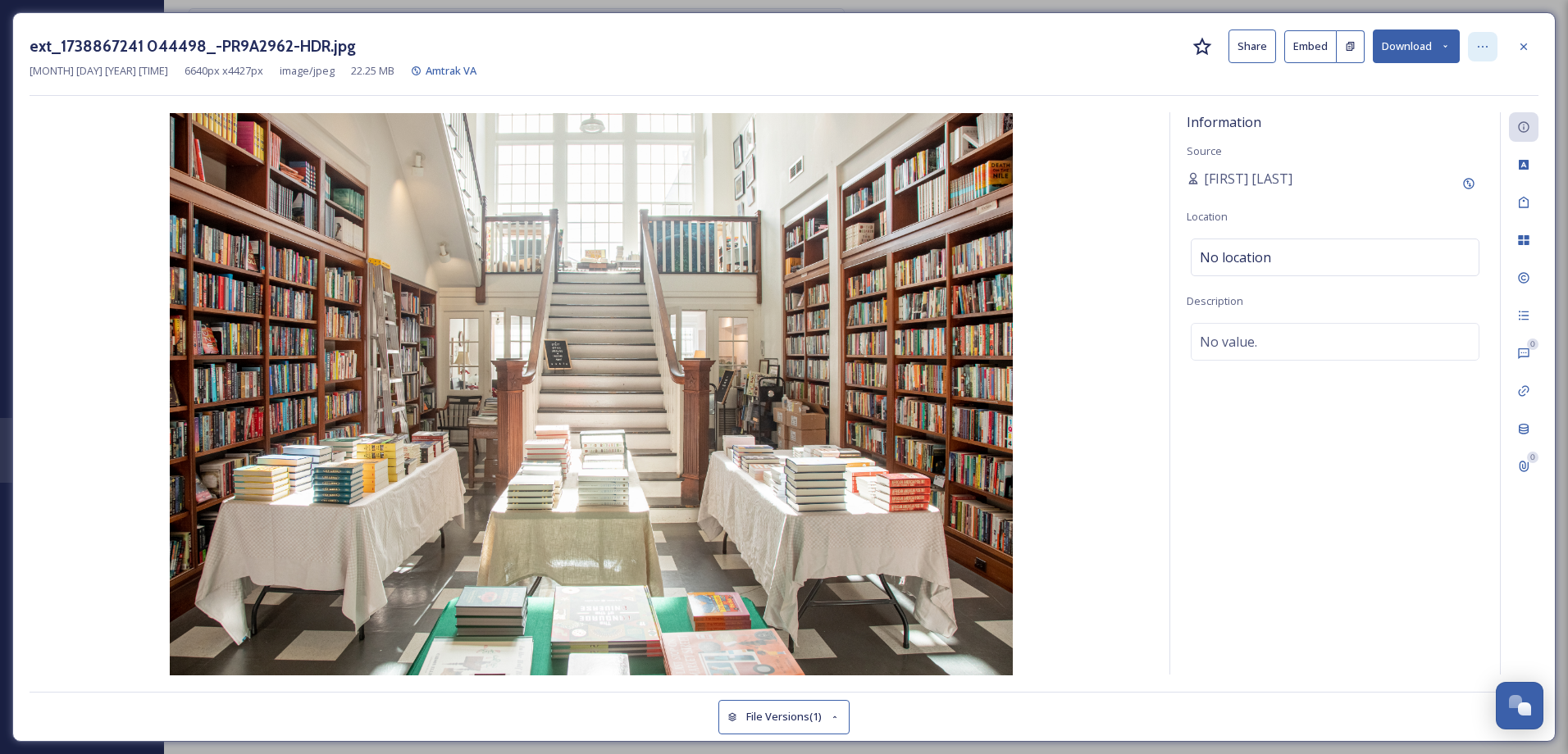 click 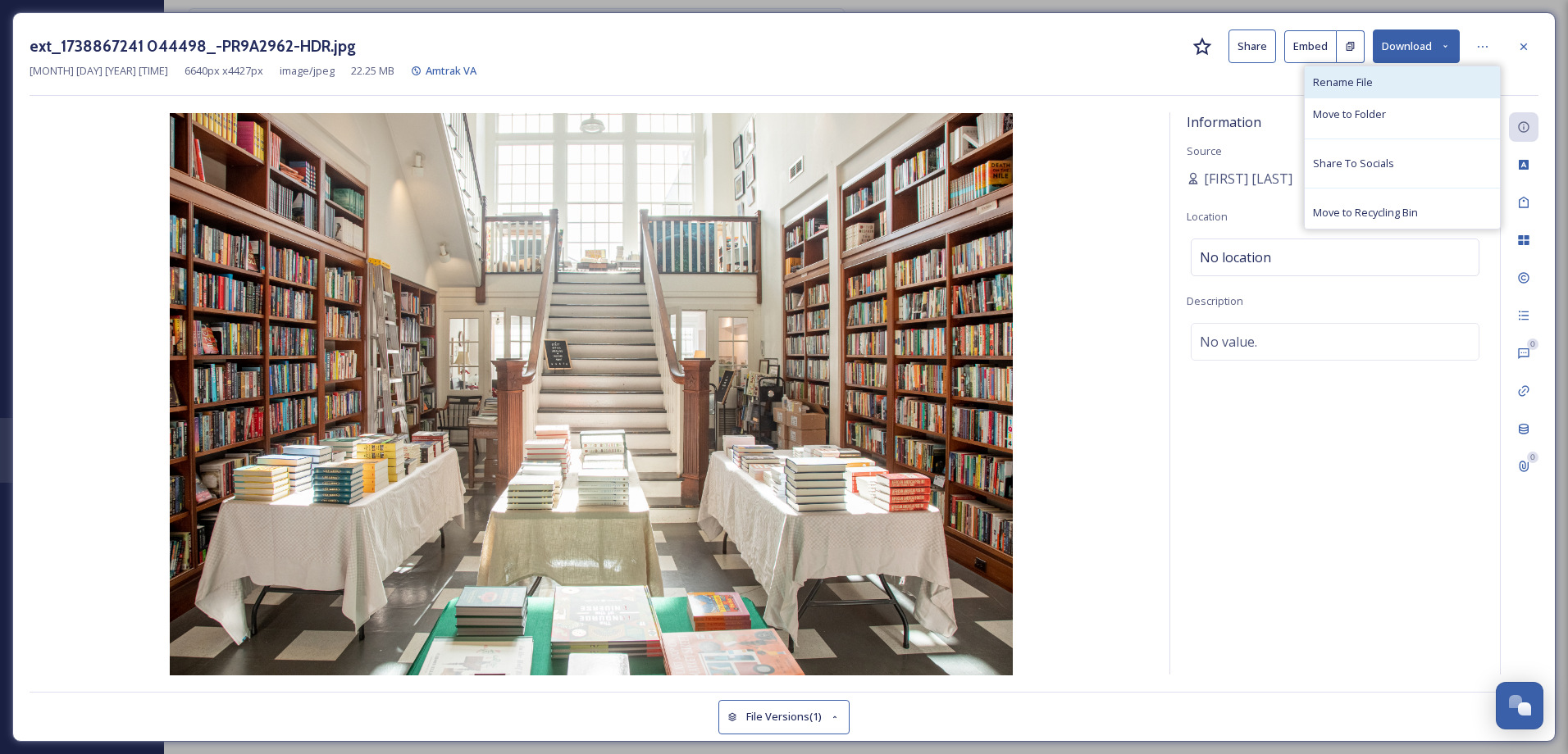 click on "Rename File" at bounding box center [1402, 82] 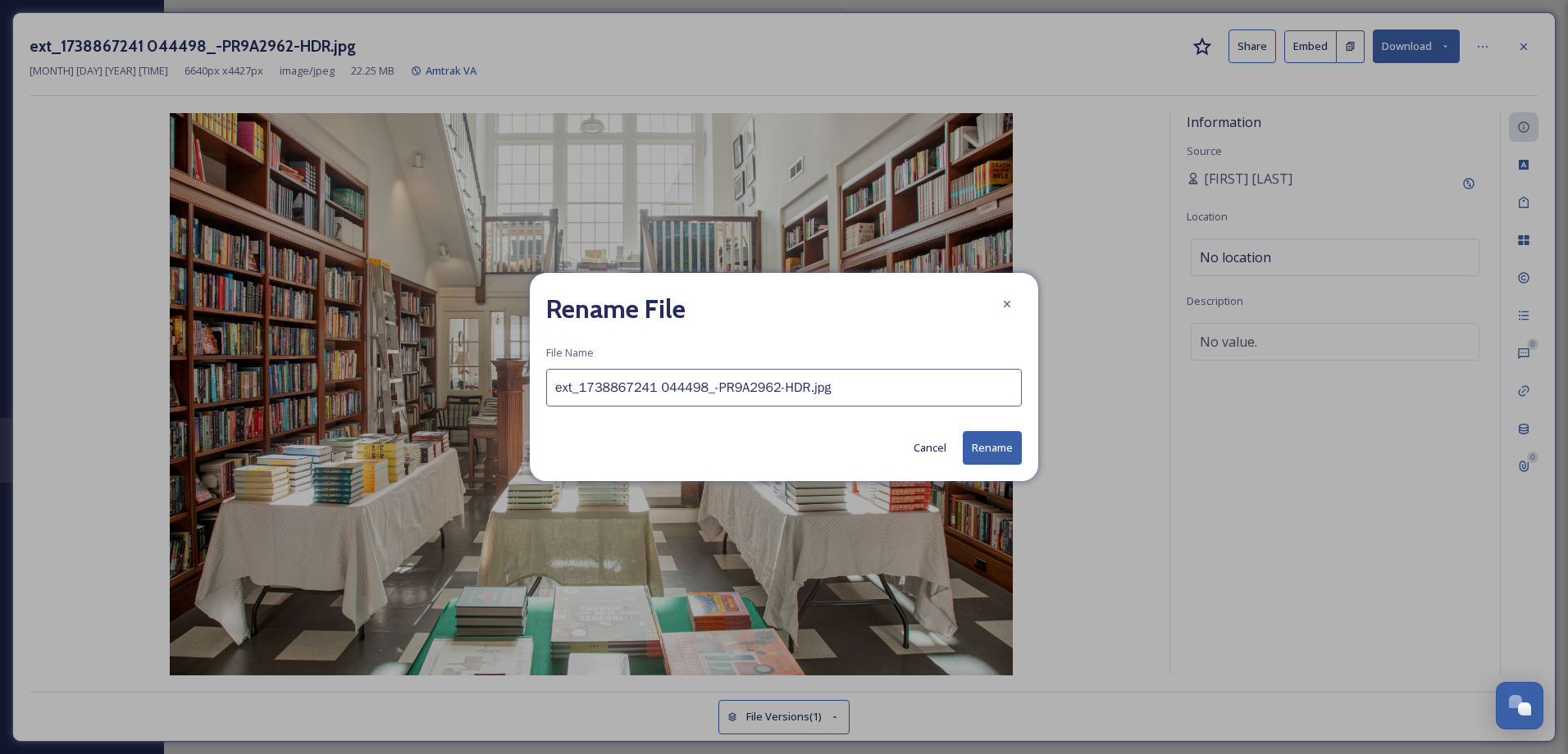 click on "ext_1738867241 044498_-PR9A2962-HDR.jpg" at bounding box center [784, 388] 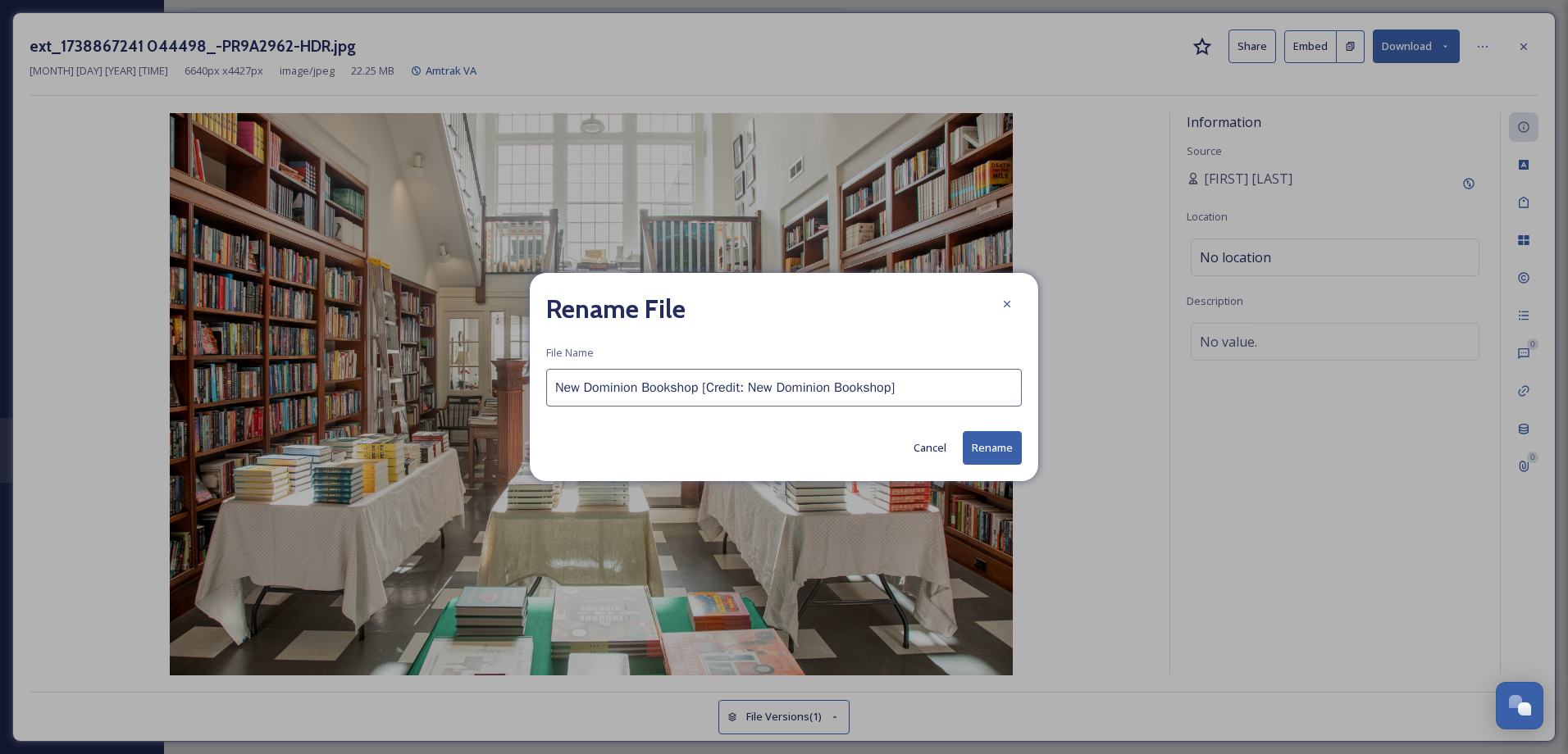 type on "New Dominion Bookshop [Credit: New Dominion Bookshop]" 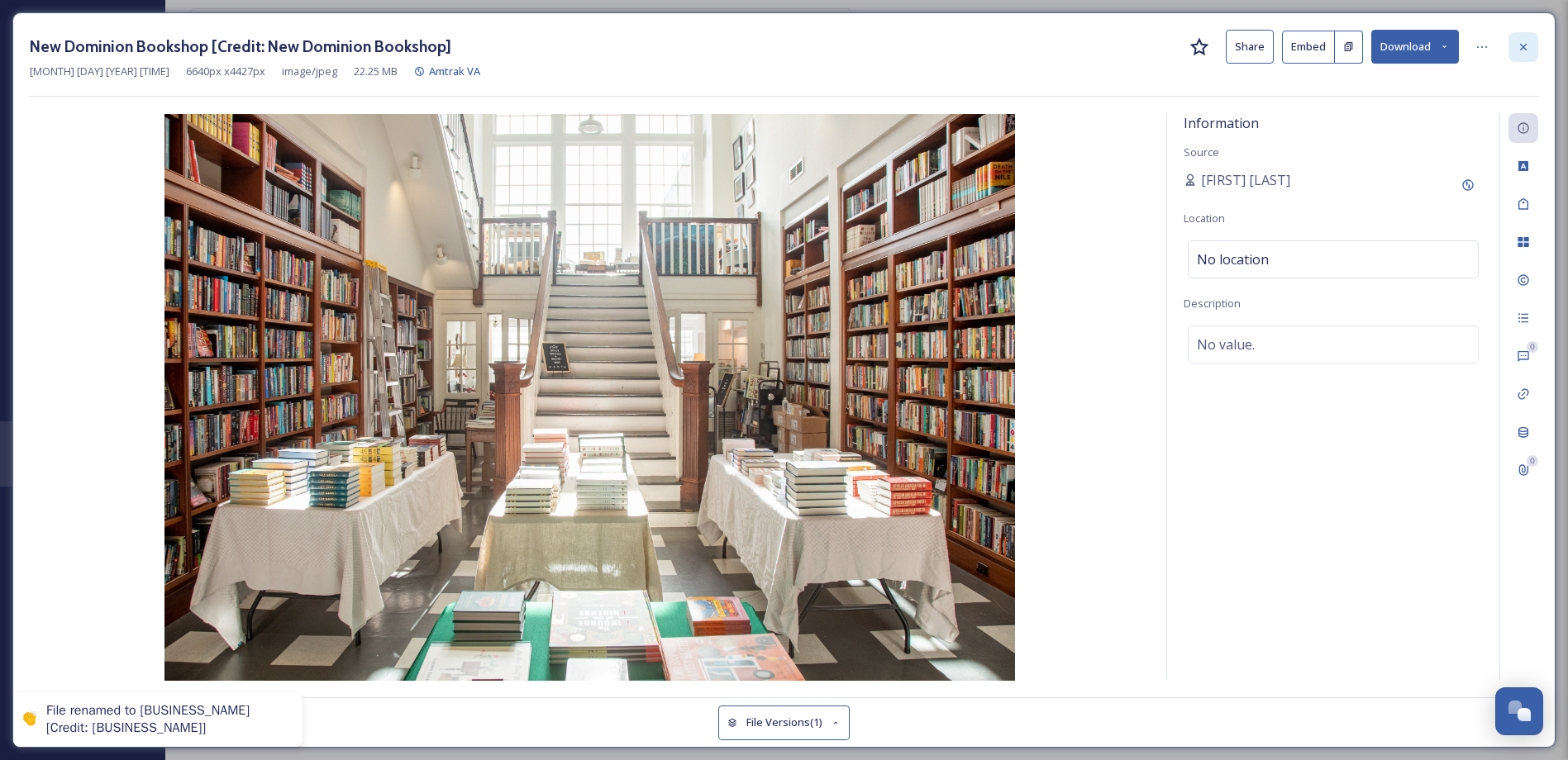 click 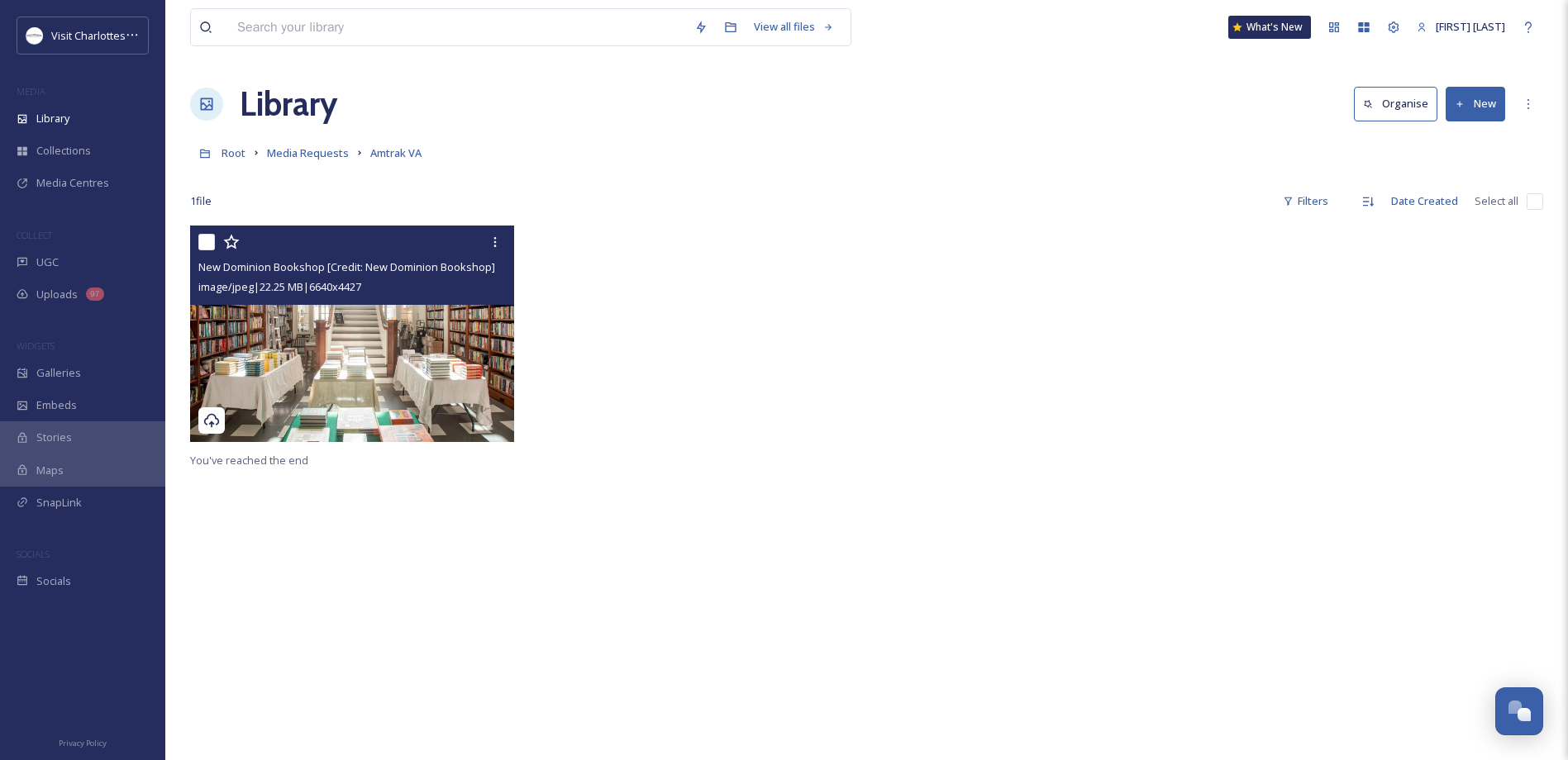click on "New" at bounding box center [1475, 103] 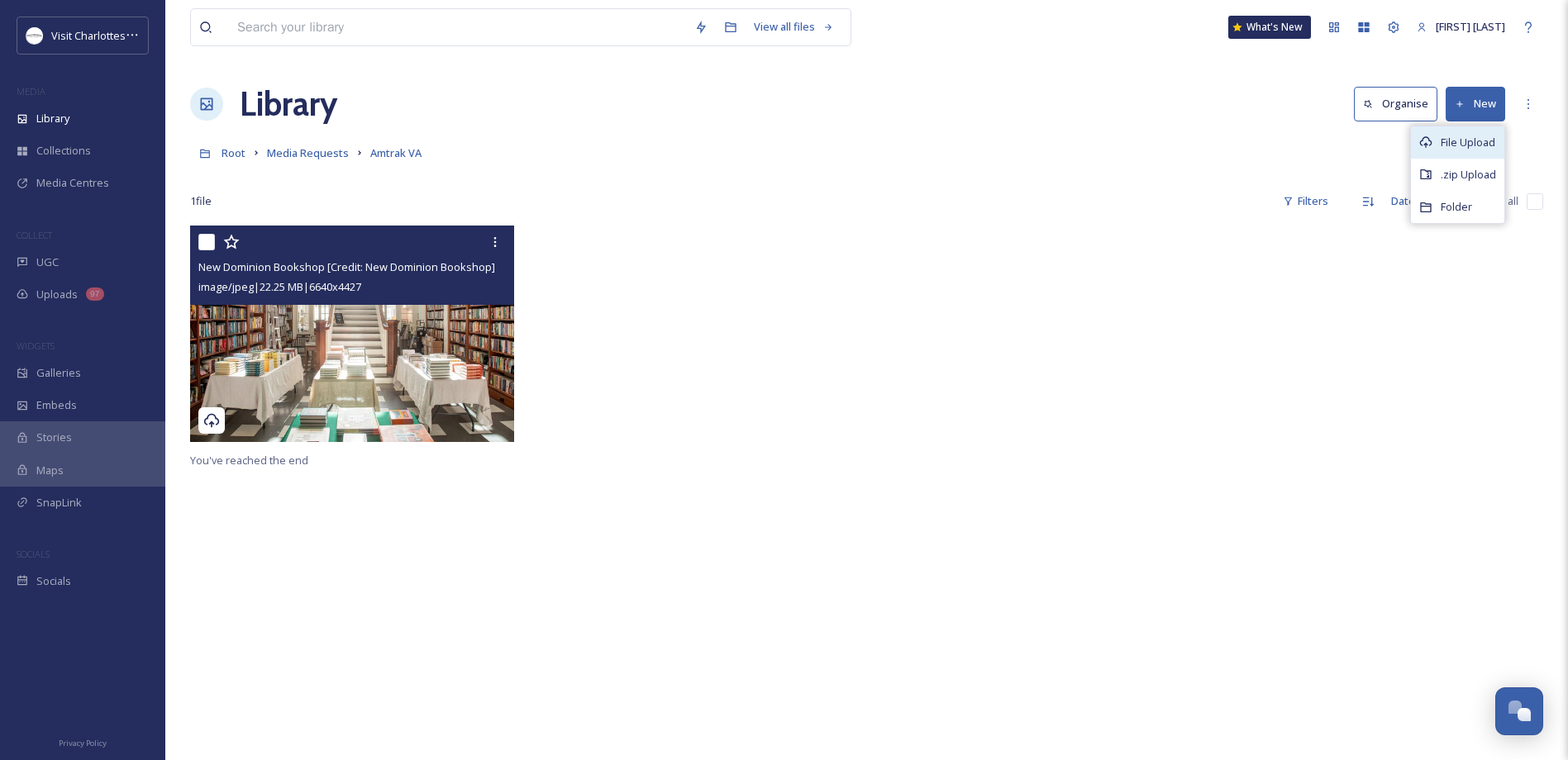 click on "File Upload" at bounding box center [1468, 142] 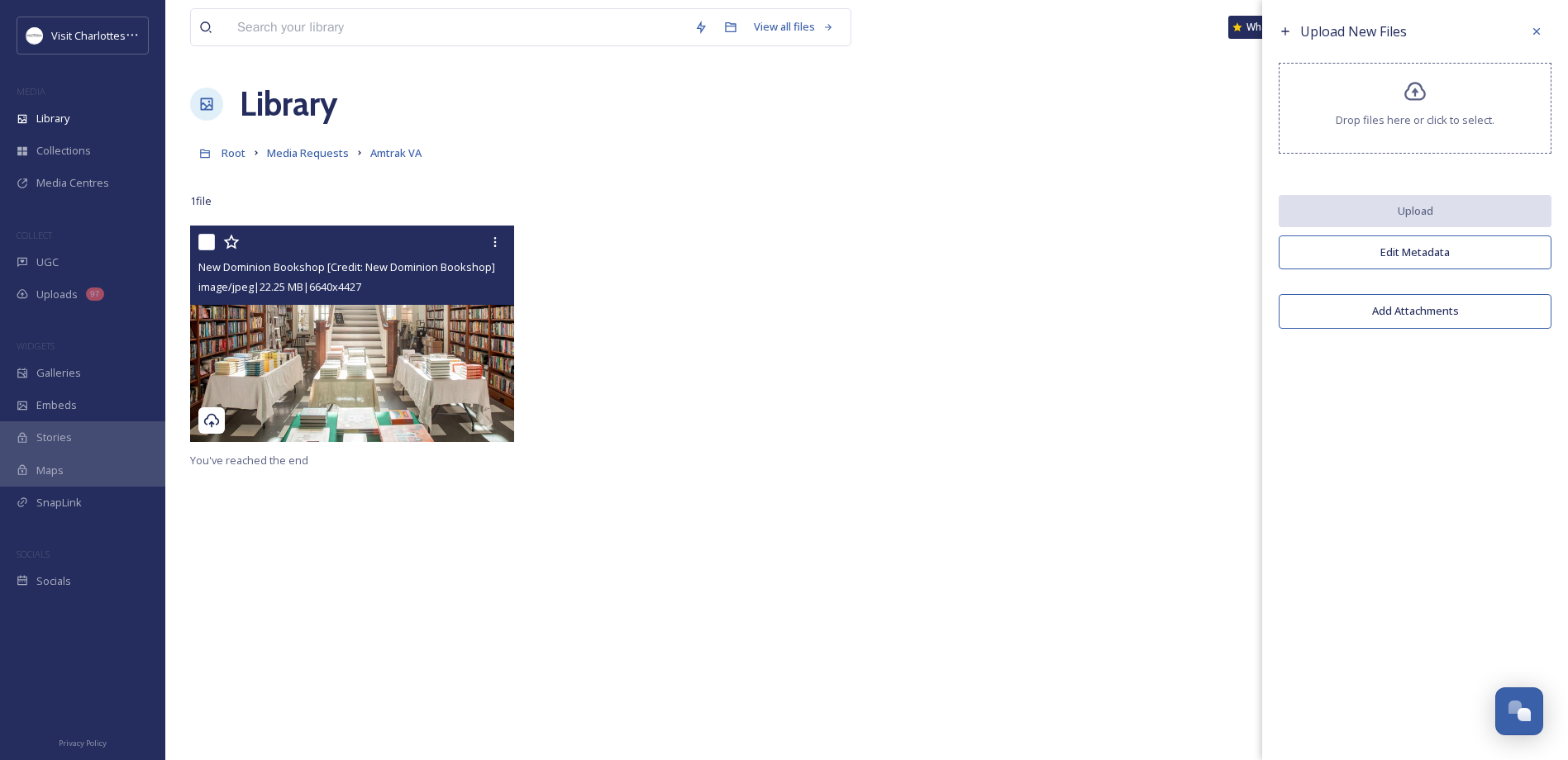 click 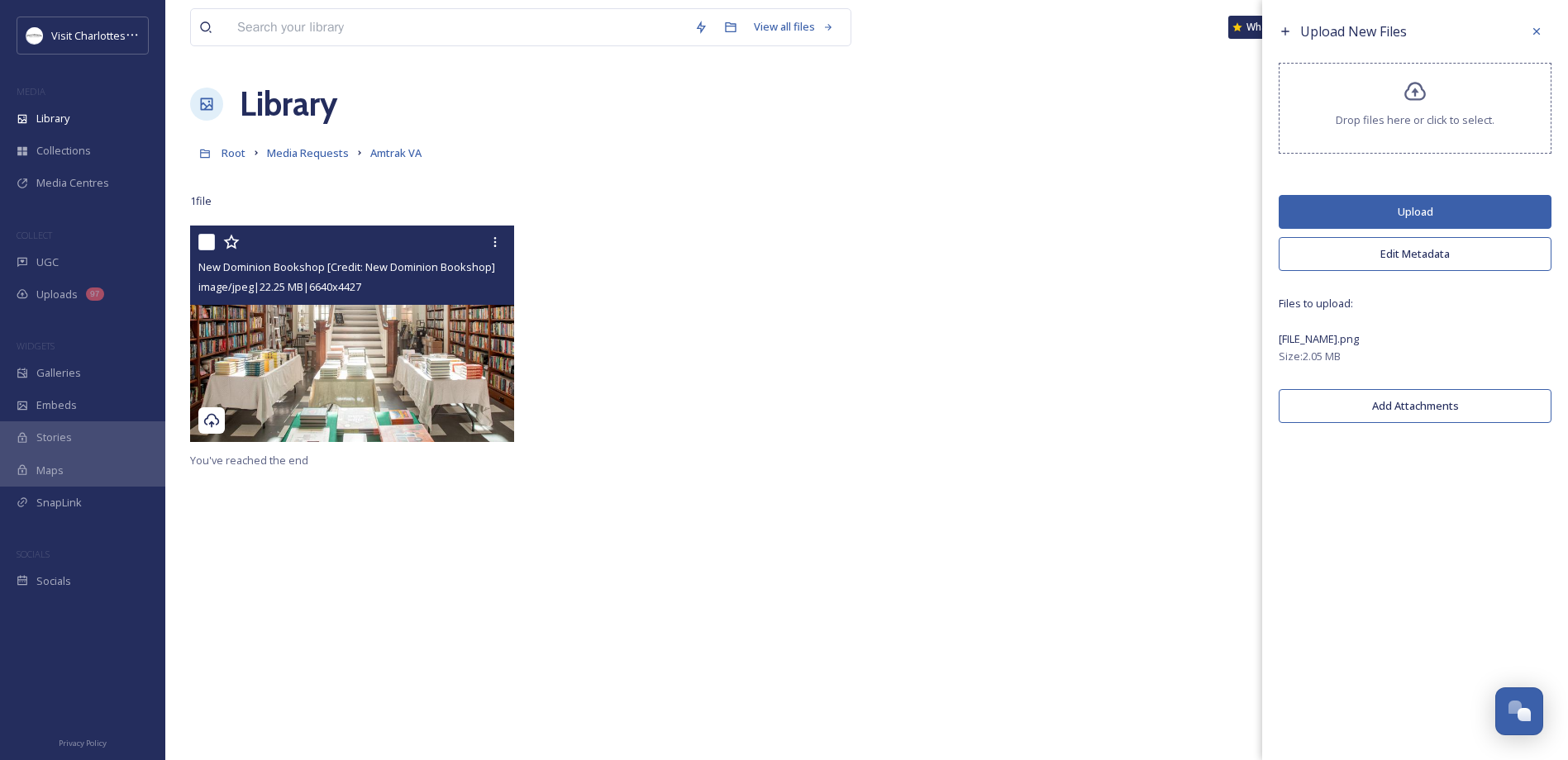 click on "Upload" at bounding box center (1415, 211) 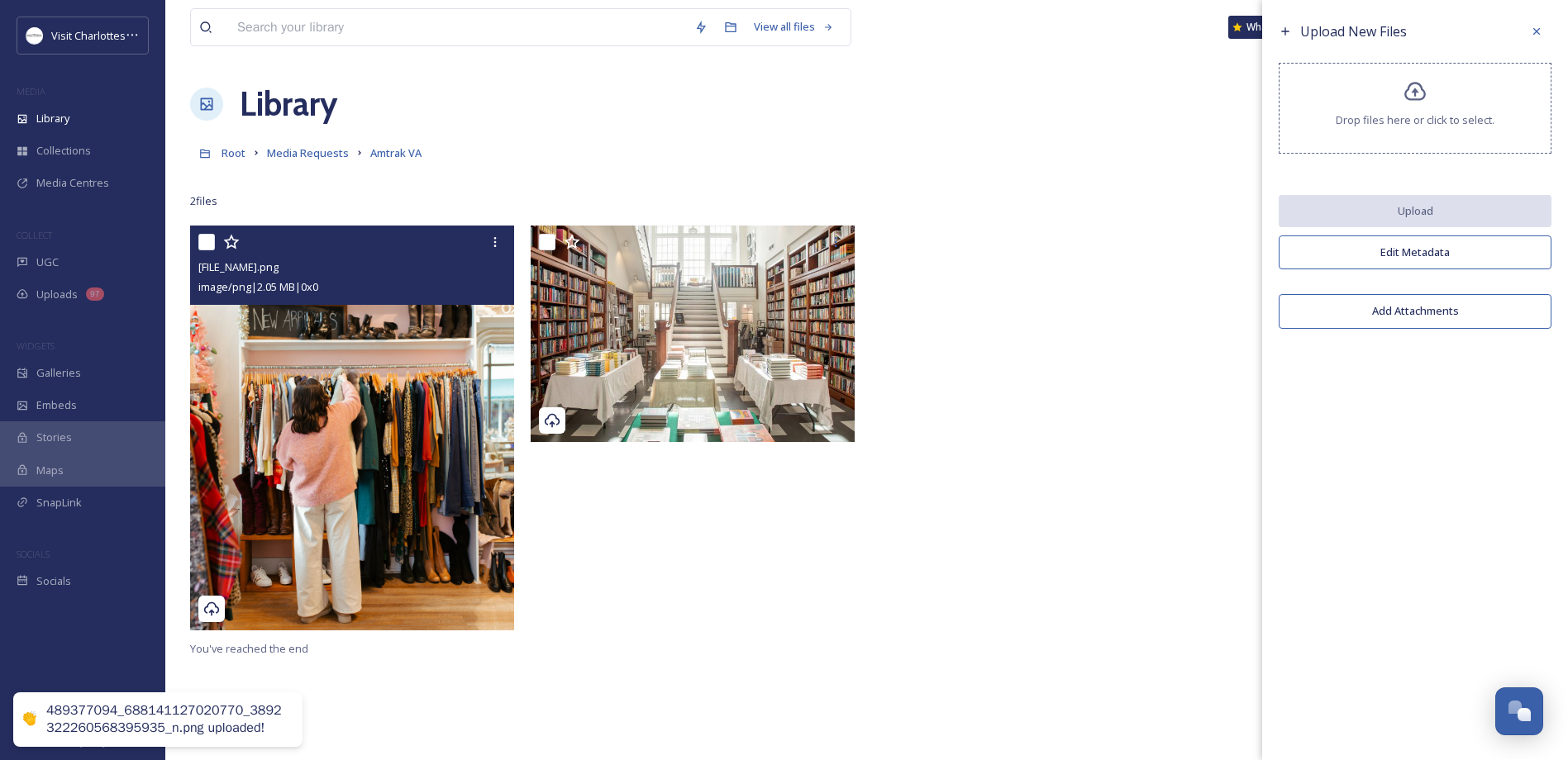 click at bounding box center (352, 428) 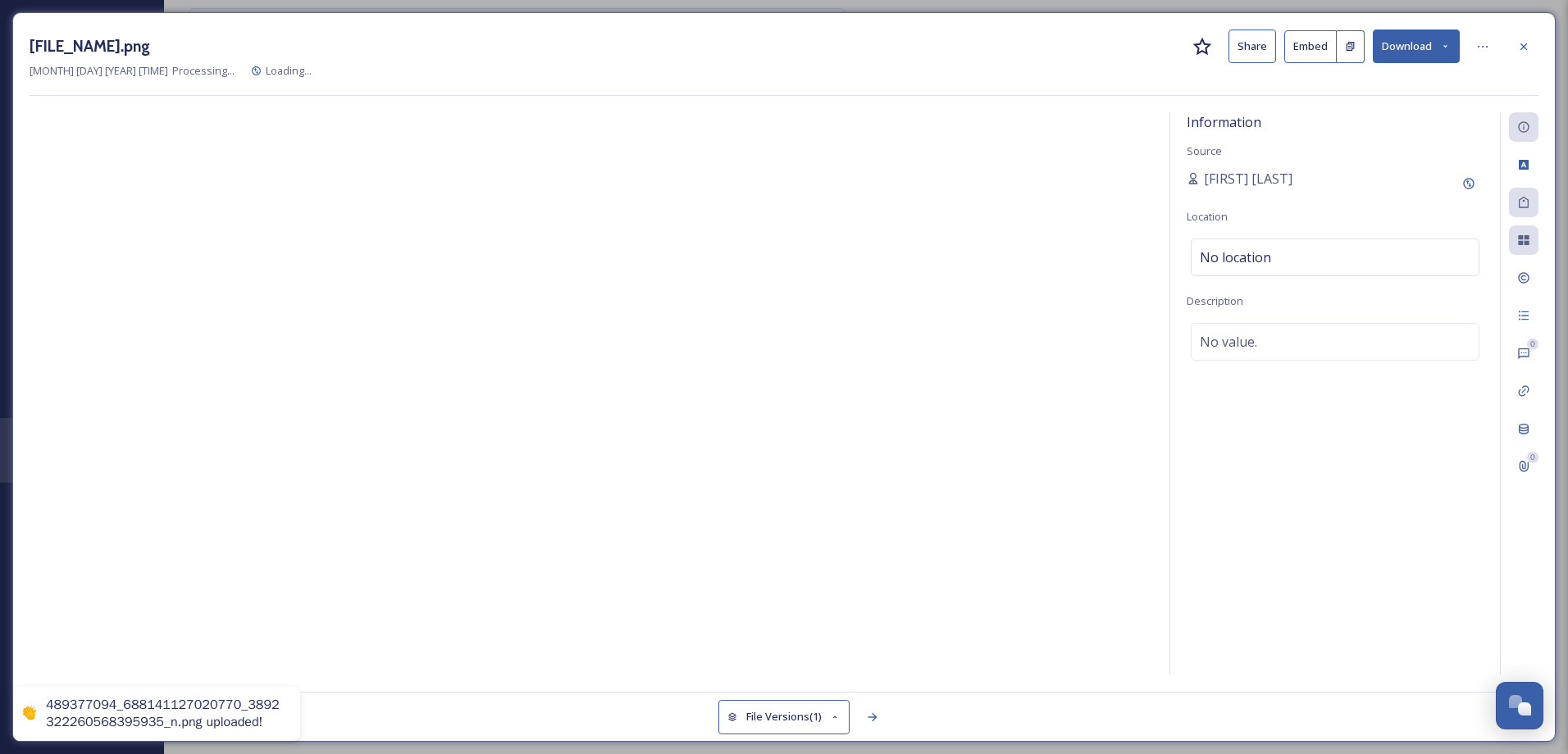 click at bounding box center [591, 393] 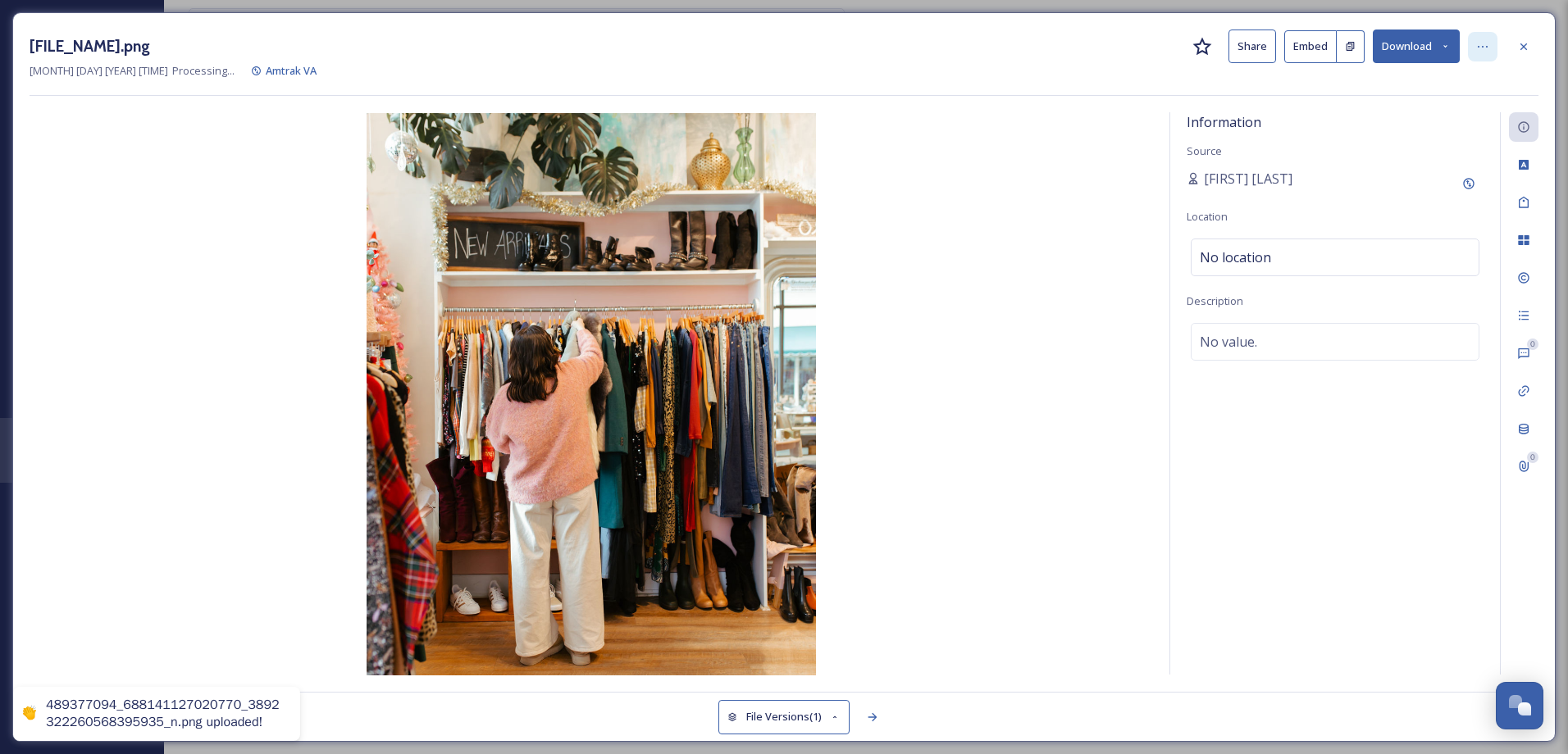 click 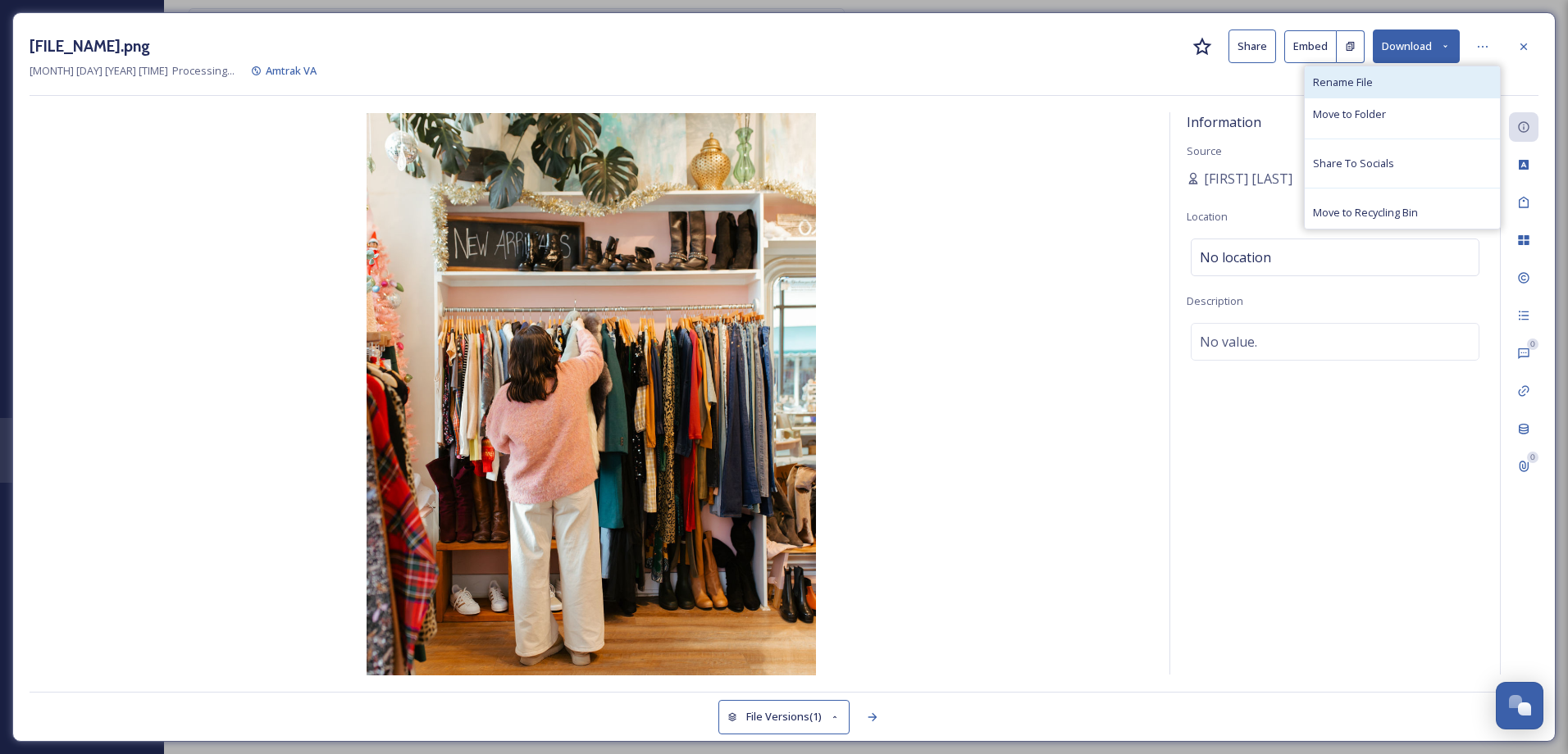 click on "Rename File" at bounding box center [1402, 82] 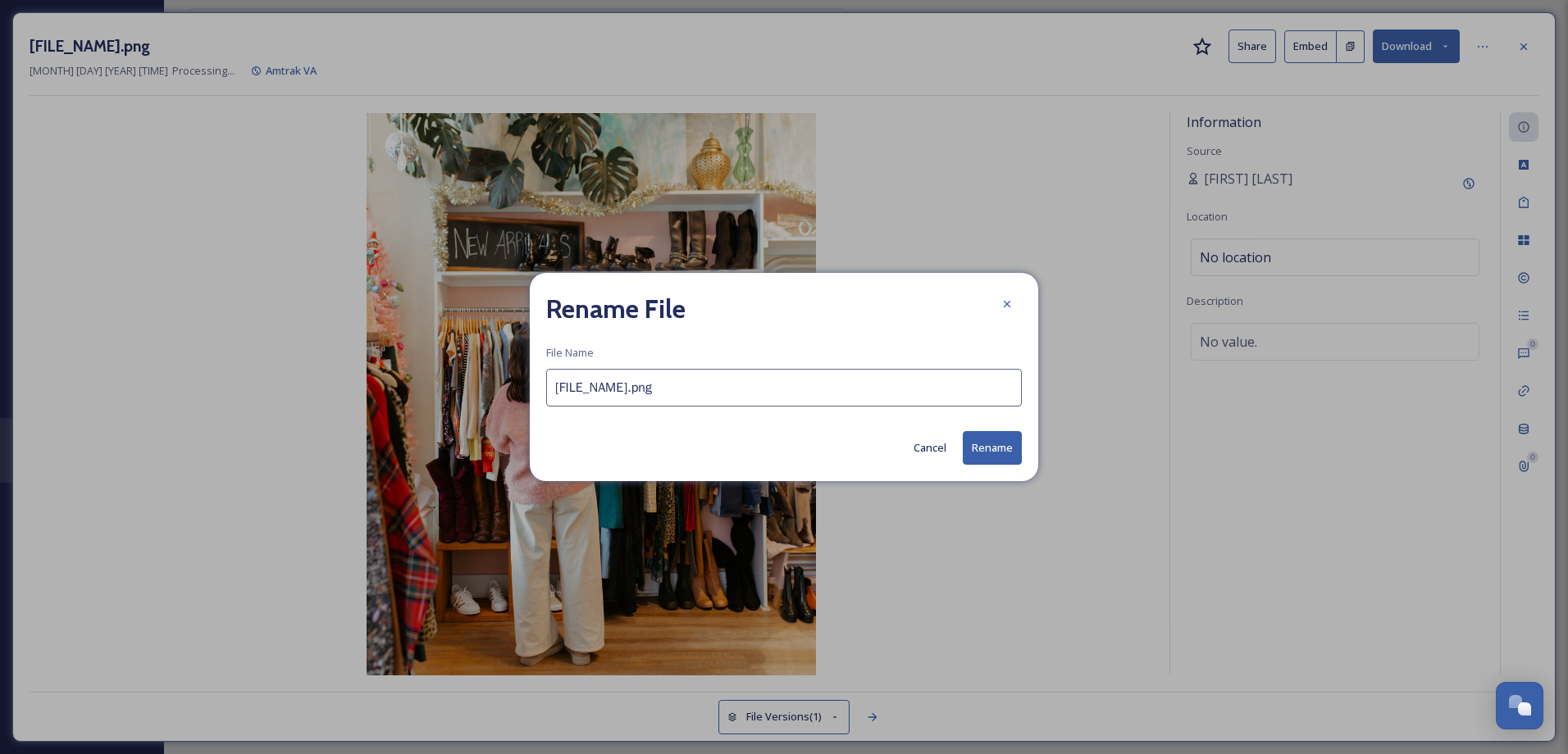 click on "489377094_688141127020770_3892322260568395935_n.png" at bounding box center (784, 388) 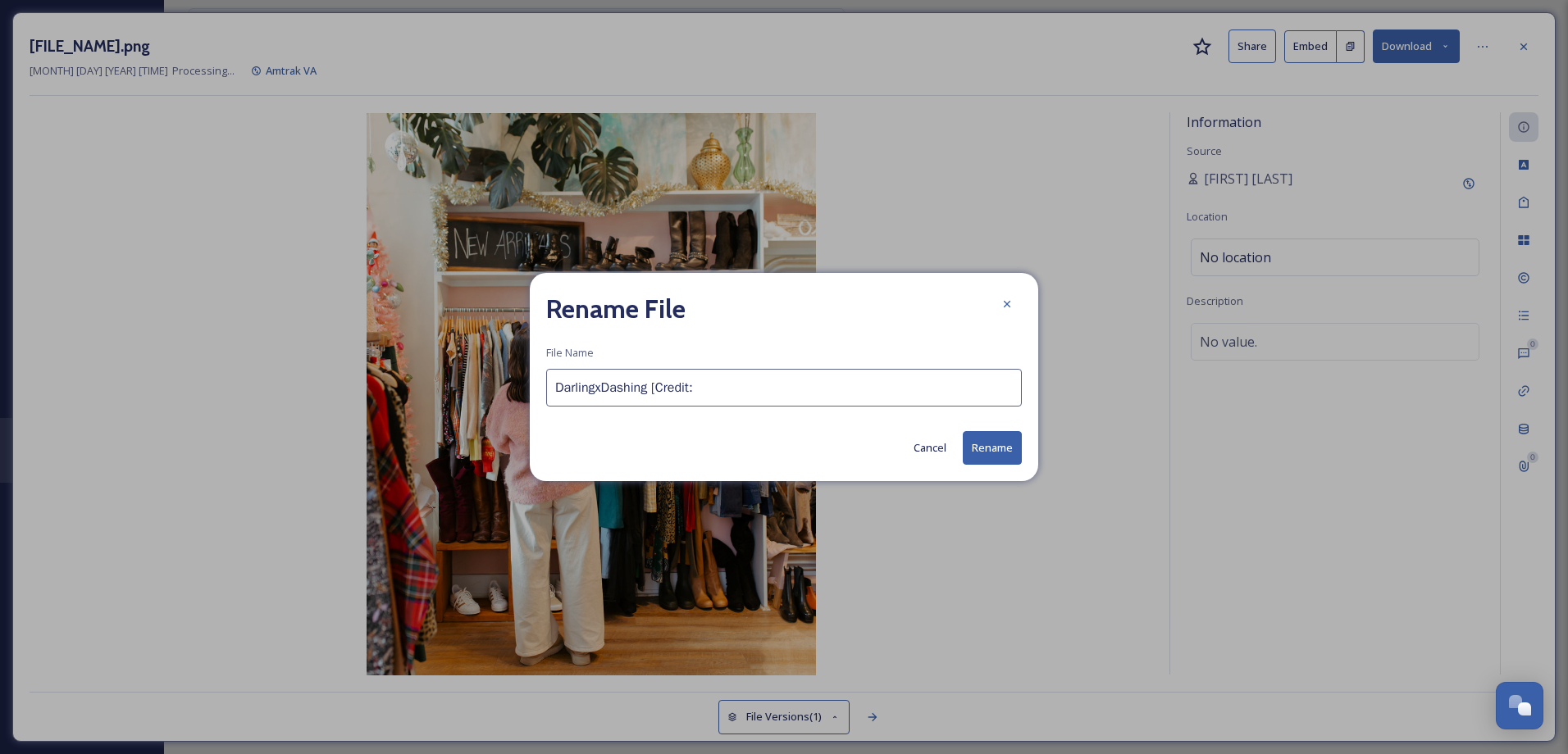 paste on "DarlingxDashing" 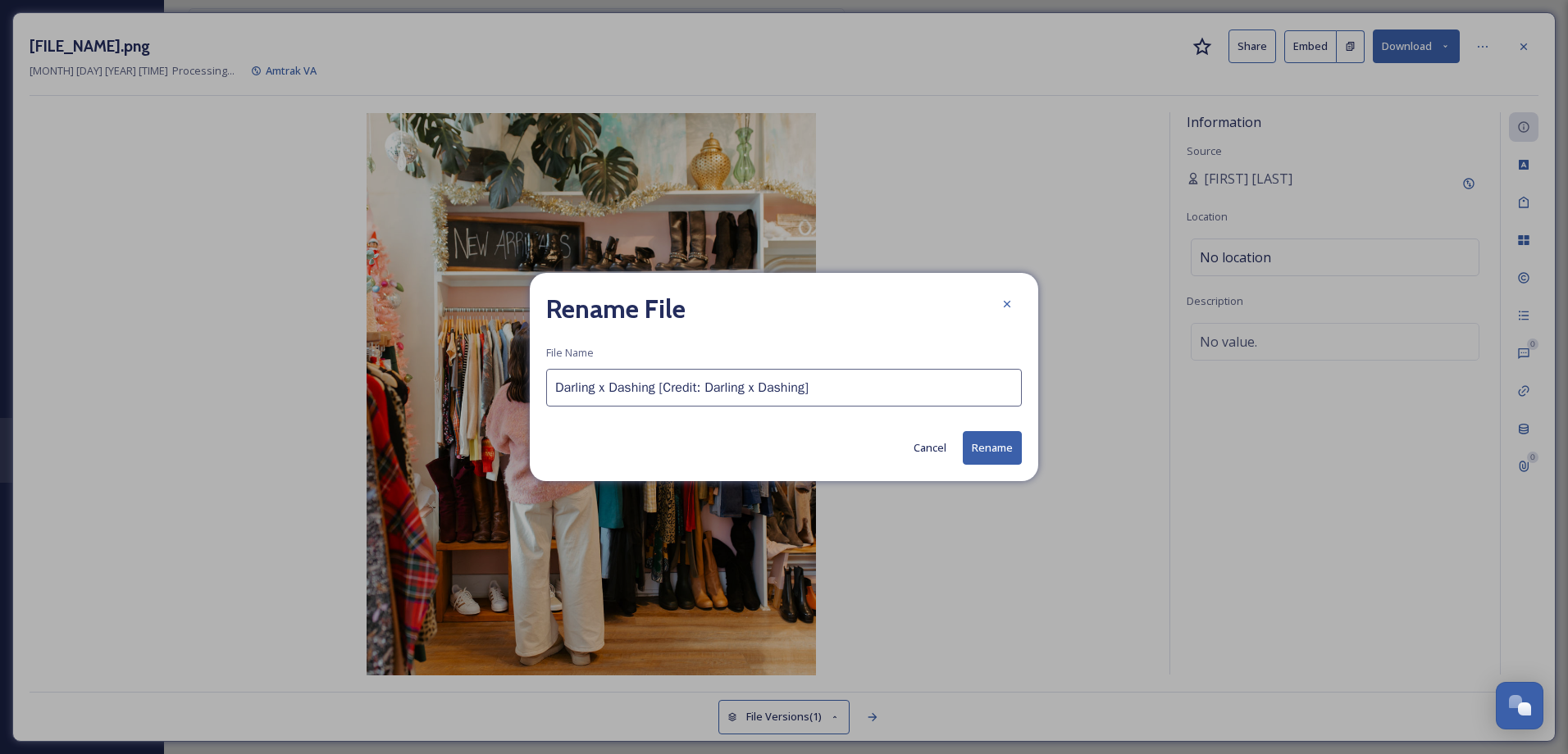 type on "Darling x Dashing [Credit: Darling x Dashing]" 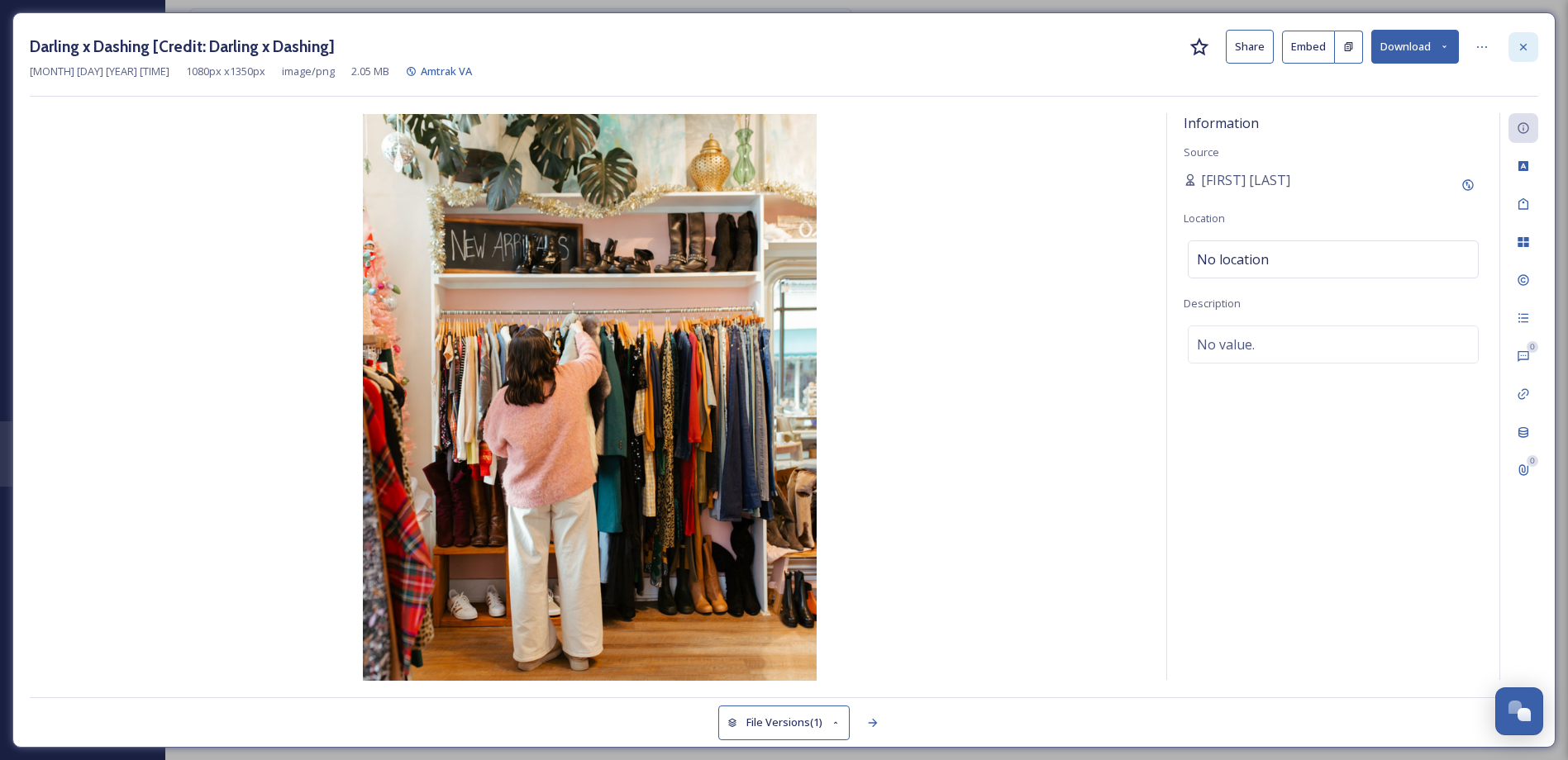 click 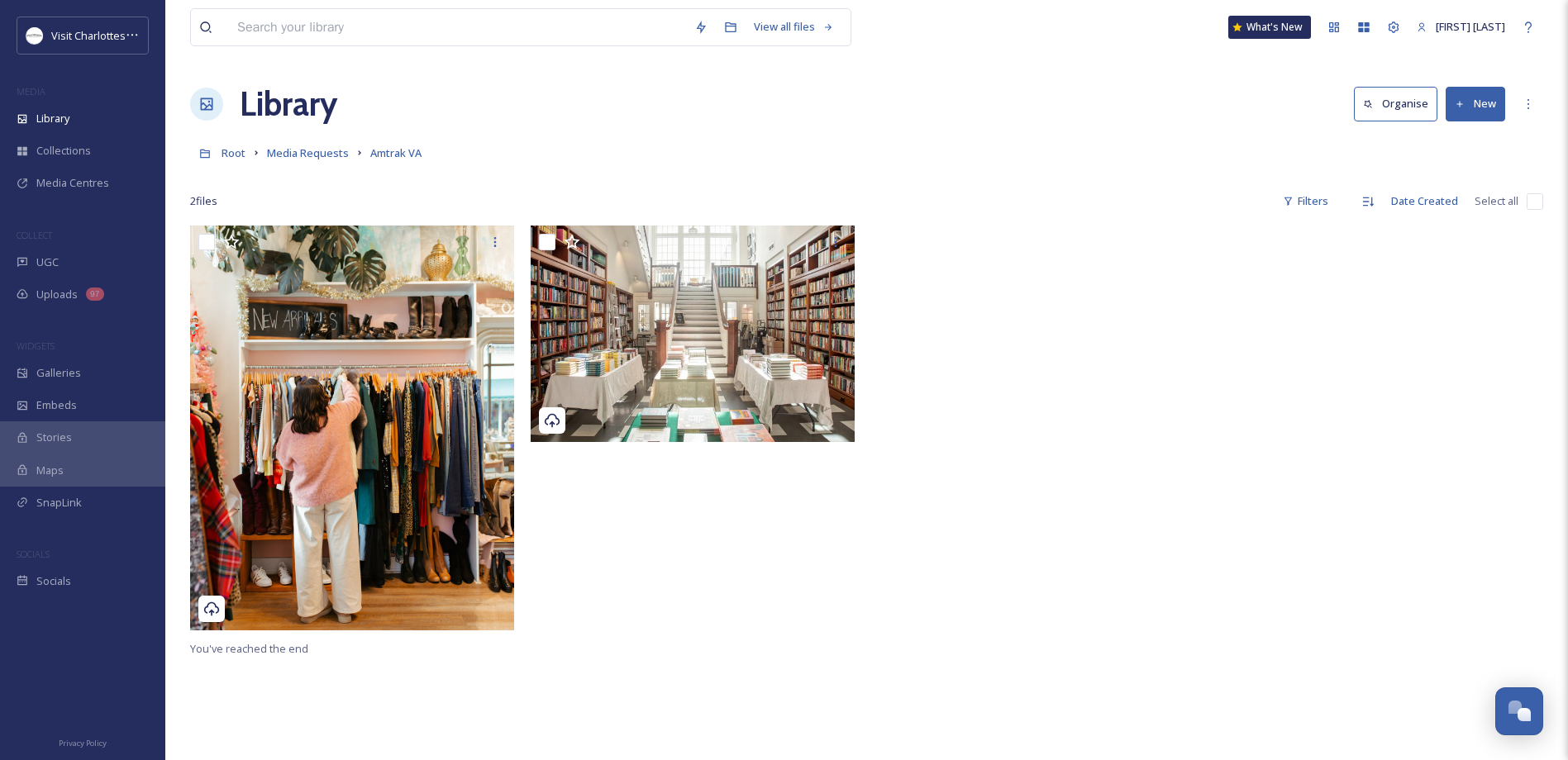 click on "Library Organise New" at bounding box center (866, 104) 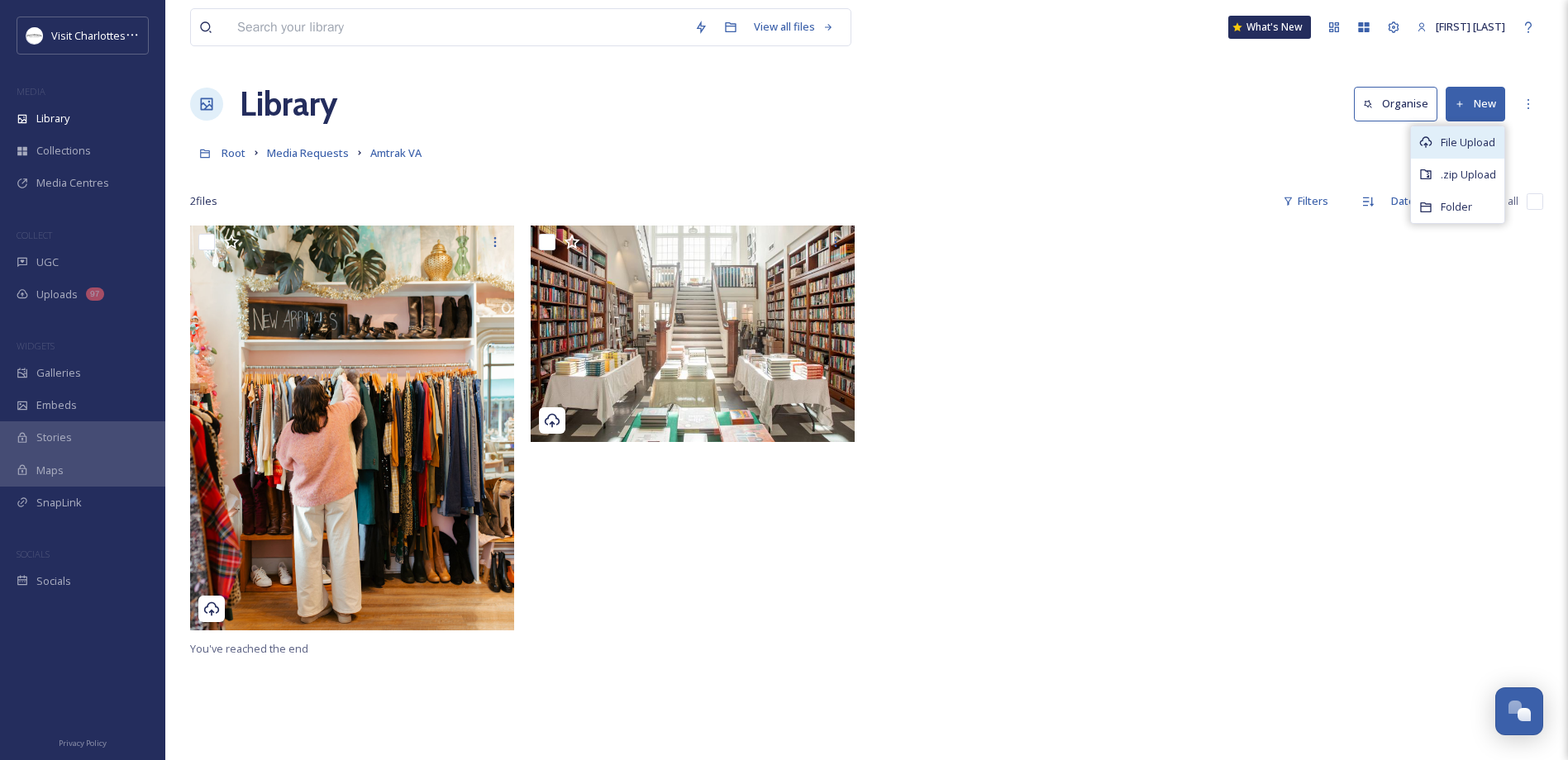 click on "File Upload" at bounding box center (1468, 142) 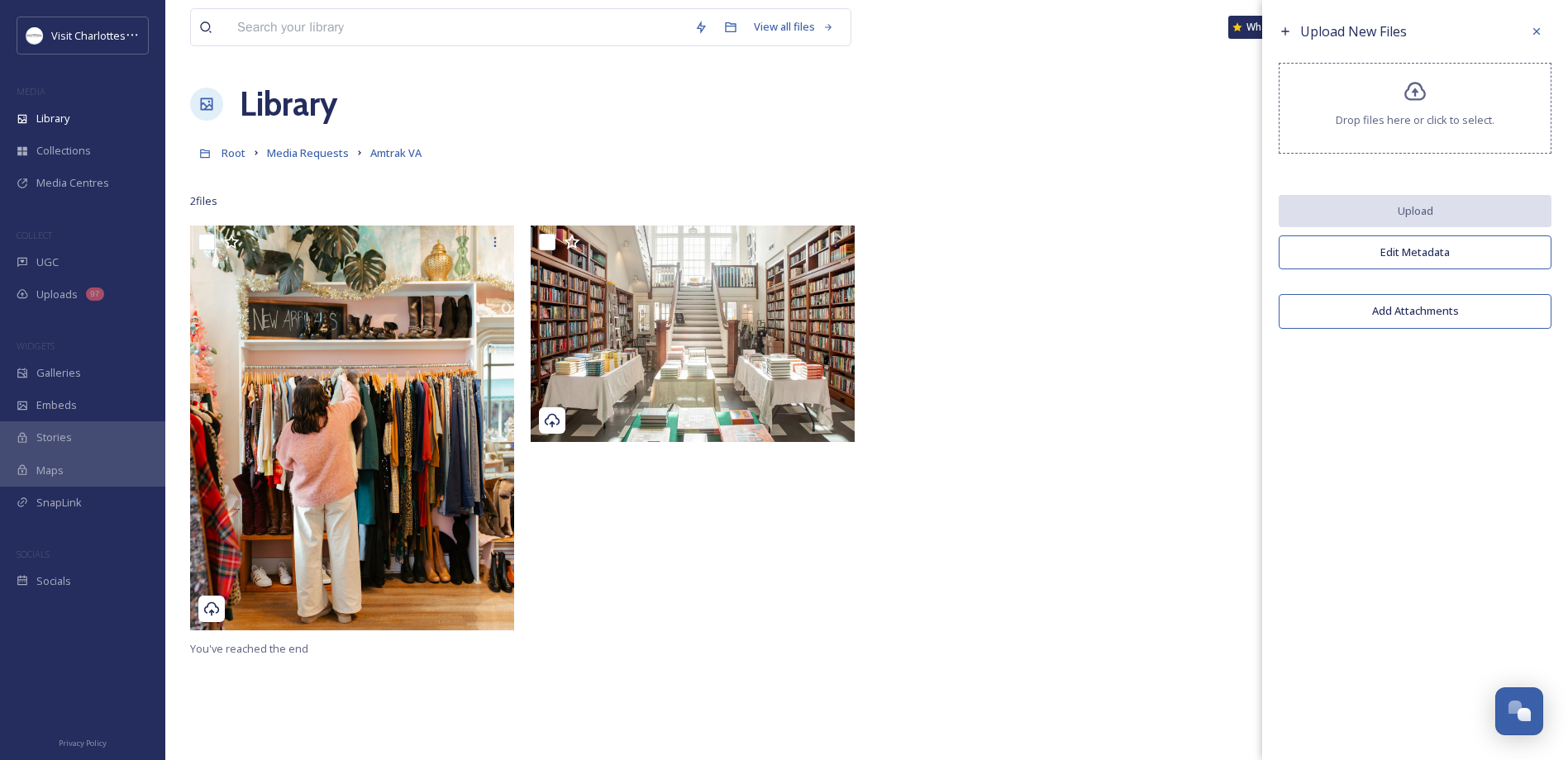 click 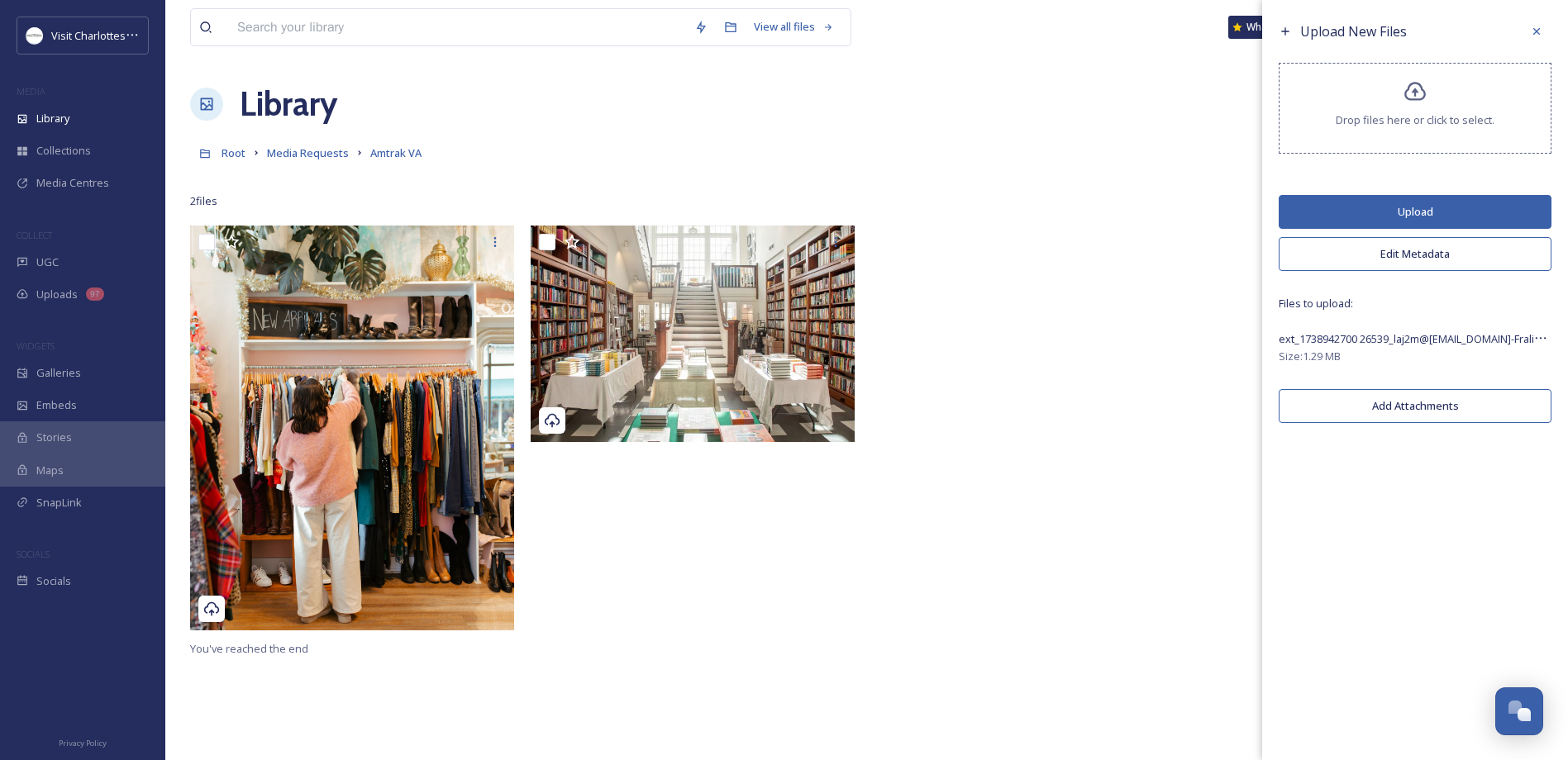 click on "Upload" at bounding box center [1415, 211] 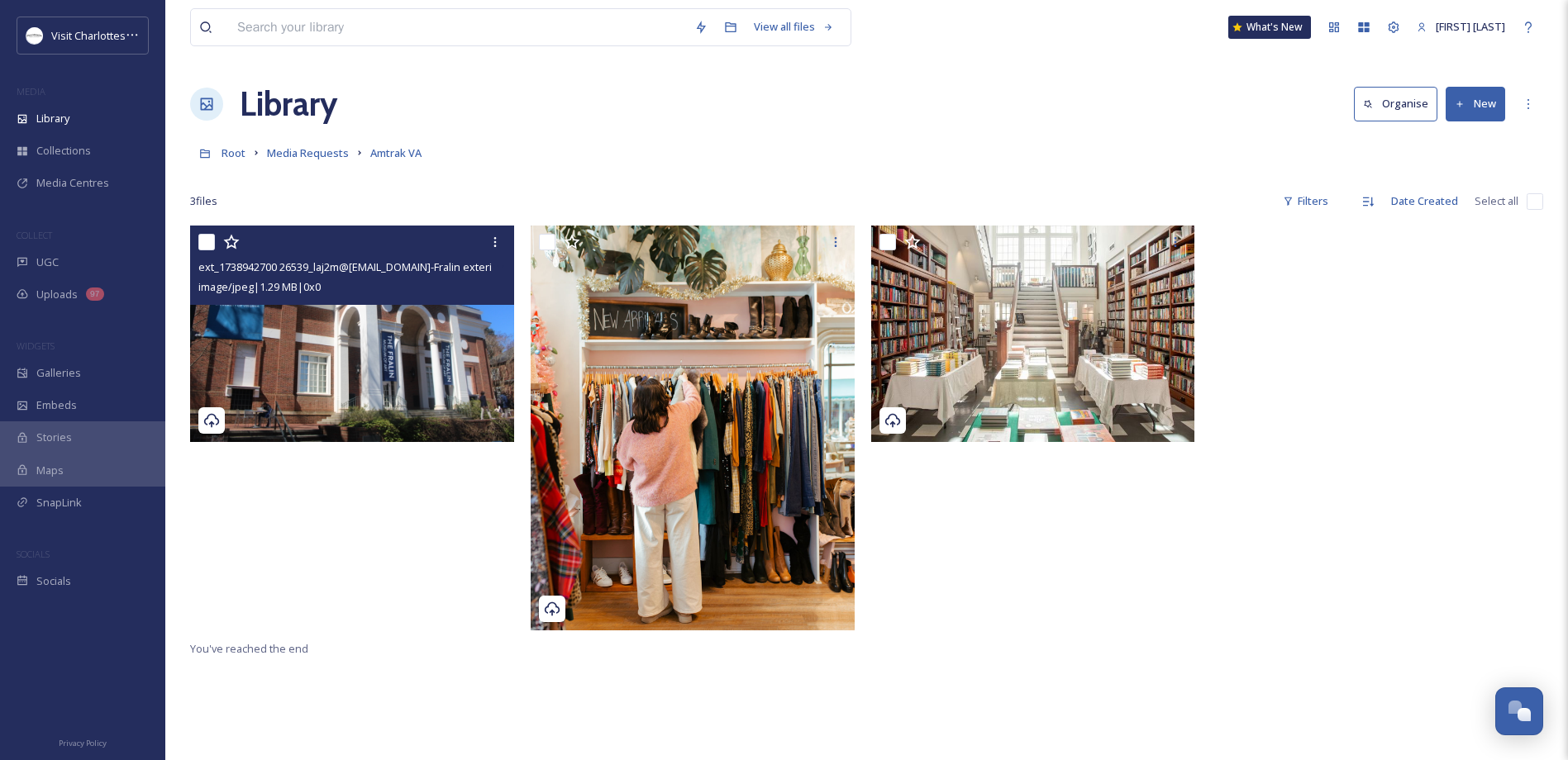 click at bounding box center (352, 333) 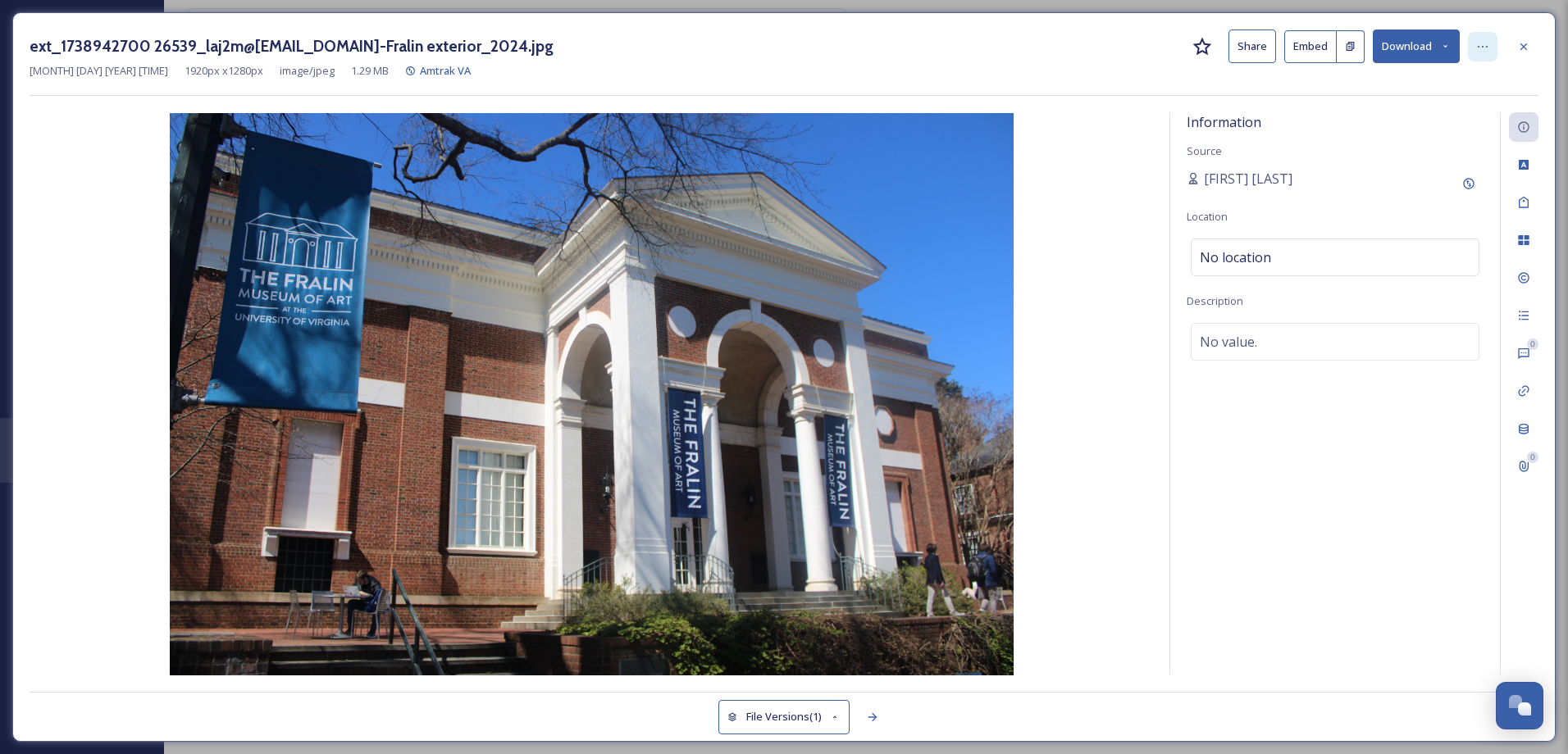 click 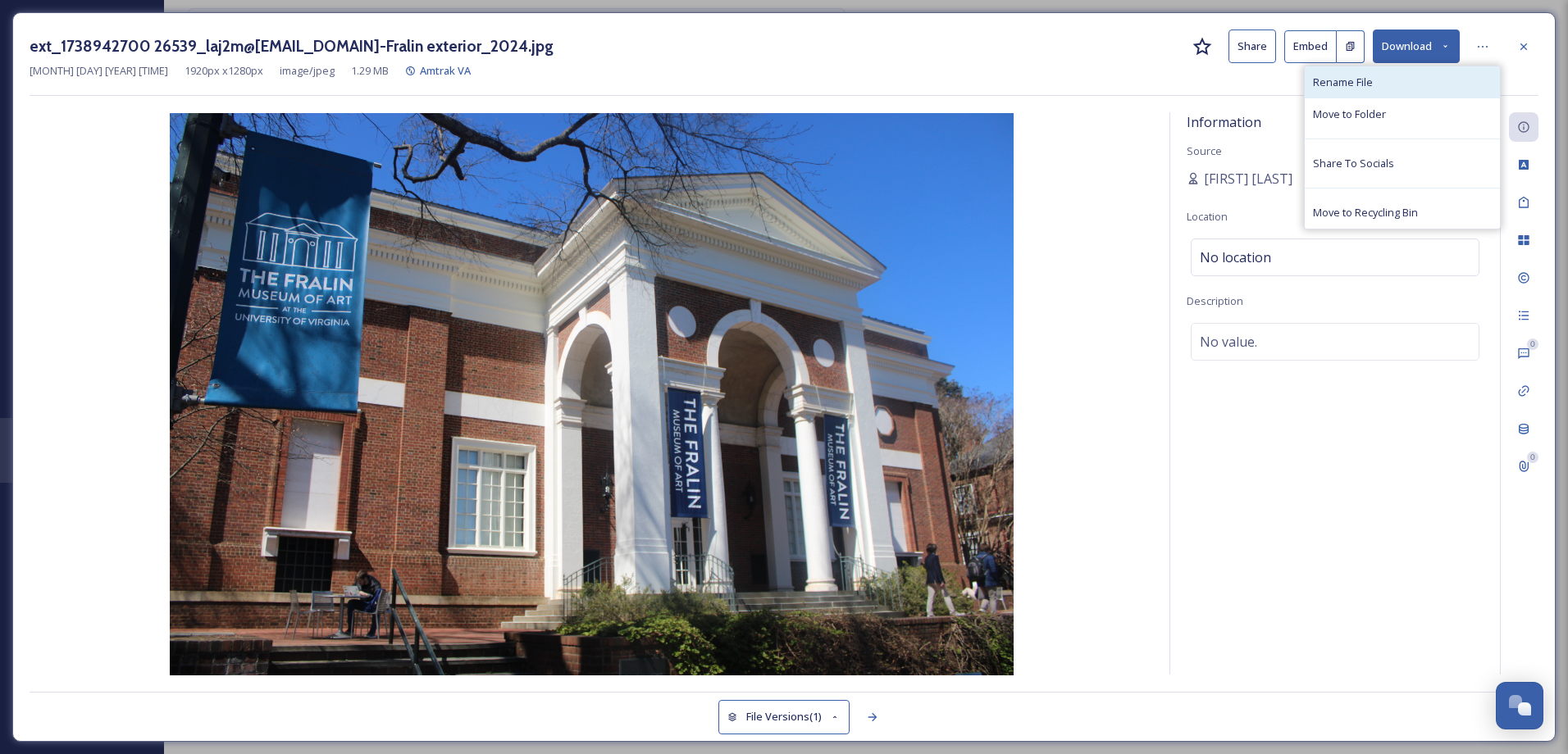 click on "Rename File" at bounding box center (1402, 82) 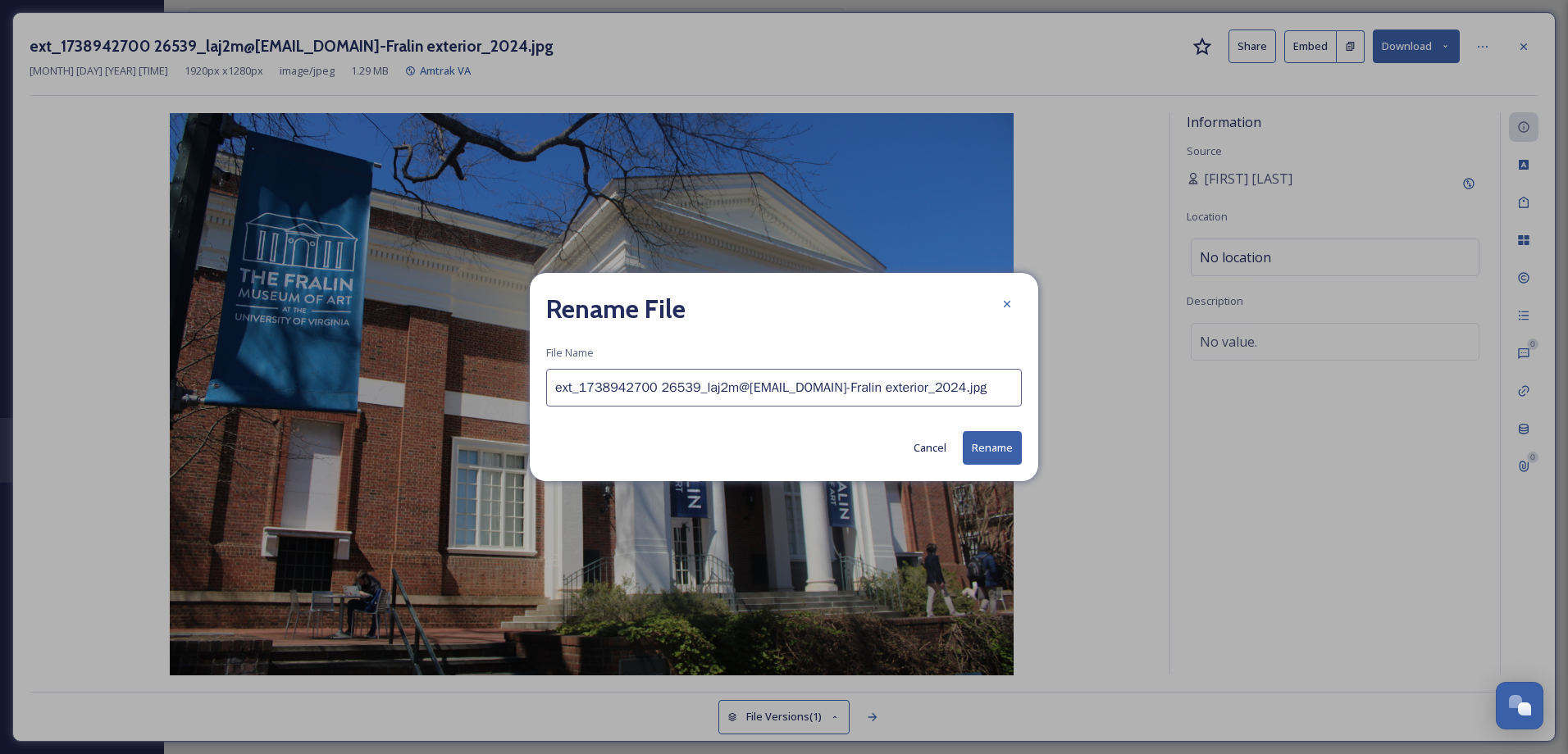 click on "ext_1738942700 26539_laj2m@virginia edu-Fralin exterior_2024.jpg" at bounding box center (784, 388) 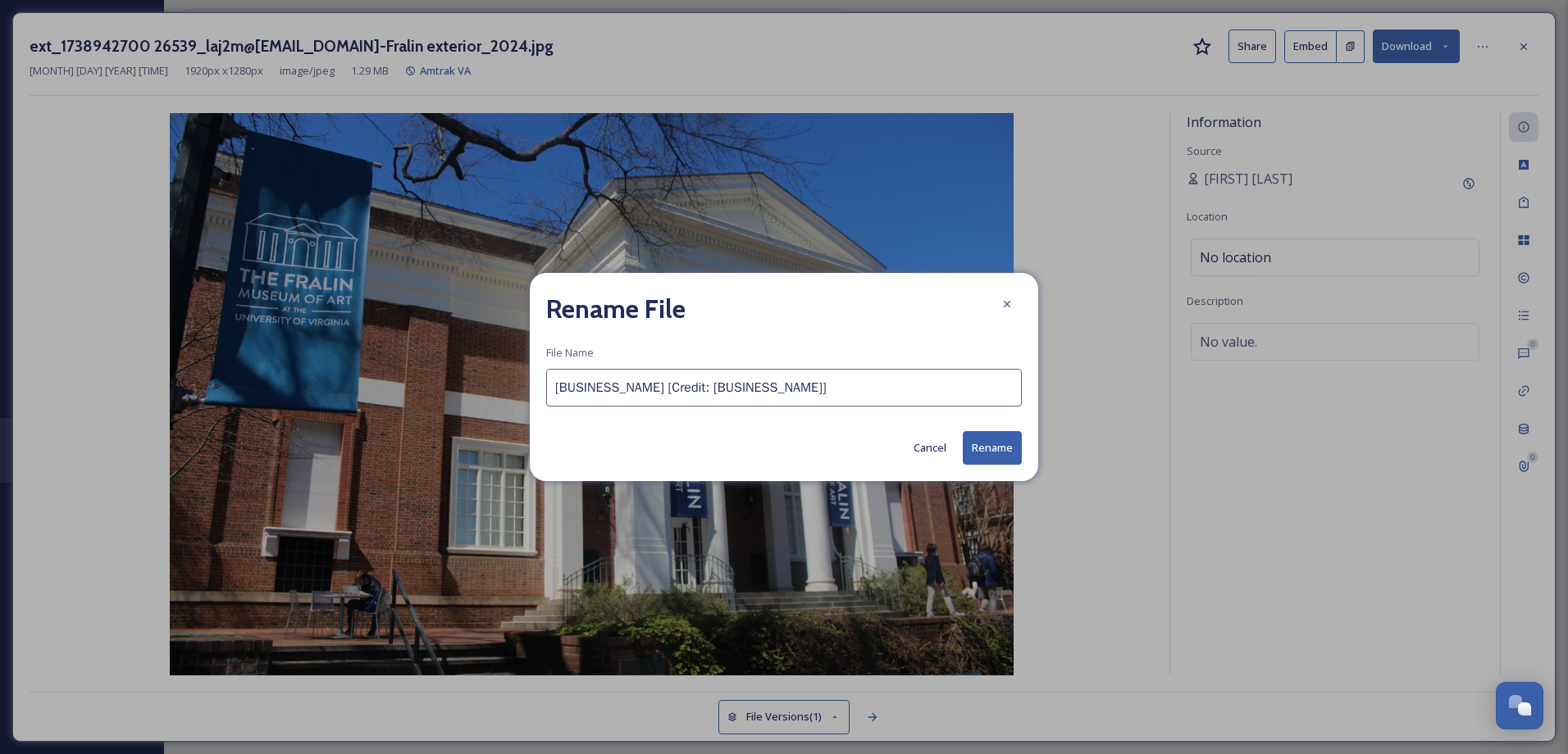 type on "The Fralin Museum of Art [Credit: The Fralin Museum of Art]" 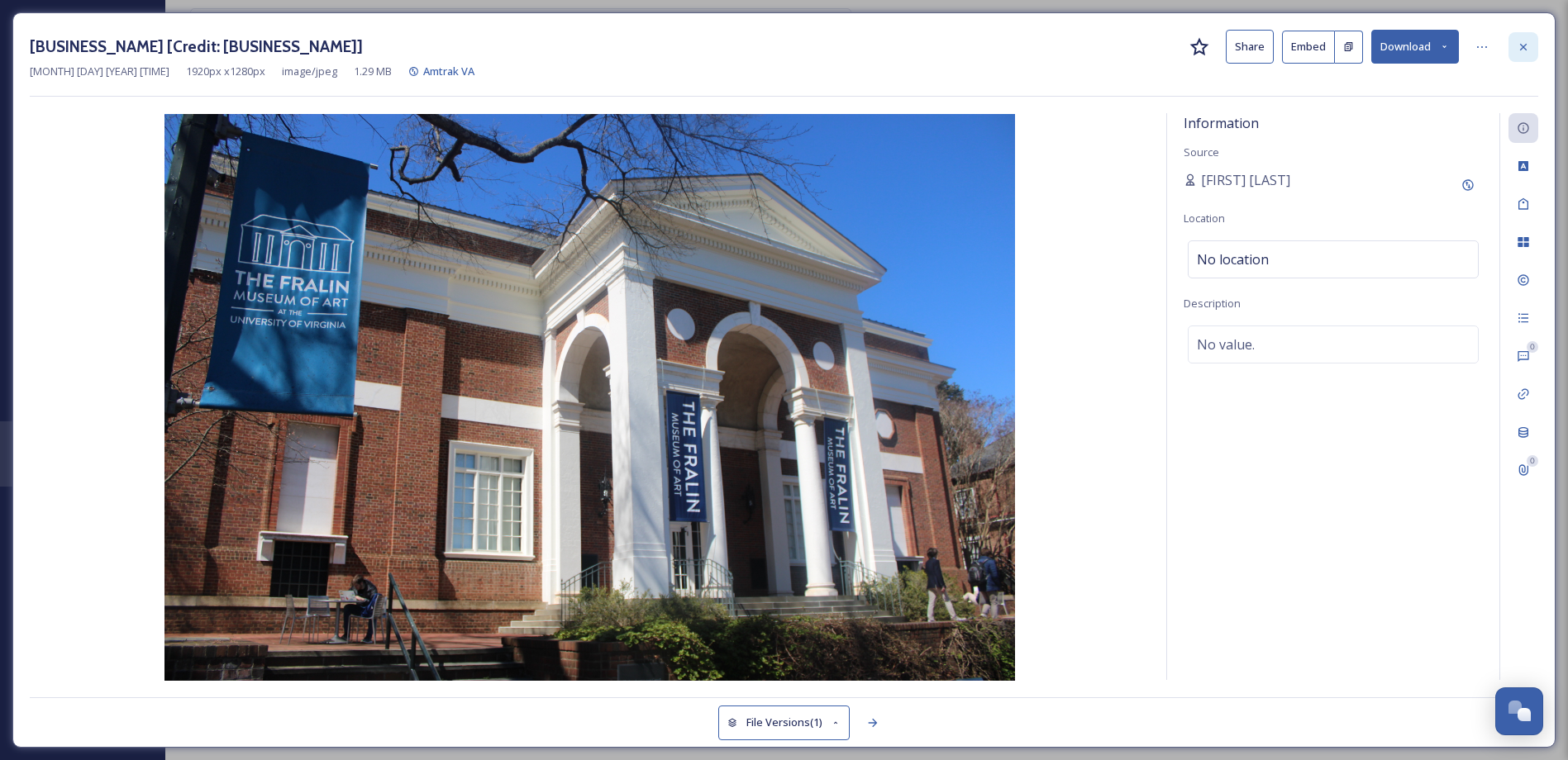 click 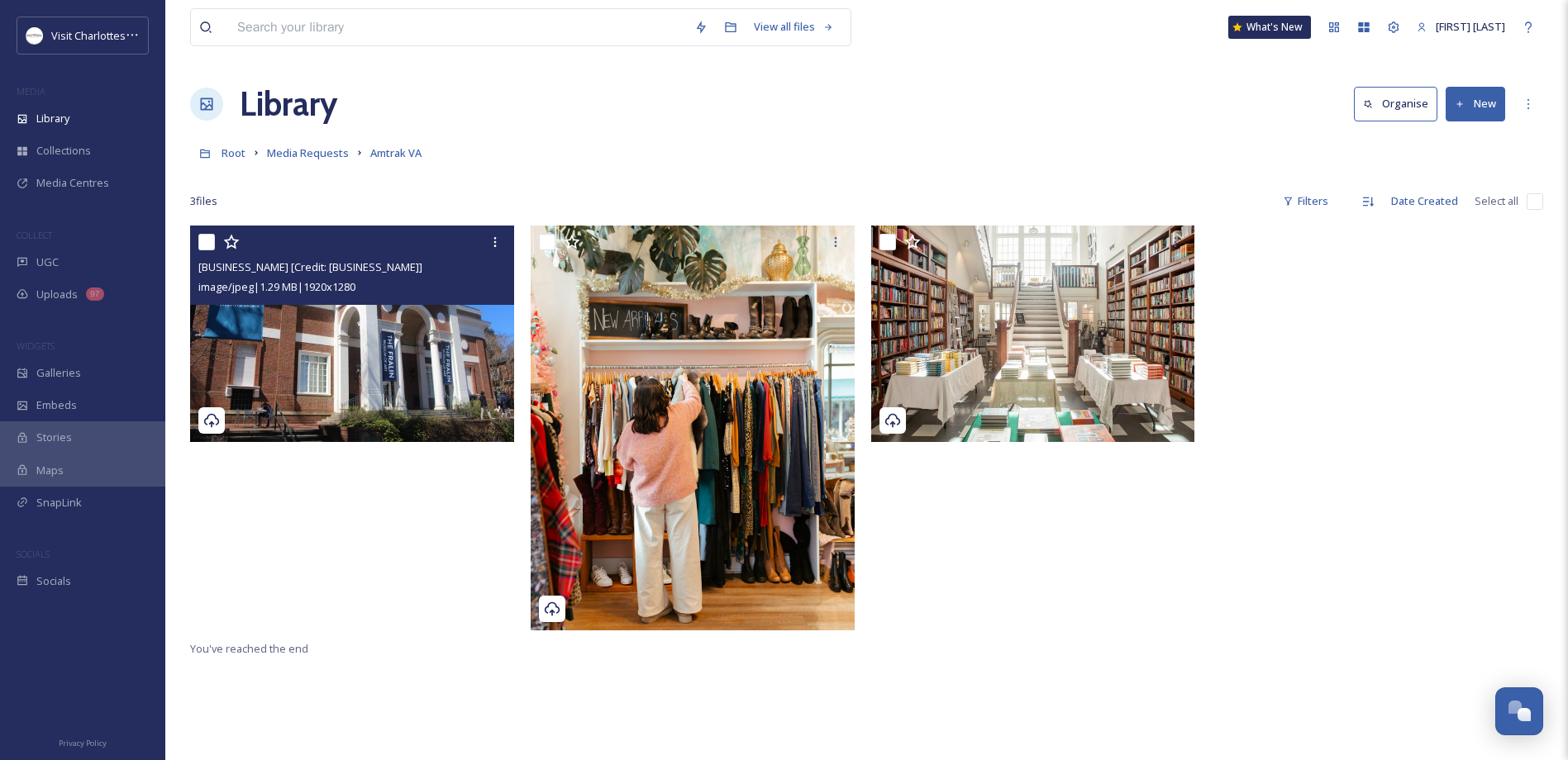 click on "View all files" at bounding box center (521, 27) 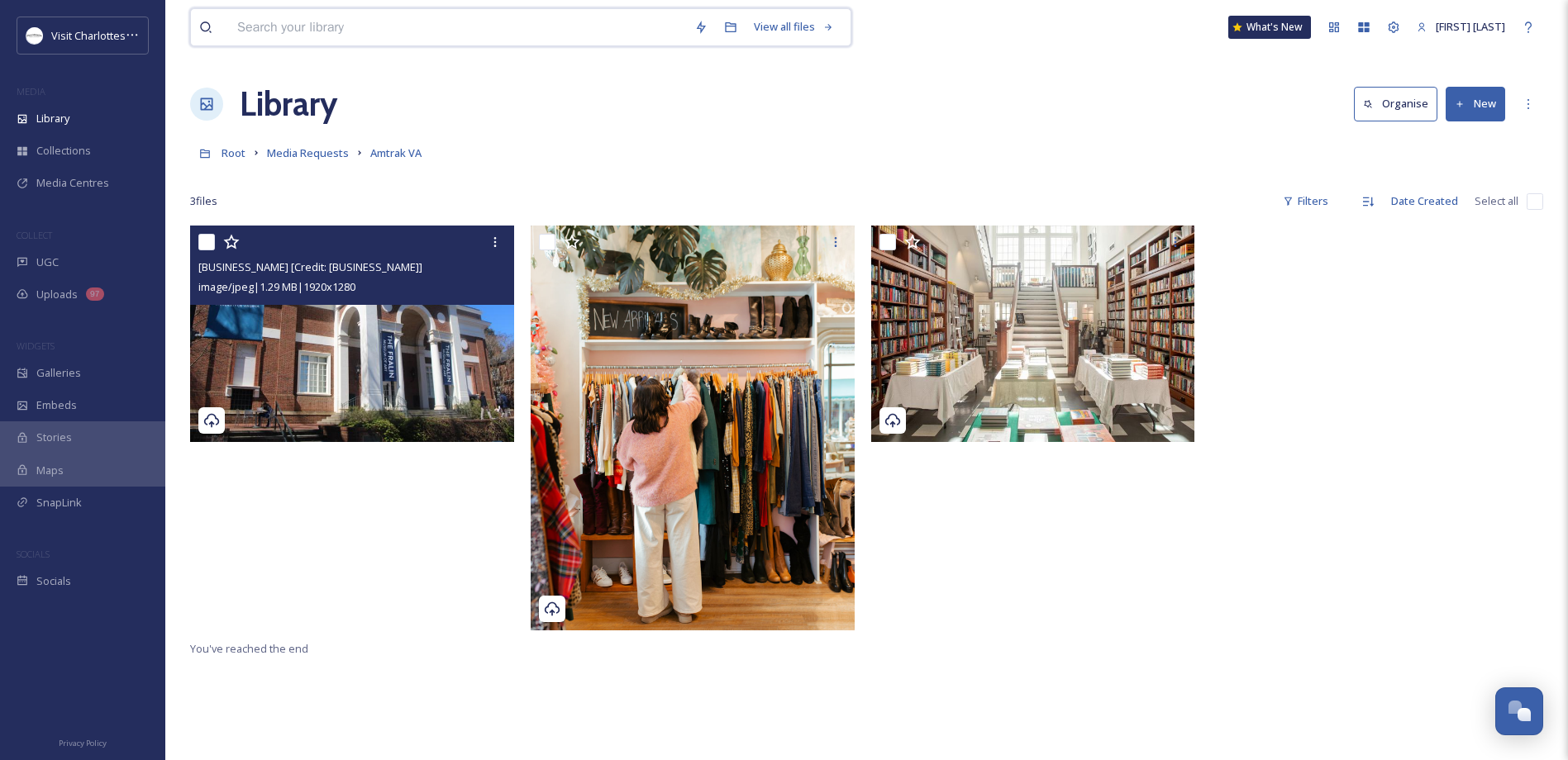 click at bounding box center (457, 27) 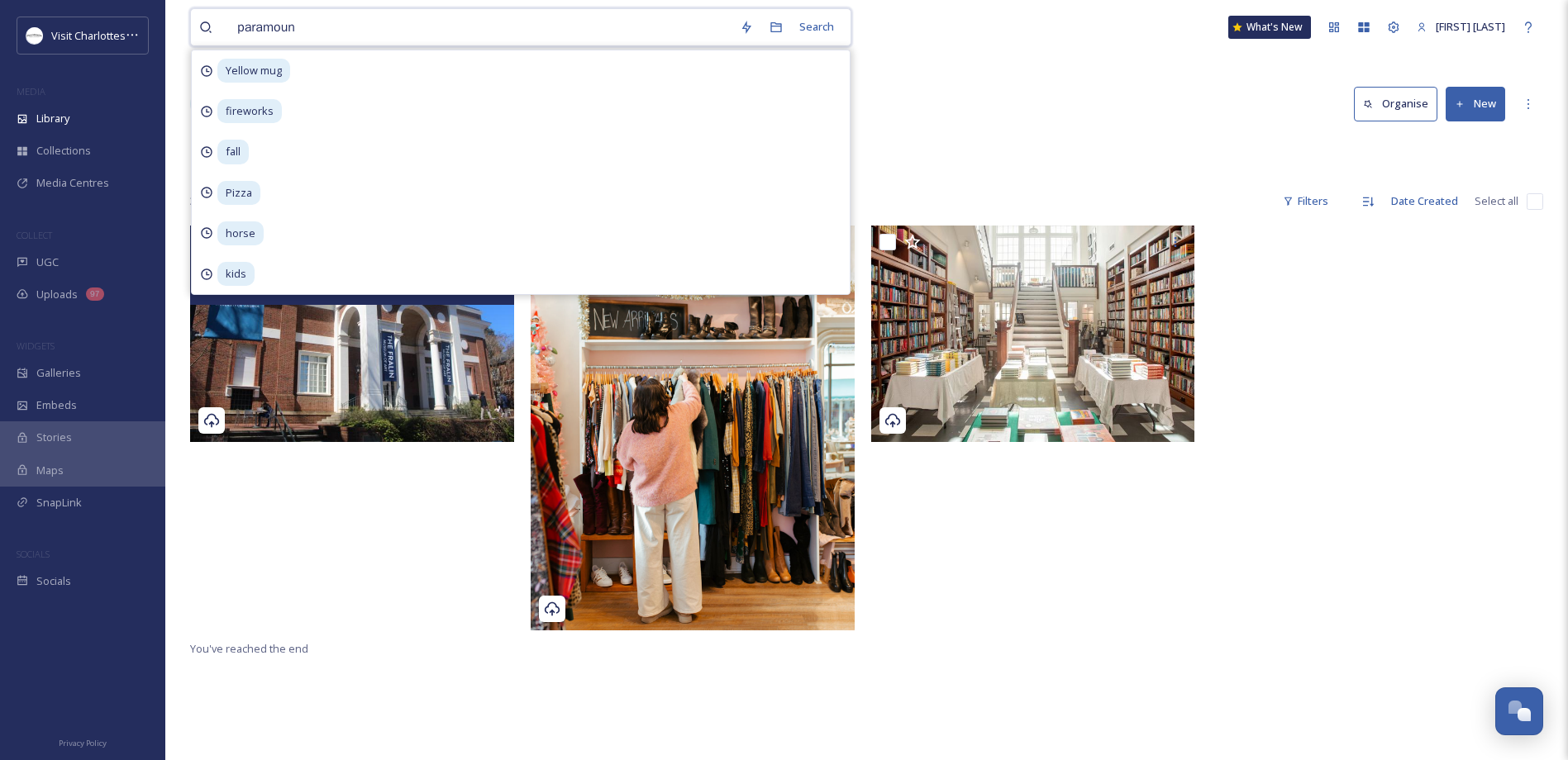 type on "paramount" 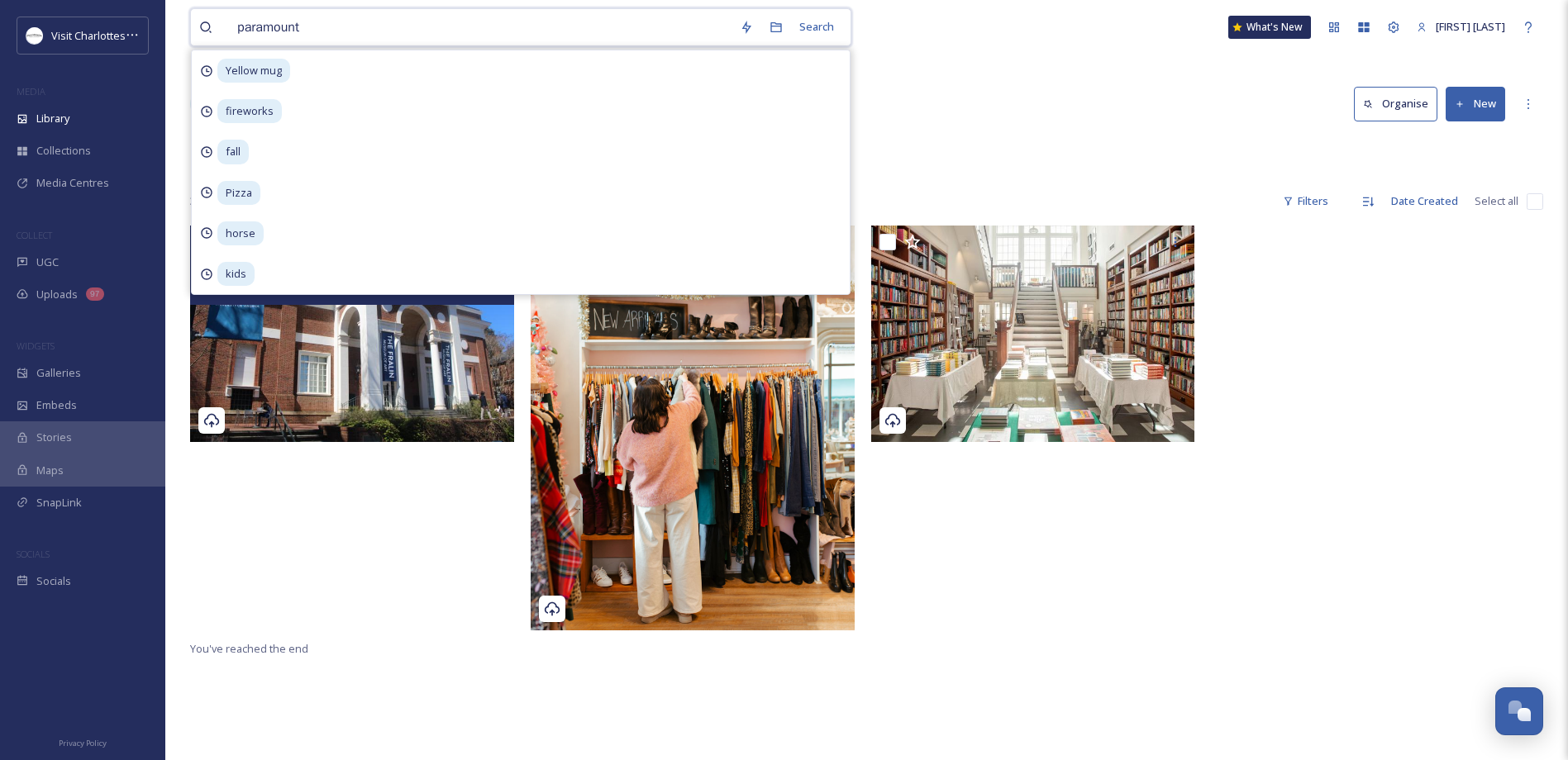 type 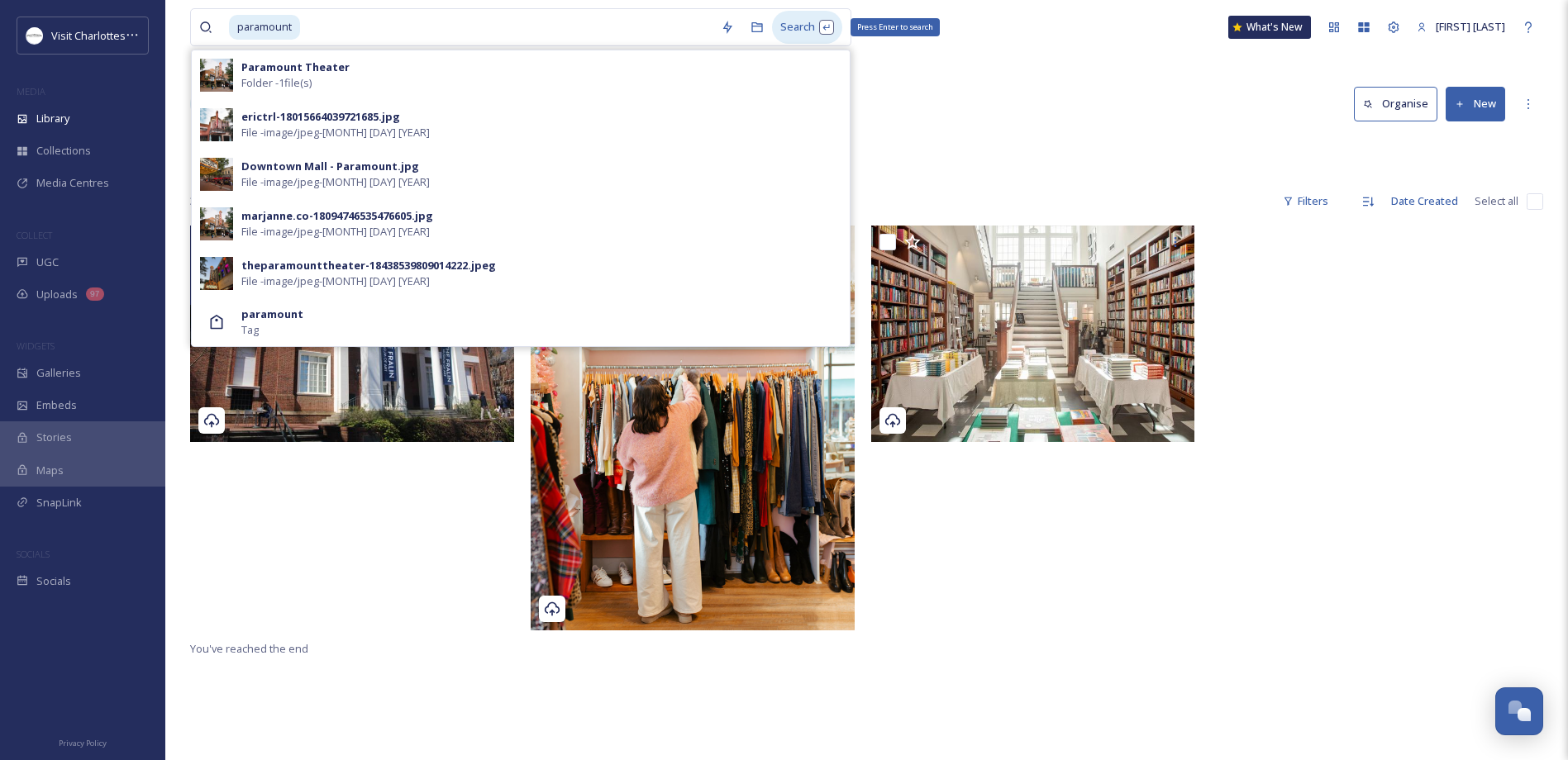 click on "Search Press Enter to search" at bounding box center (807, 26) 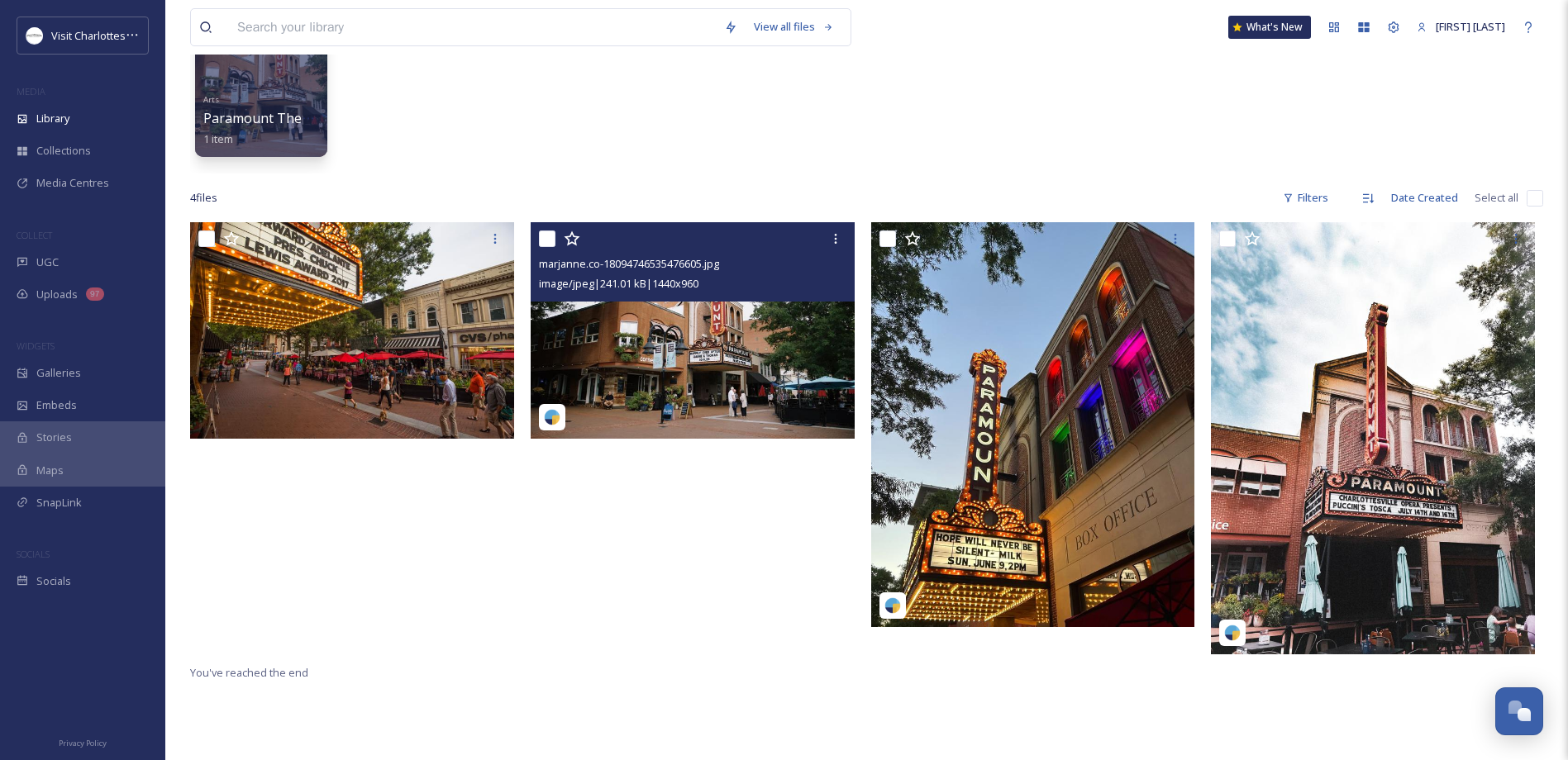 scroll, scrollTop: 165, scrollLeft: 0, axis: vertical 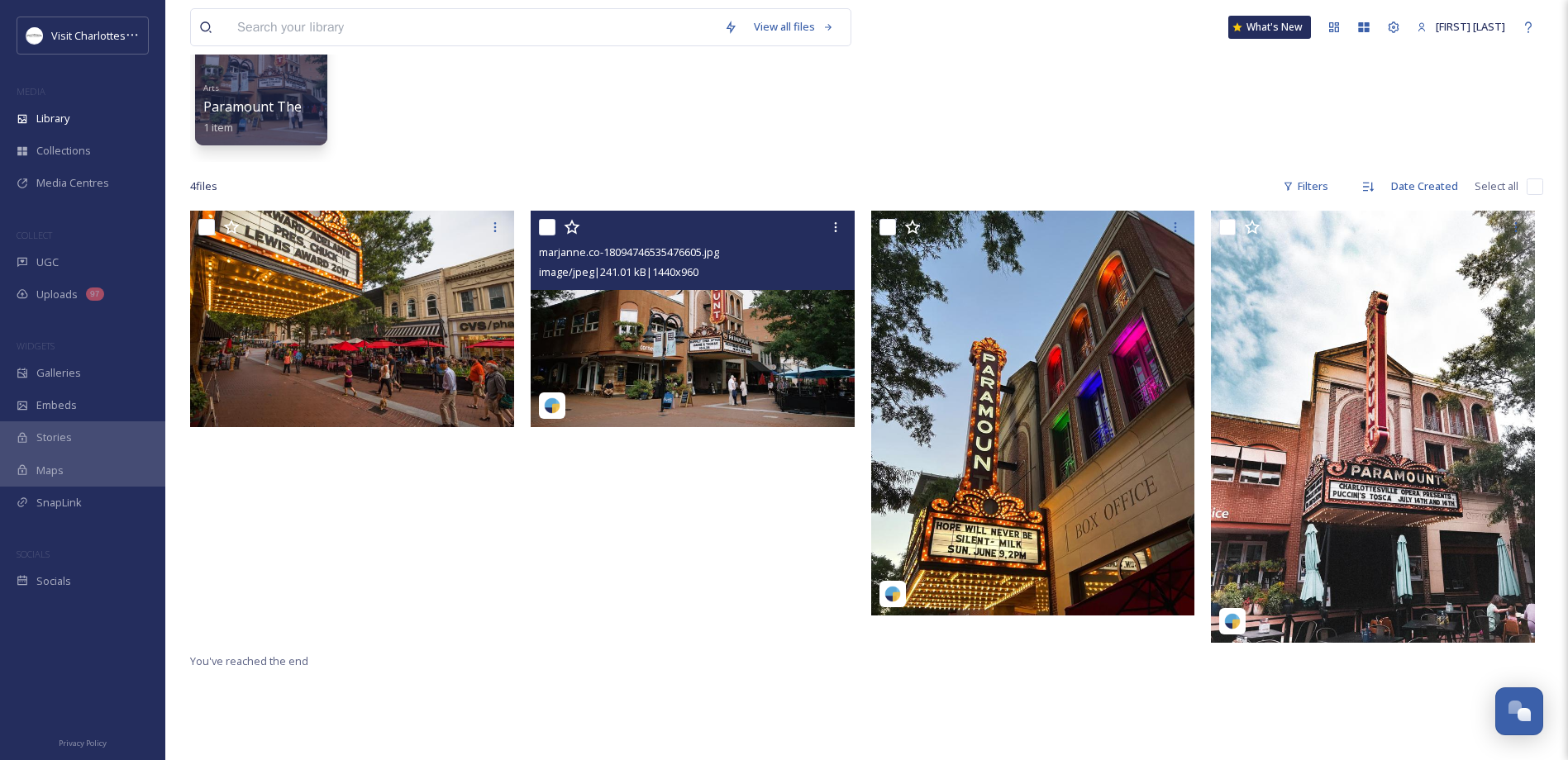 click at bounding box center [693, 319] 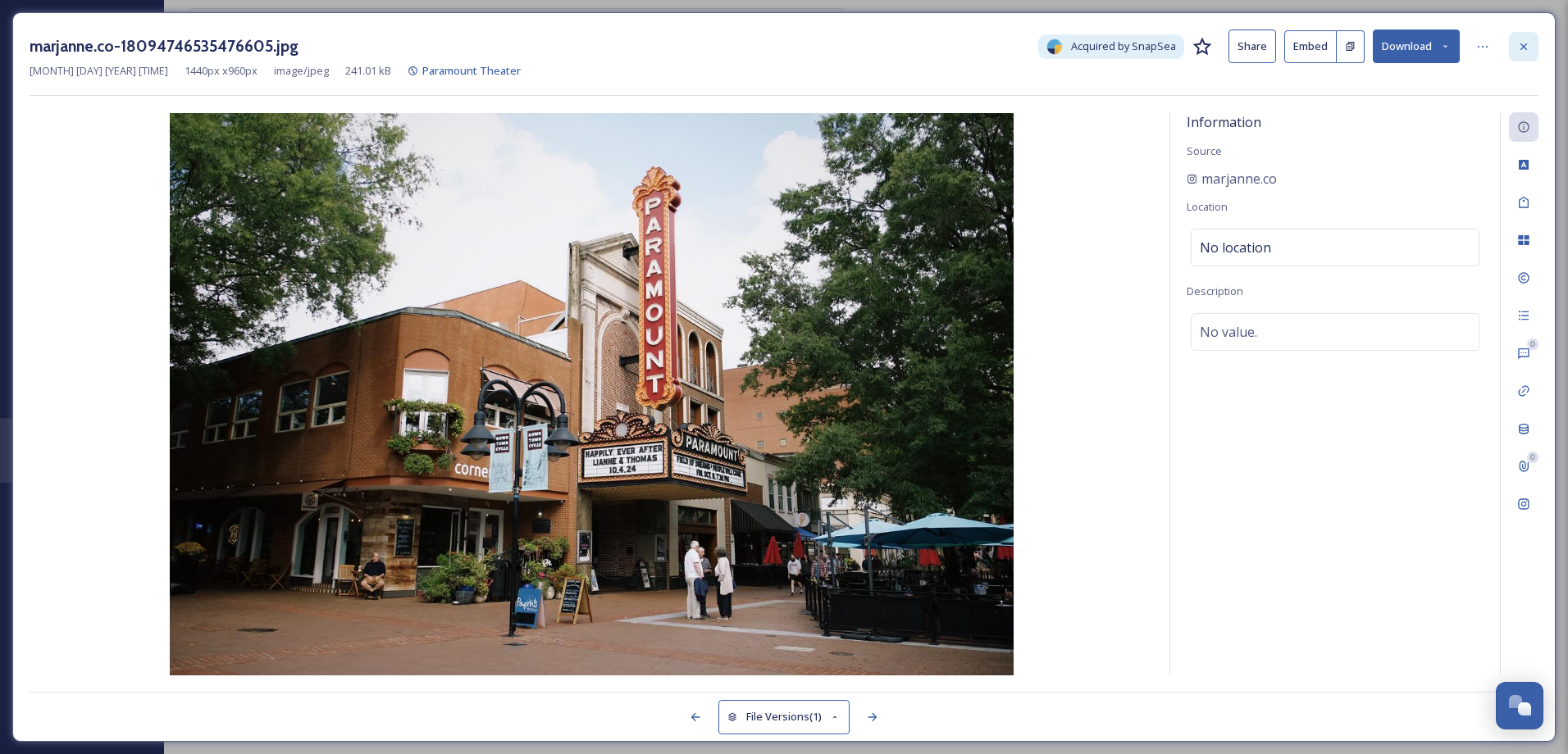 click 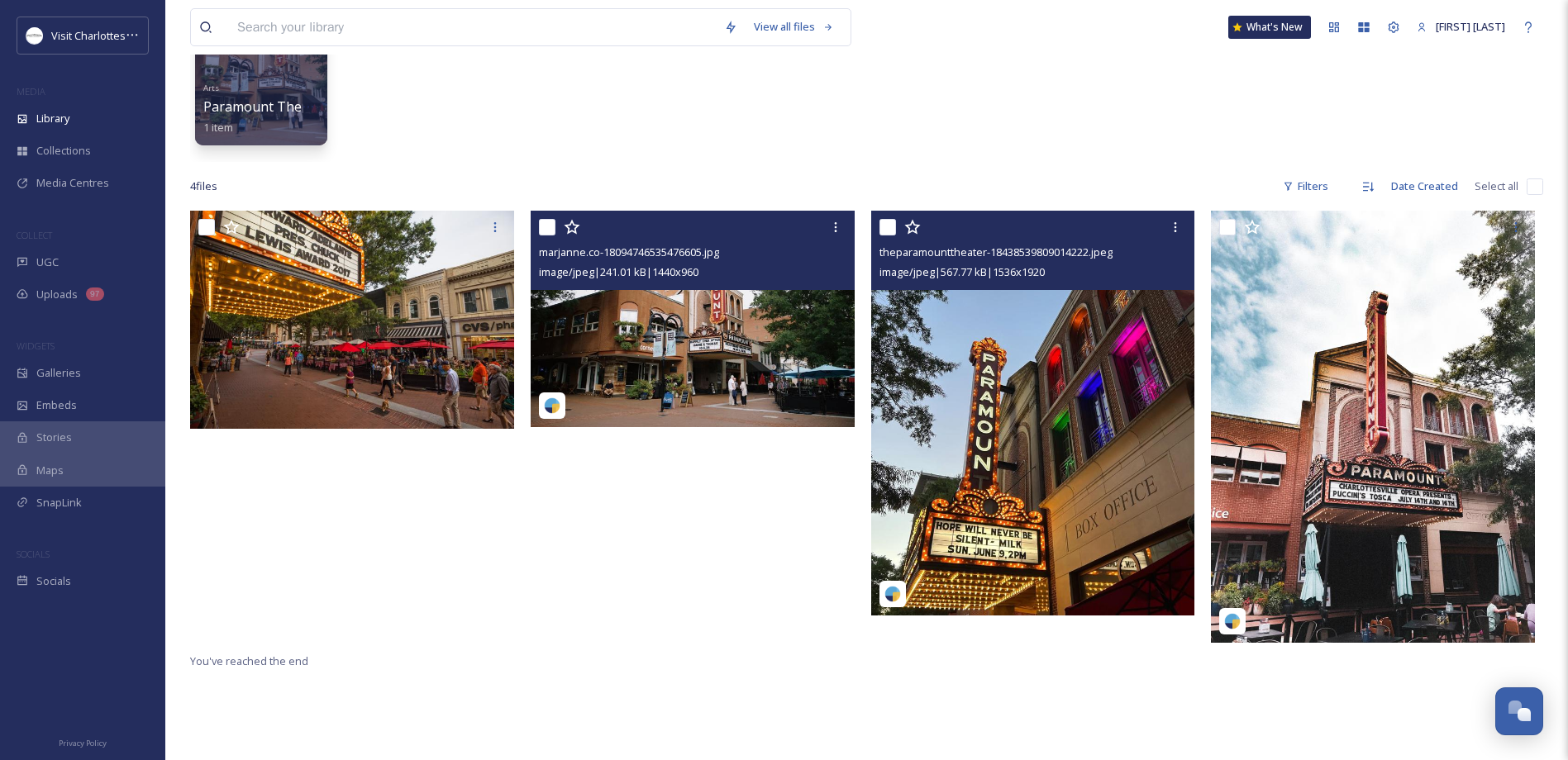 click at bounding box center (1033, 413) 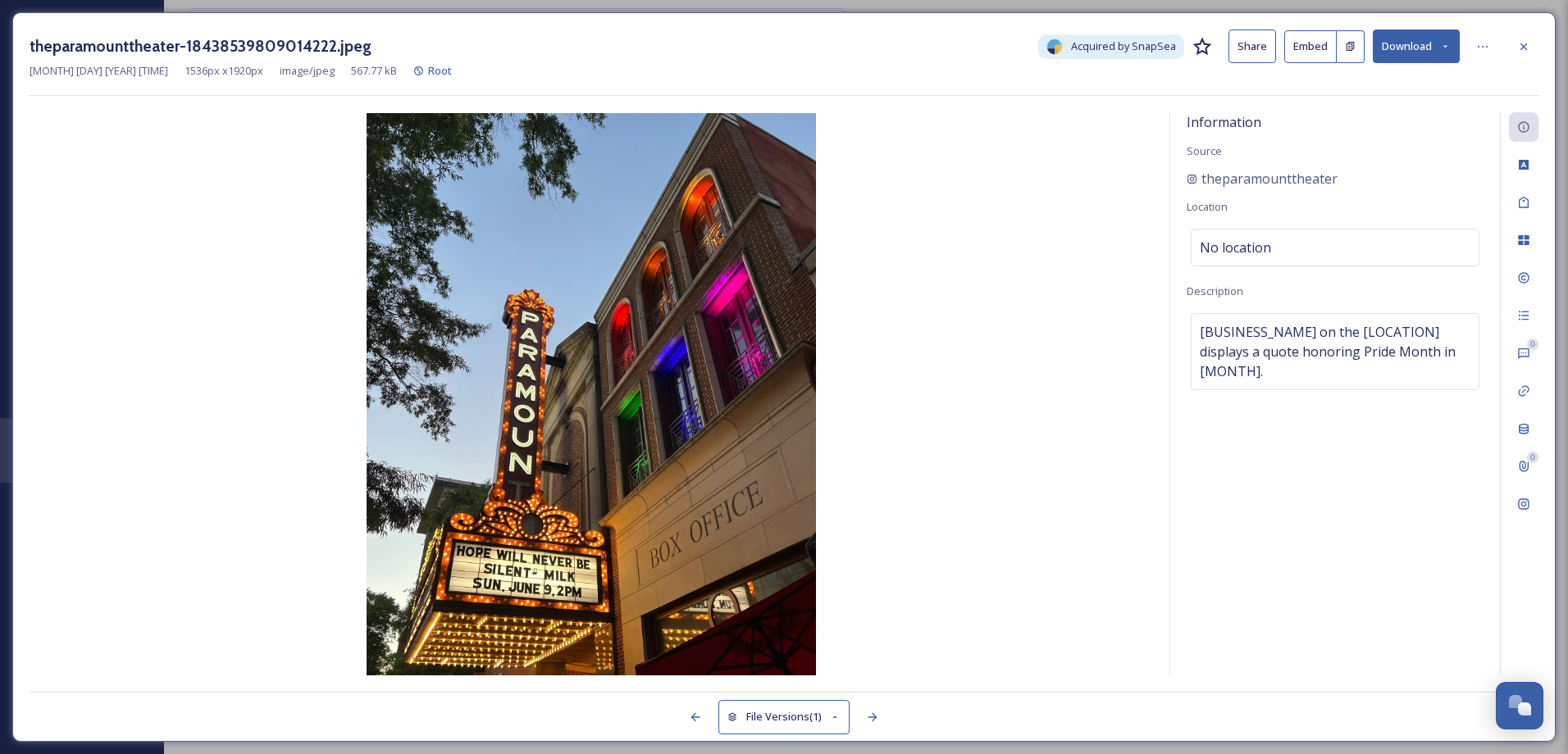 drag, startPoint x: 1420, startPoint y: 43, endPoint x: 1419, endPoint y: 56, distance: 13.038405 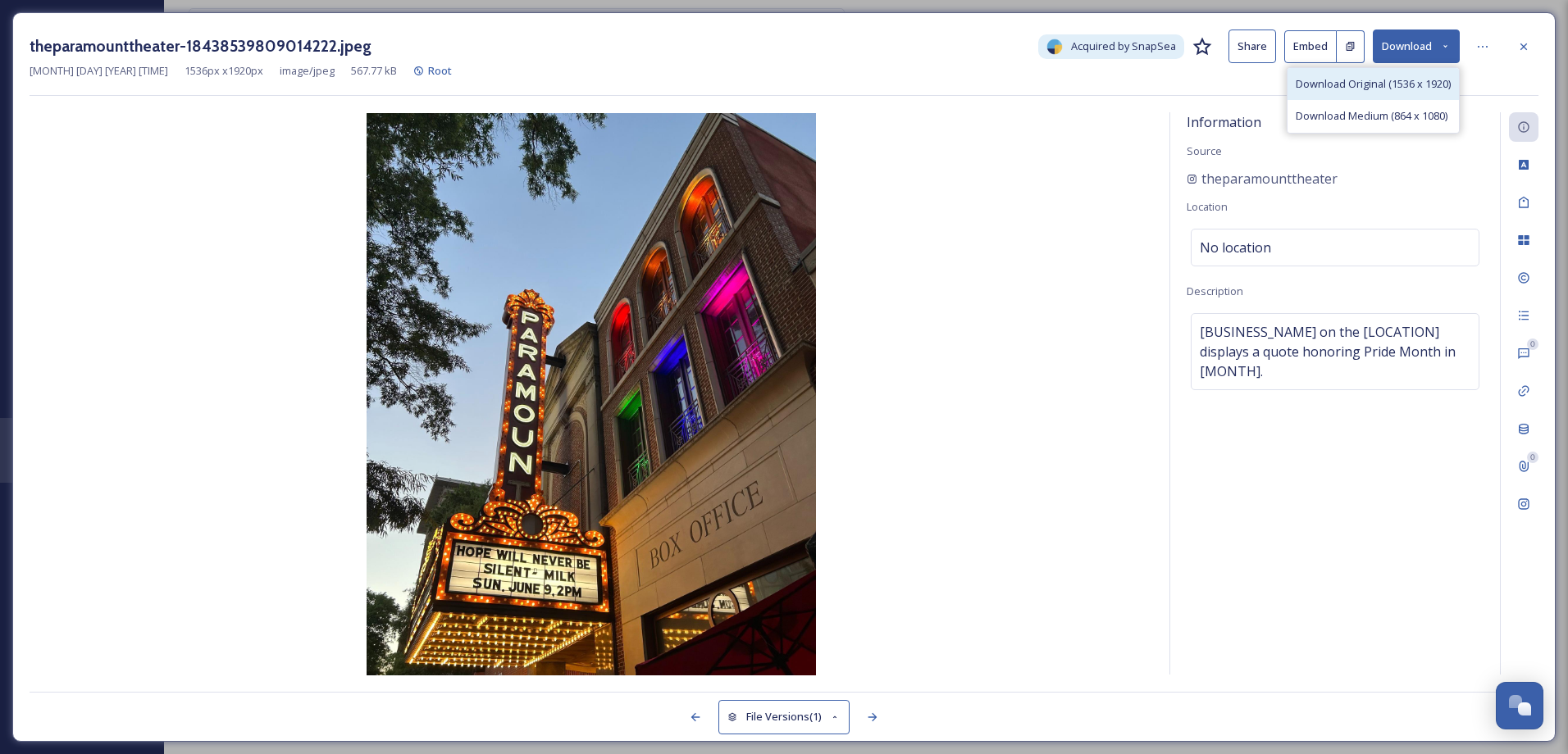 click on "Download Original (1536 x 1920)" at bounding box center [1373, 84] 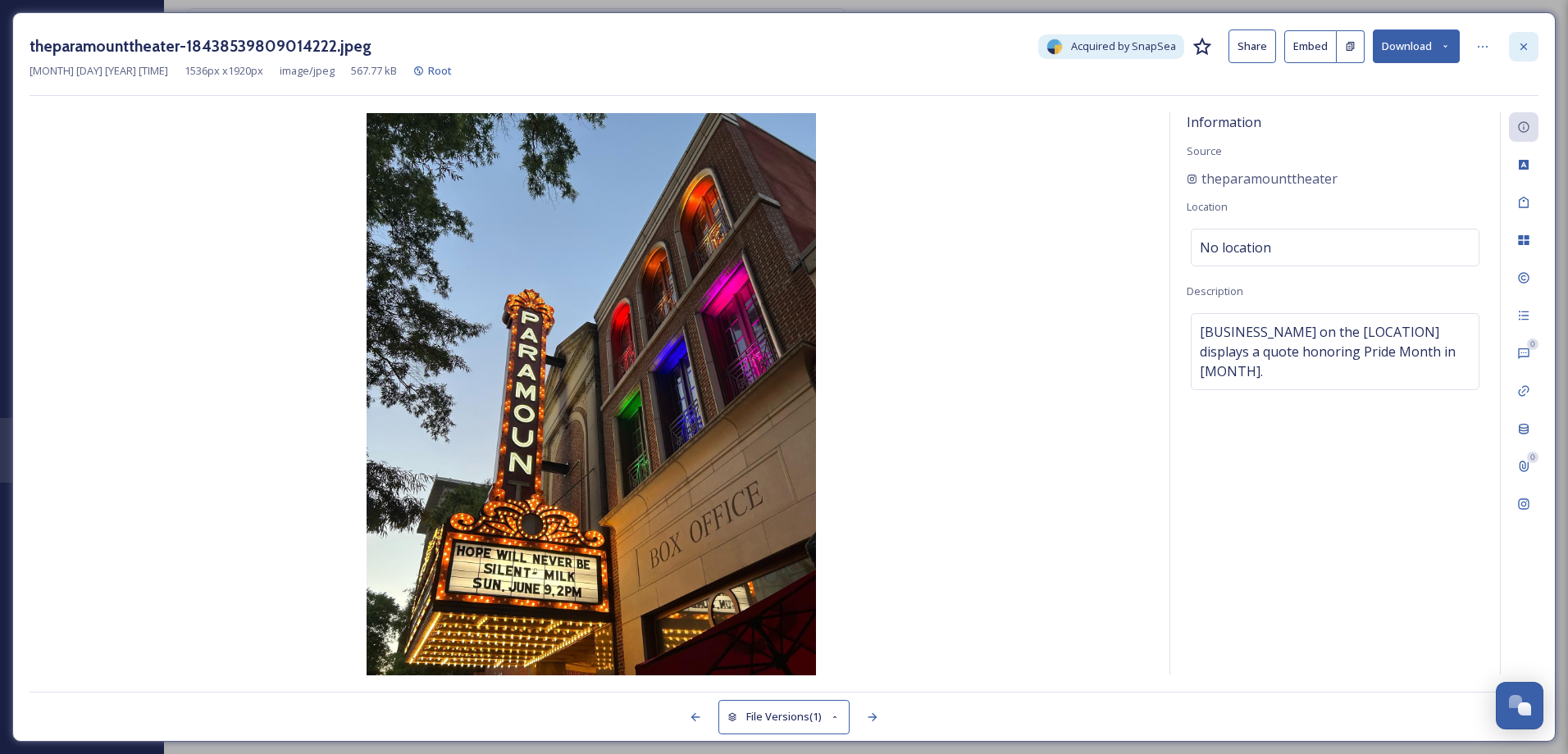 click 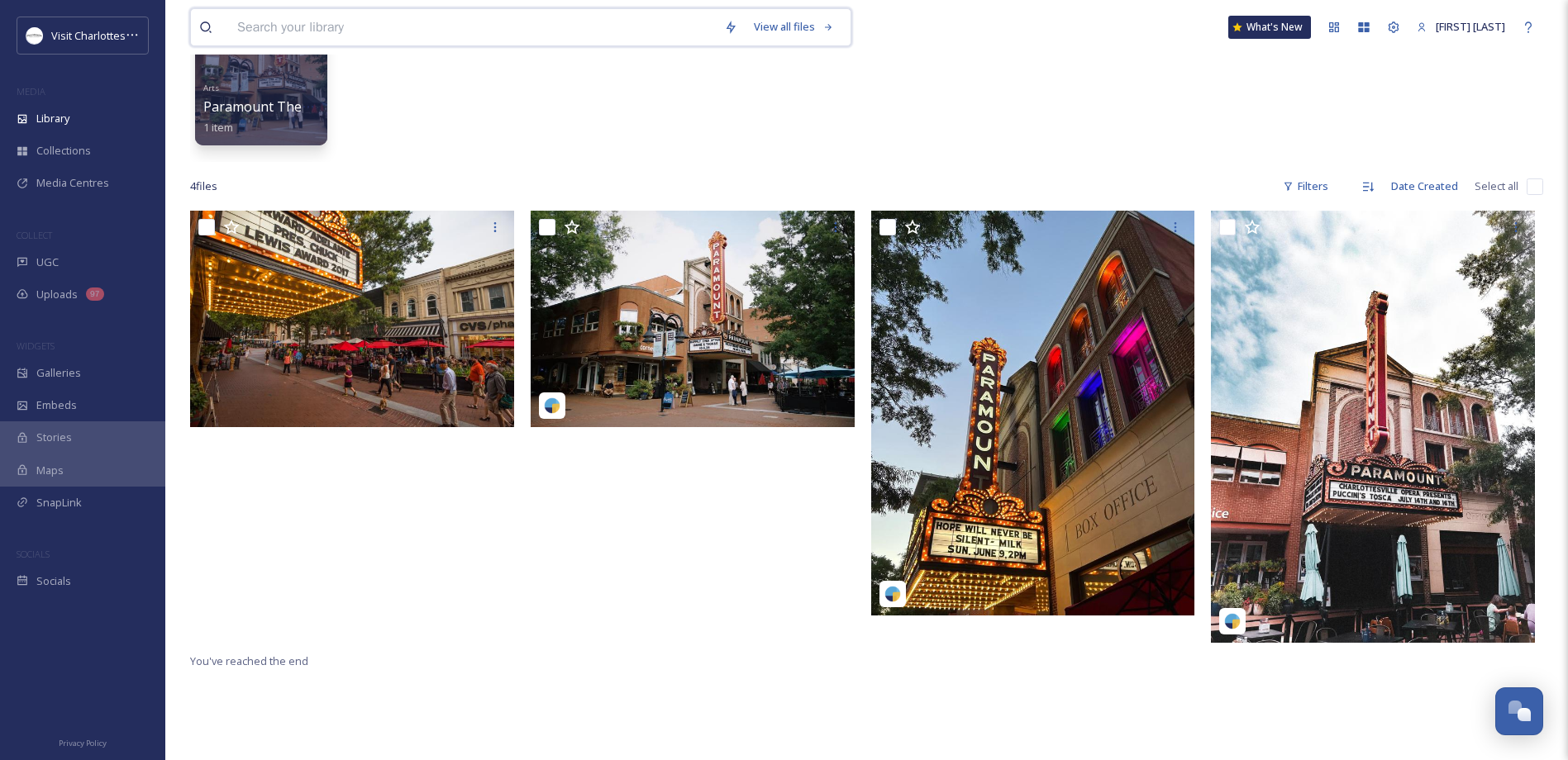 click at bounding box center (472, 27) 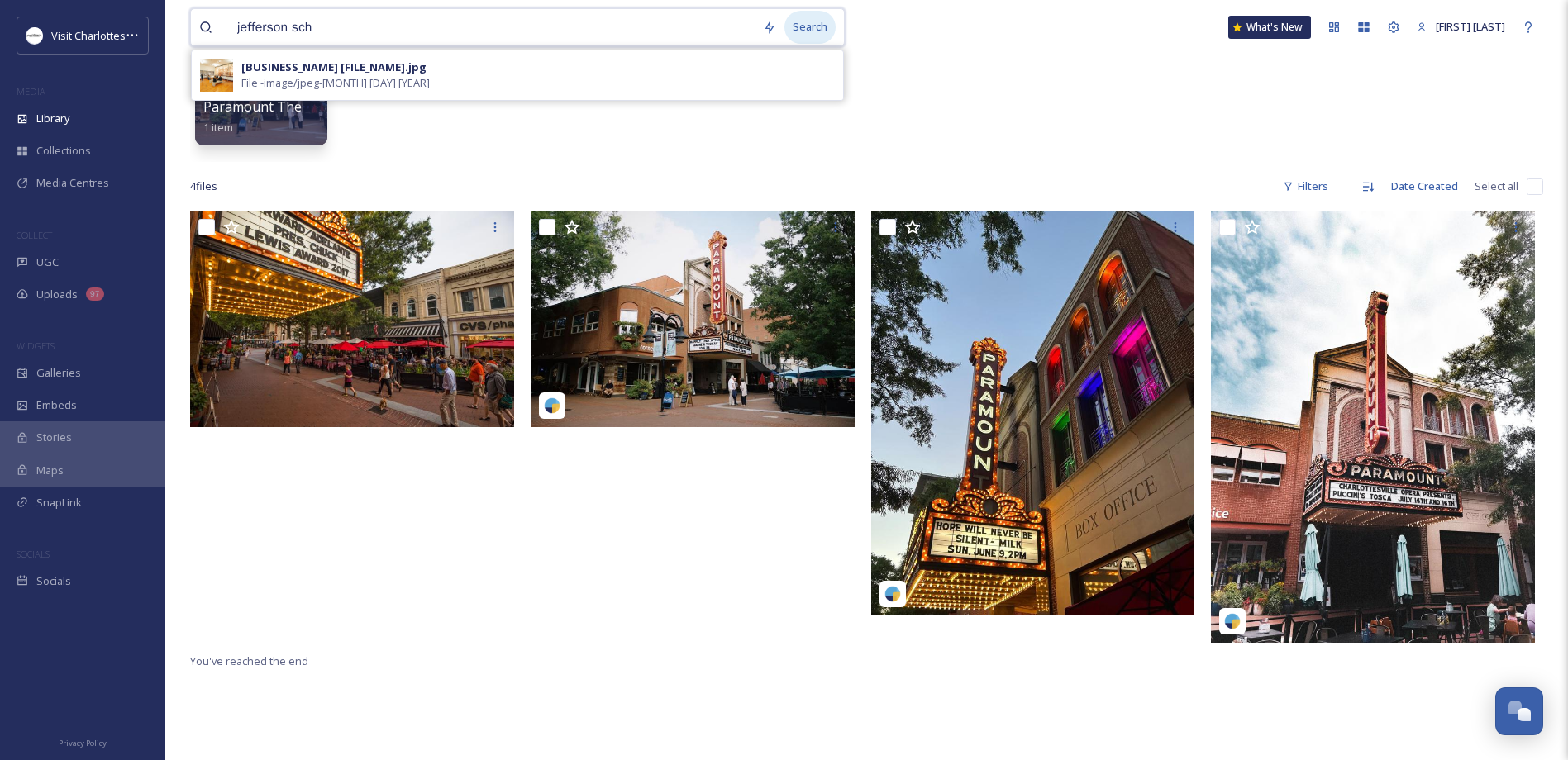 type on "jefferson sch" 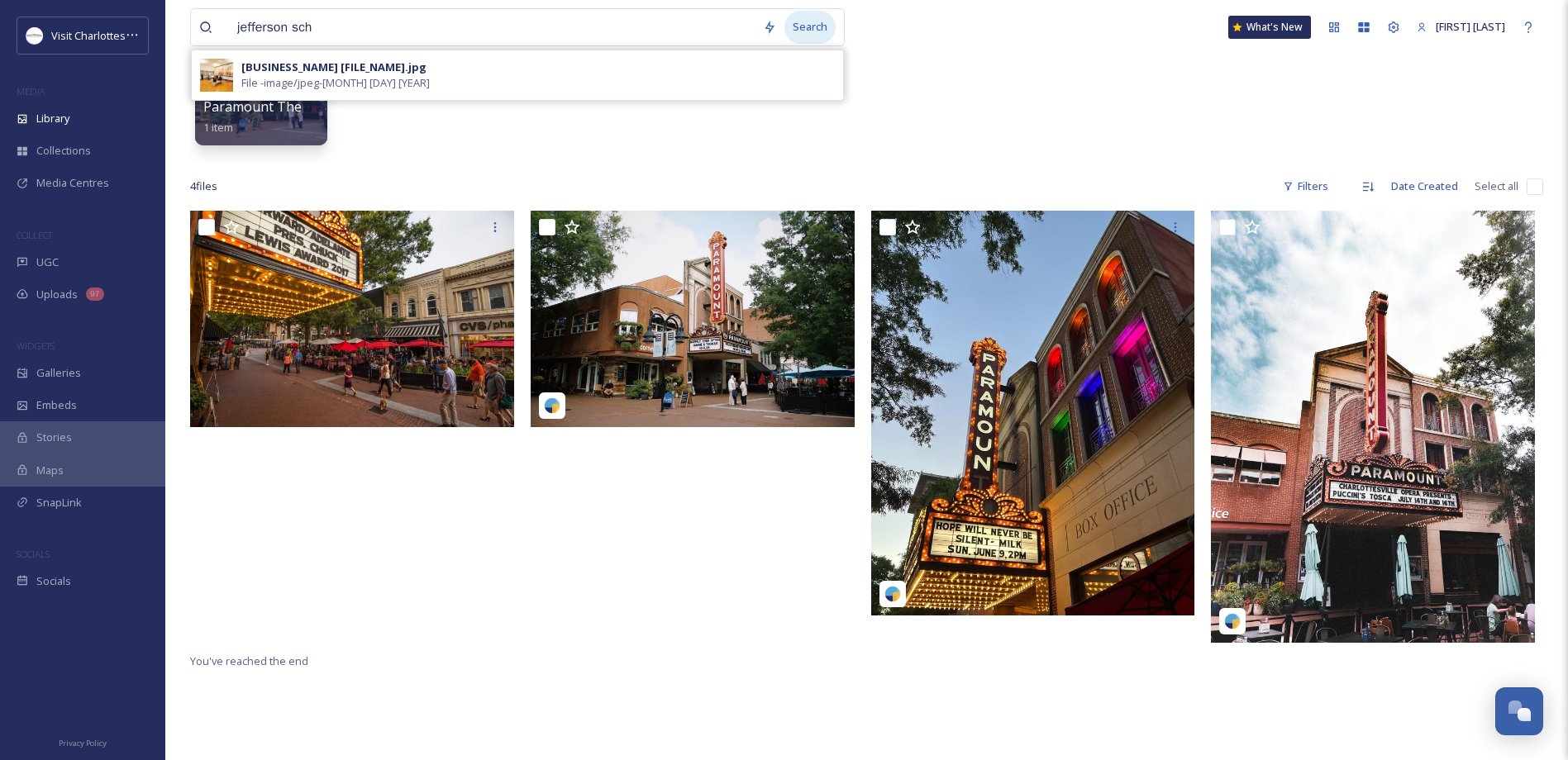 click on "Search" at bounding box center [810, 26] 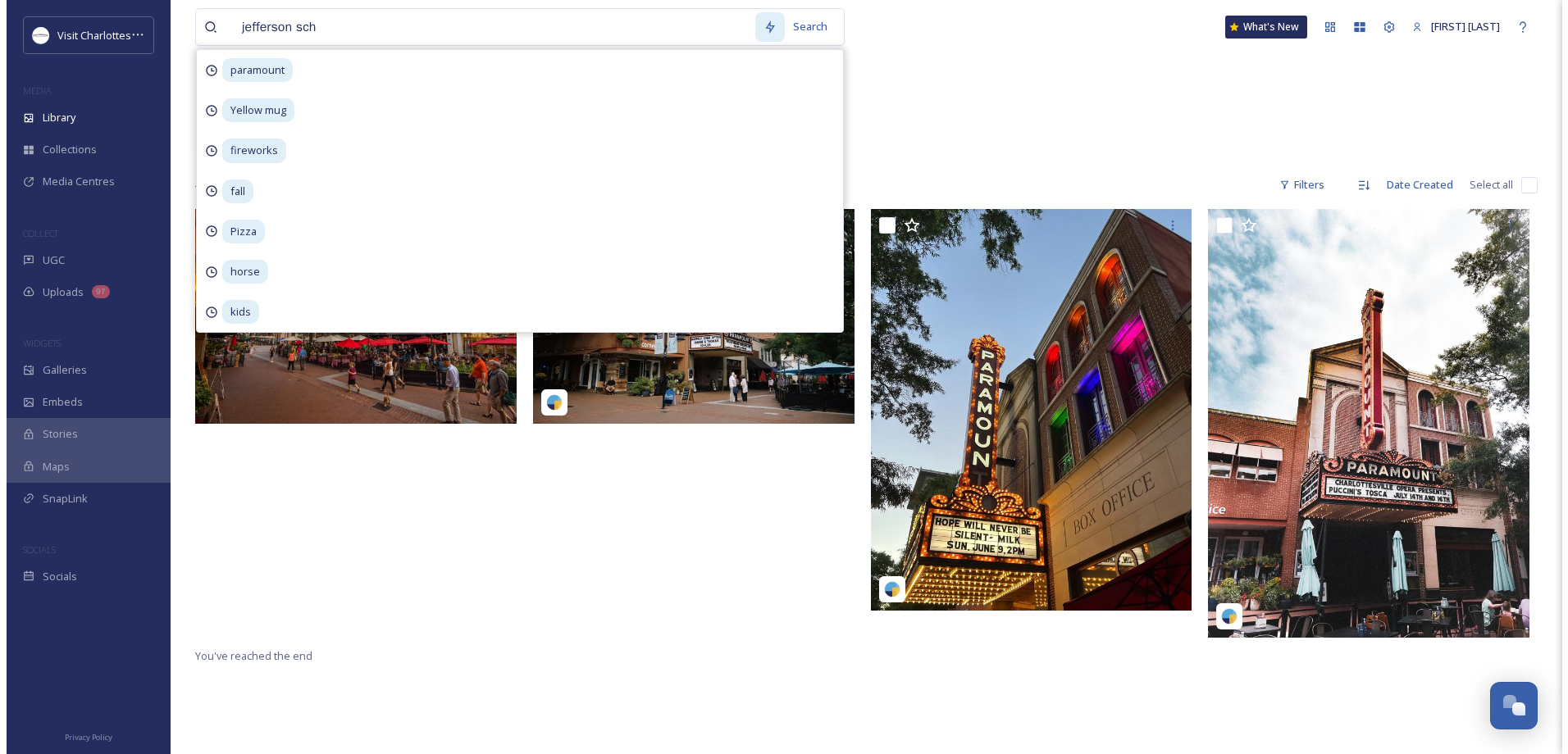 scroll, scrollTop: 0, scrollLeft: 0, axis: both 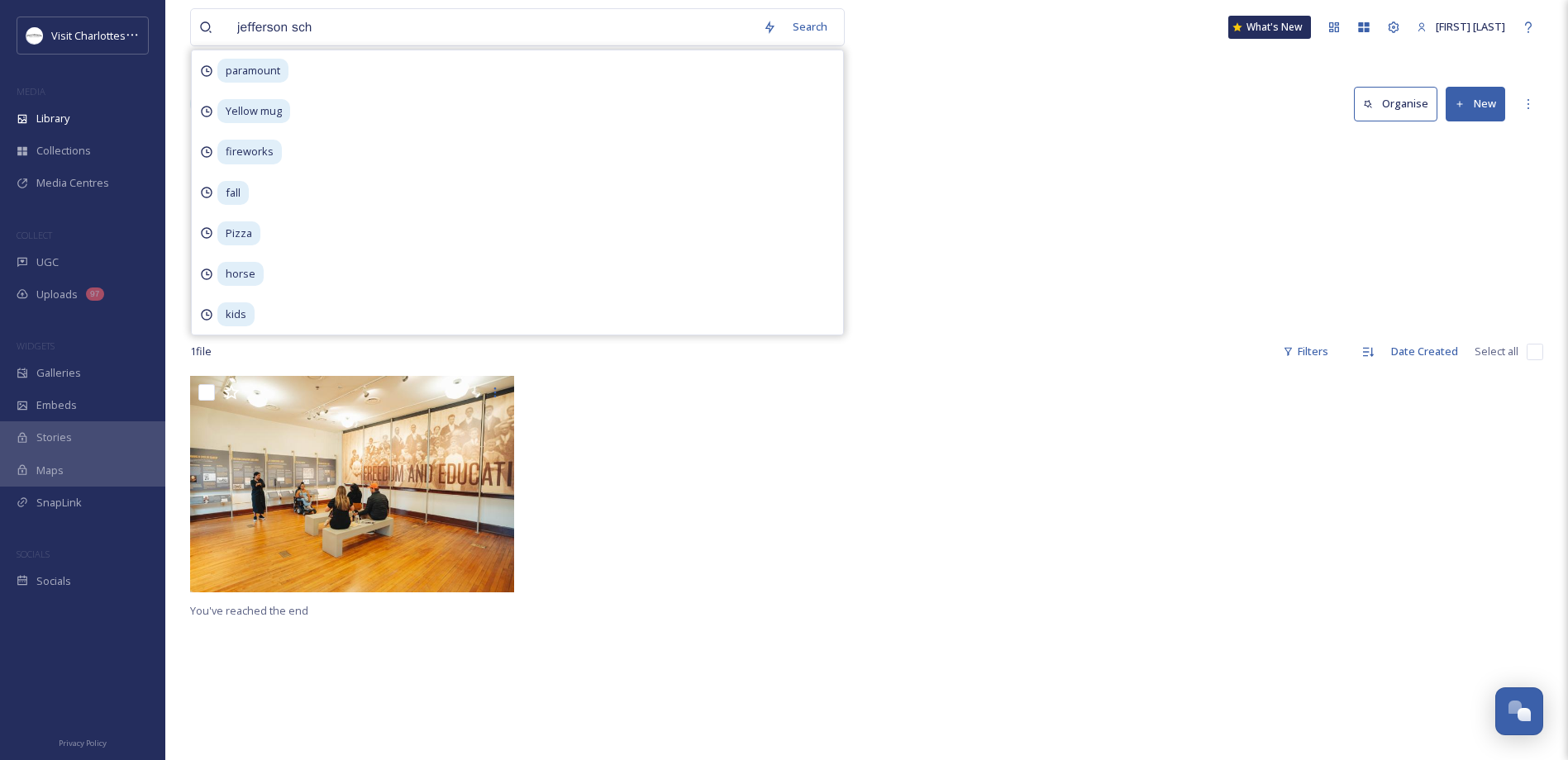 click at bounding box center [697, 487] 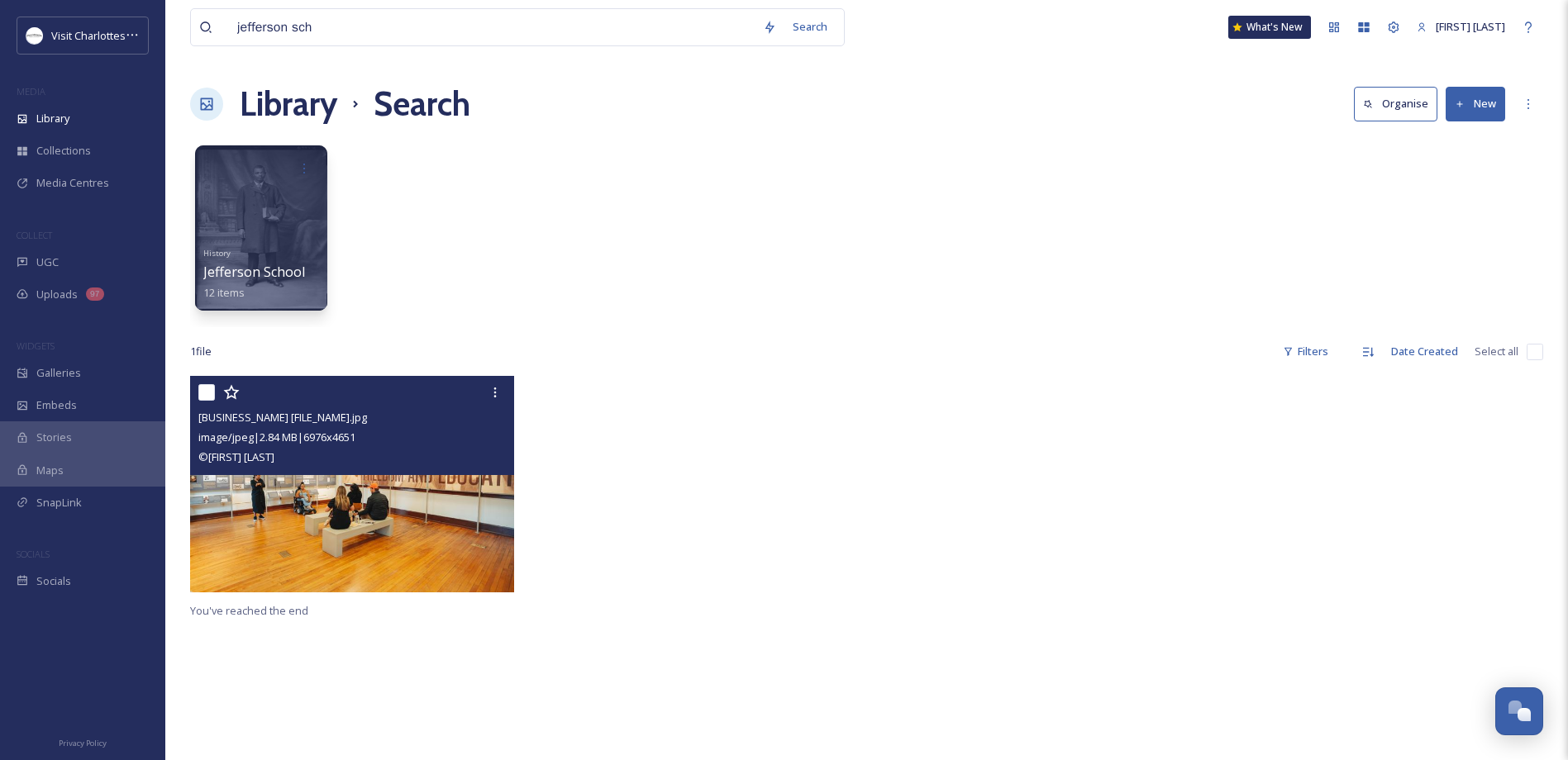 click at bounding box center [352, 484] 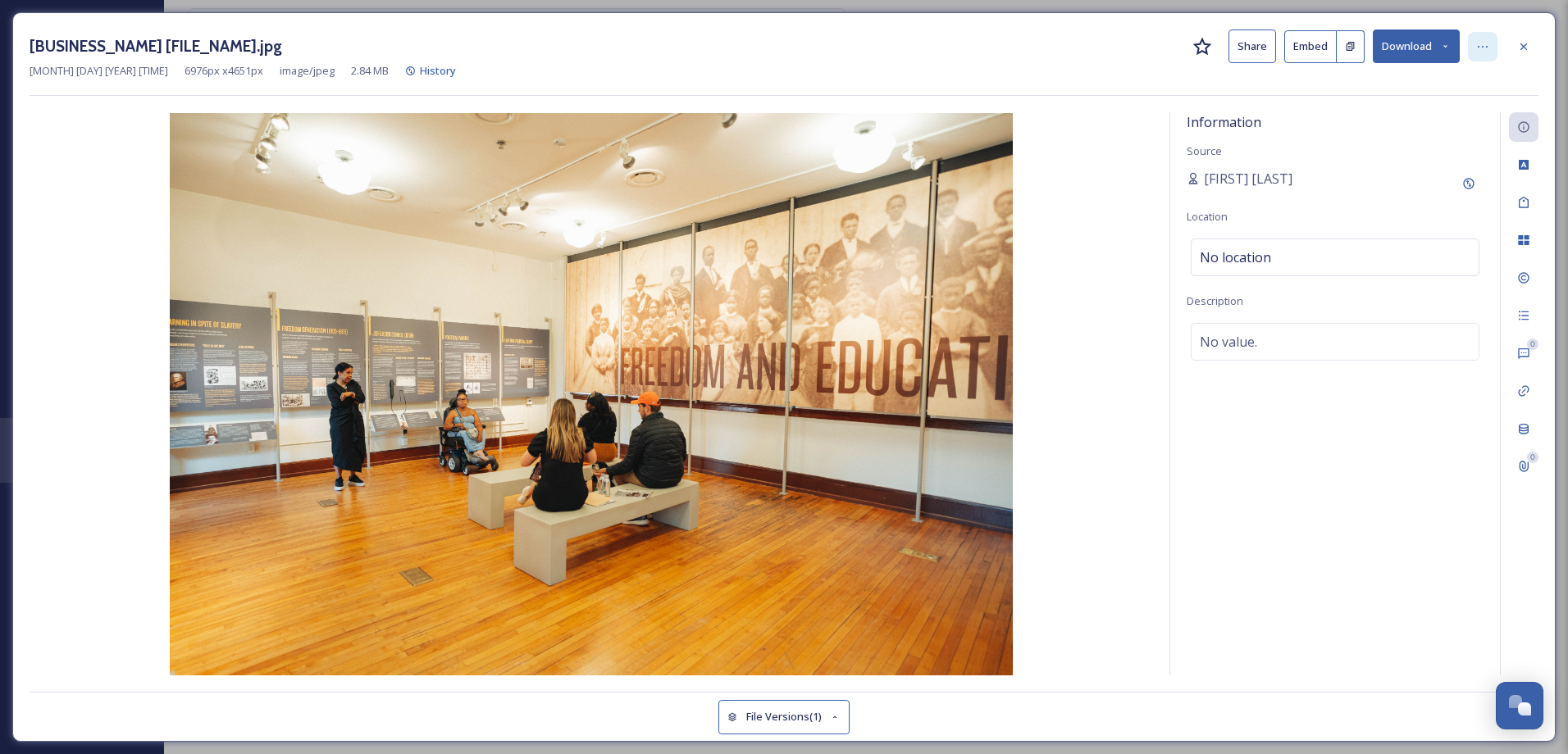 click at bounding box center (1483, 47) 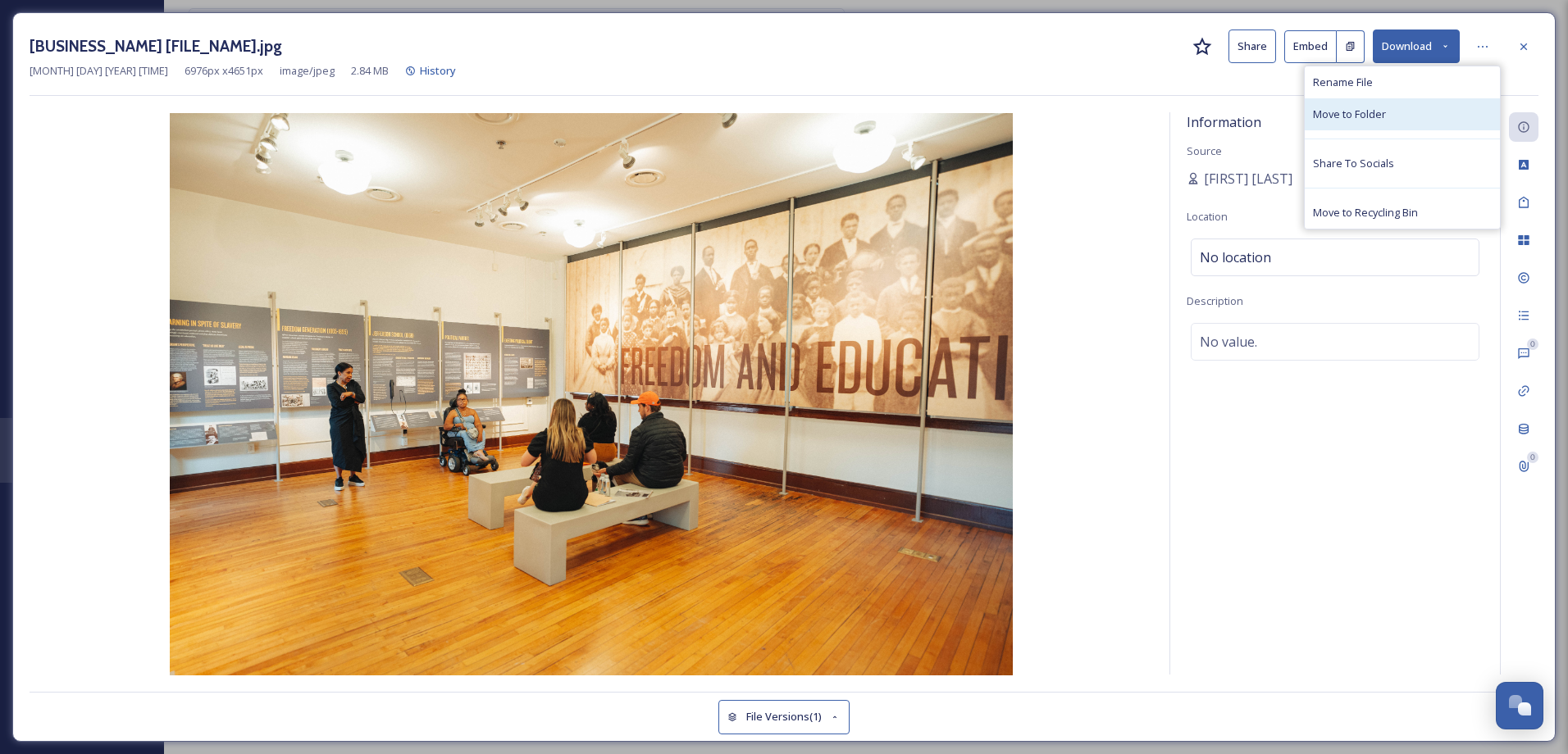 click on "Move to Folder" at bounding box center (1349, 114) 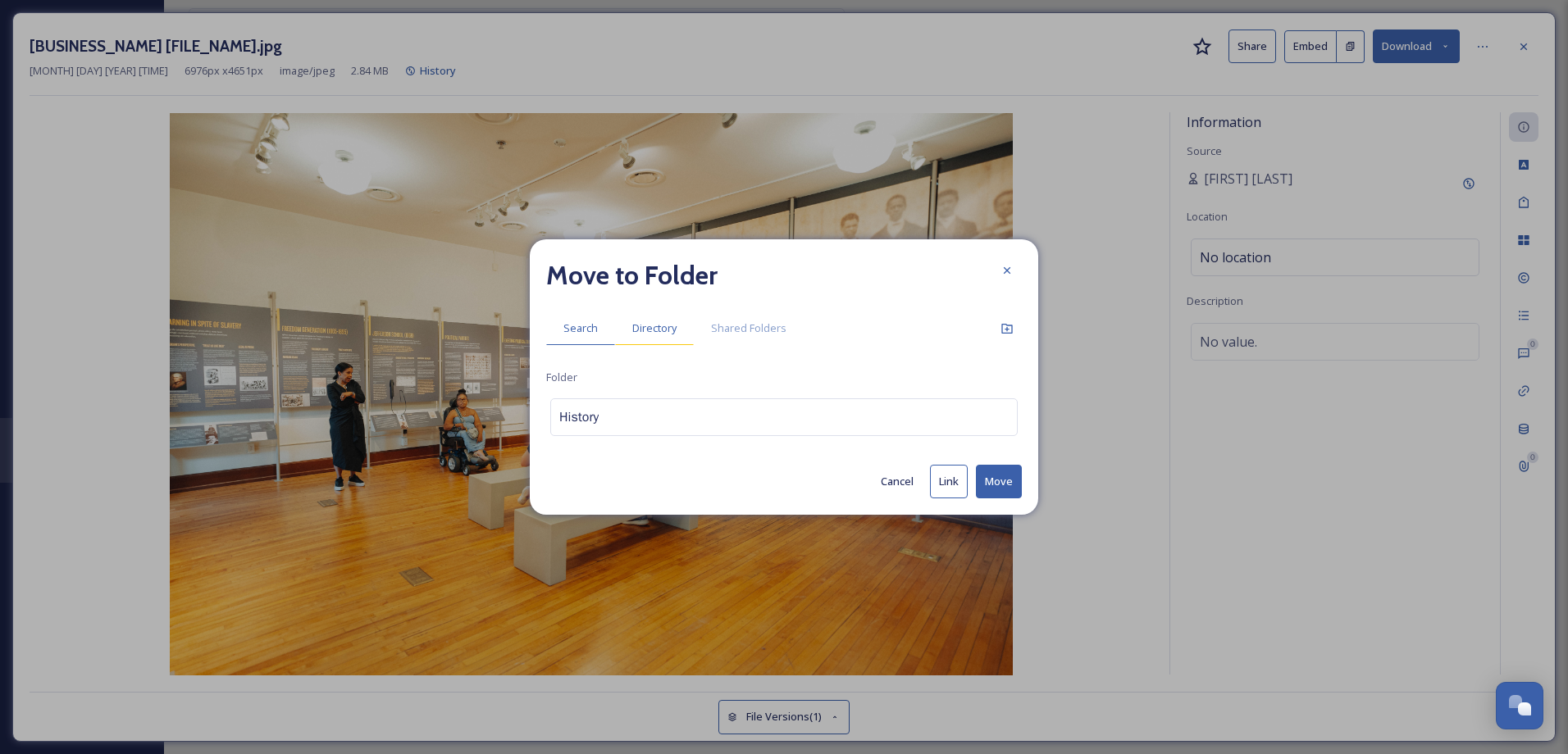 click on "Directory" at bounding box center [654, 328] 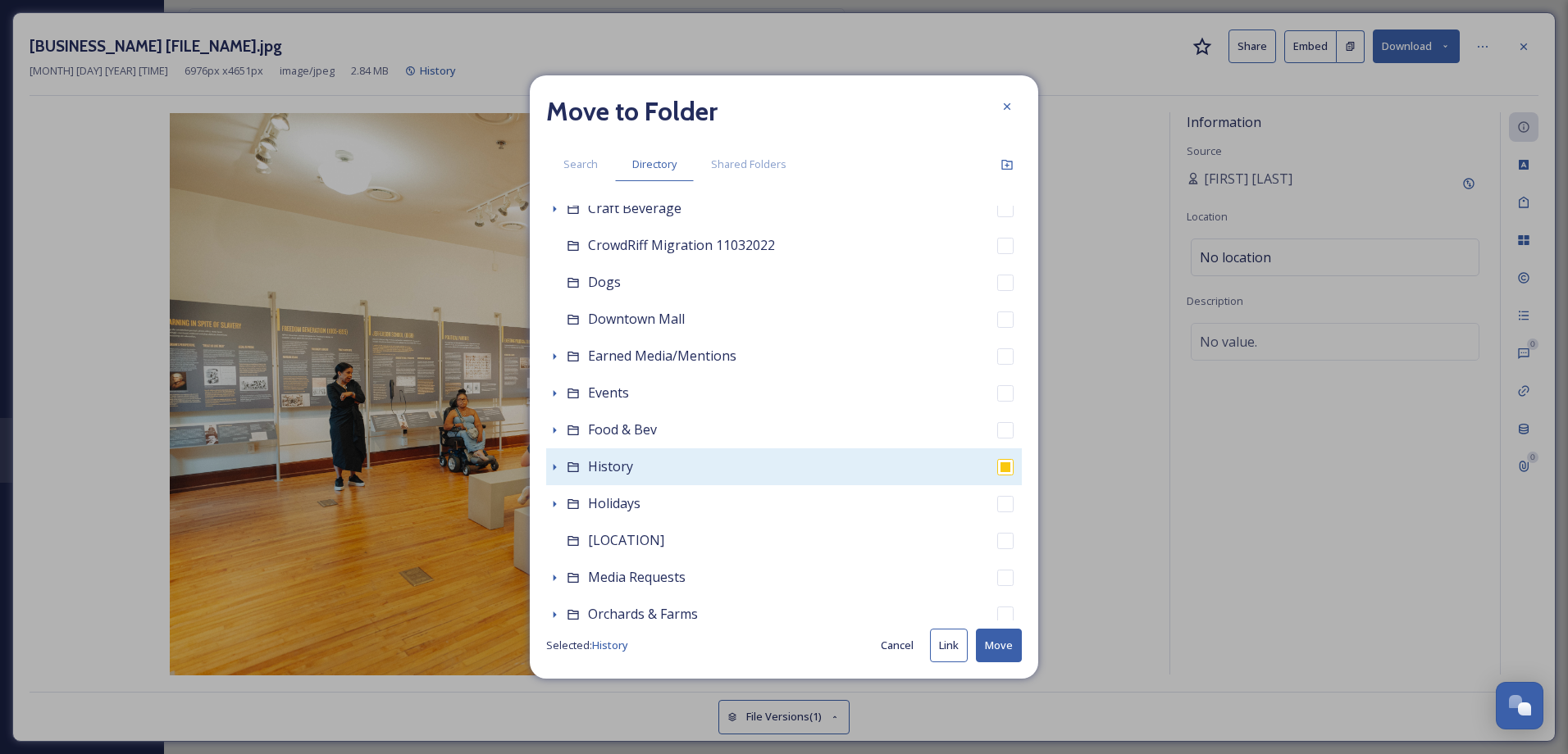 scroll, scrollTop: 246, scrollLeft: 0, axis: vertical 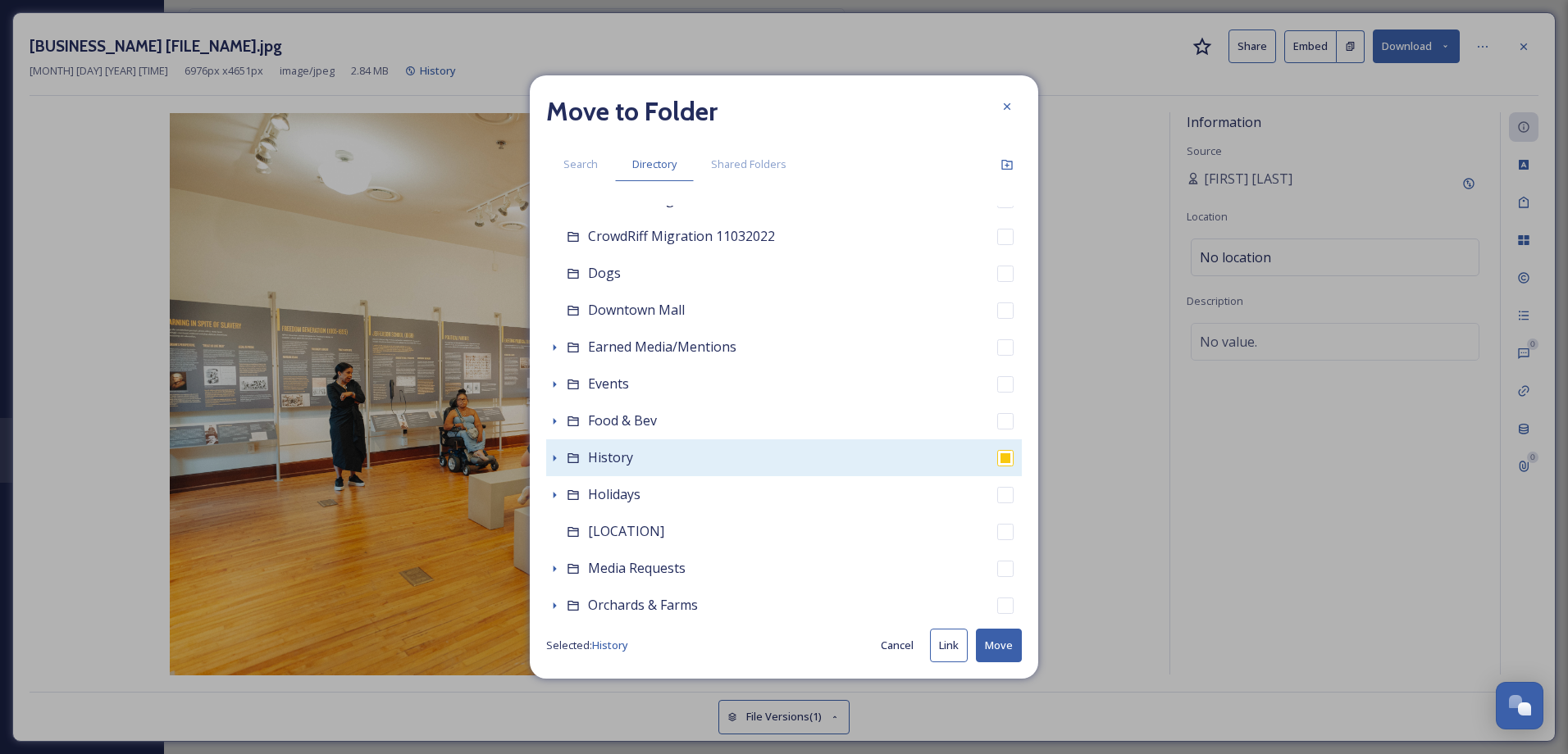 click on "History" at bounding box center (610, 457) 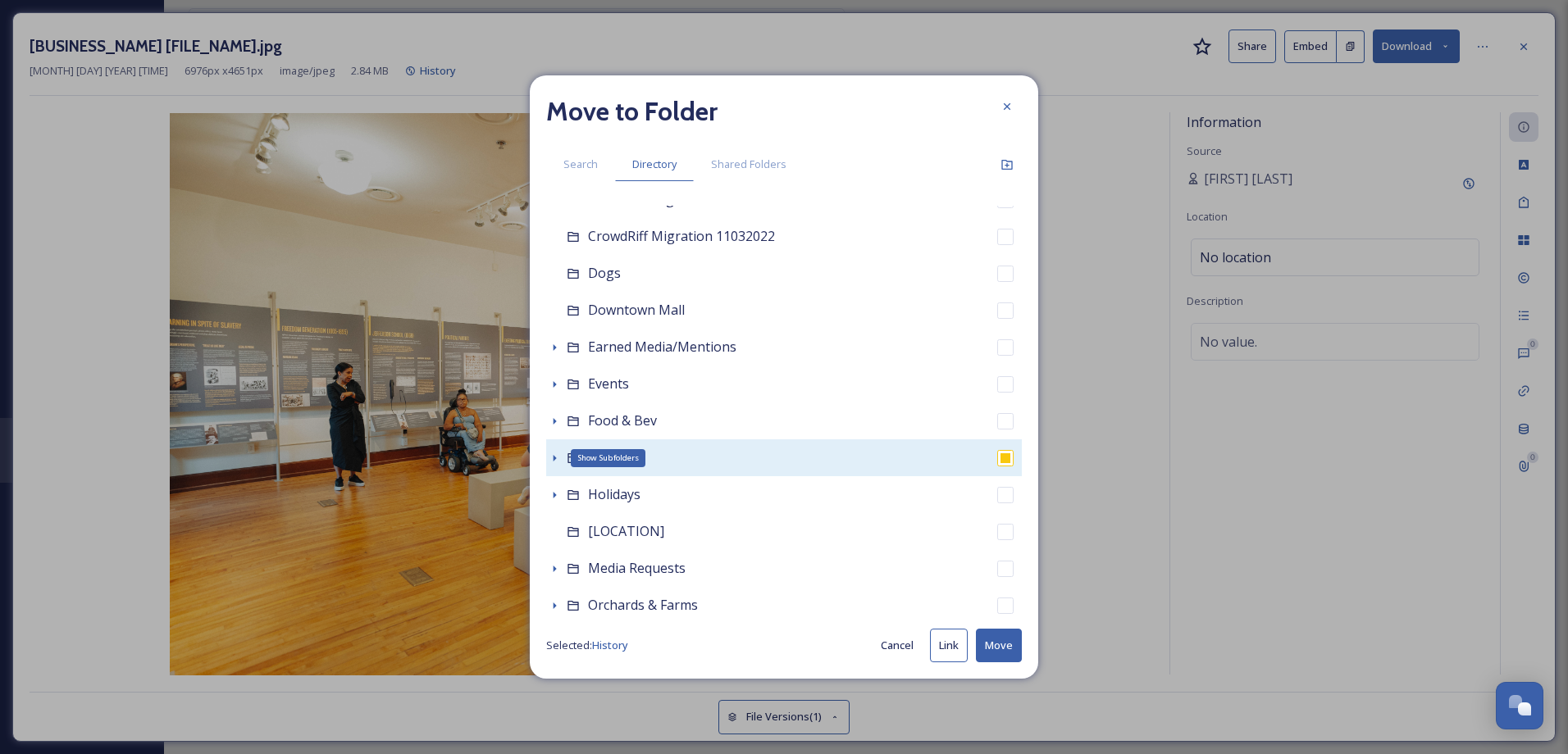 click 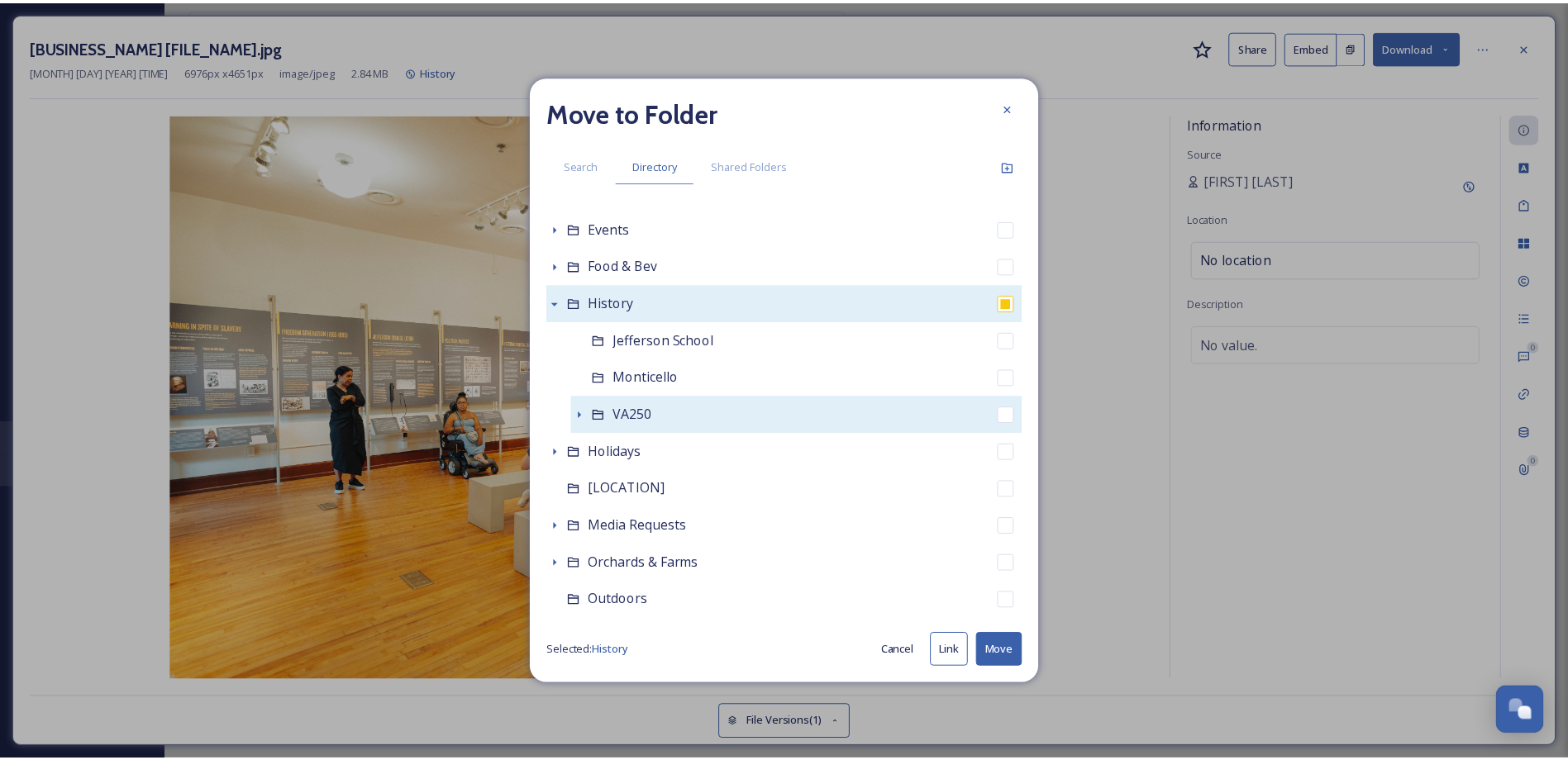 scroll, scrollTop: 413, scrollLeft: 0, axis: vertical 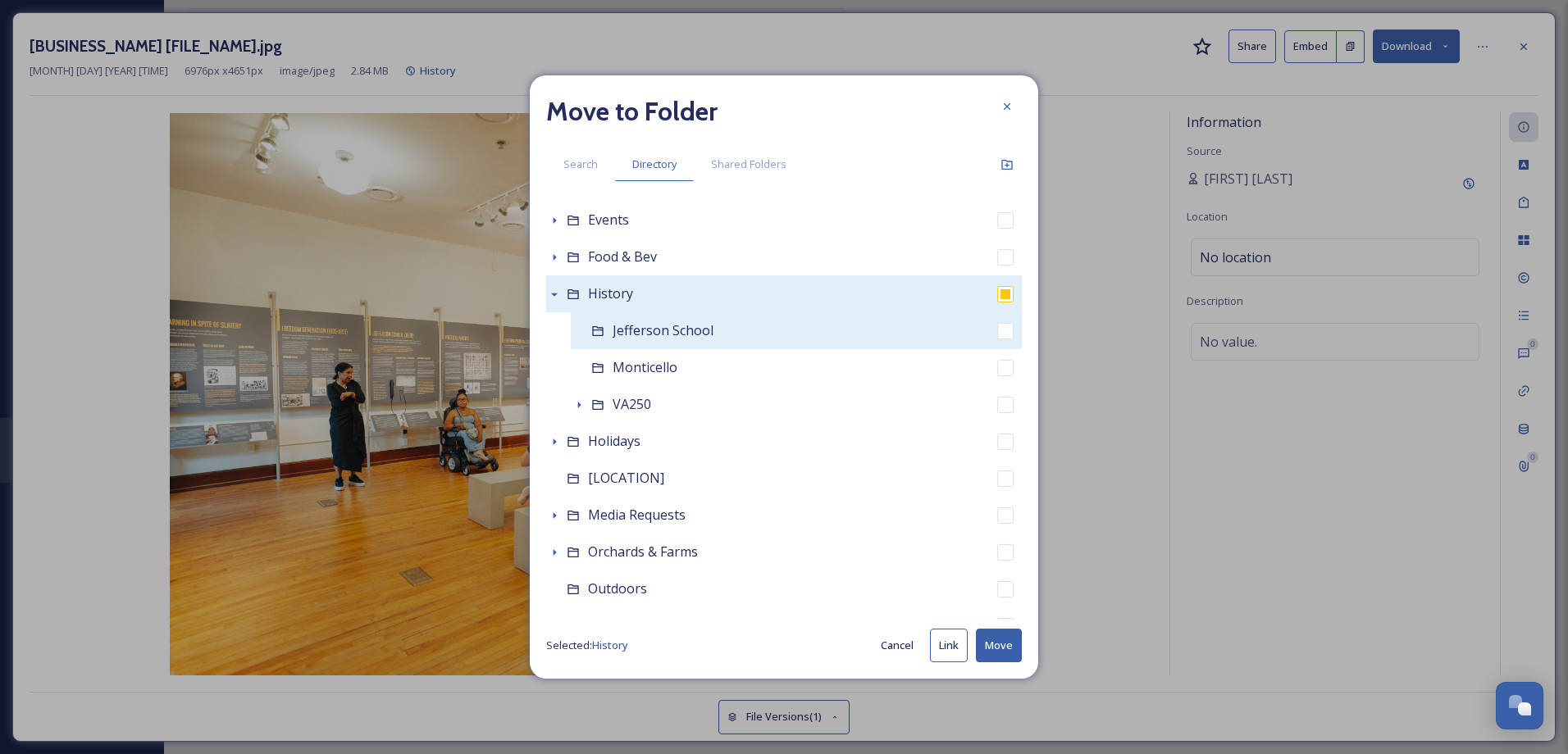 click on "Jefferson School" at bounding box center [796, 330] 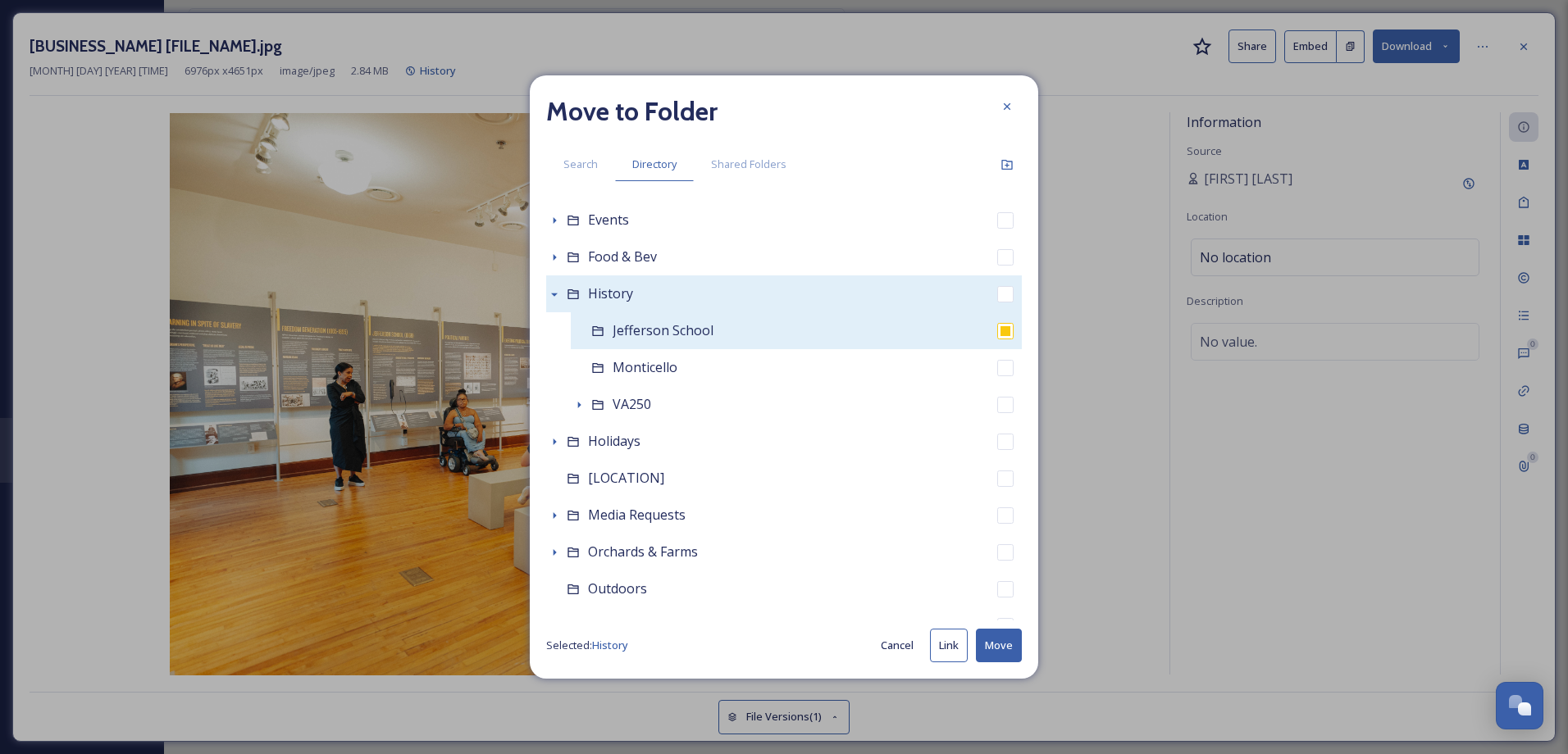 checkbox on "false" 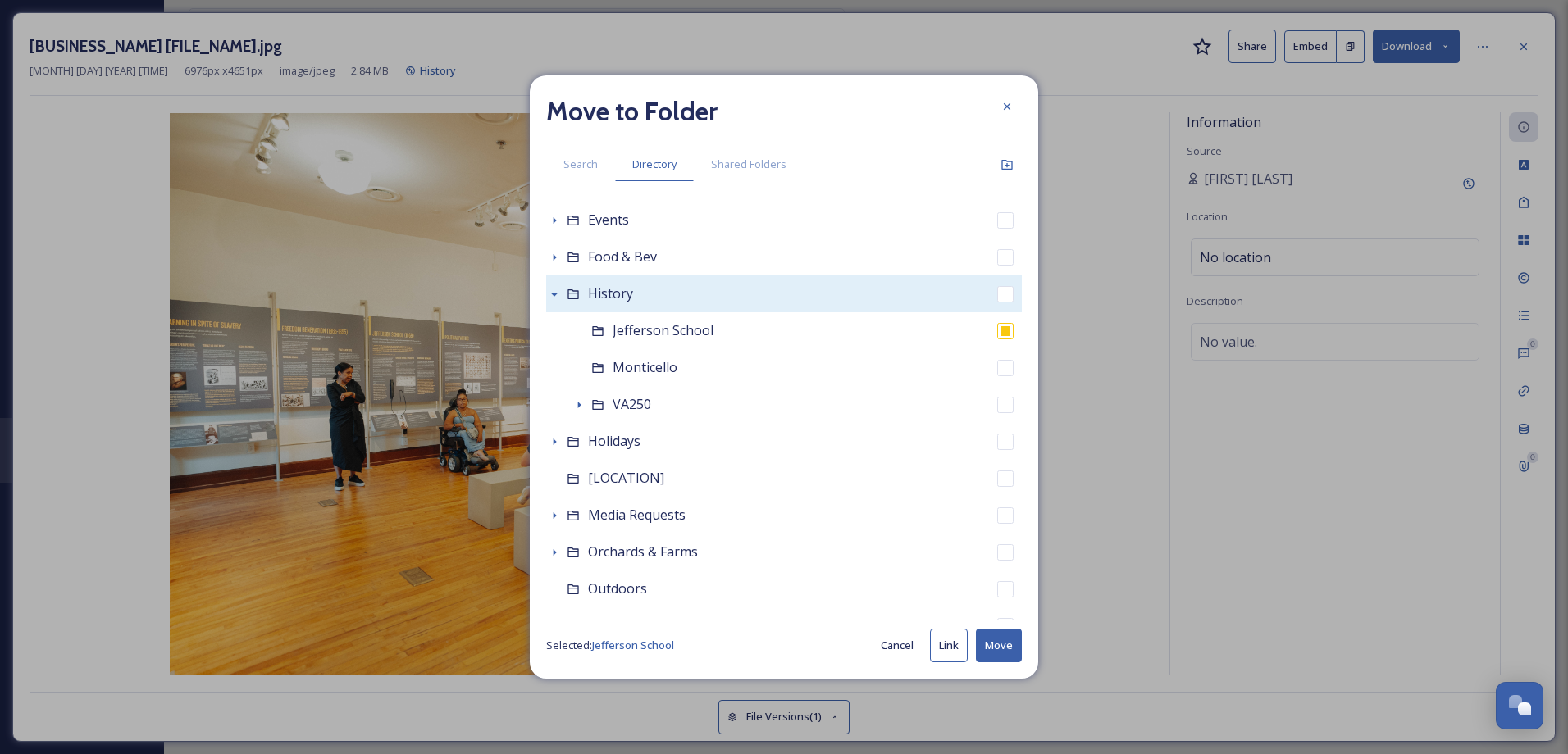 click on "Move" at bounding box center [999, 645] 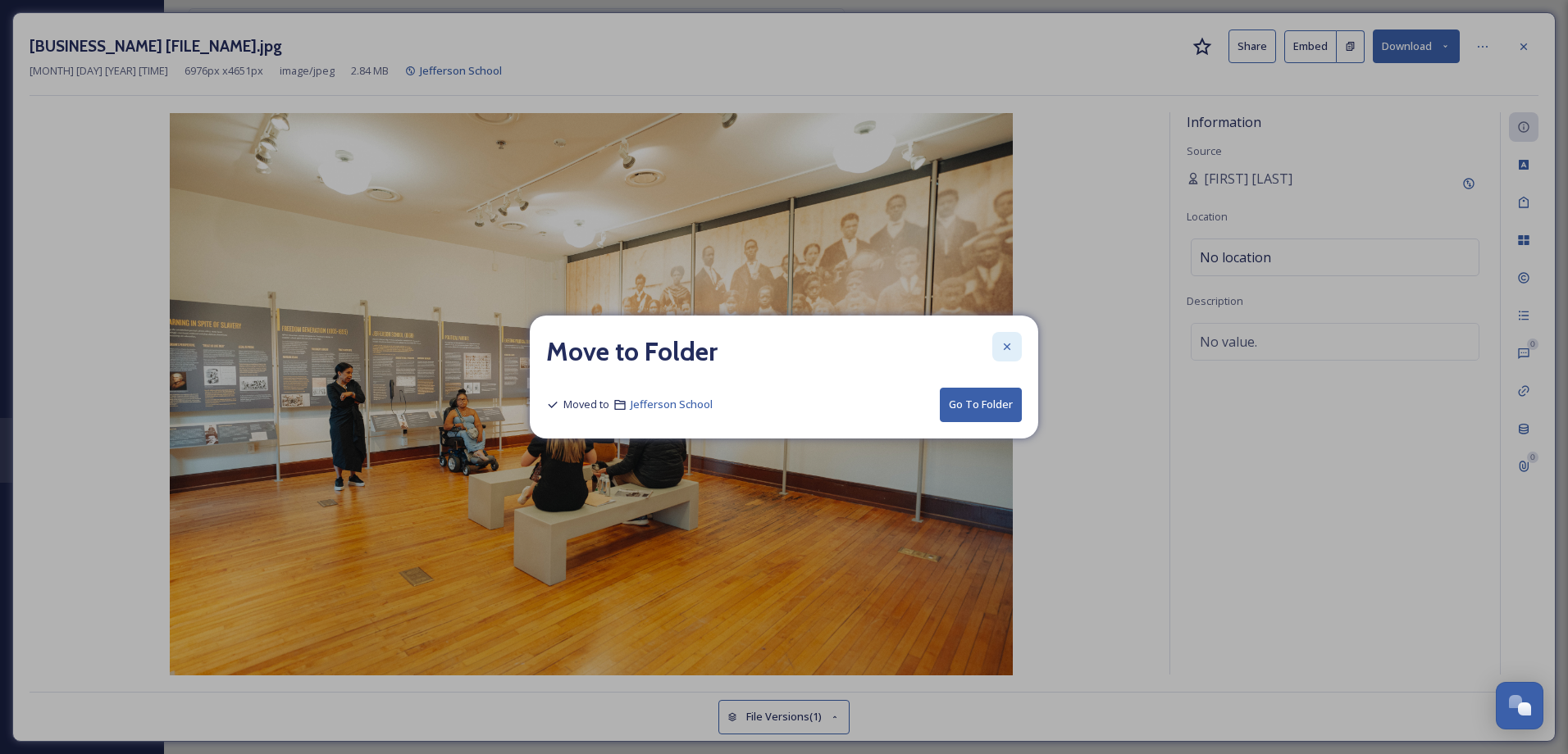 click at bounding box center (1007, 347) 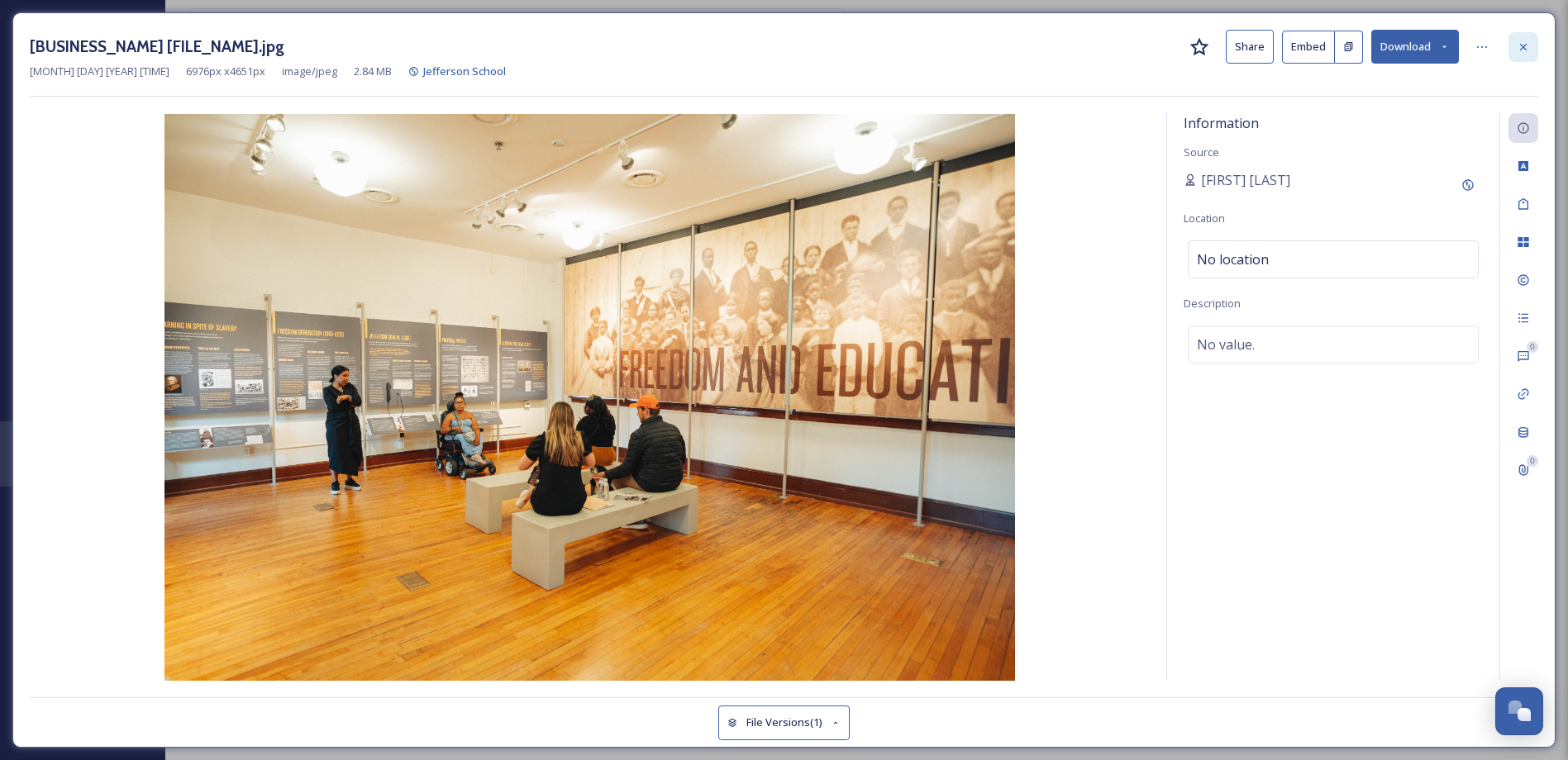 click 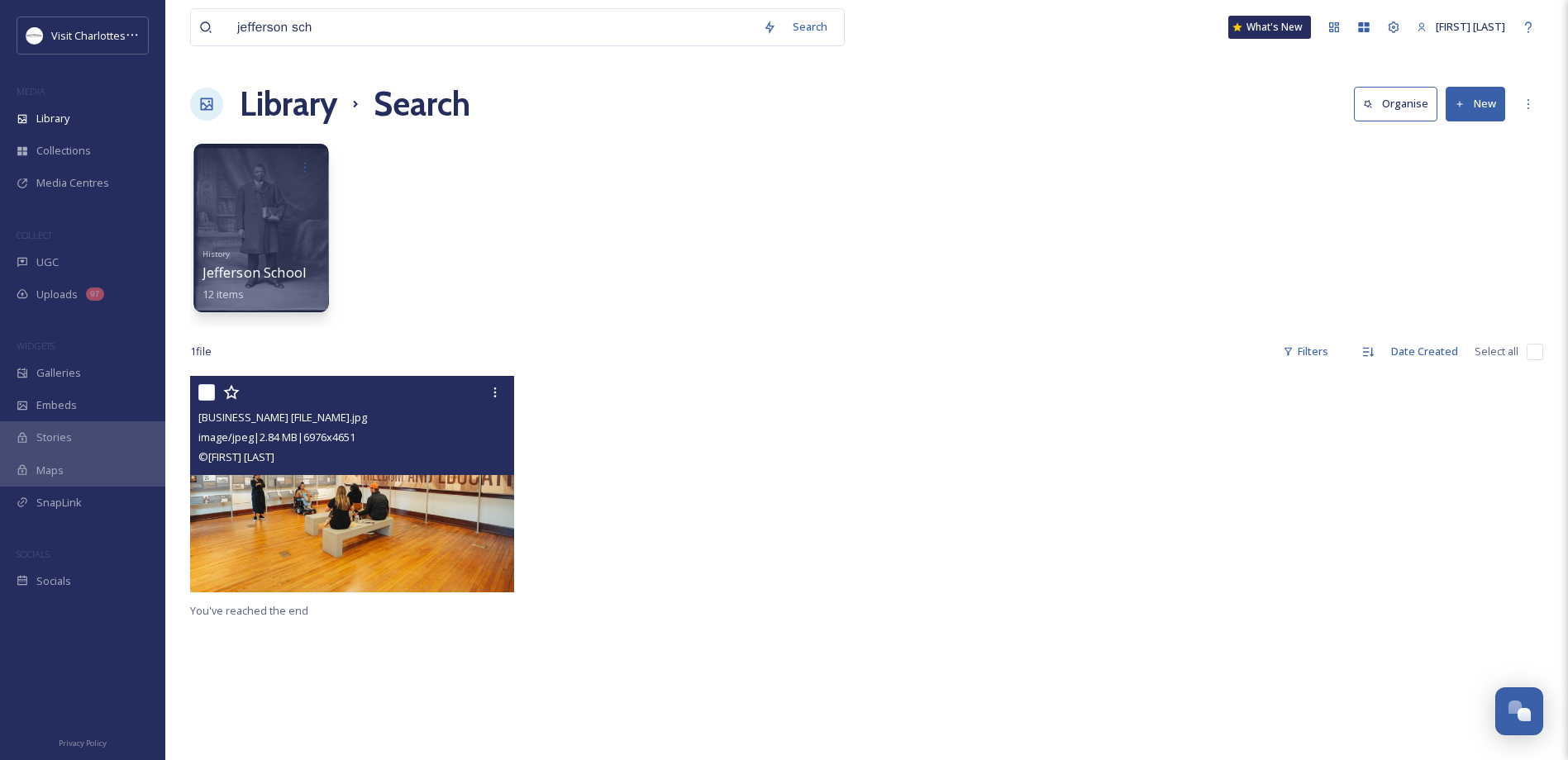 click at bounding box center (260, 228) 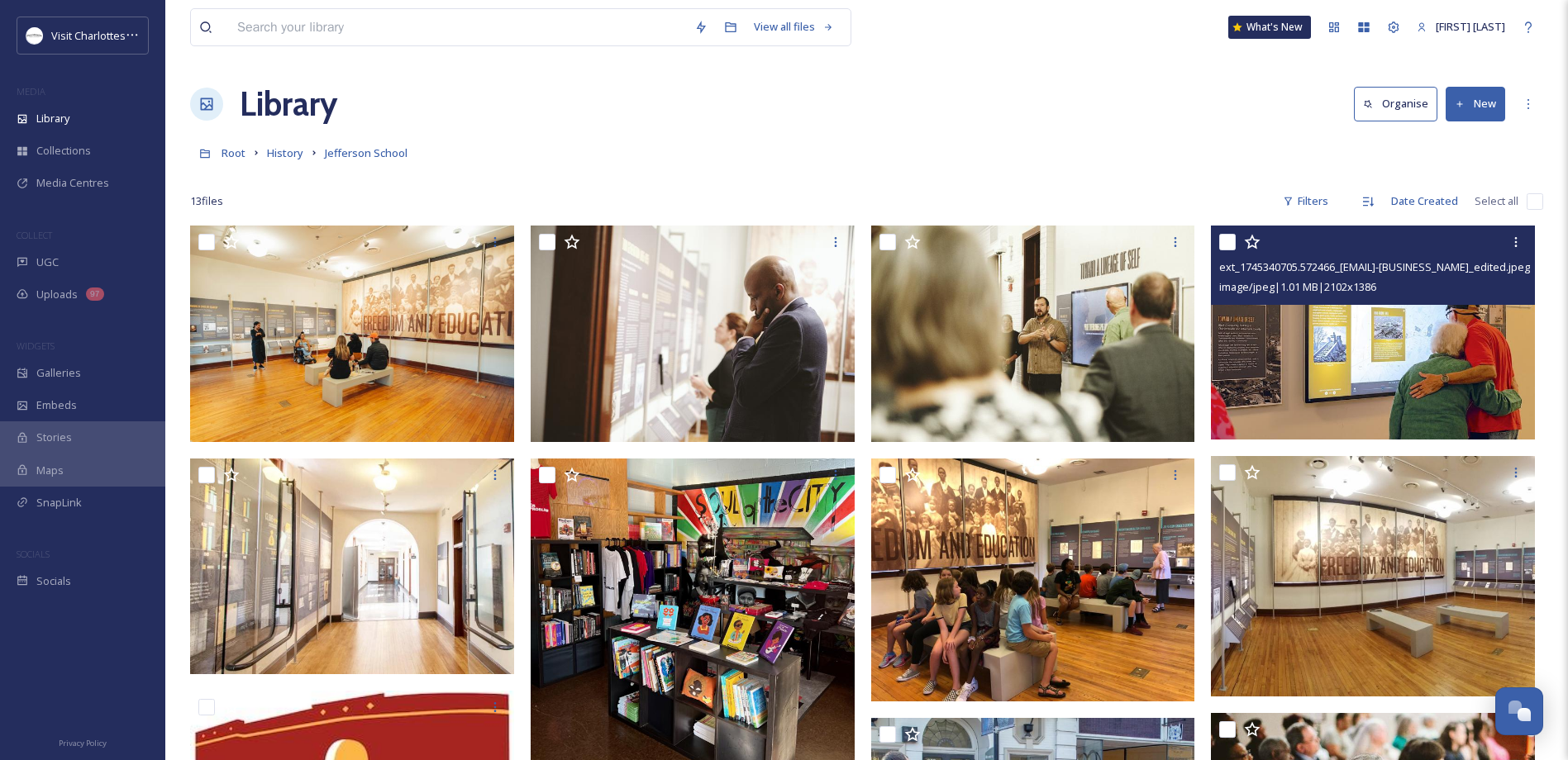 click at bounding box center [1373, 332] 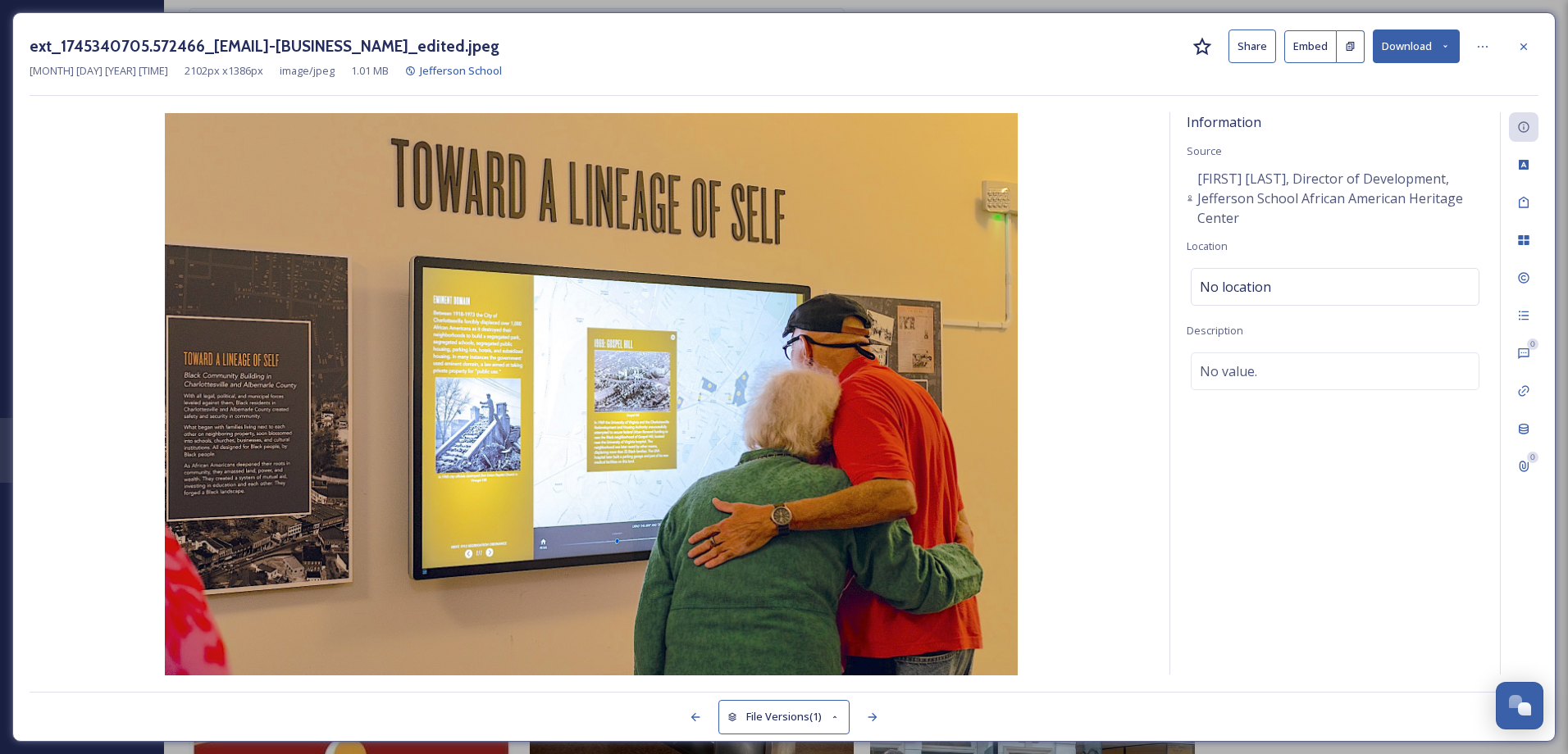 click at bounding box center (1524, 47) 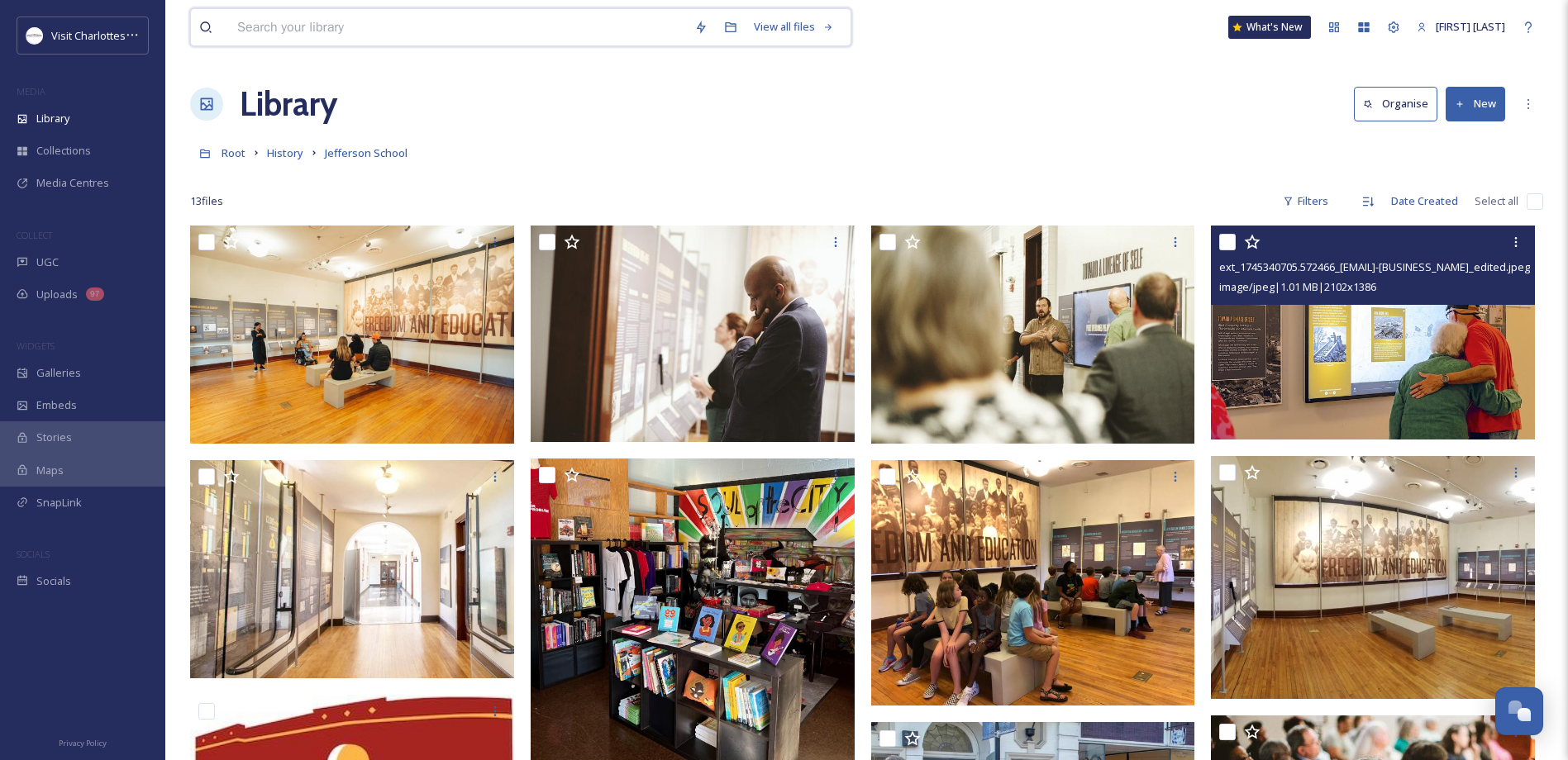 click at bounding box center [457, 27] 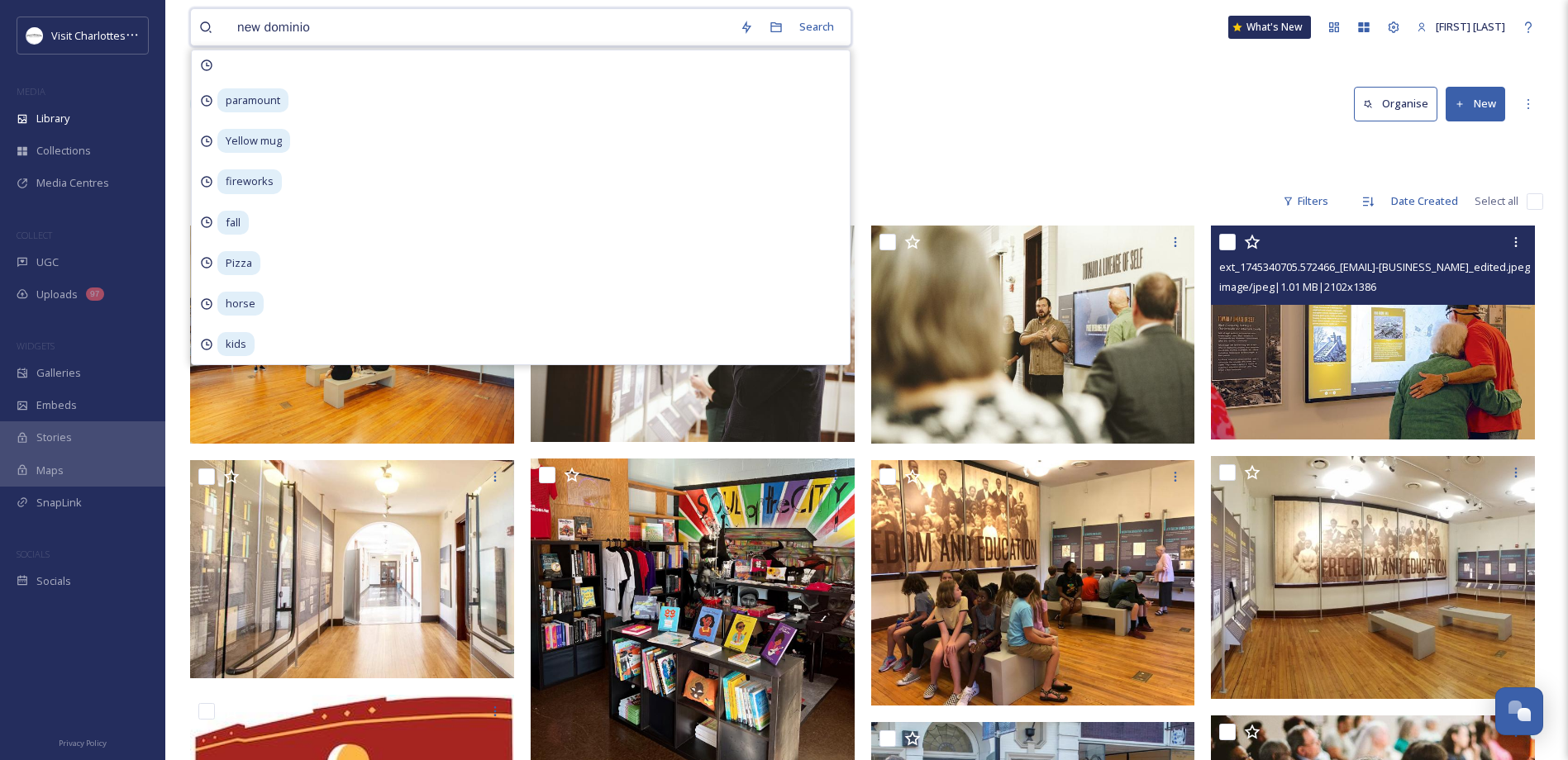 type on "new dominion" 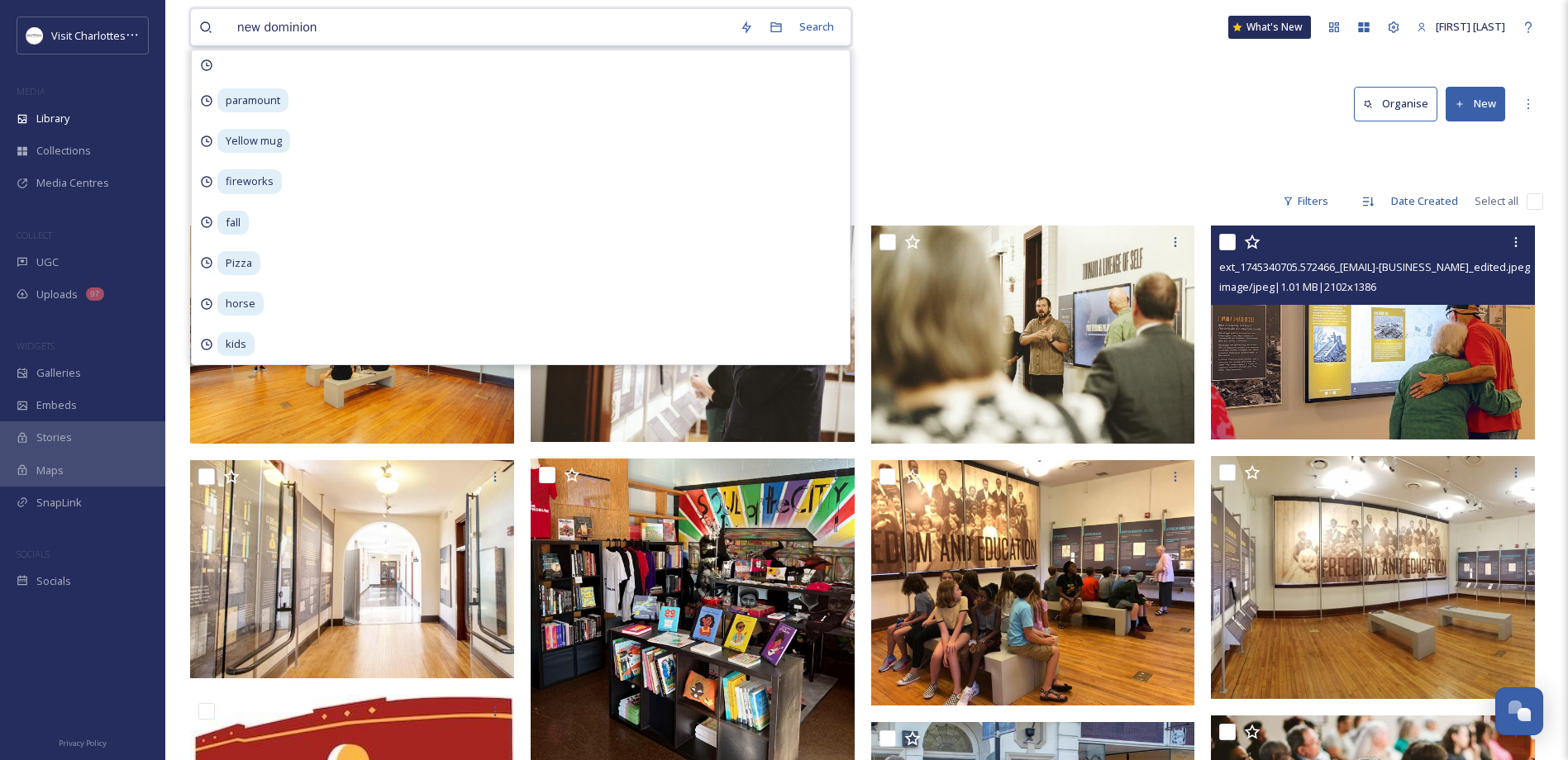 type 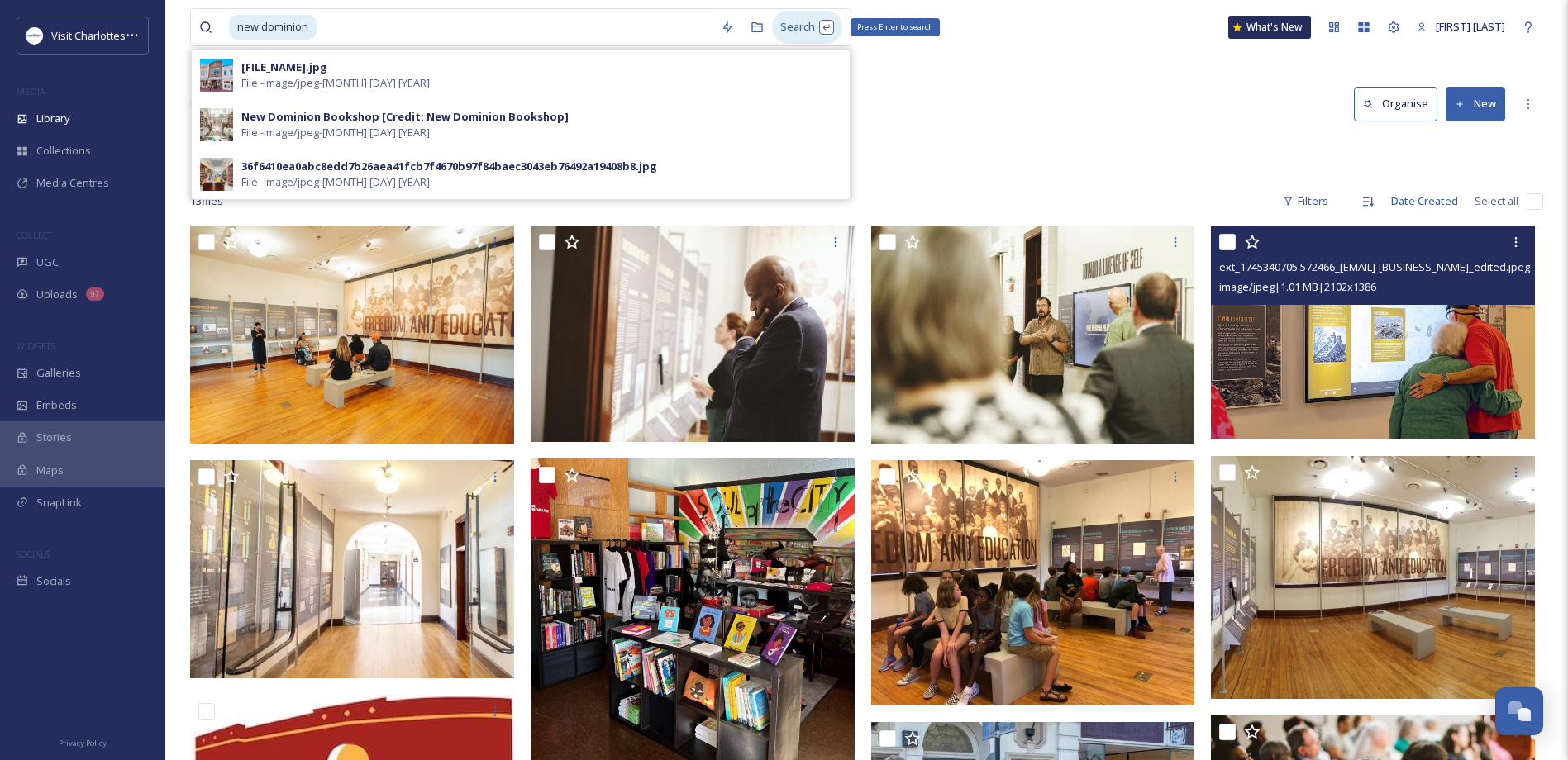 click on "Search Press Enter to search" at bounding box center [807, 26] 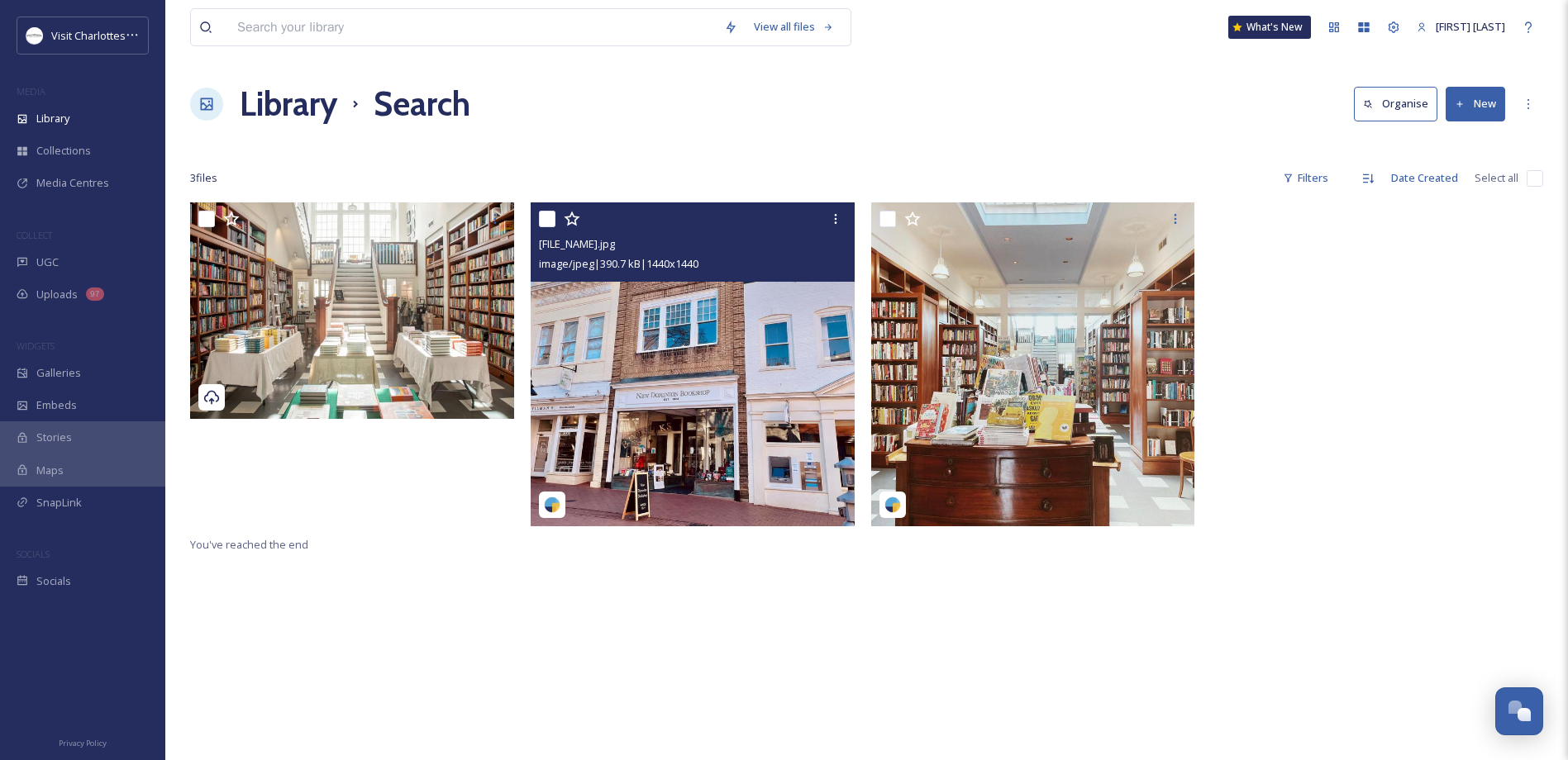 click at bounding box center (693, 364) 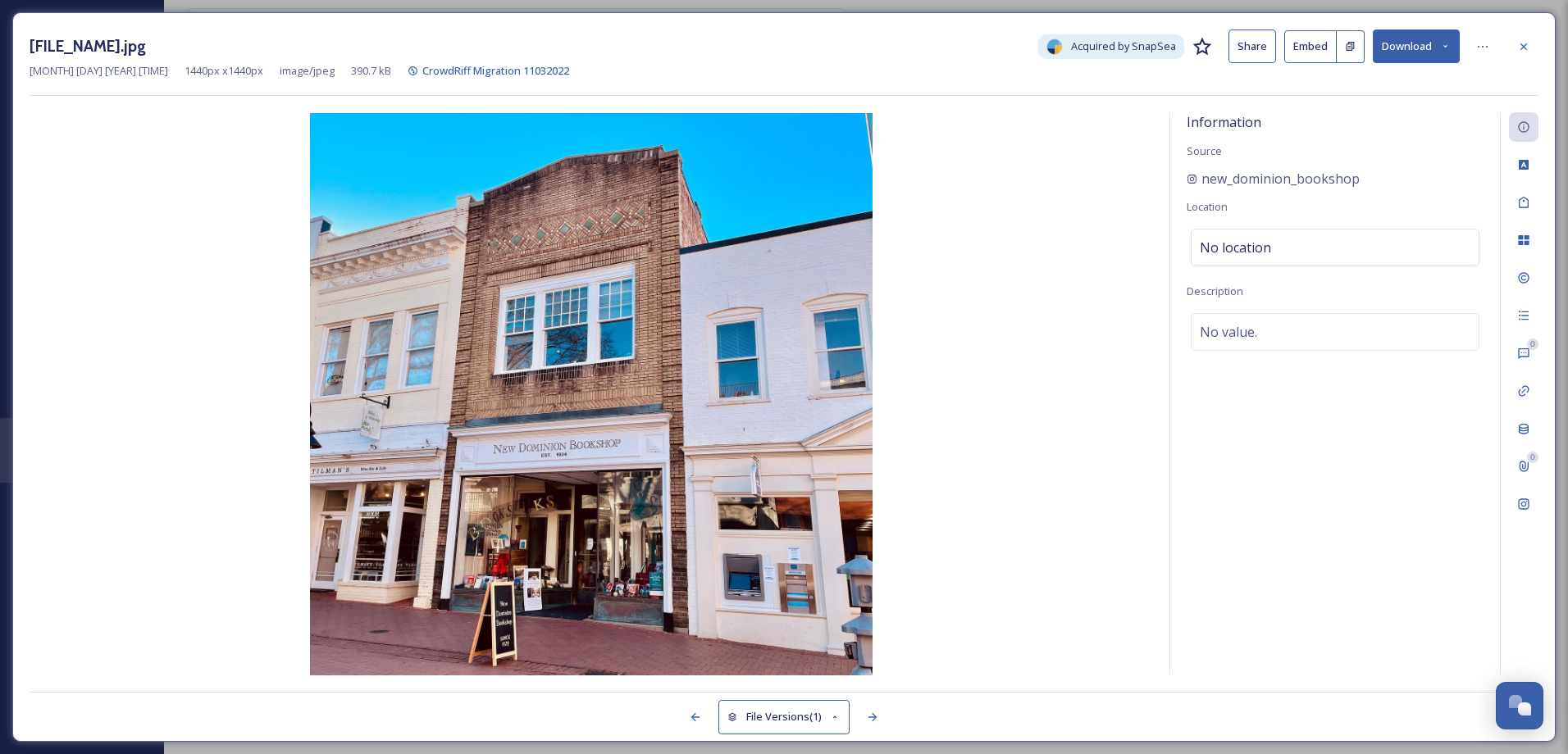 click on "Download" at bounding box center [1416, 46] 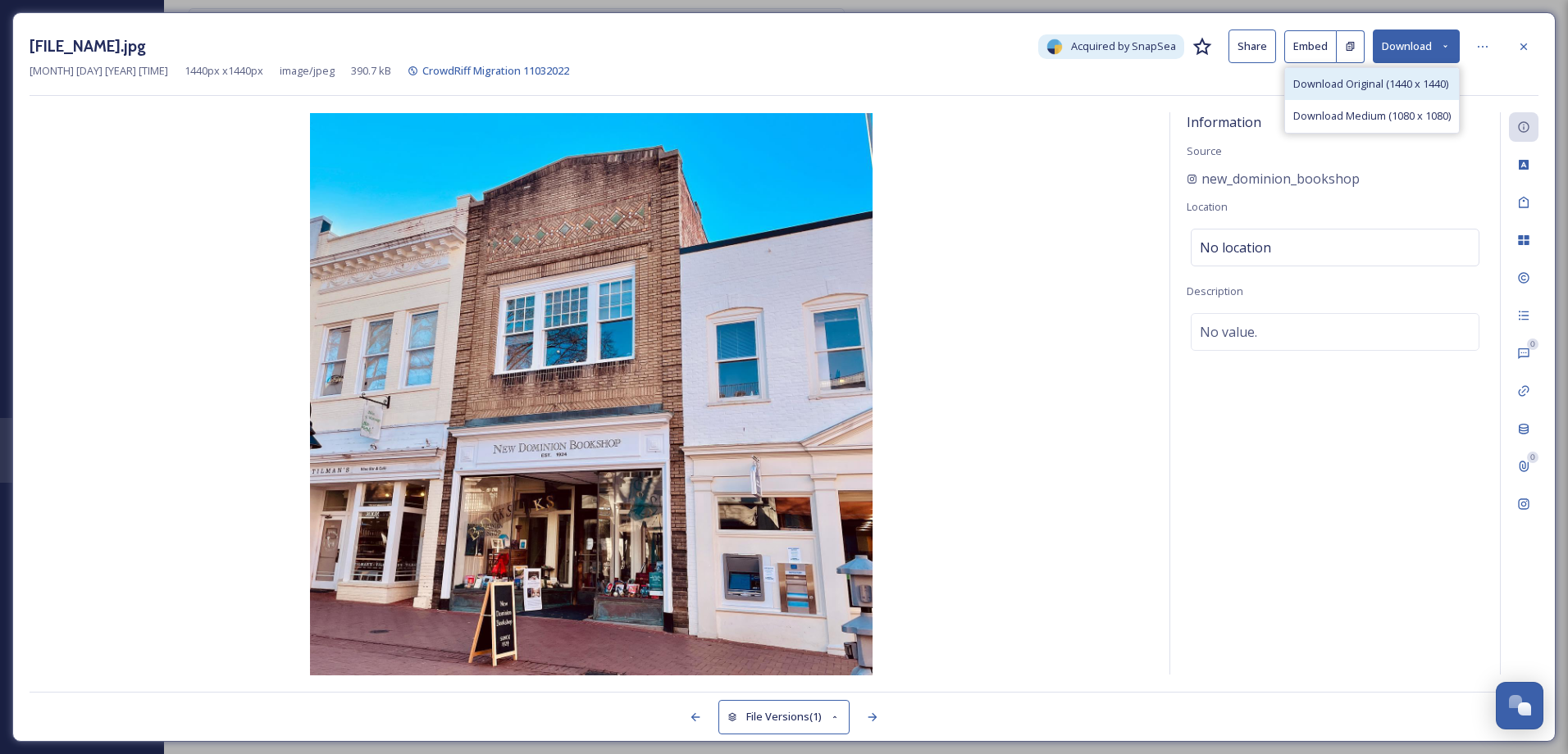 click on "Download Original (1440 x 1440)" at bounding box center (1370, 84) 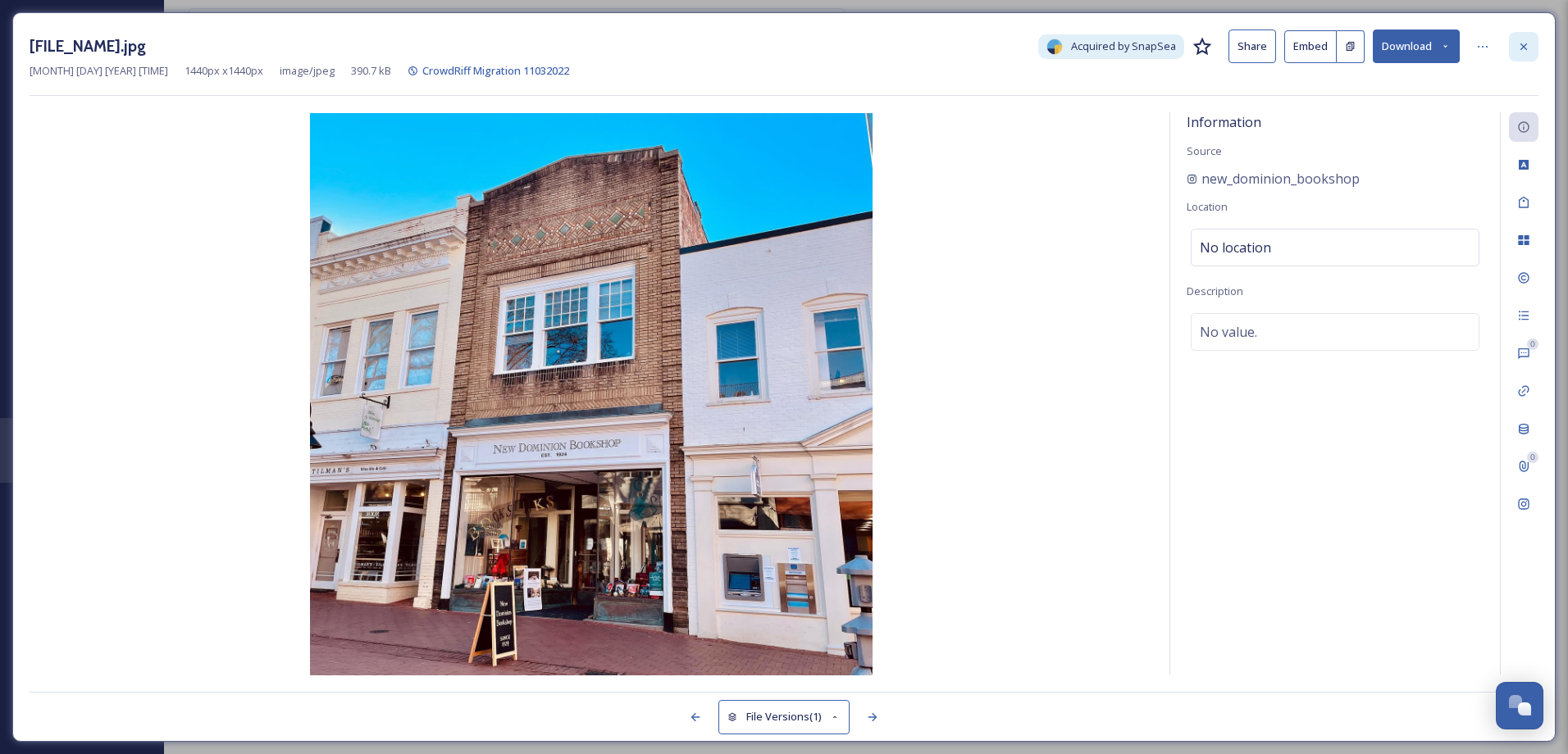 click 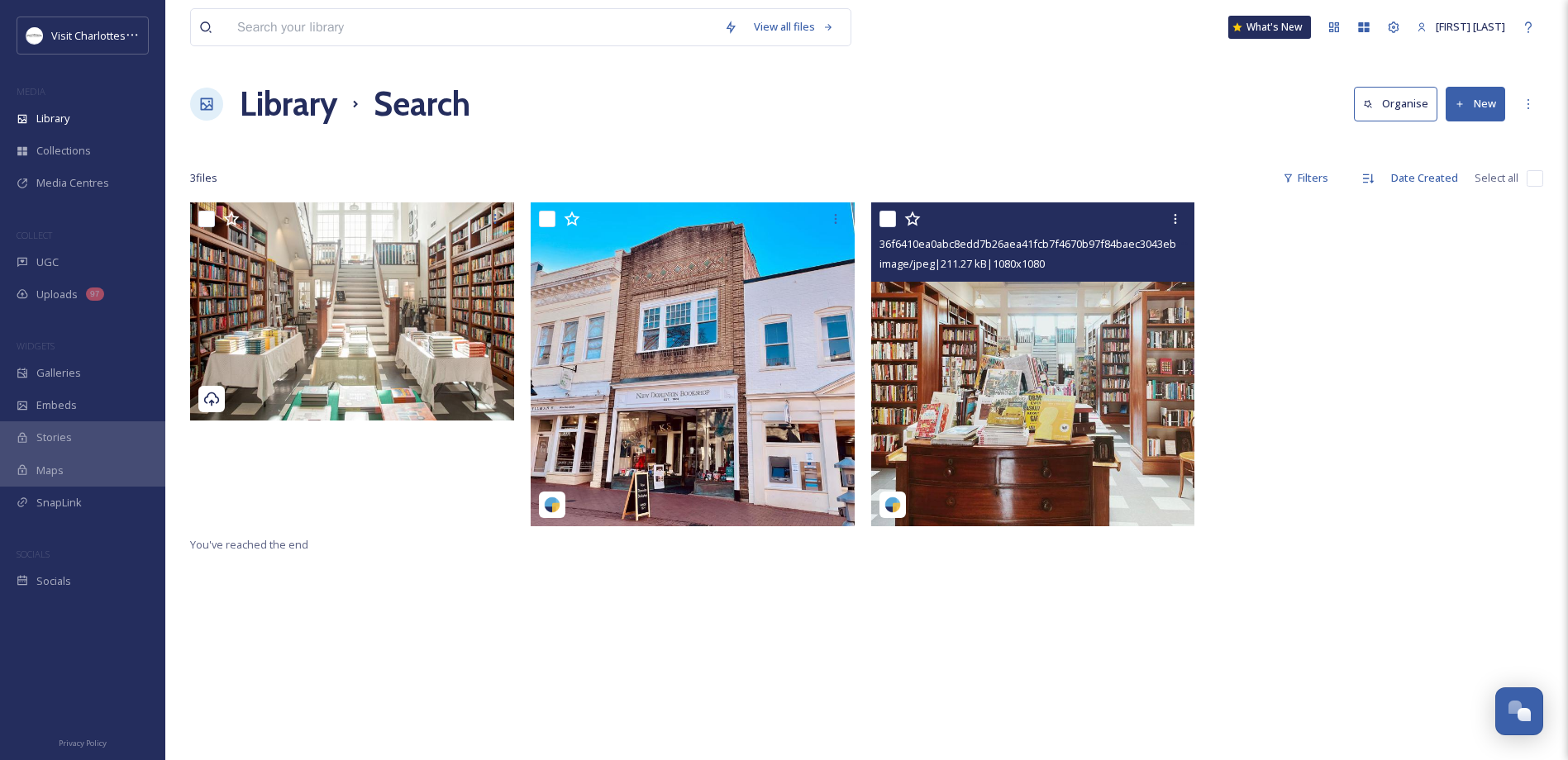 click at bounding box center [1033, 364] 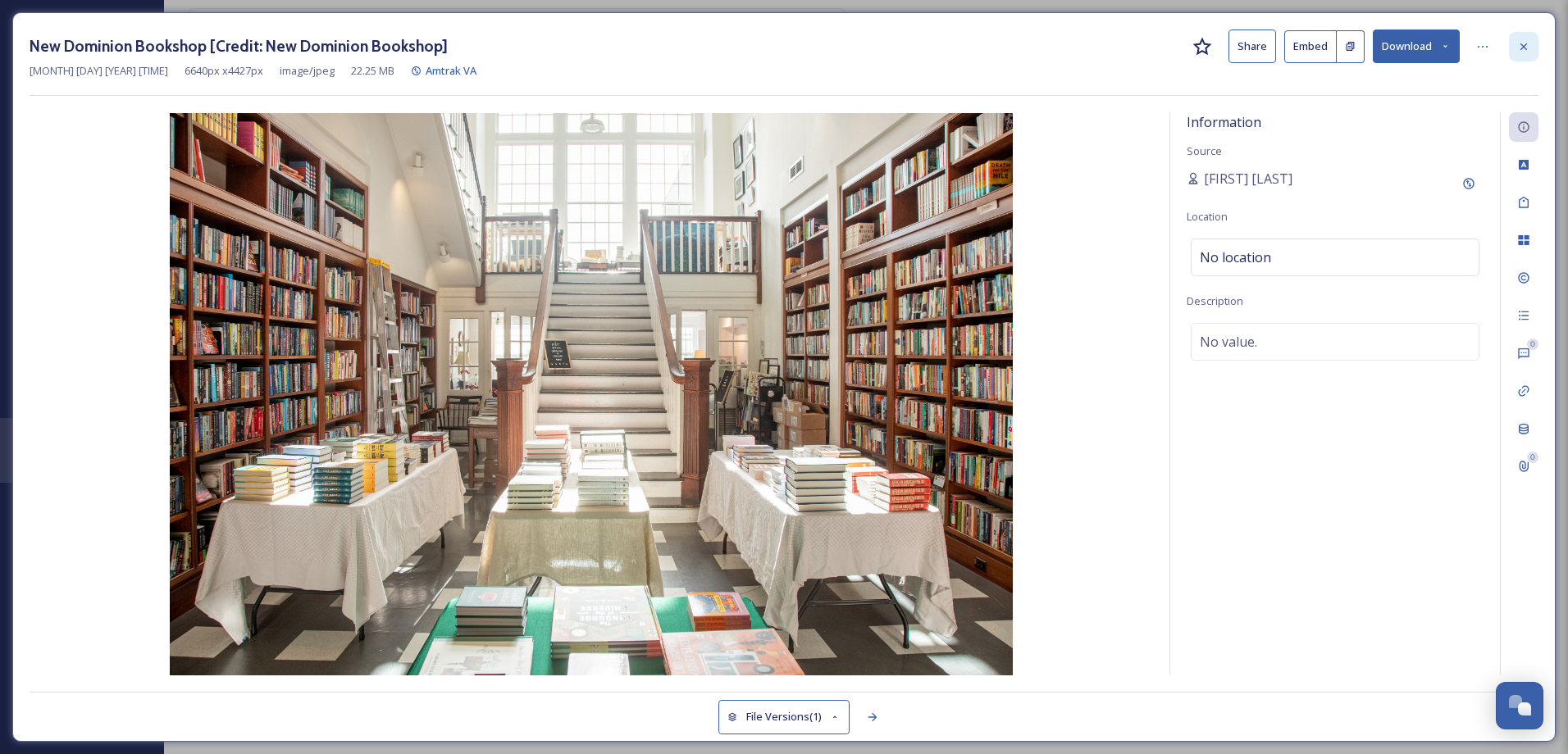 click at bounding box center [1524, 47] 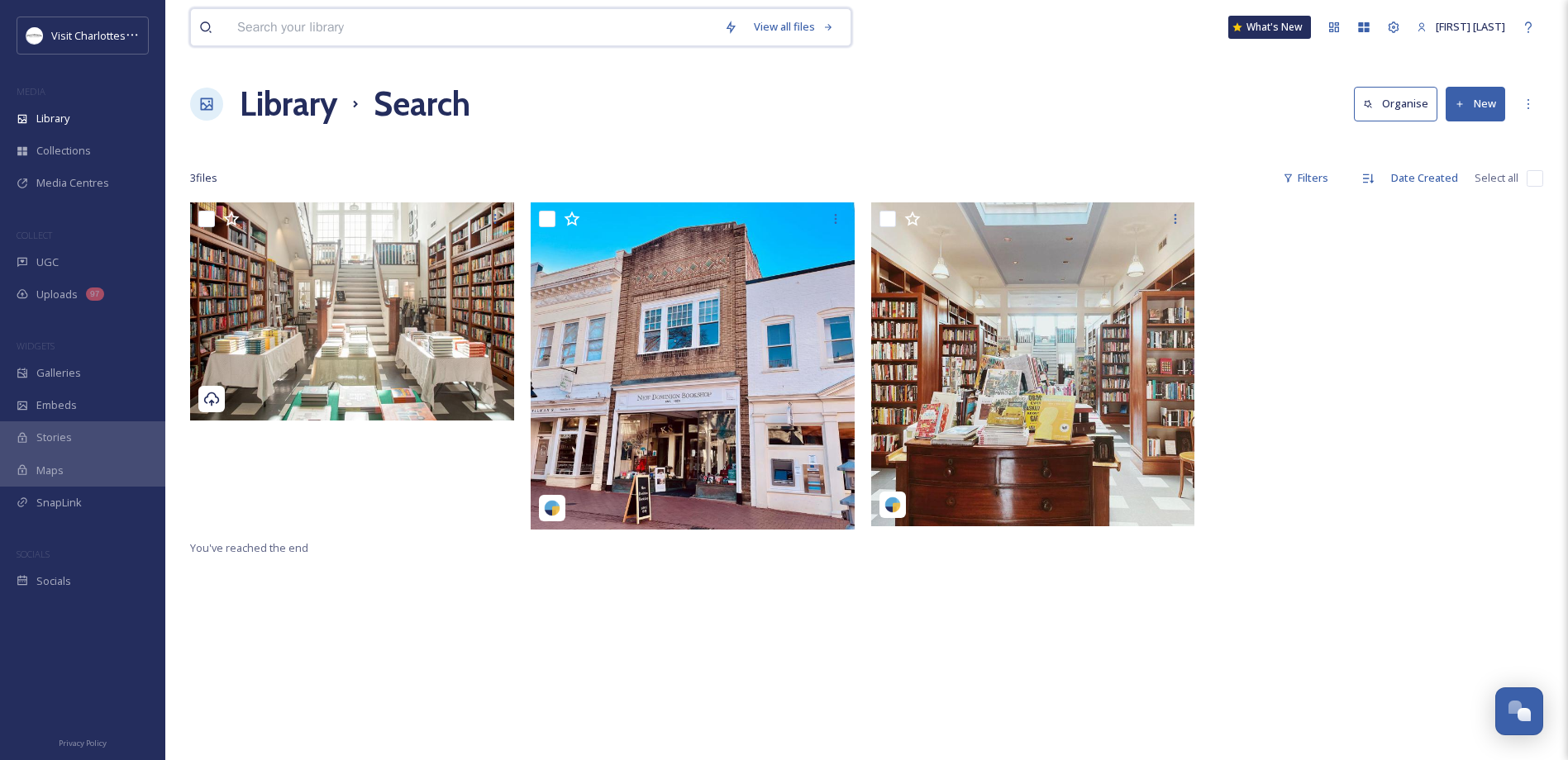 click at bounding box center (472, 27) 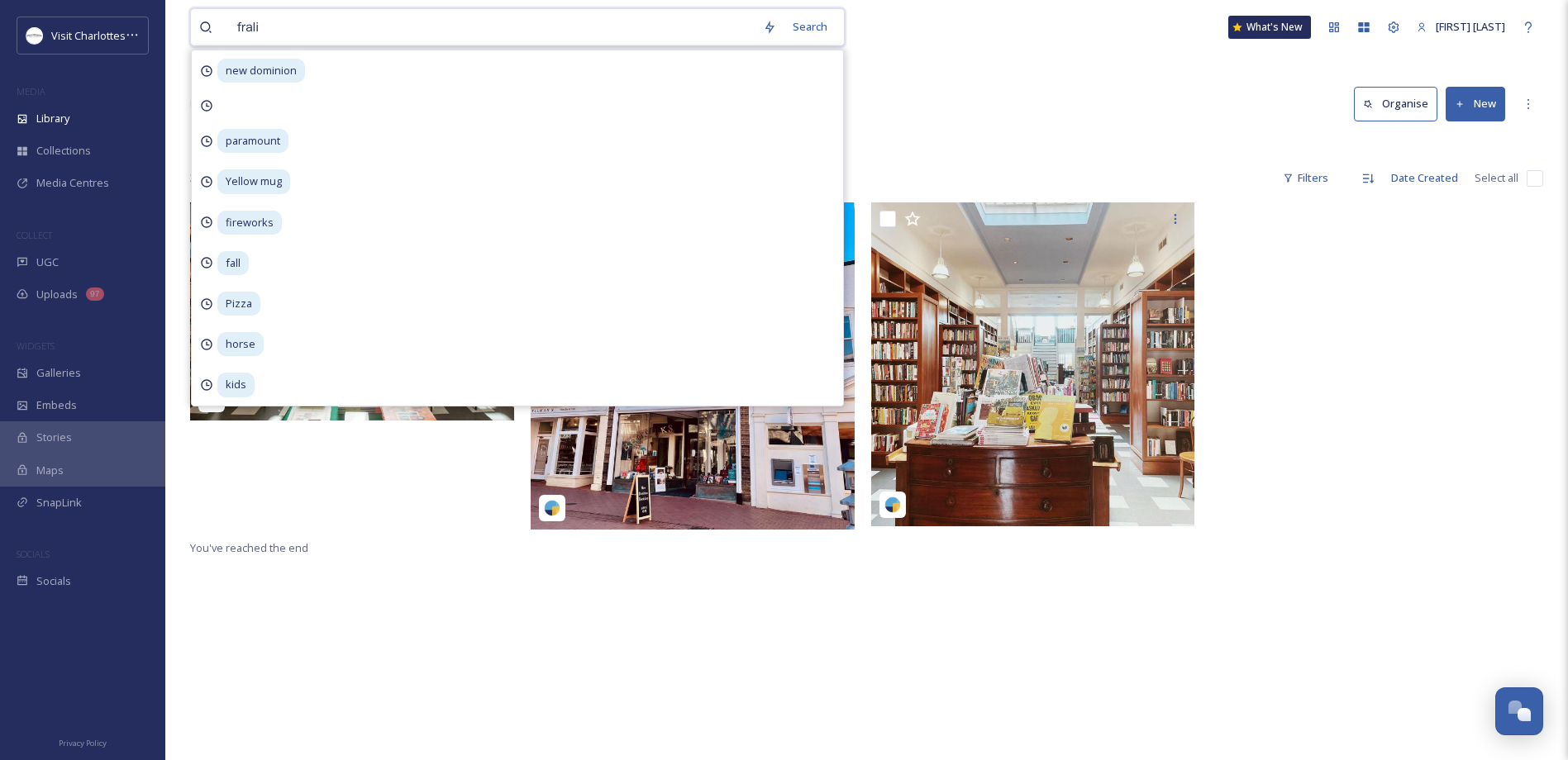 type on "fralin" 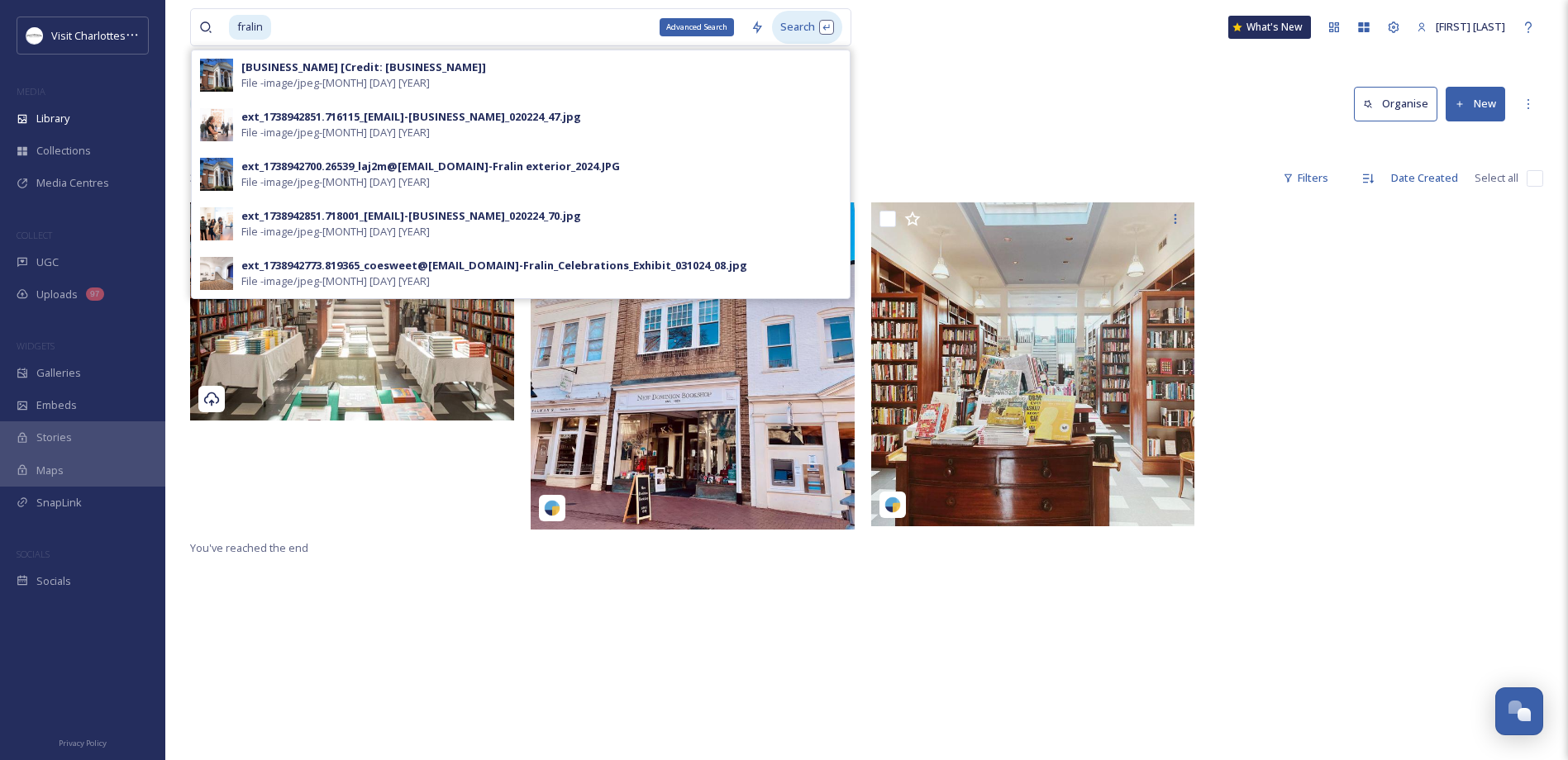 click on "Search" at bounding box center [807, 26] 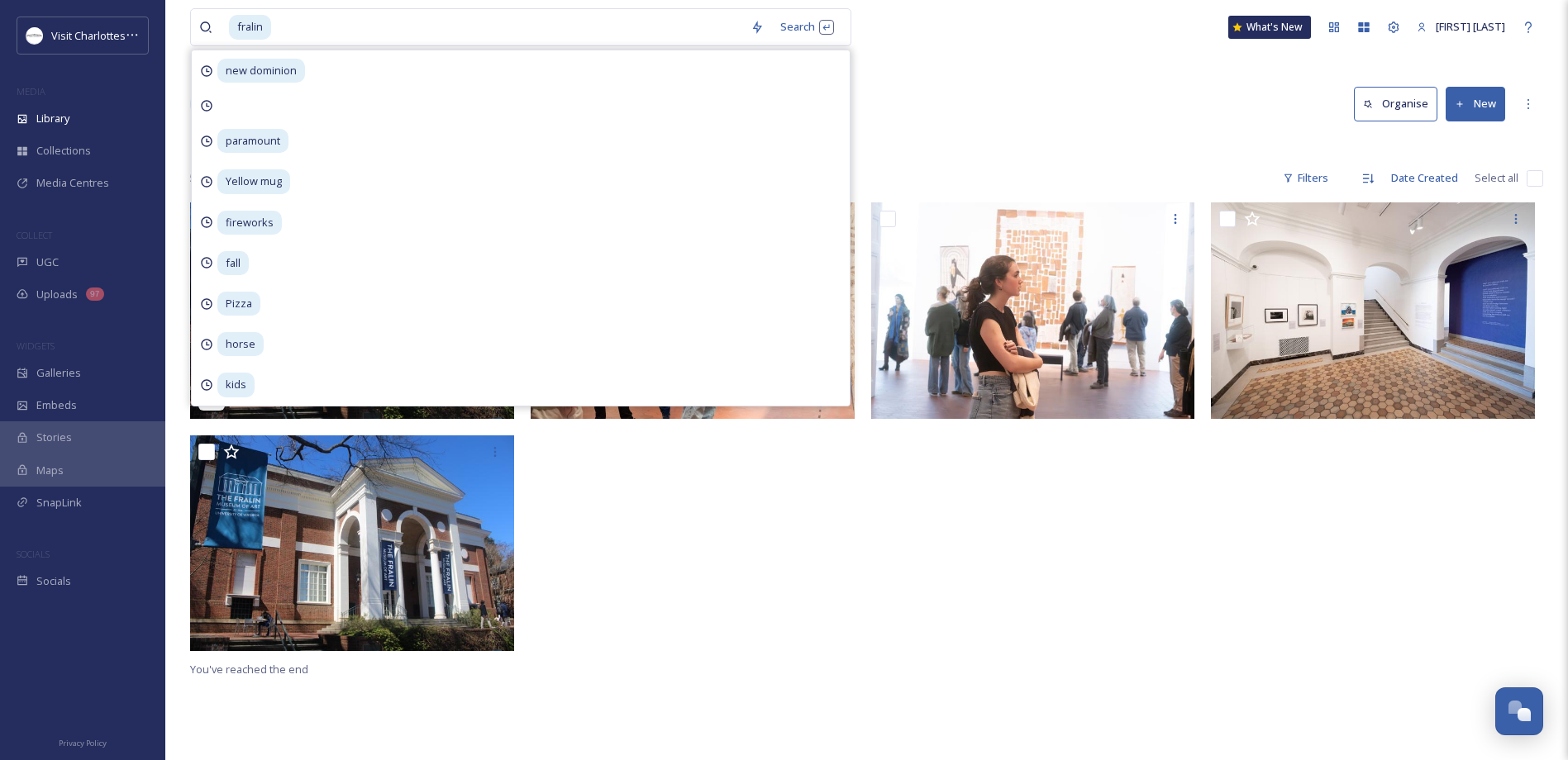 click at bounding box center [697, 430] 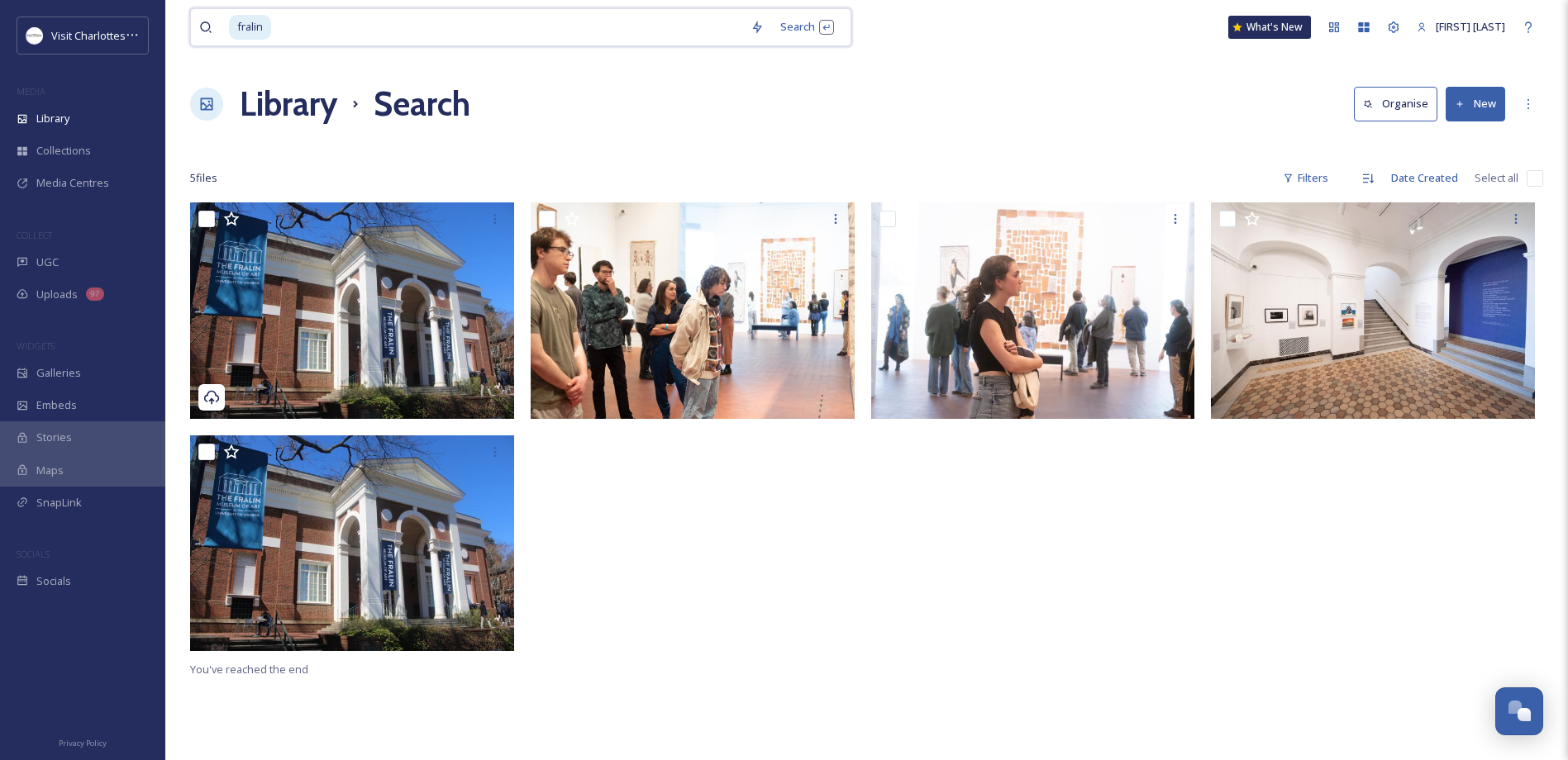 click at bounding box center (508, 27) 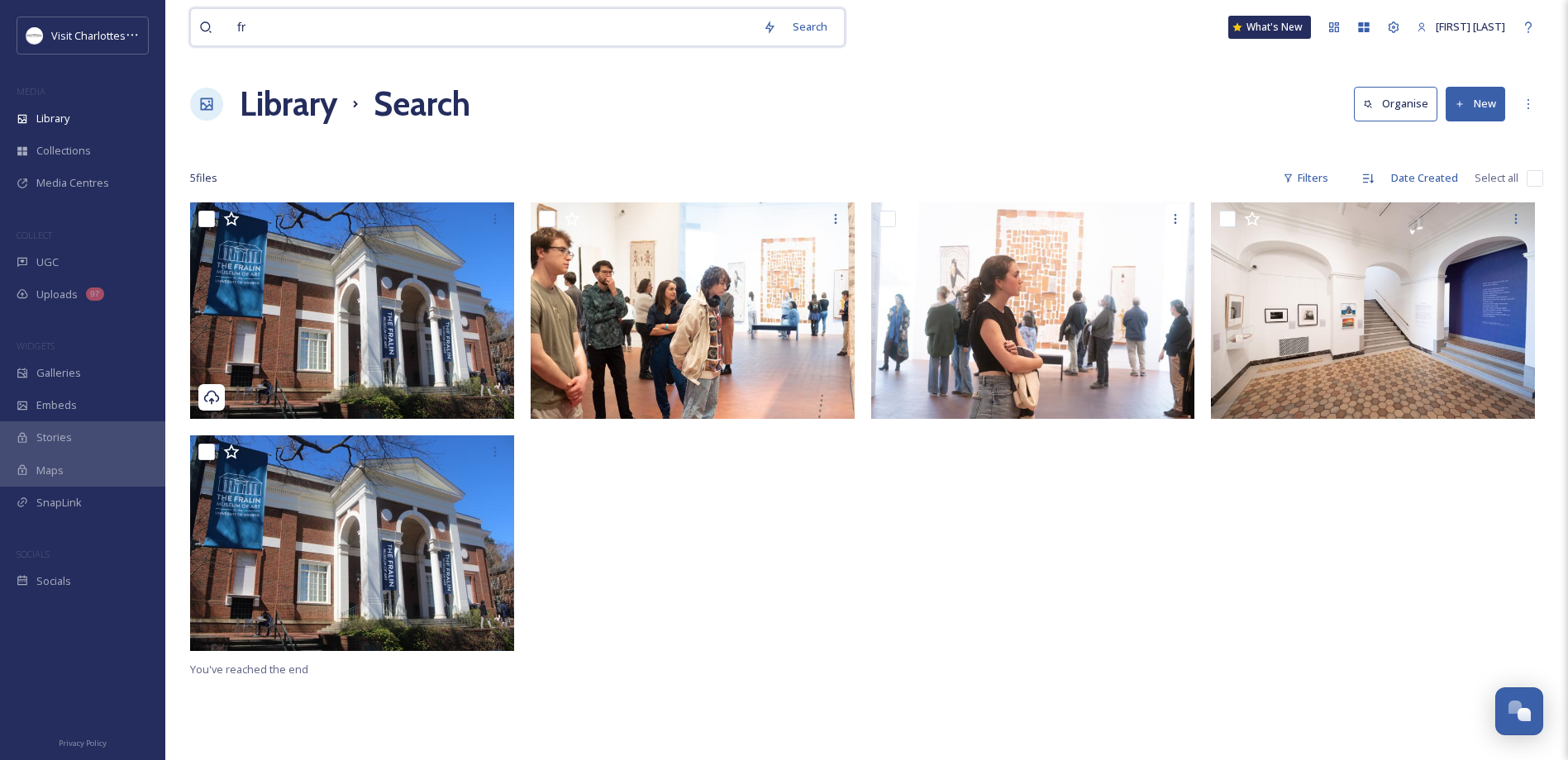 type on "f" 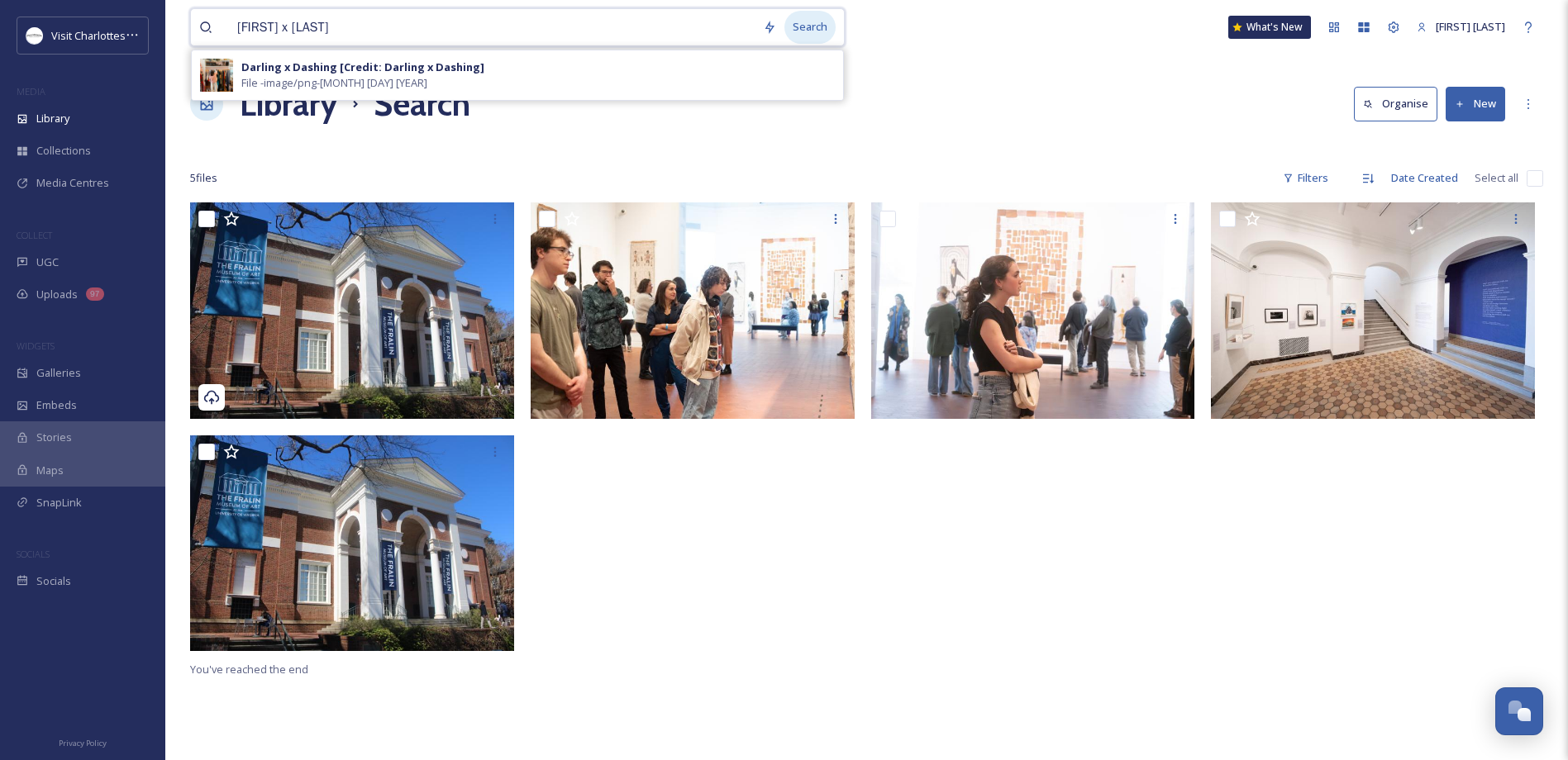 type on "darling x dashing" 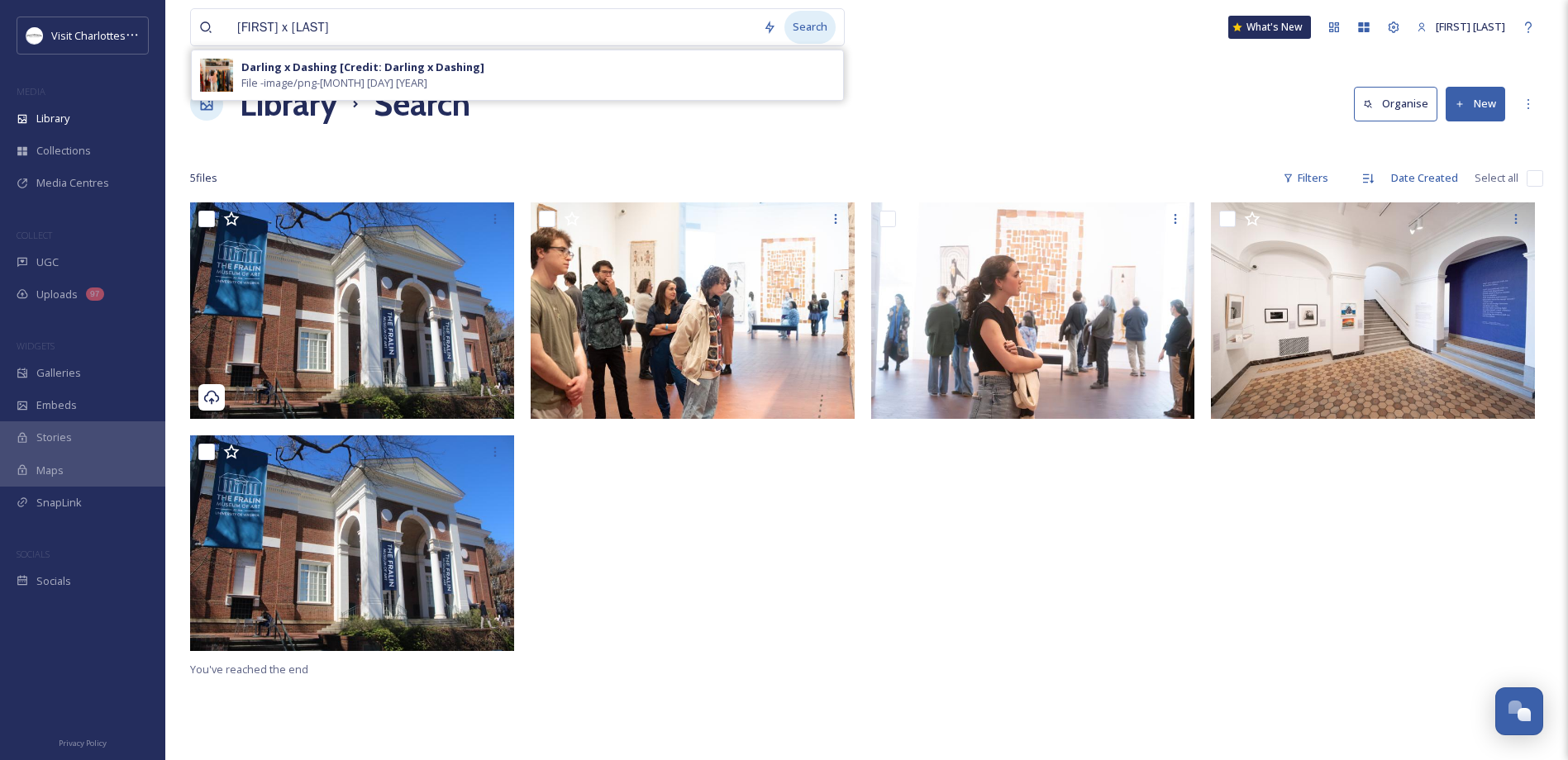 click on "Search" at bounding box center (810, 26) 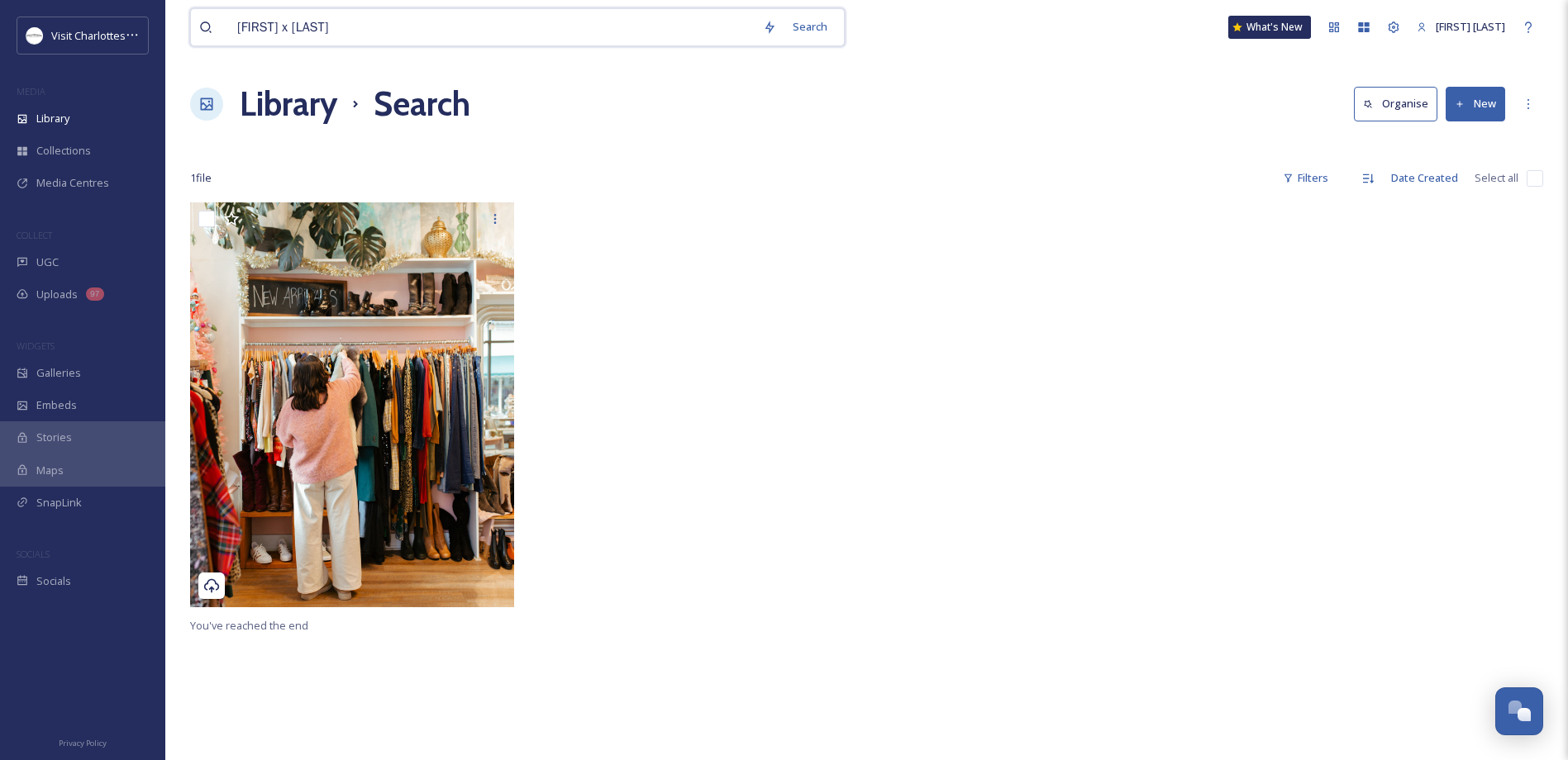 click on "darling x dashing" at bounding box center (492, 27) 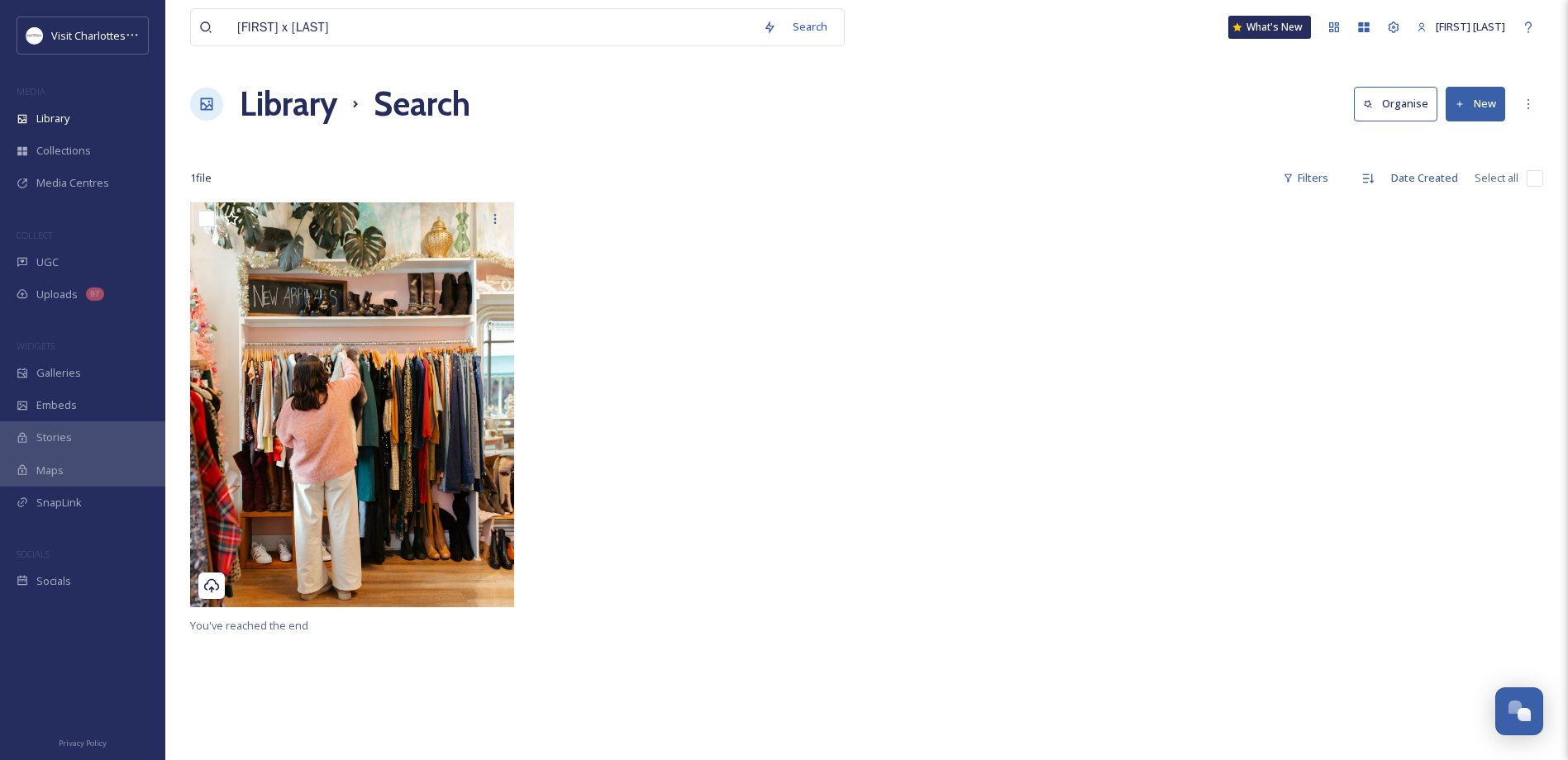 click on "Library" at bounding box center [288, 104] 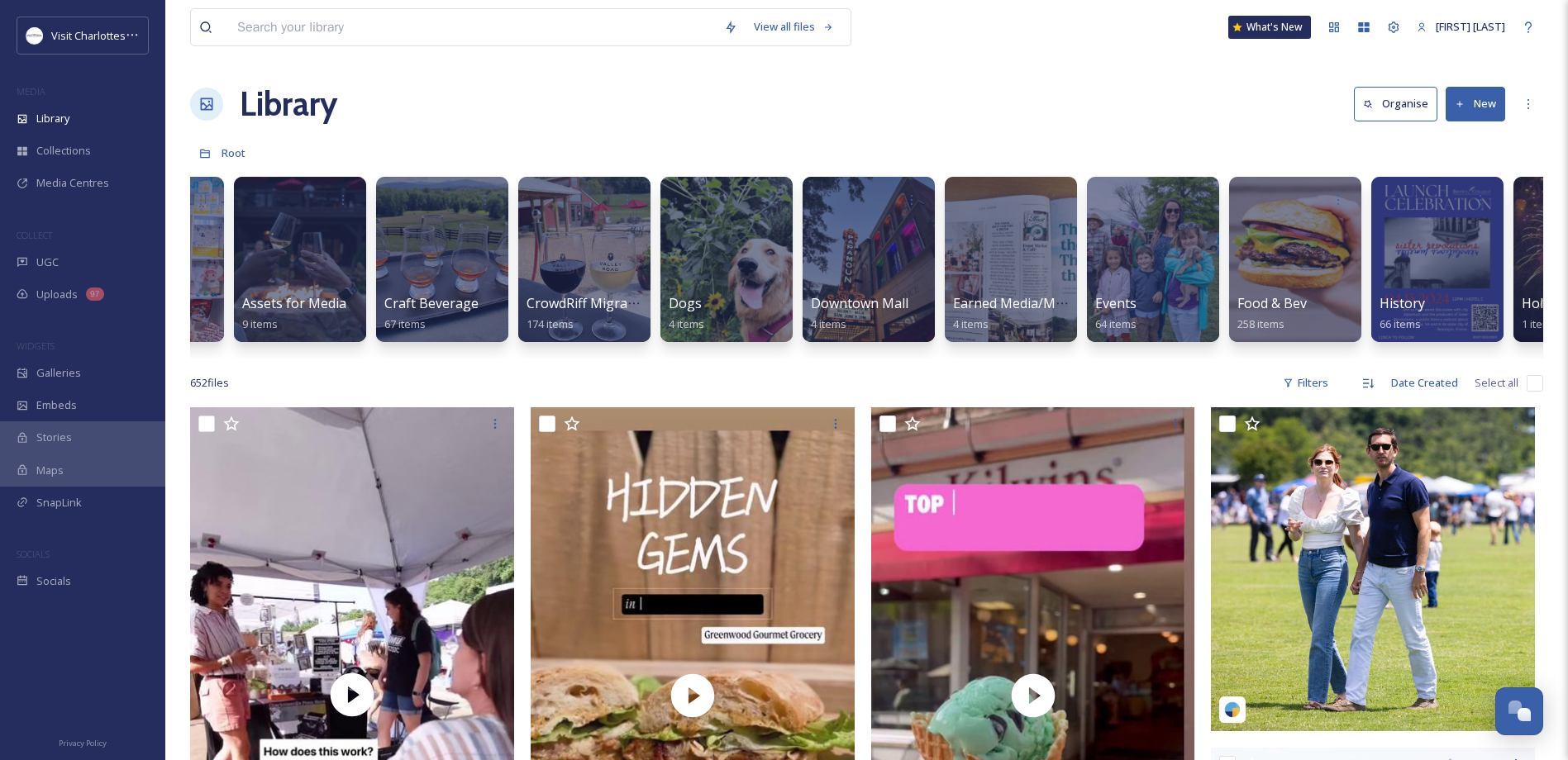 scroll, scrollTop: 0, scrollLeft: 710, axis: horizontal 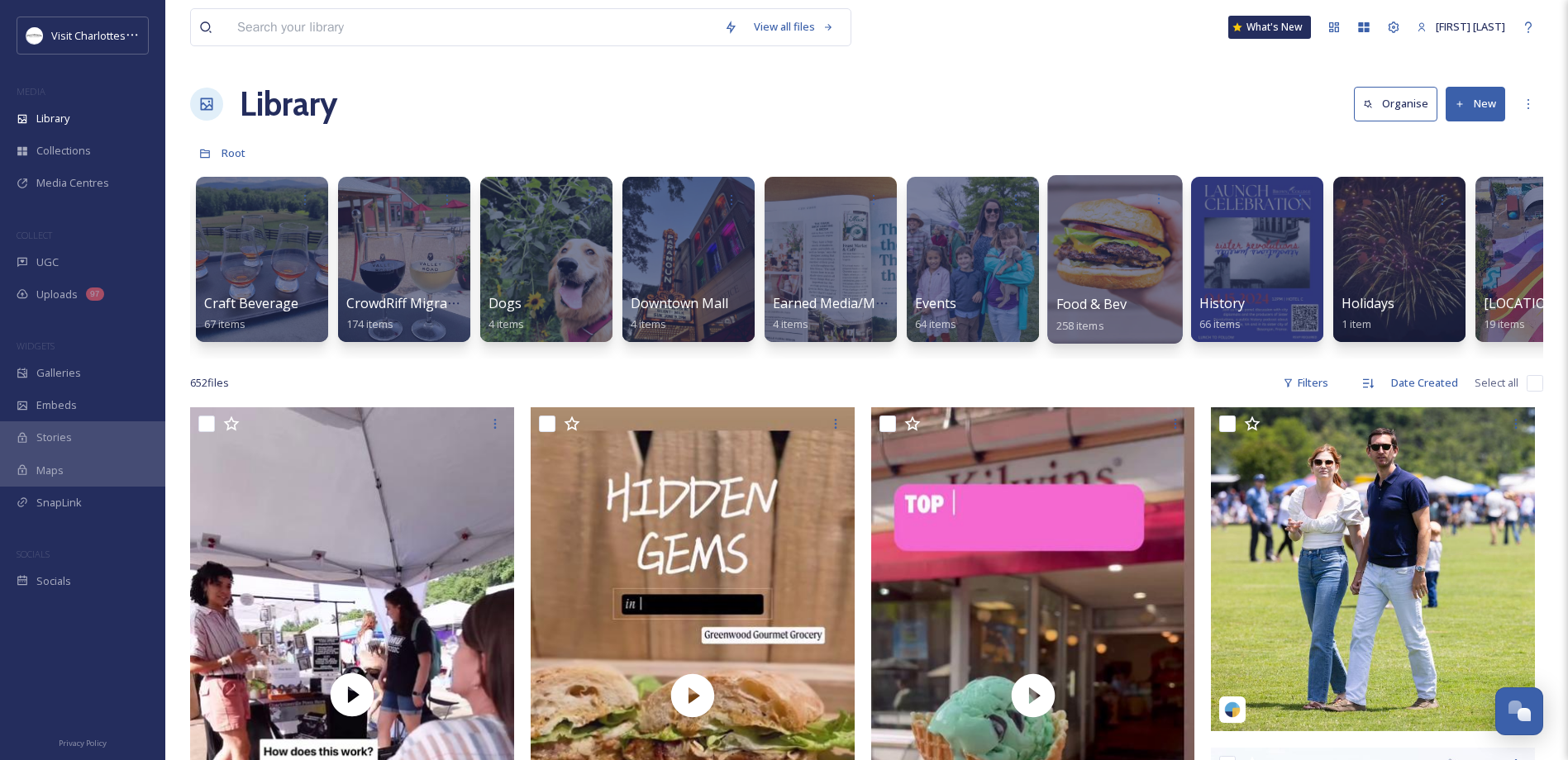 click at bounding box center [1114, 259] 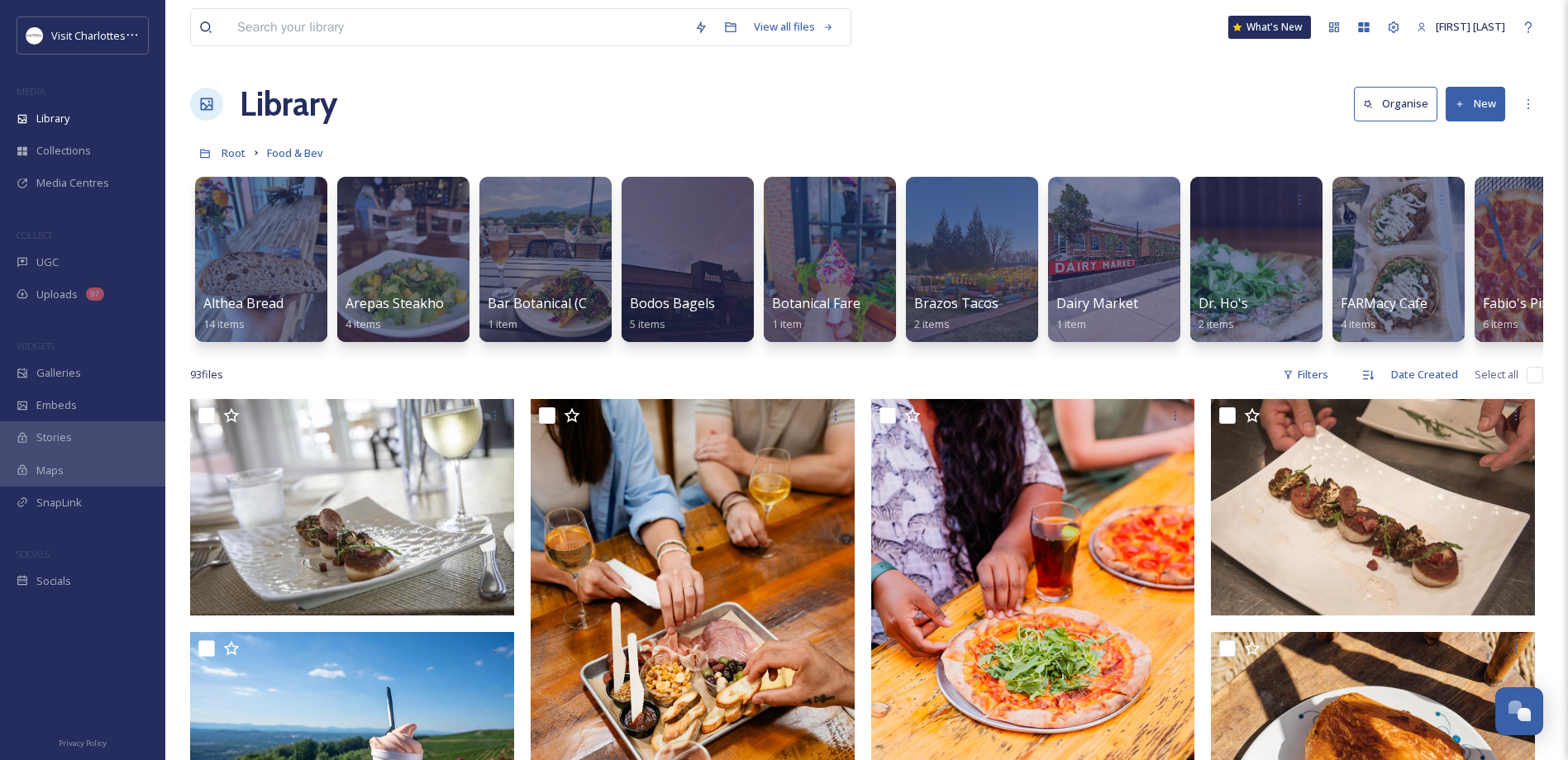click on "New" at bounding box center (1475, 103) 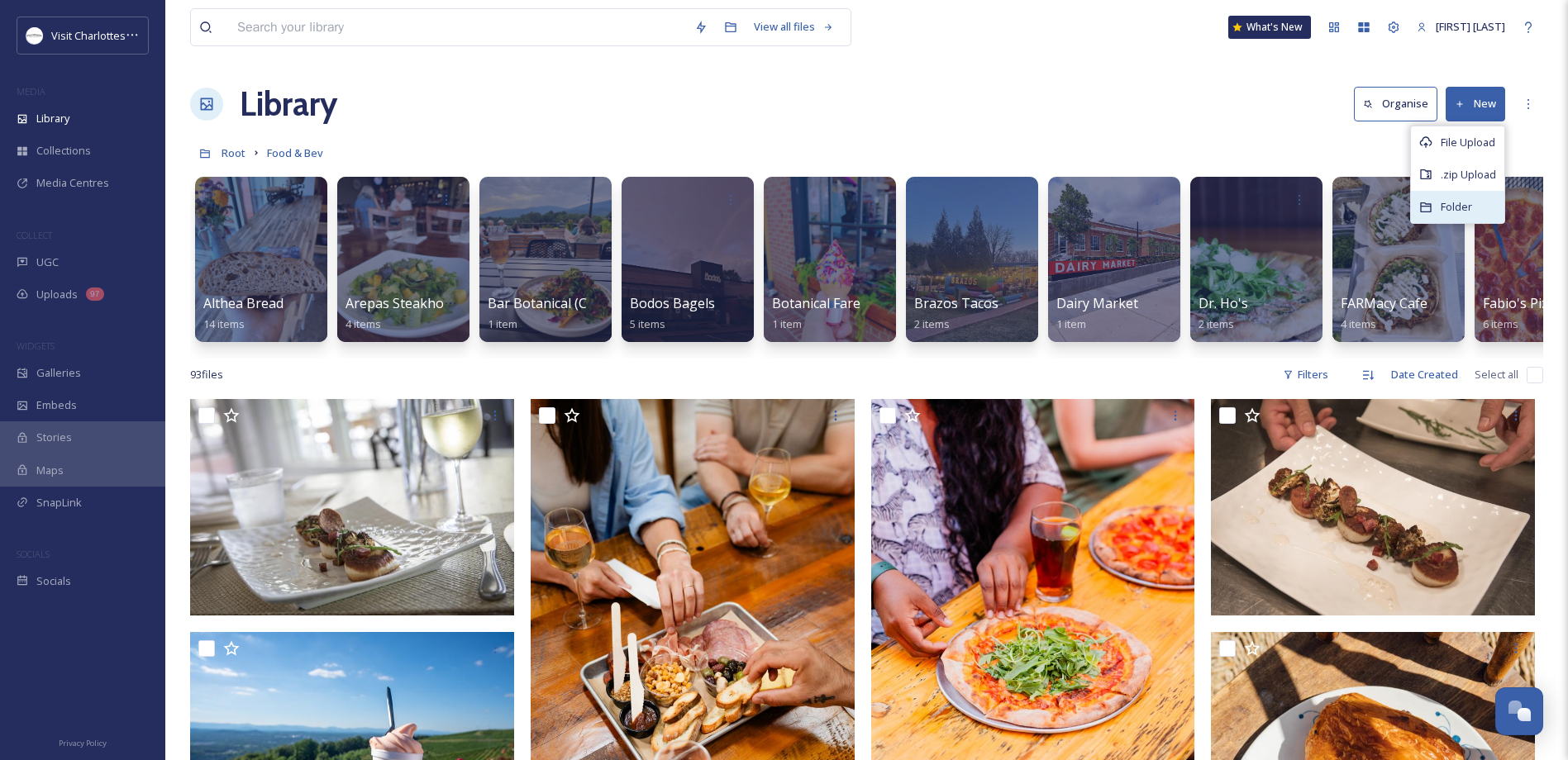 click on "Folder" at bounding box center (1456, 207) 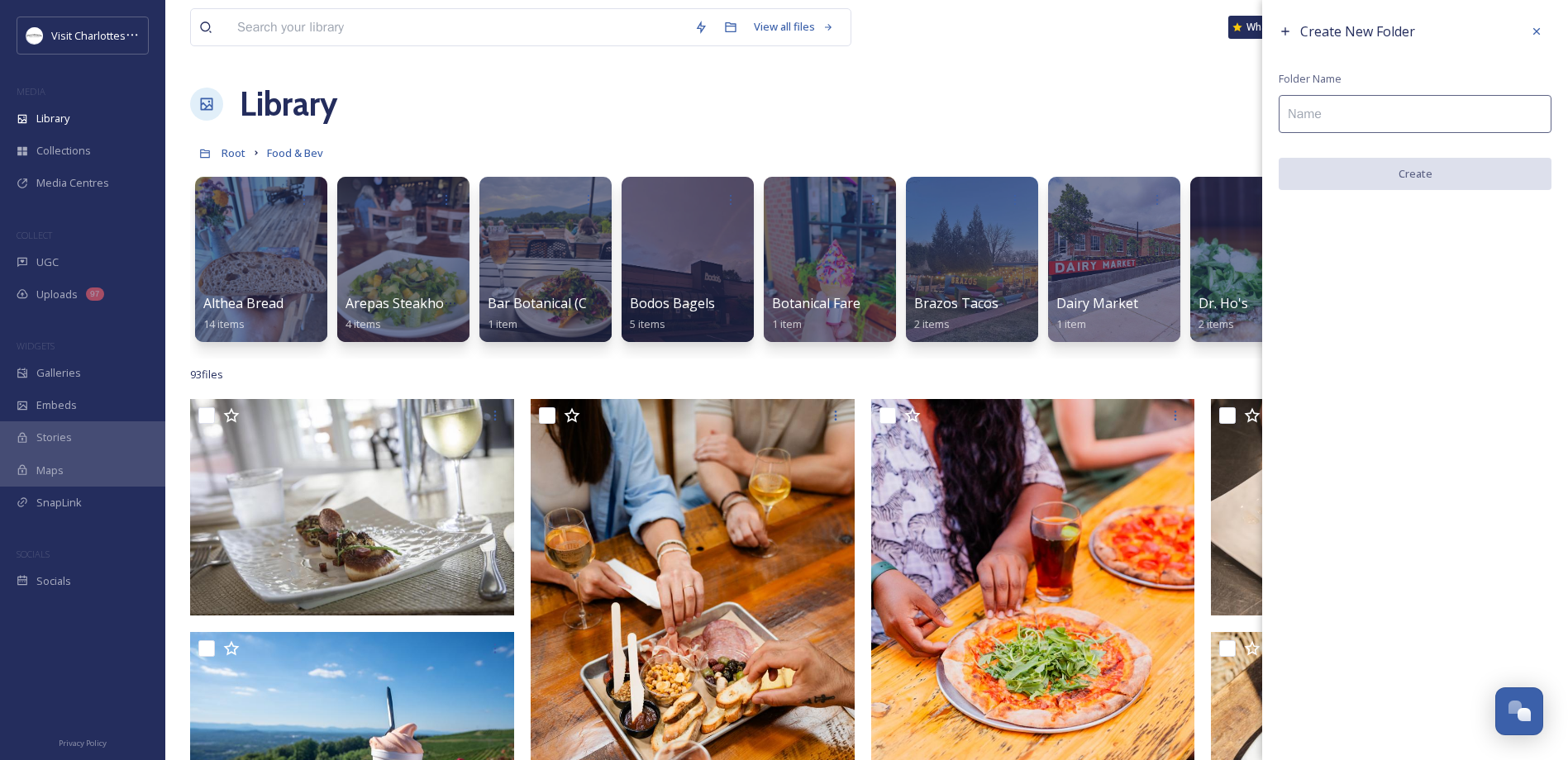 click at bounding box center [1415, 114] 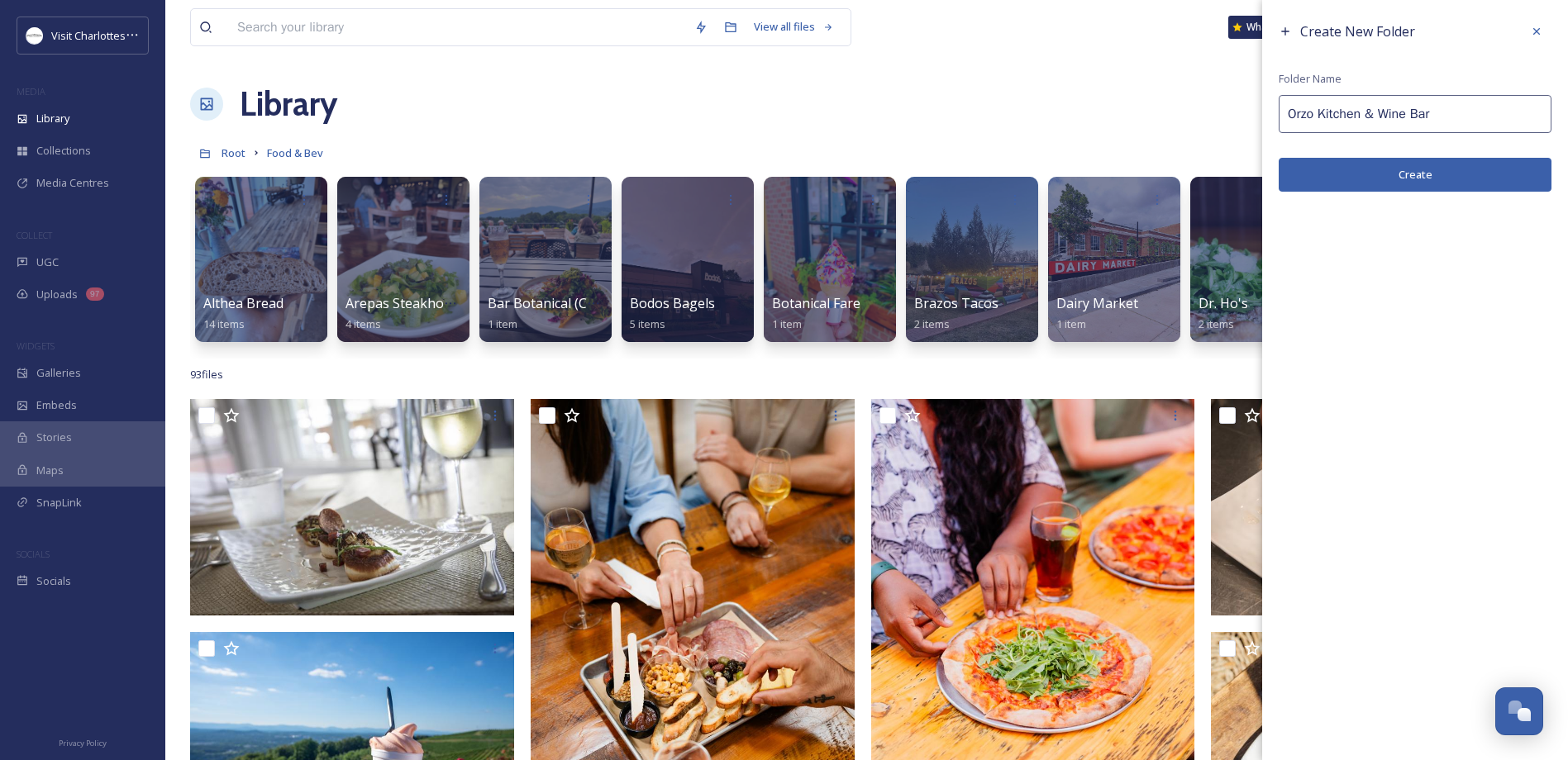 type on "Orzo Kitchen & Wine Bar" 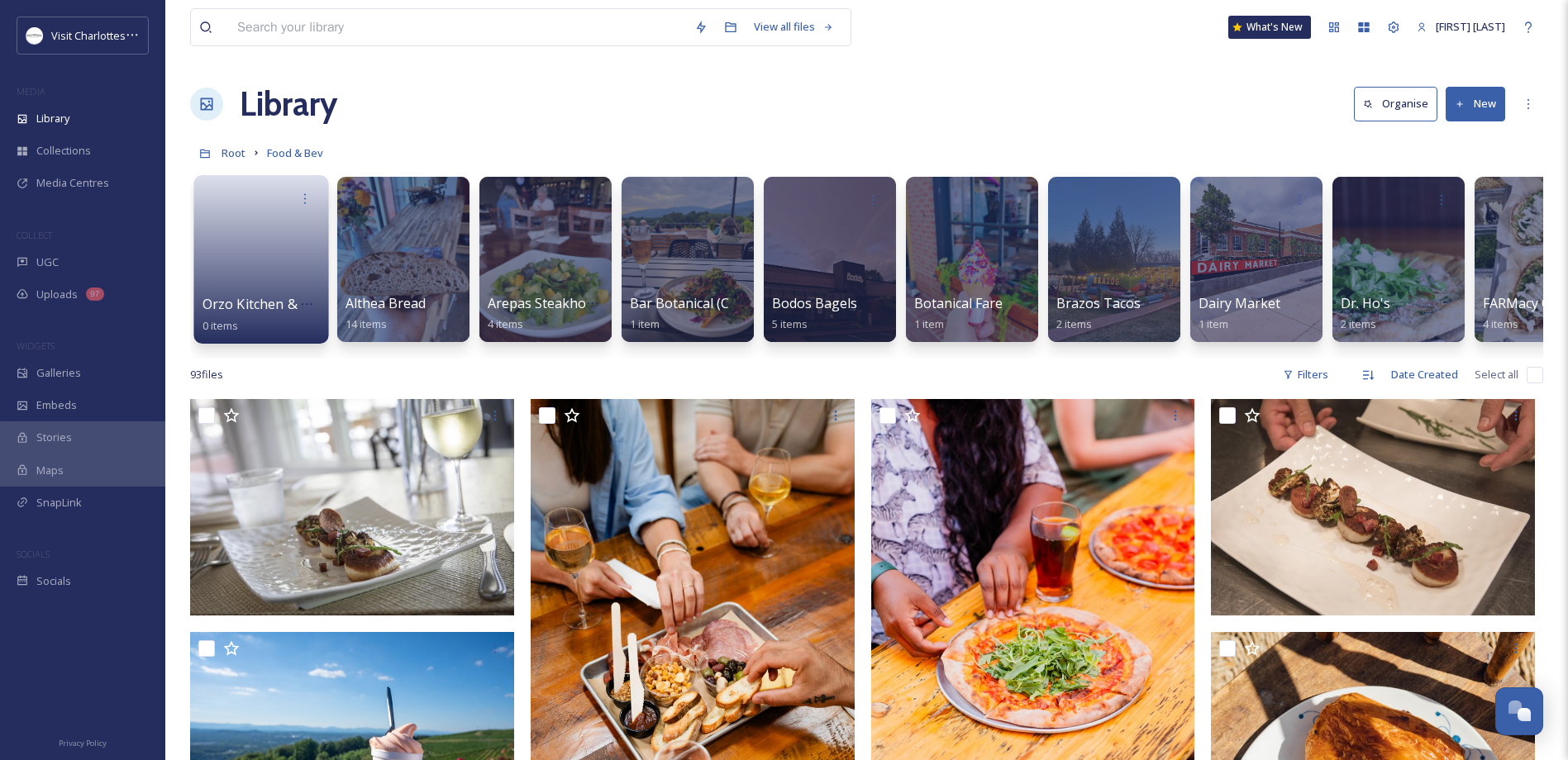 click at bounding box center [261, 254] 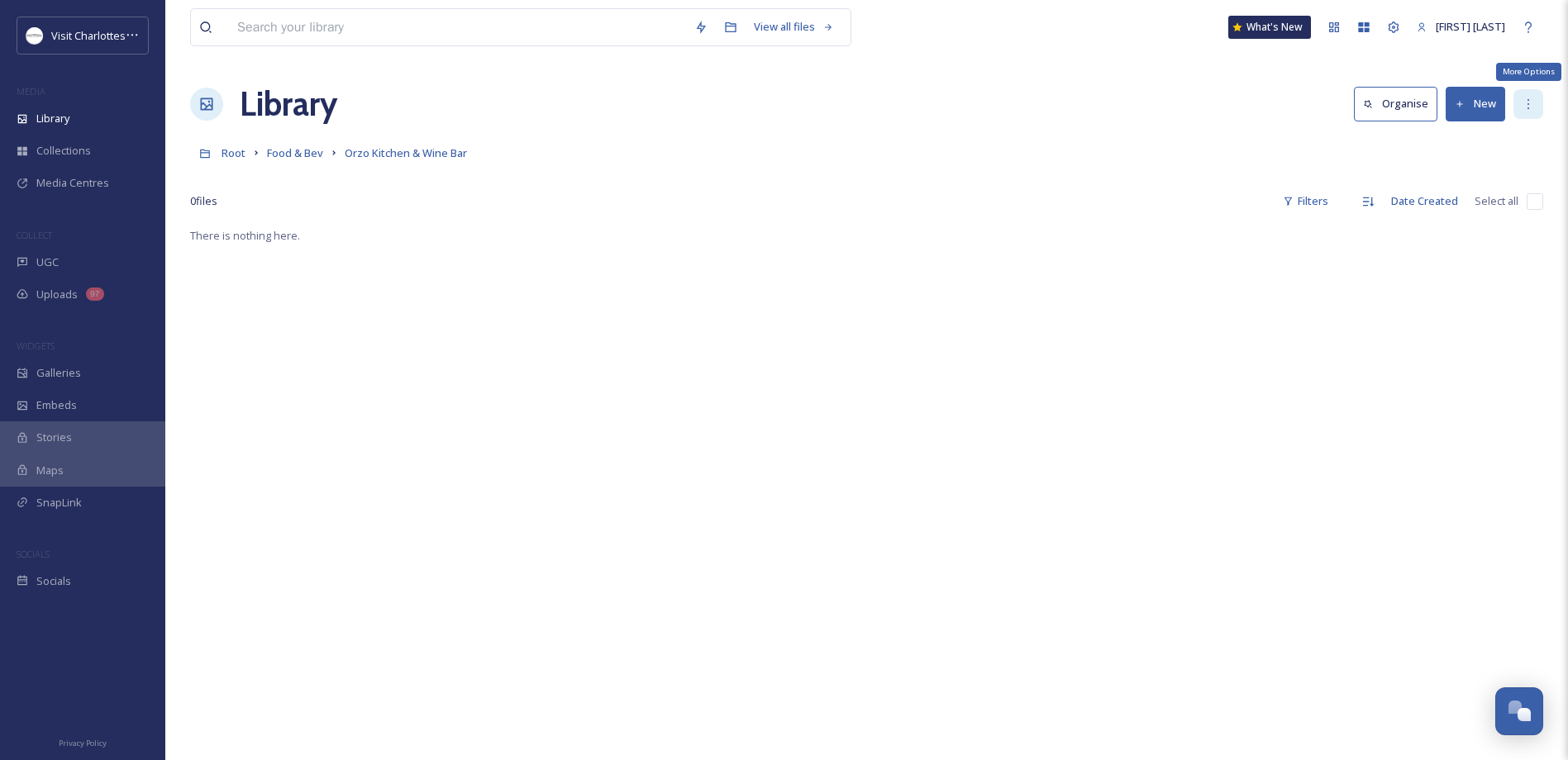 click 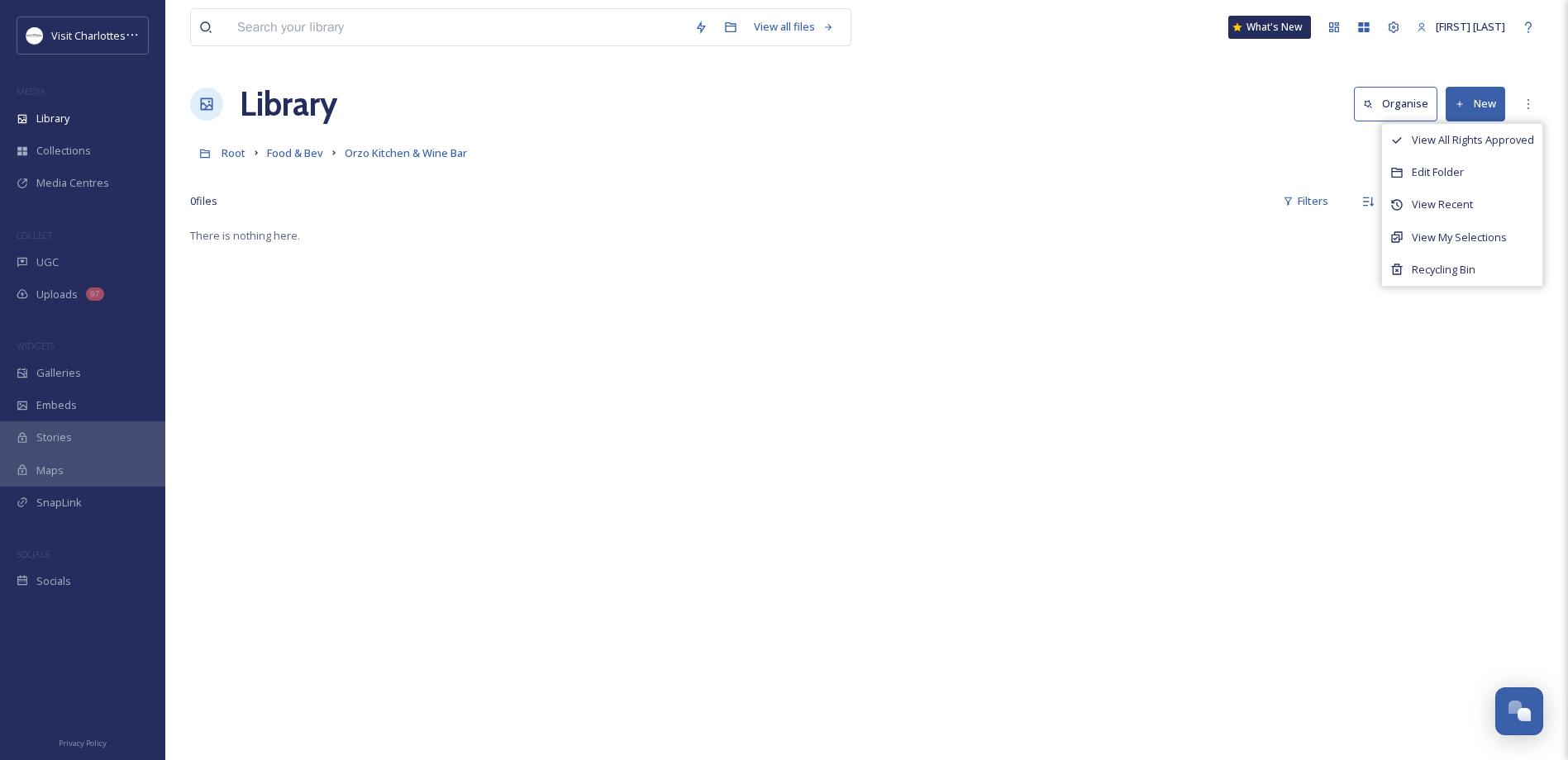 click at bounding box center (866, 177) 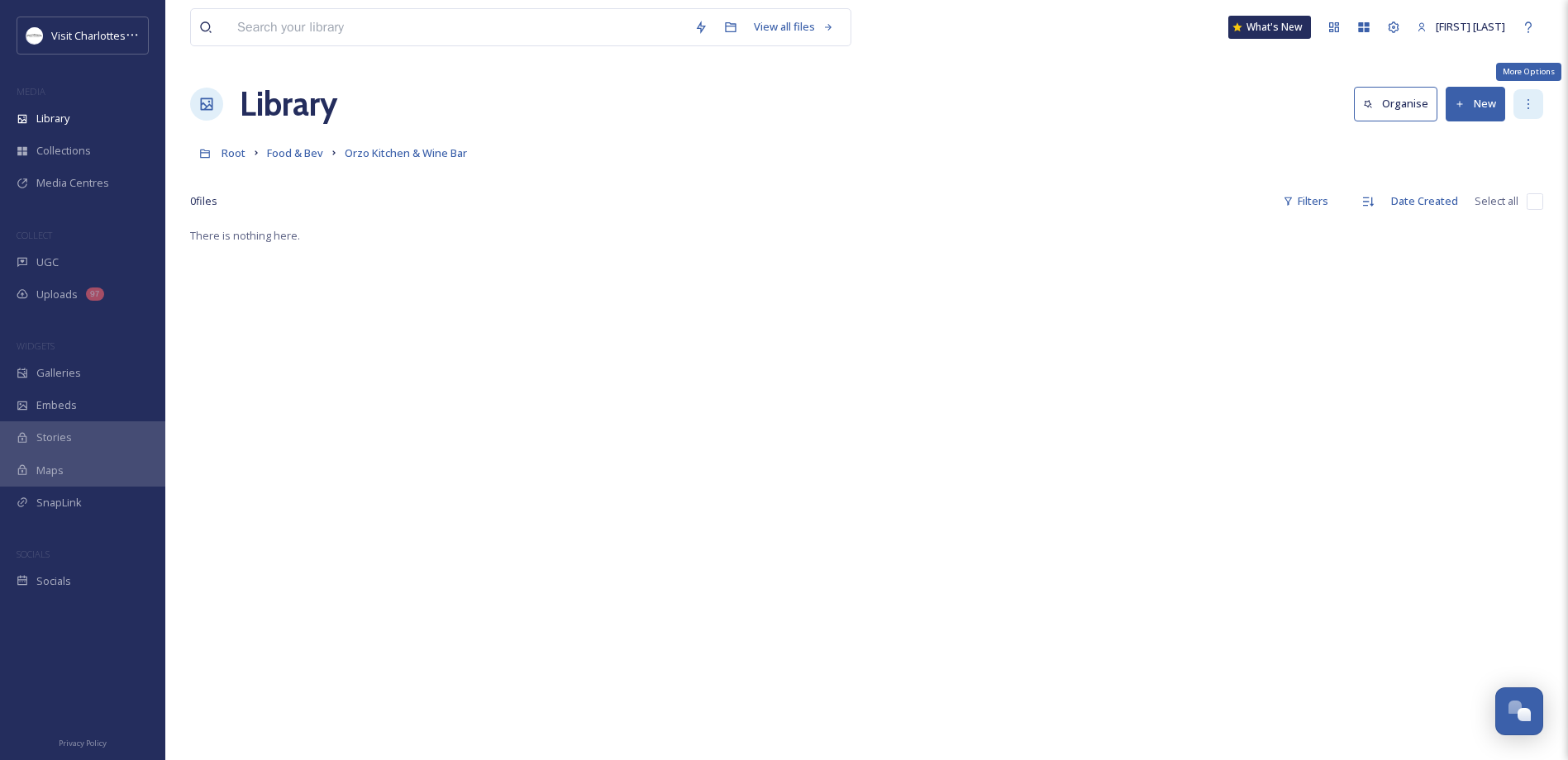 click 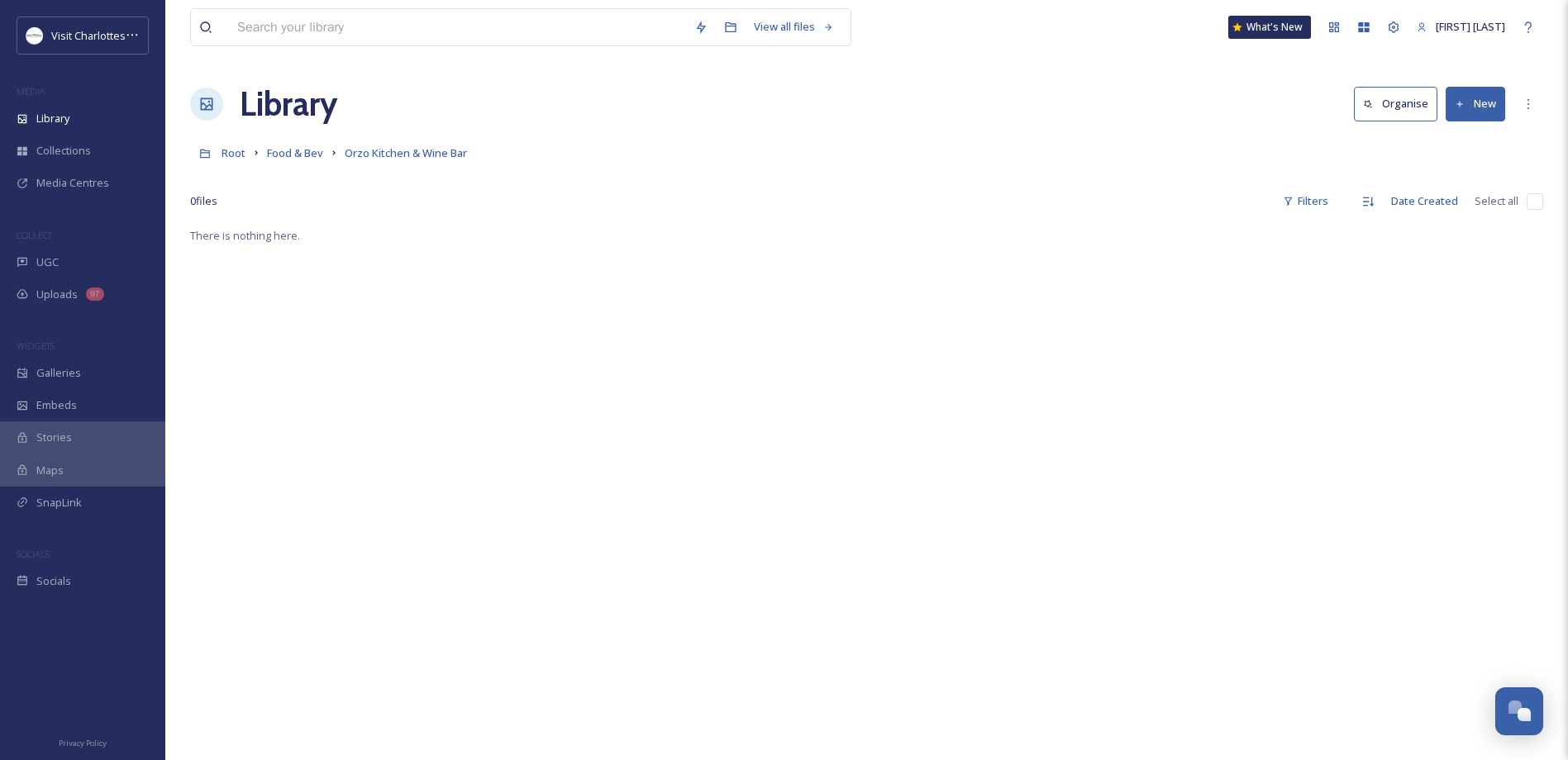 click on "There is nothing here." at bounding box center [866, 606] 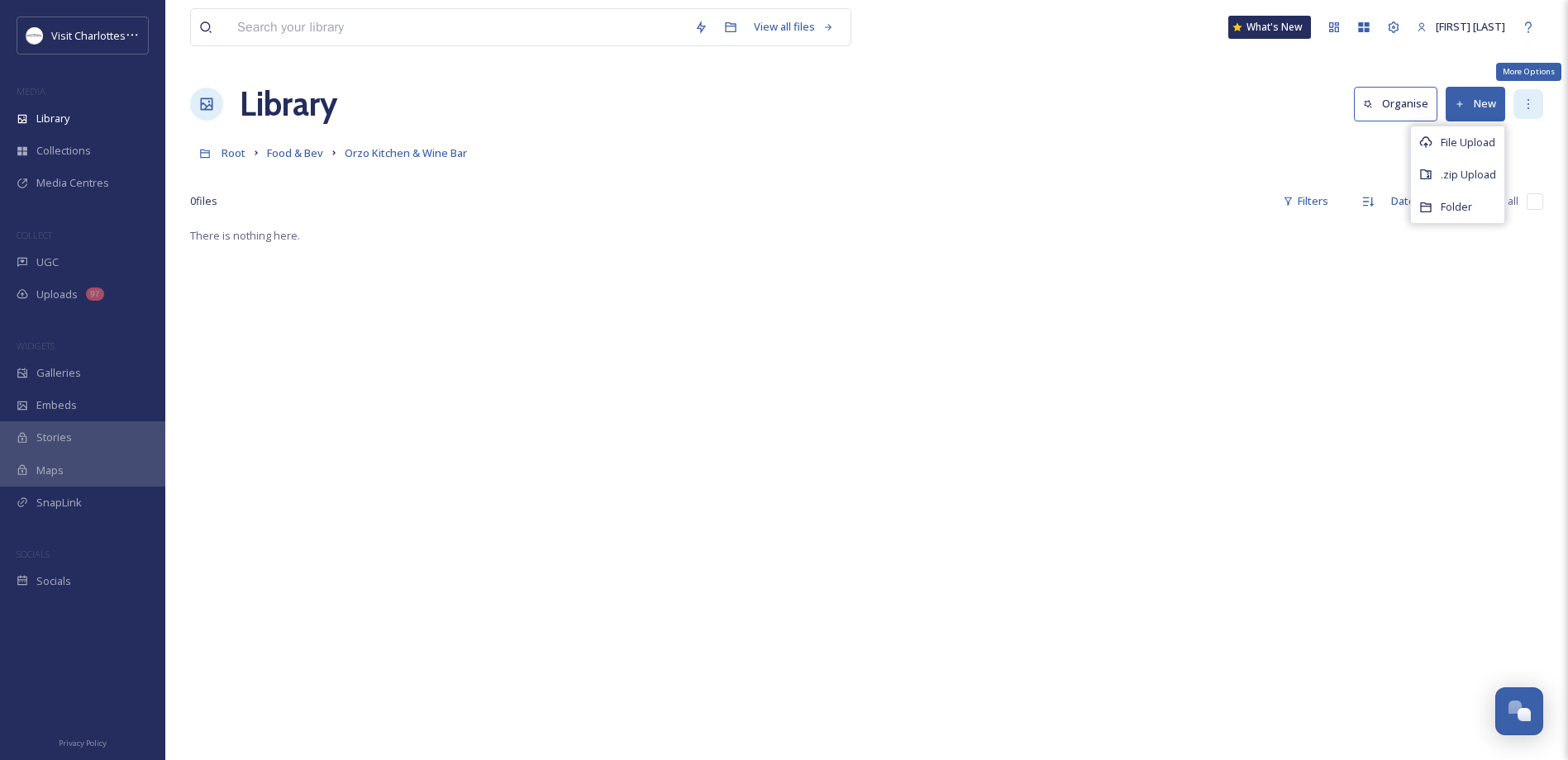 click 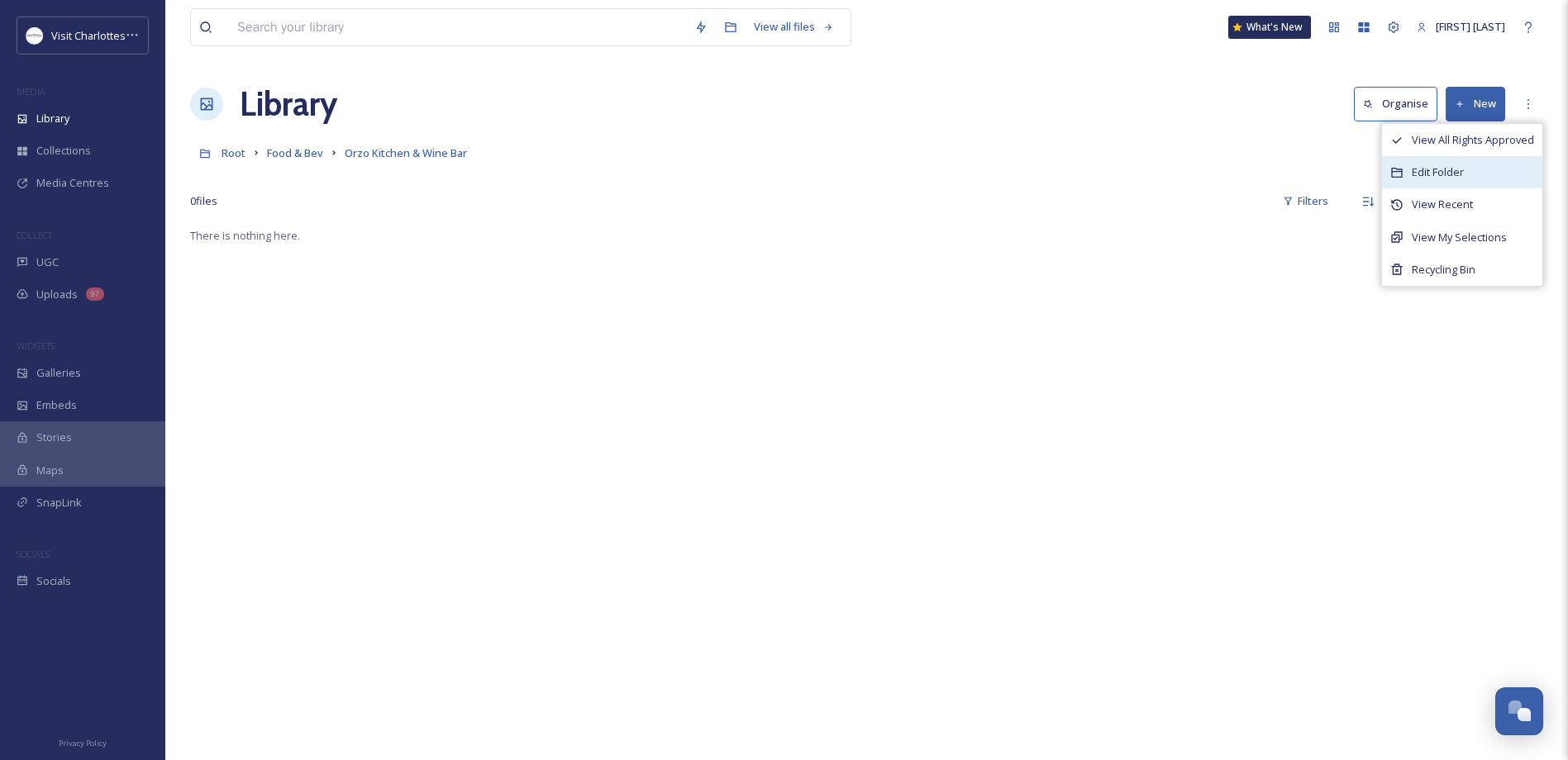 click on "Edit Folder" at bounding box center [1437, 172] 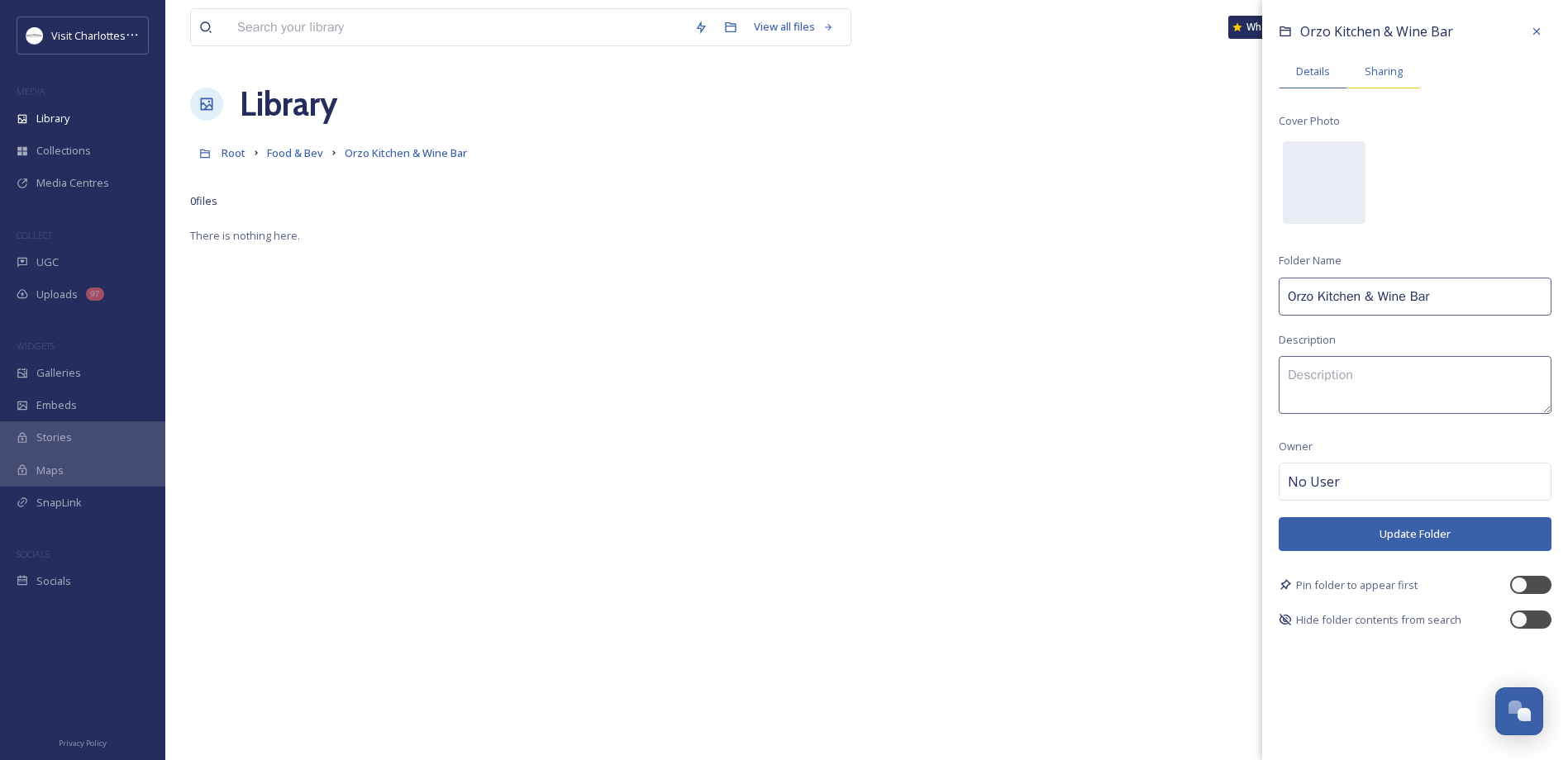 click on "Sharing" at bounding box center [1384, 71] 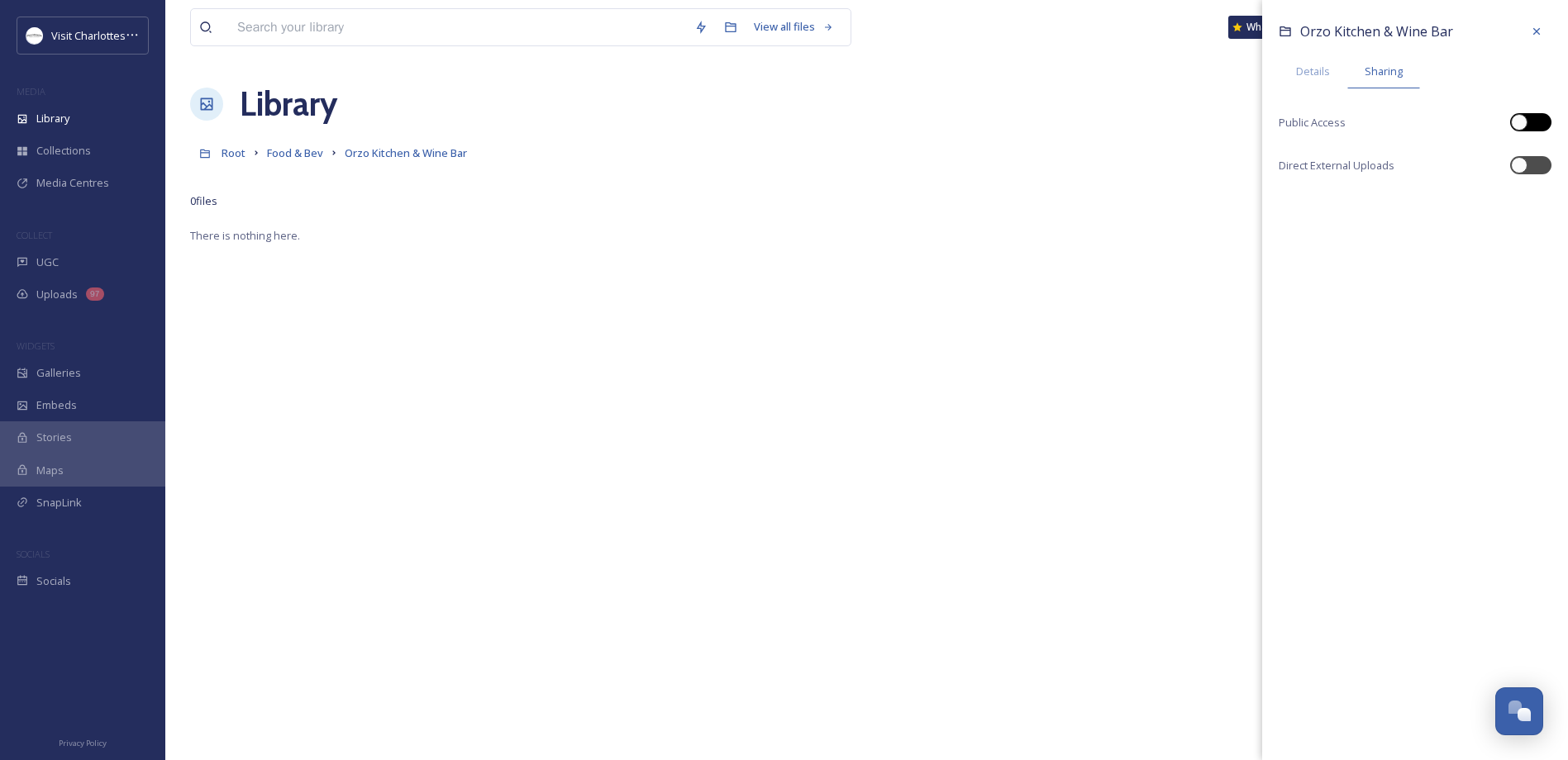 click at bounding box center (1531, 122) 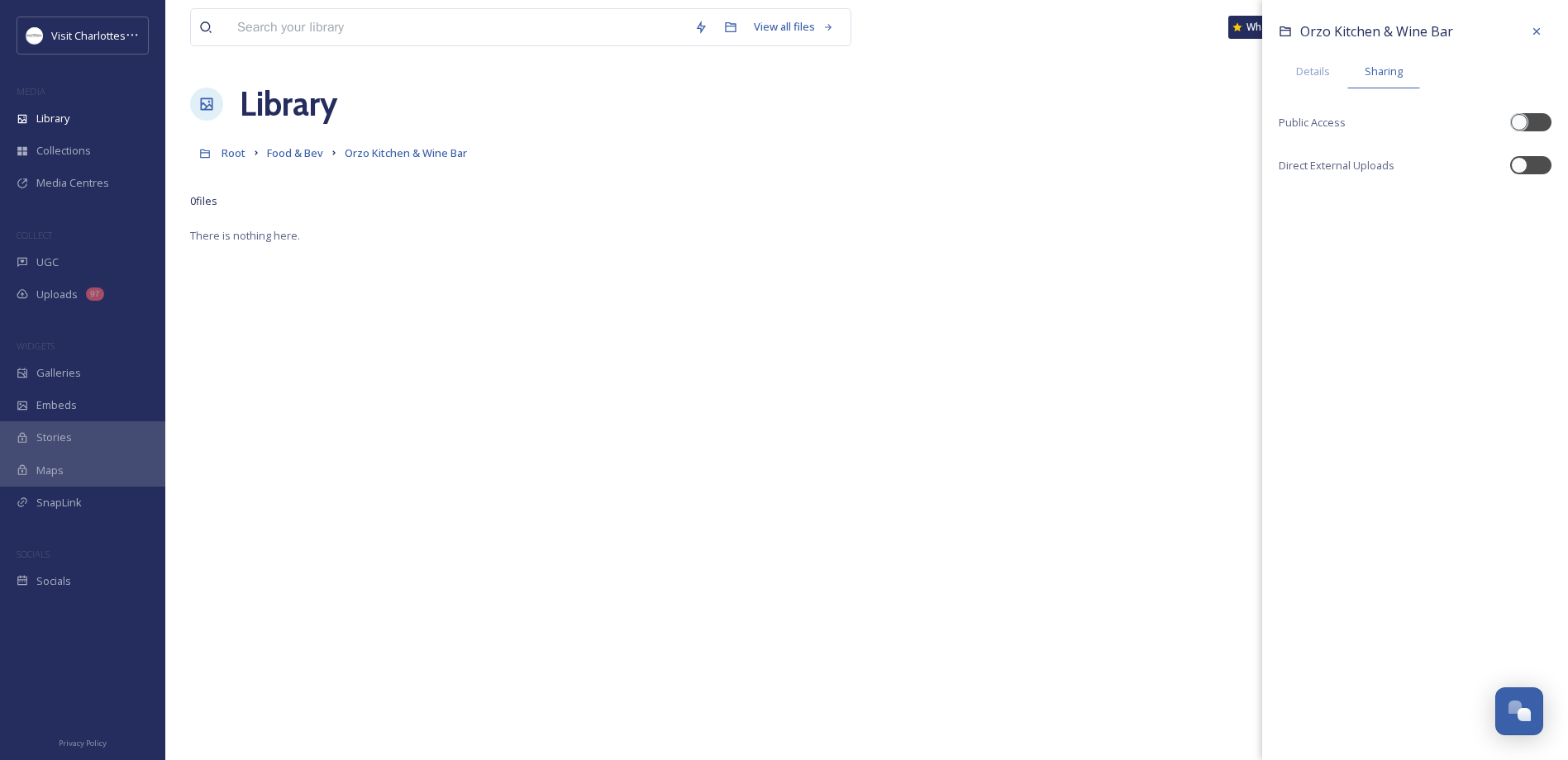 checkbox on "true" 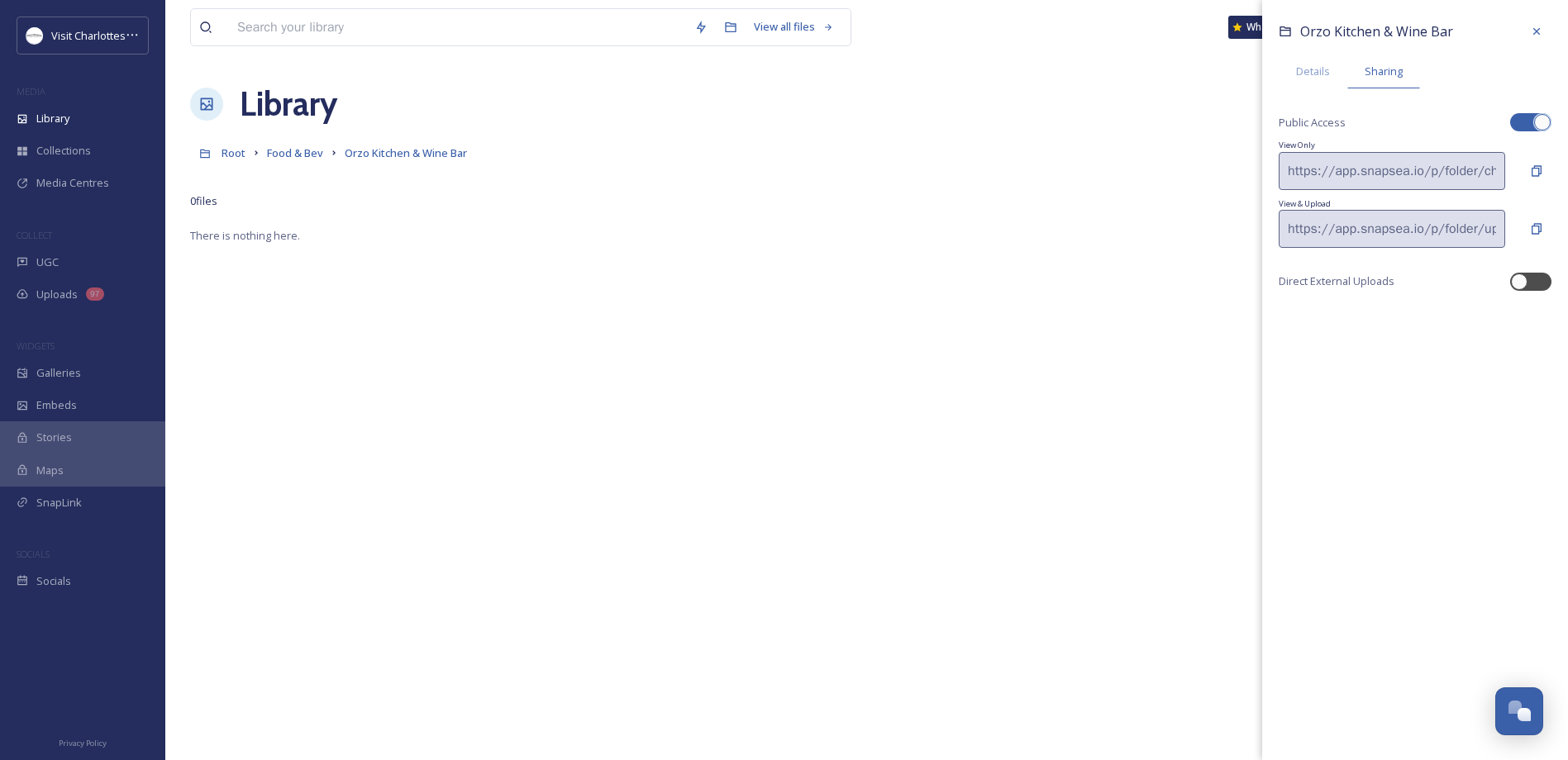 click on "https://app.snapsea.io/p/folder/charlottesville/f07c5bde-3af9-471a-868b-0e11898d9b1a" at bounding box center [1415, 171] 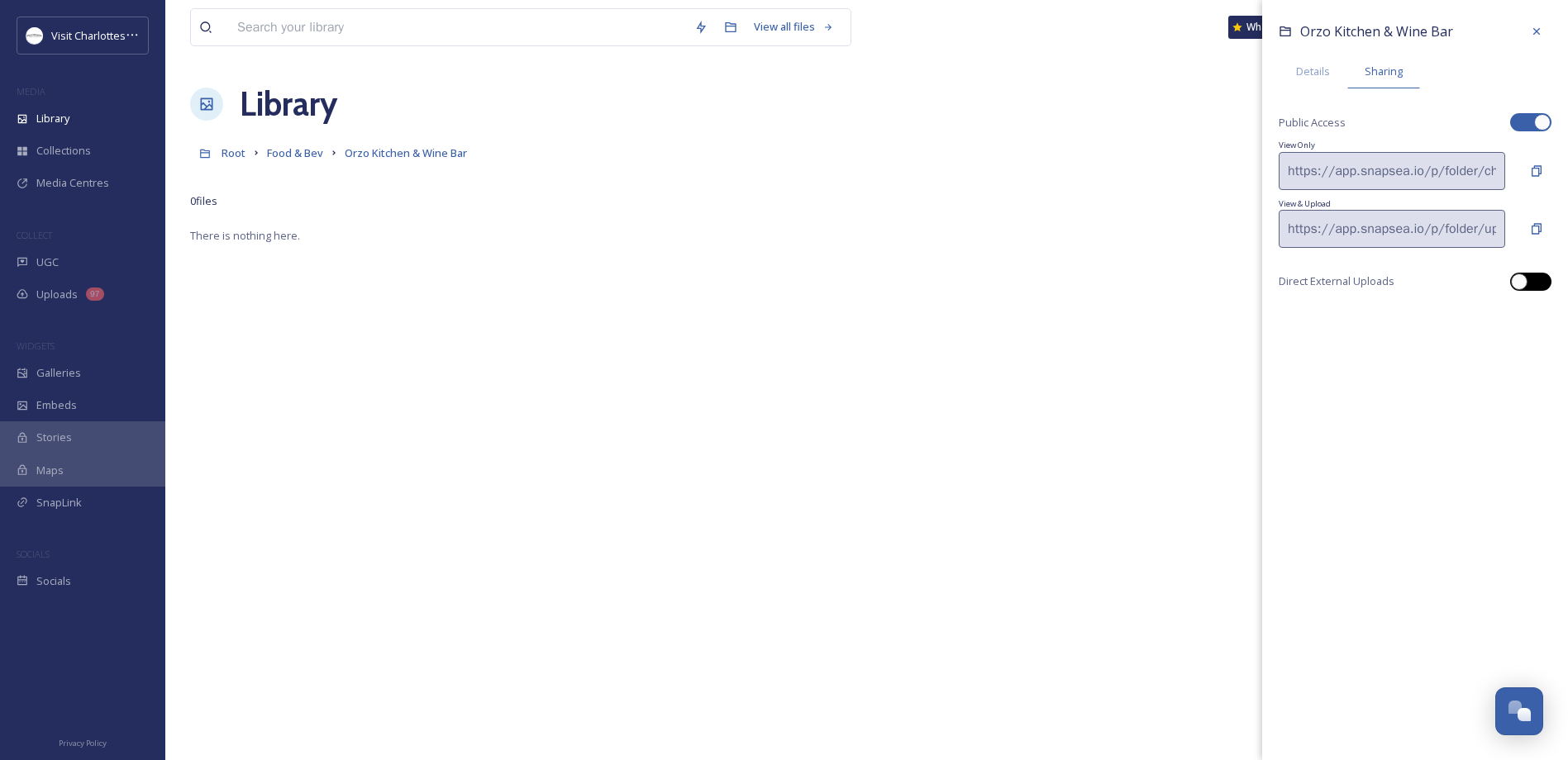 click at bounding box center [1531, 282] 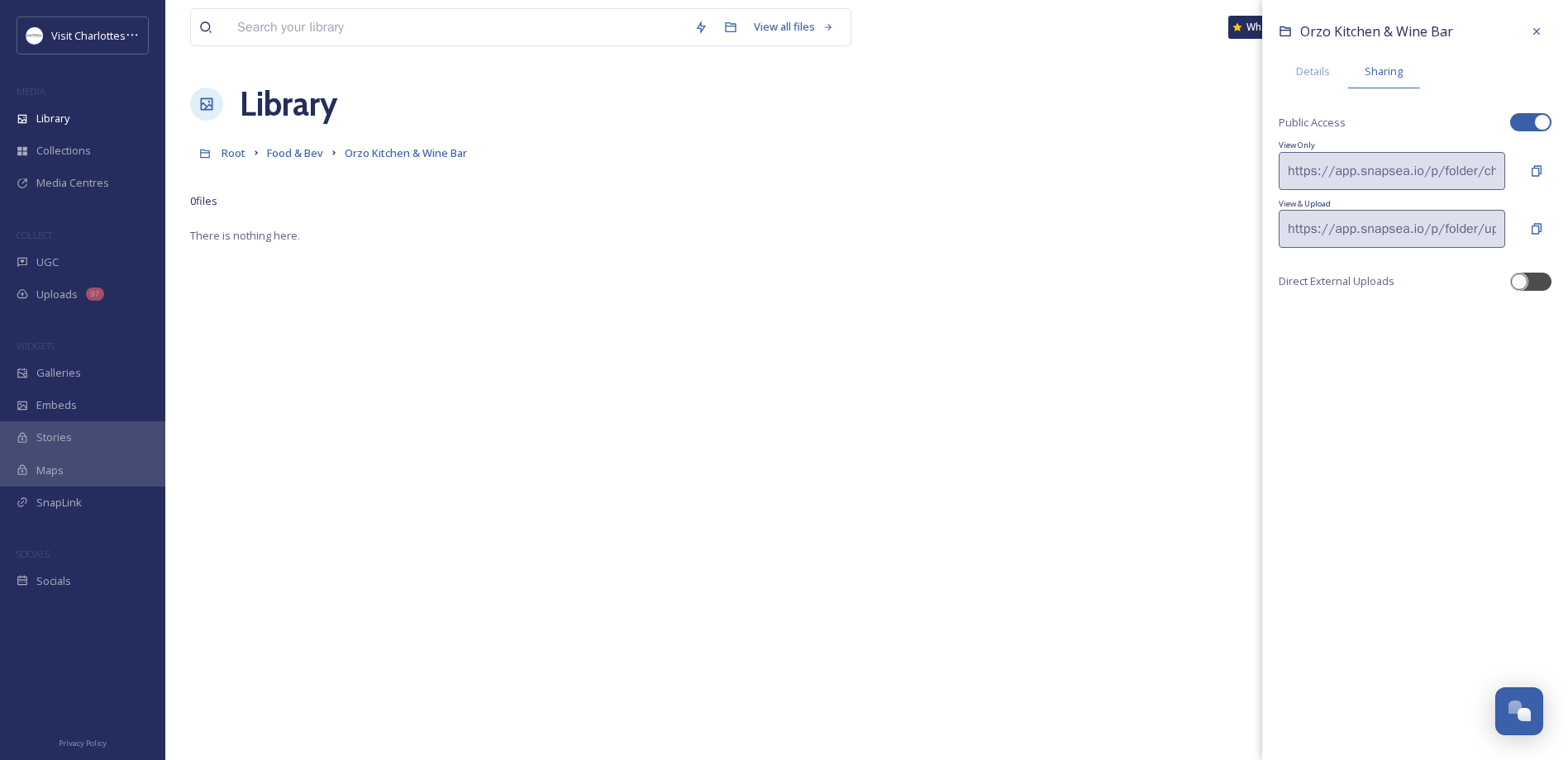 checkbox on "true" 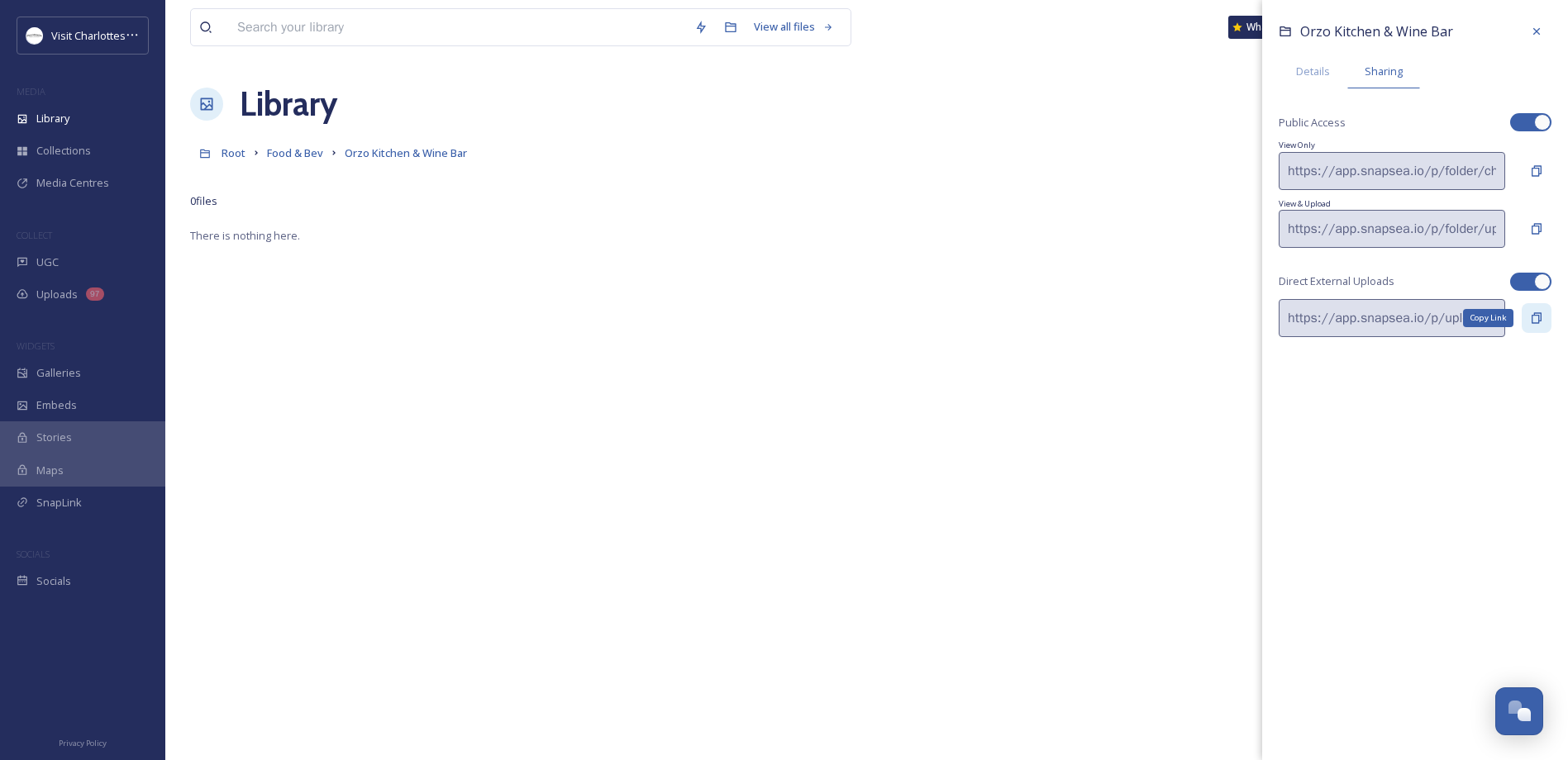 click on "Copy Link" at bounding box center [1537, 318] 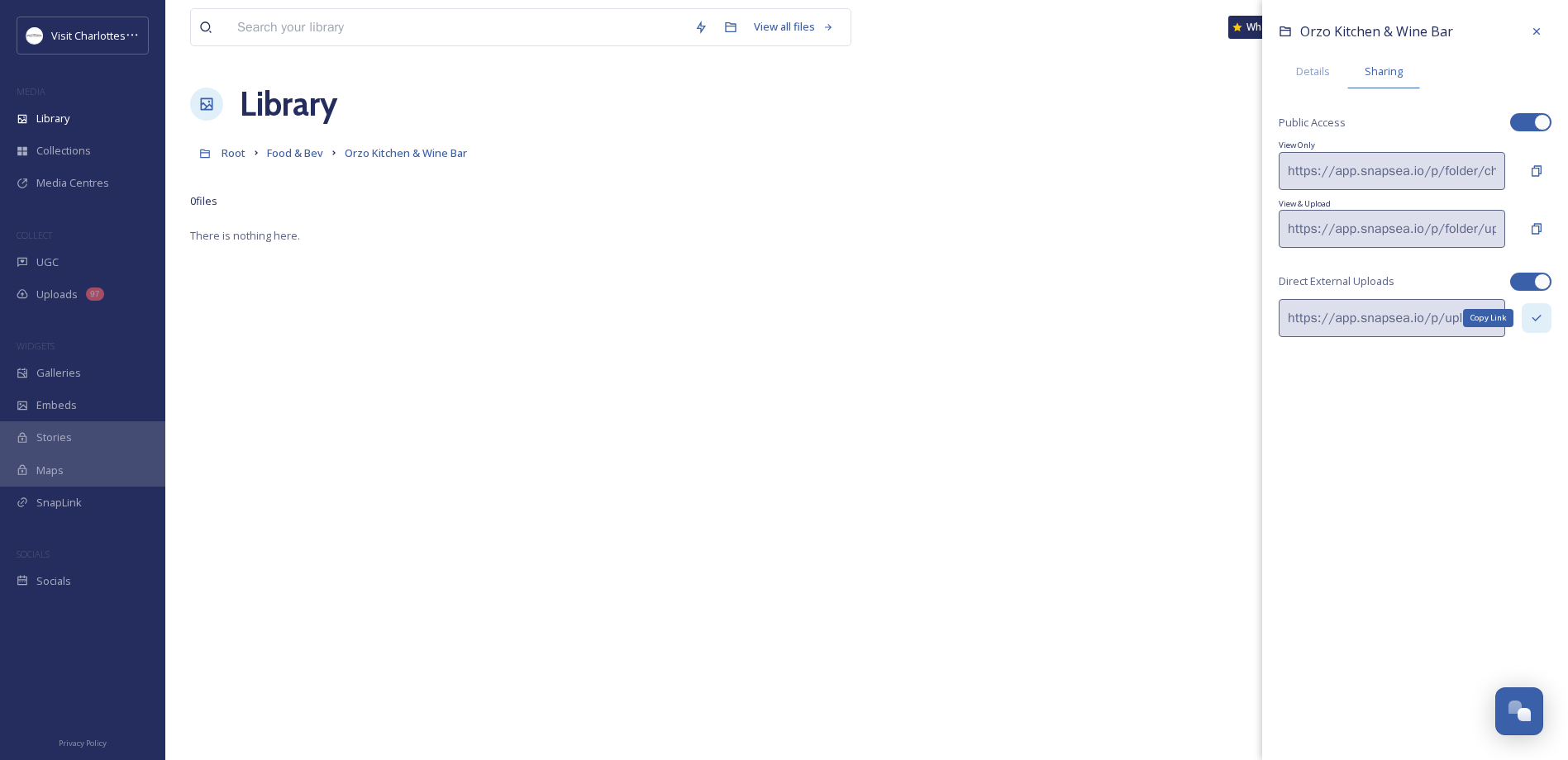 click 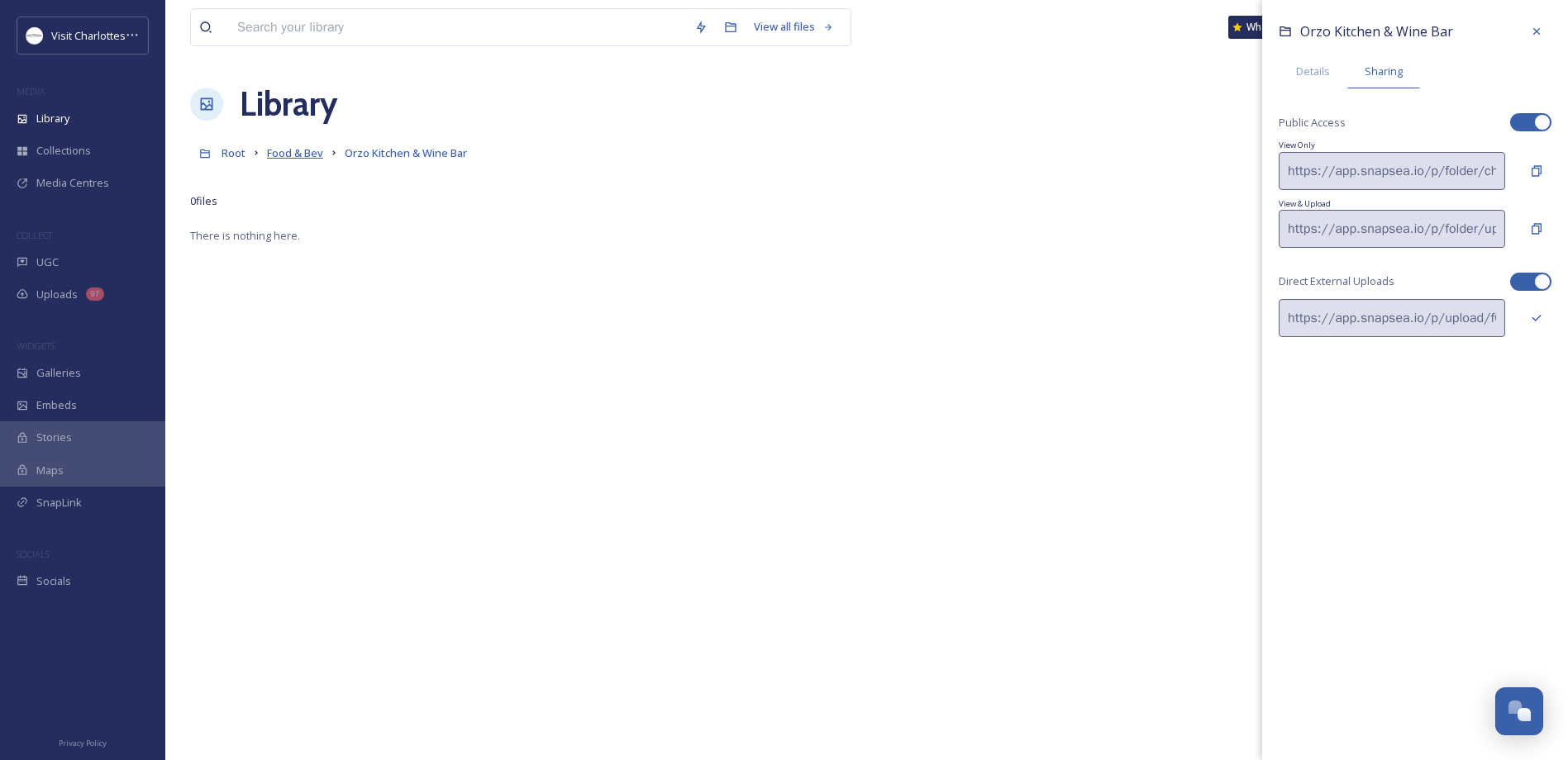 click on "Food & Bev" at bounding box center (295, 153) 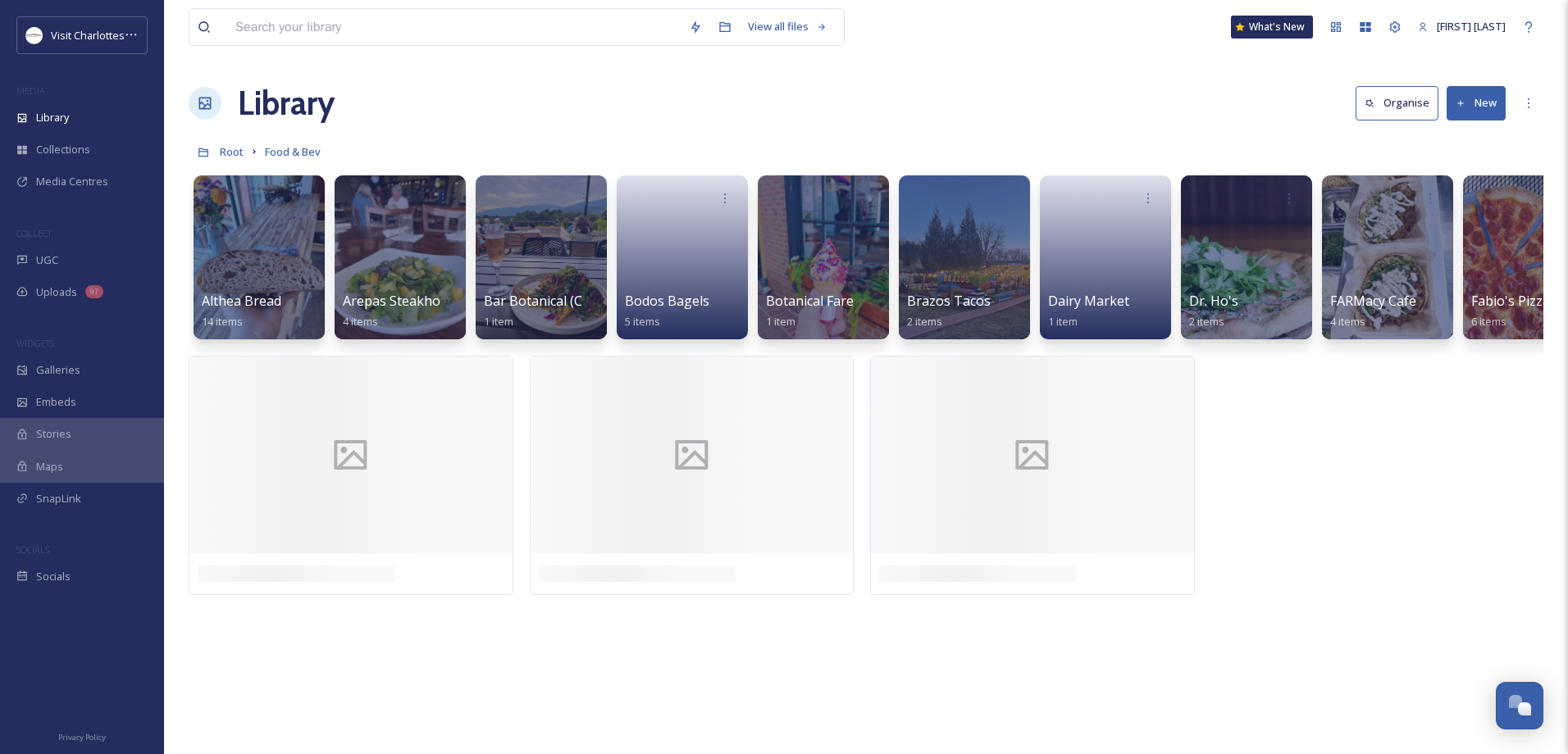 click on "New" at bounding box center (1476, 102) 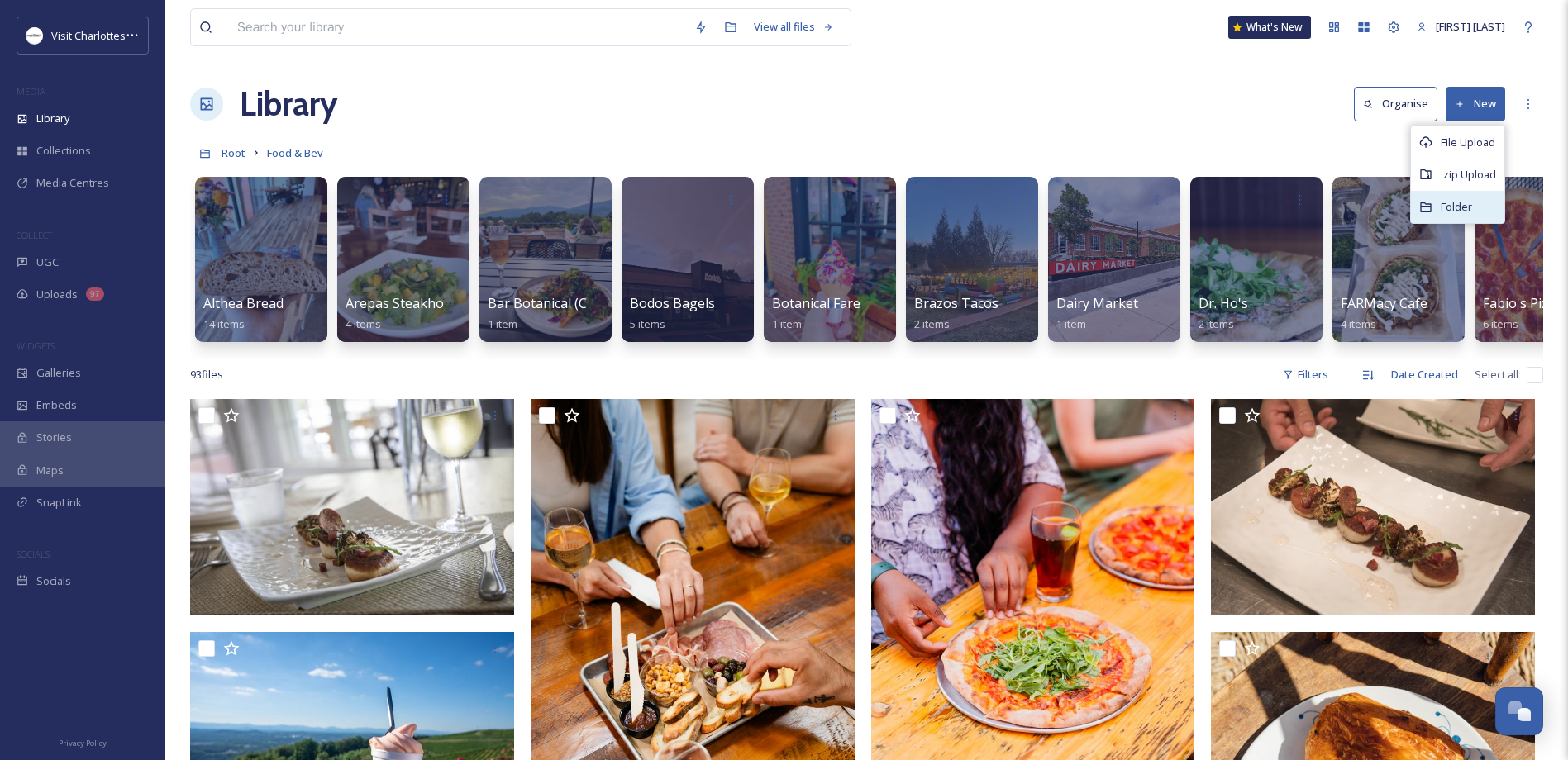 click on "Folder" at bounding box center [1456, 207] 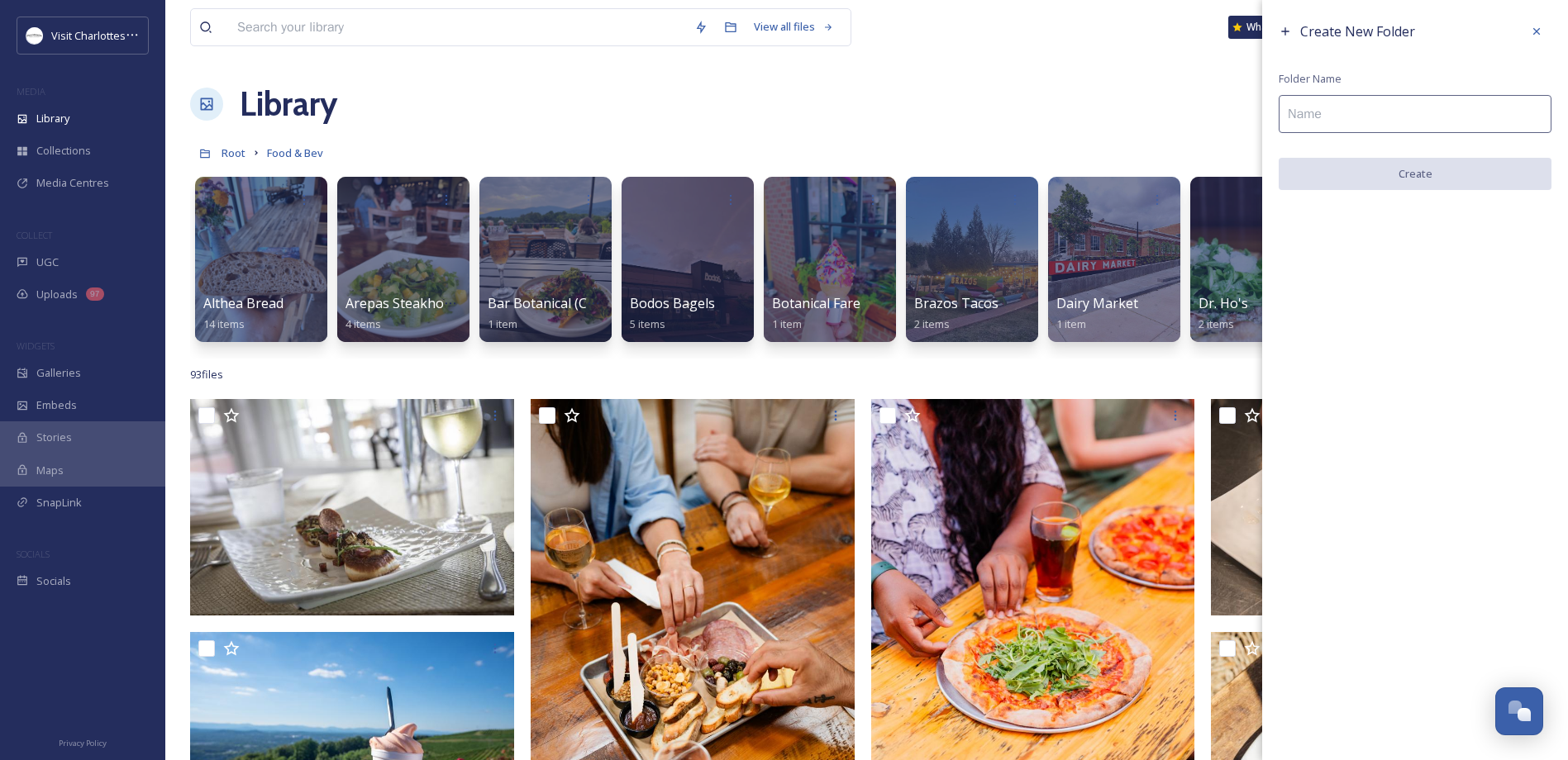 click at bounding box center [1415, 114] 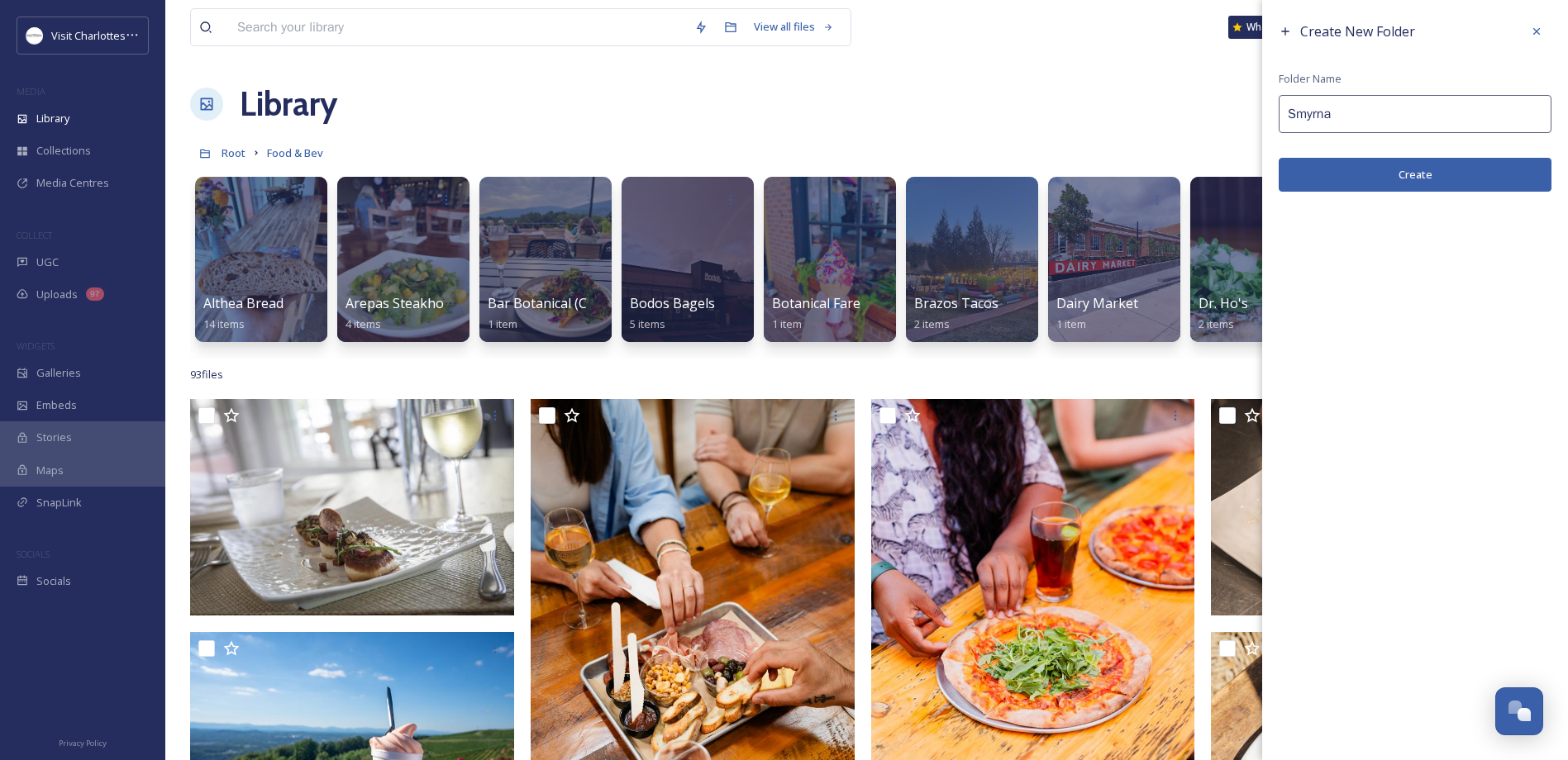 type on "Smyrna" 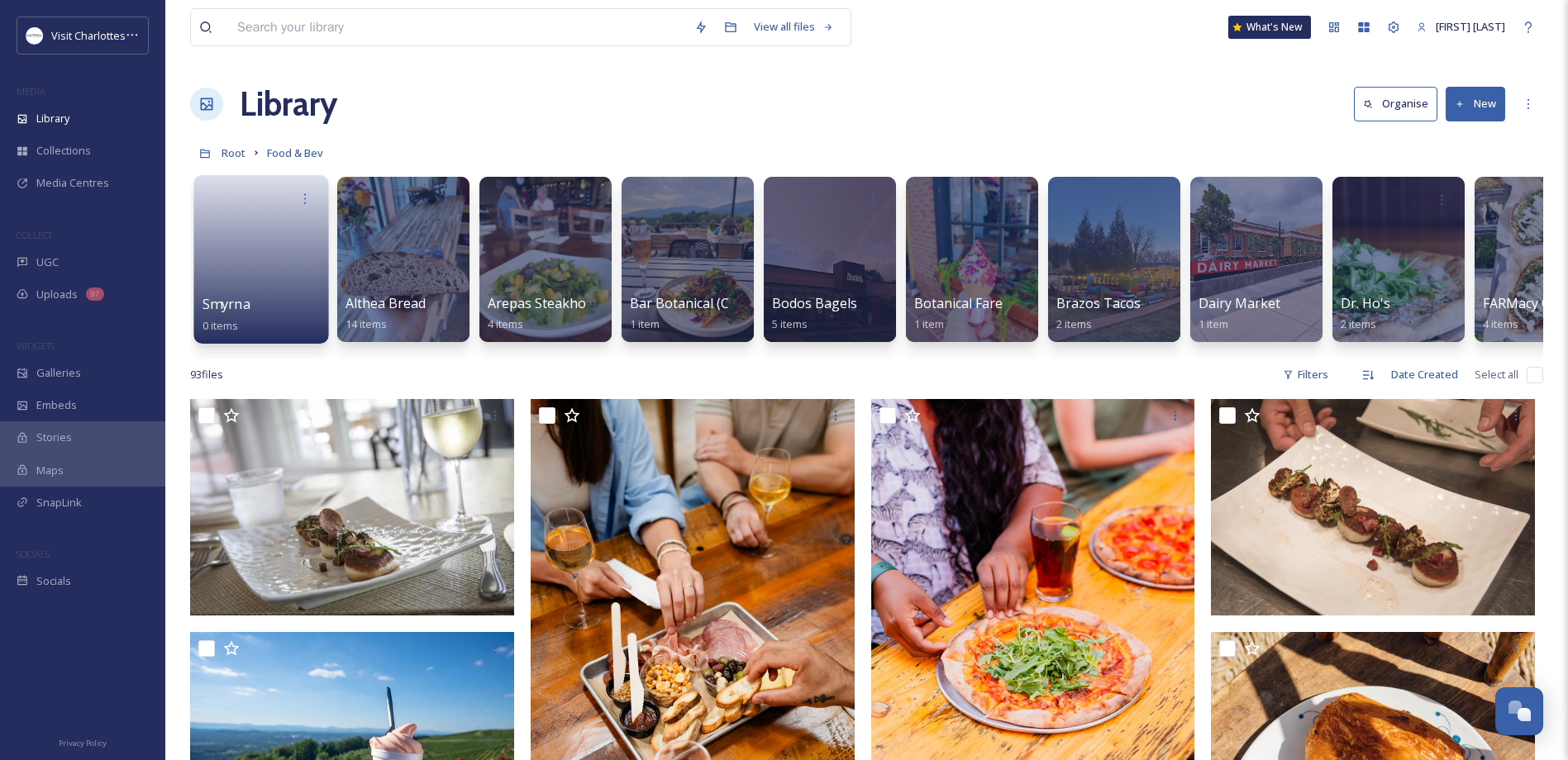 click at bounding box center (261, 198) 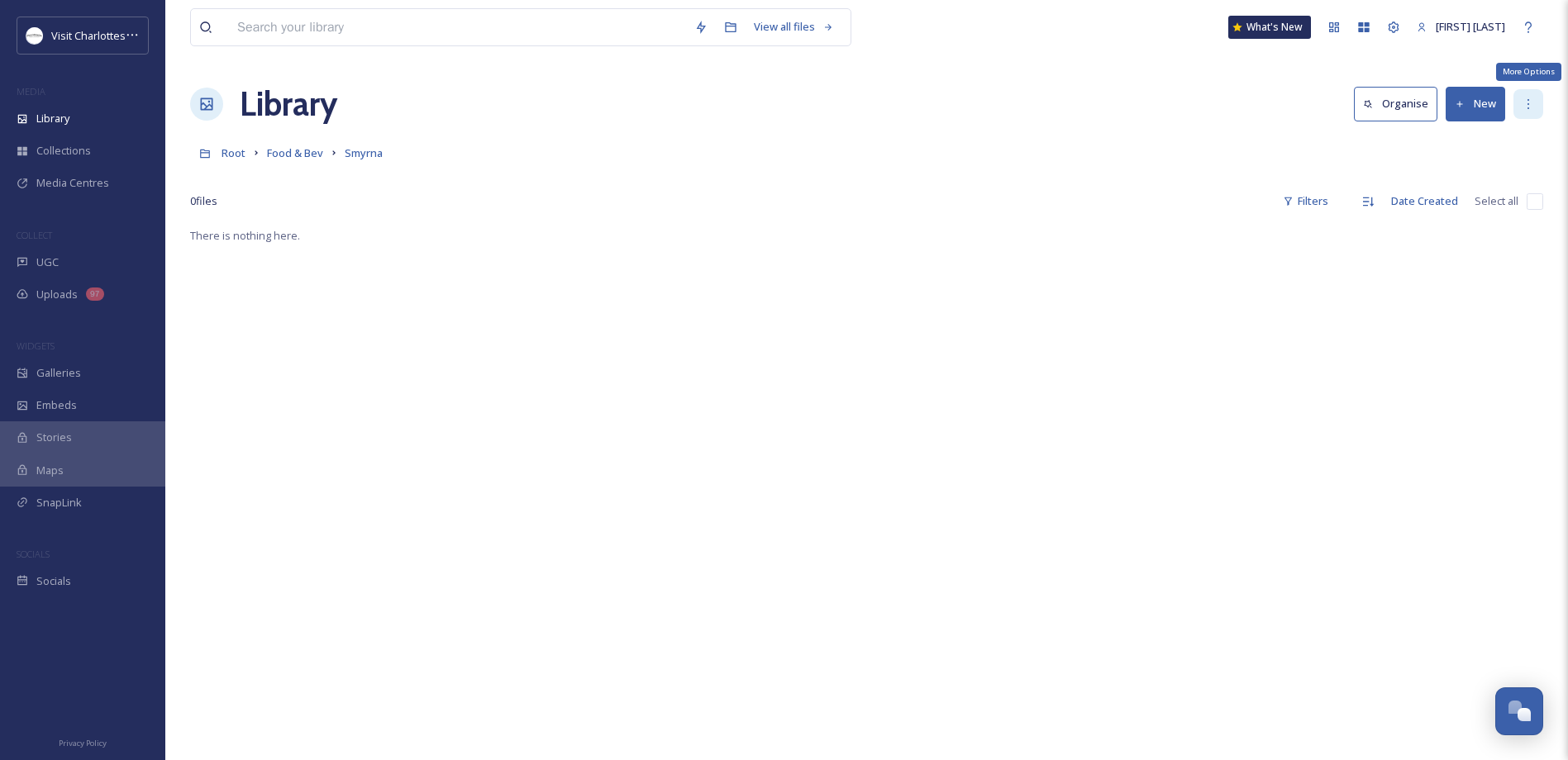 click 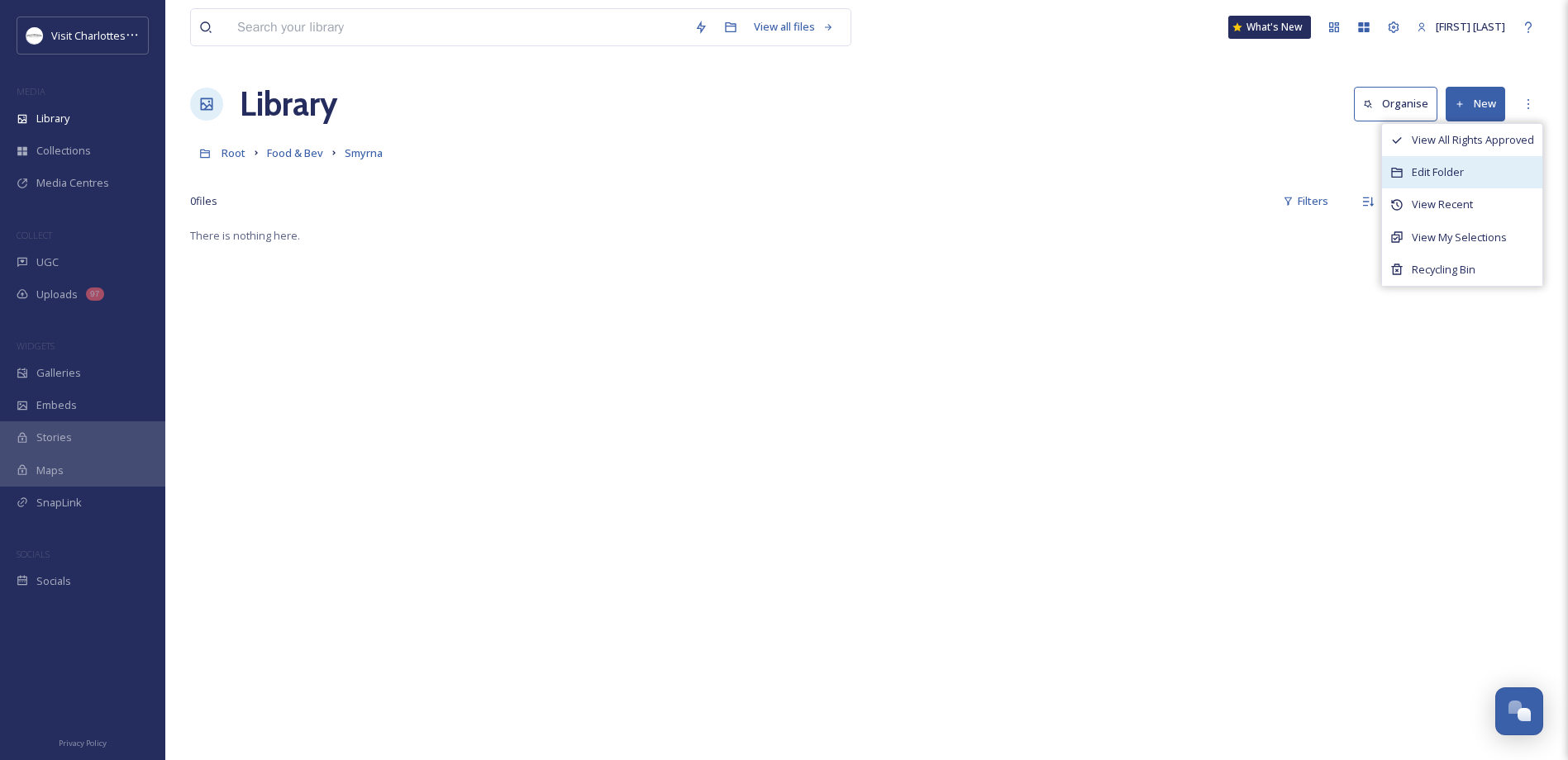 click on "Edit Folder" at bounding box center (1437, 172) 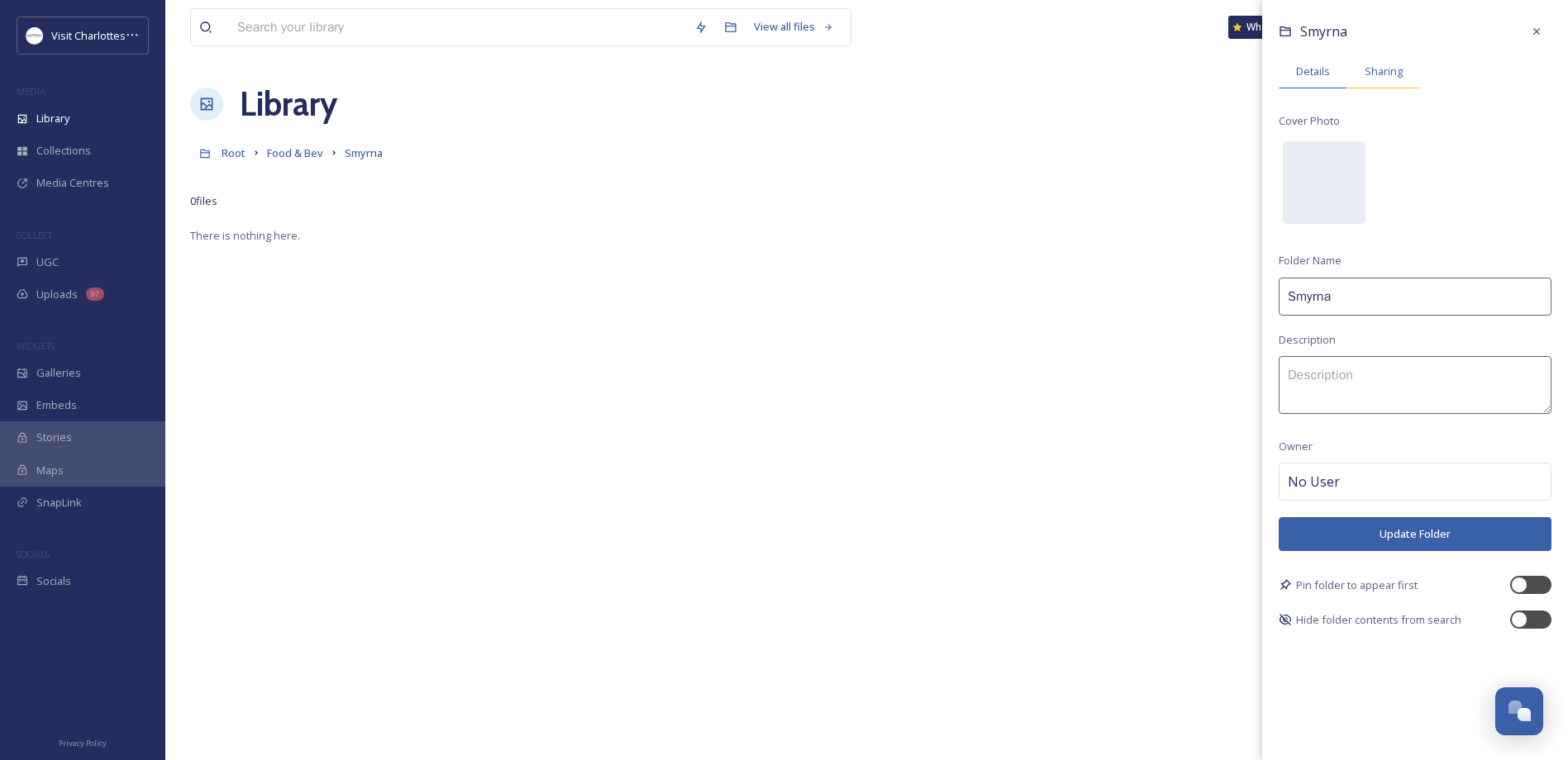 click on "Sharing" at bounding box center [1384, 71] 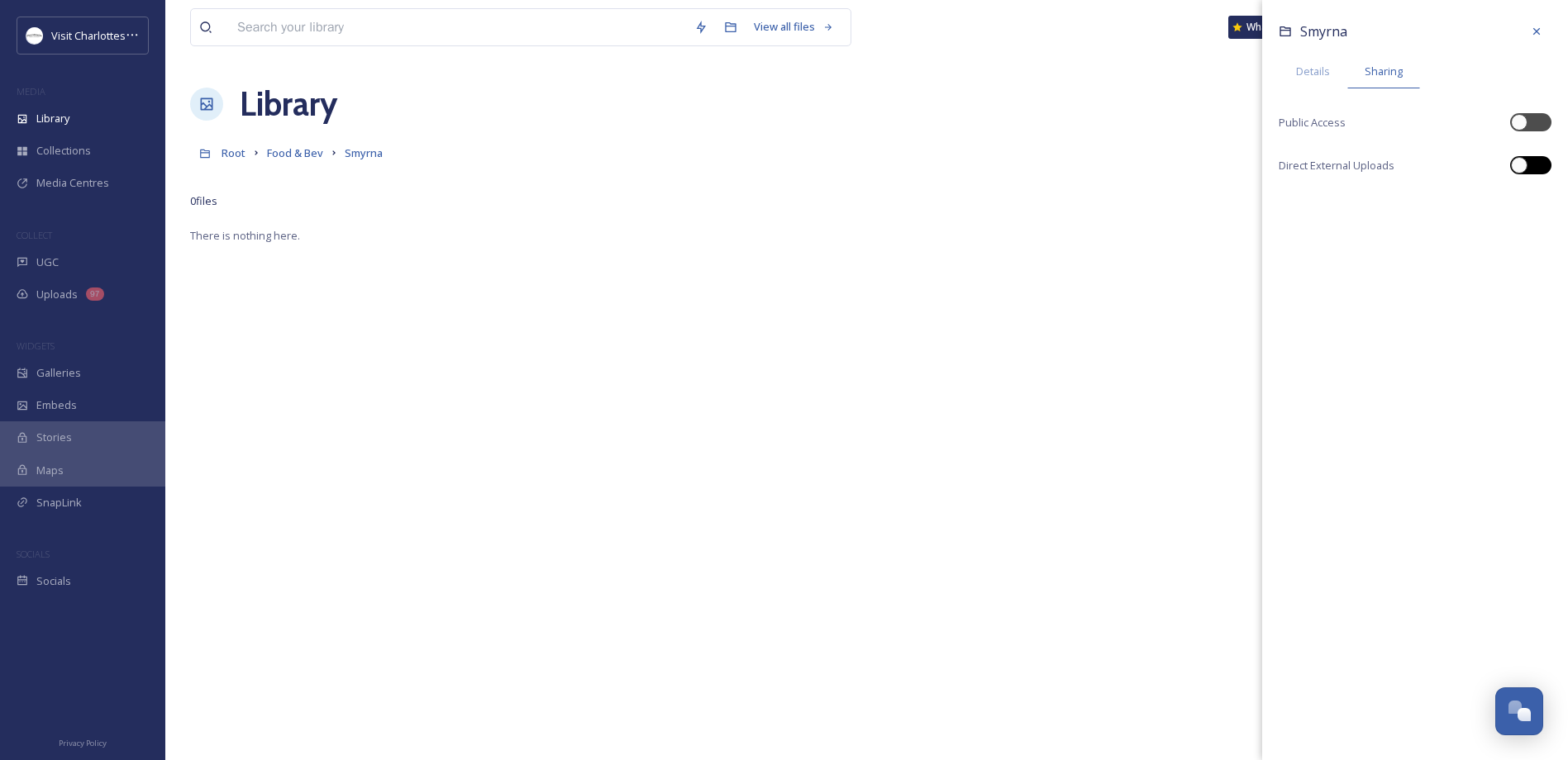 click at bounding box center [1519, 165] 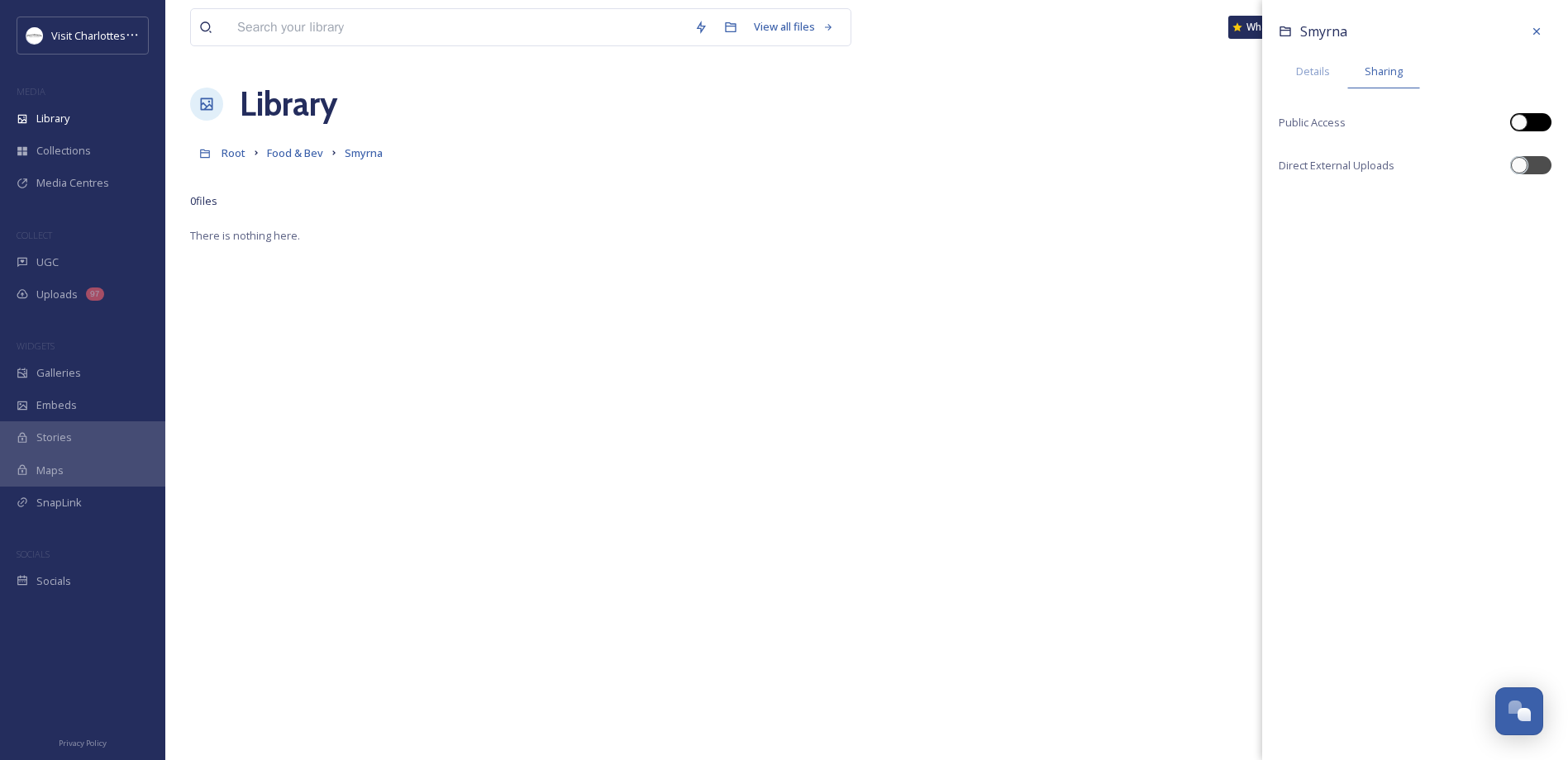checkbox on "true" 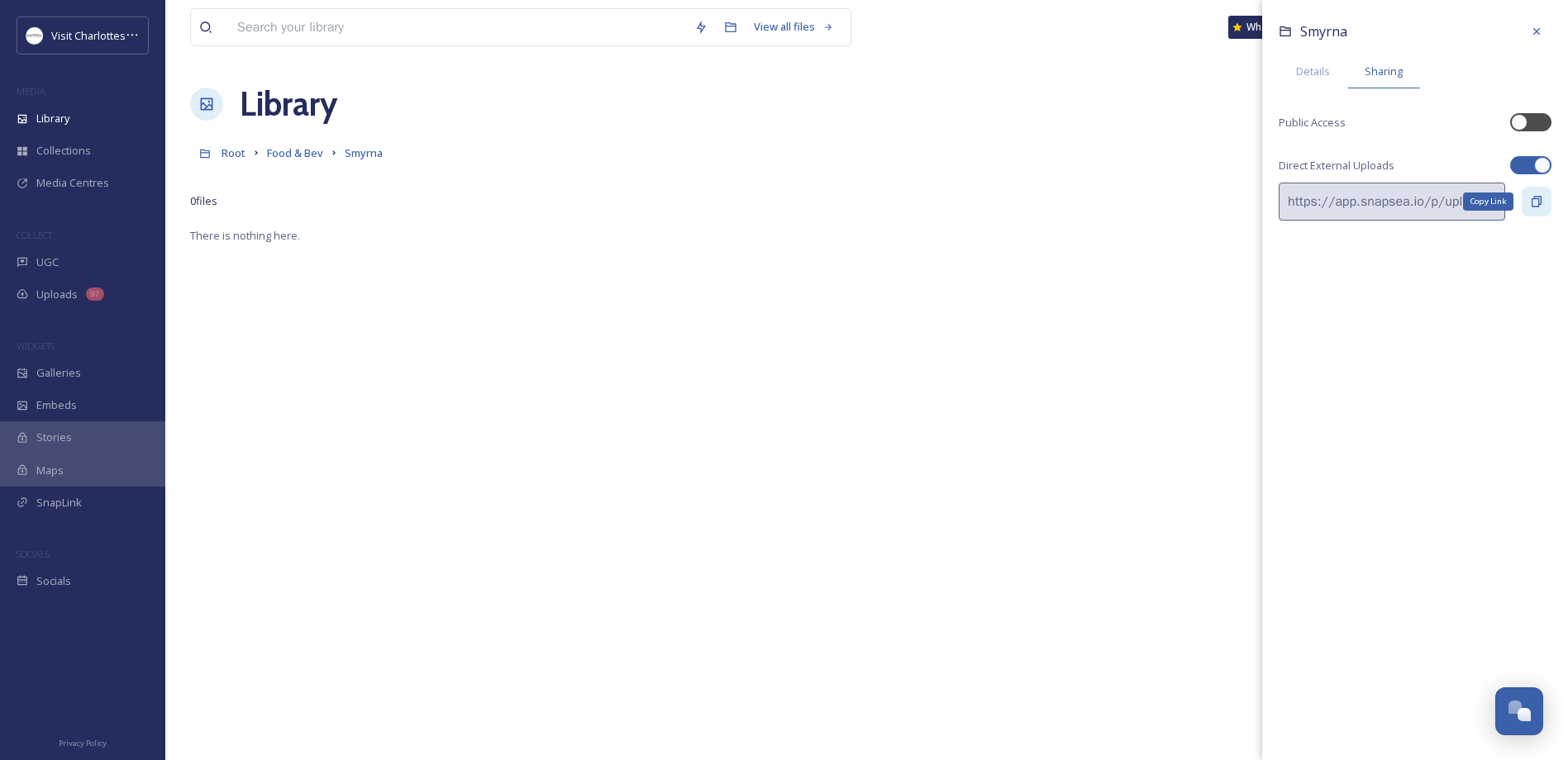 click 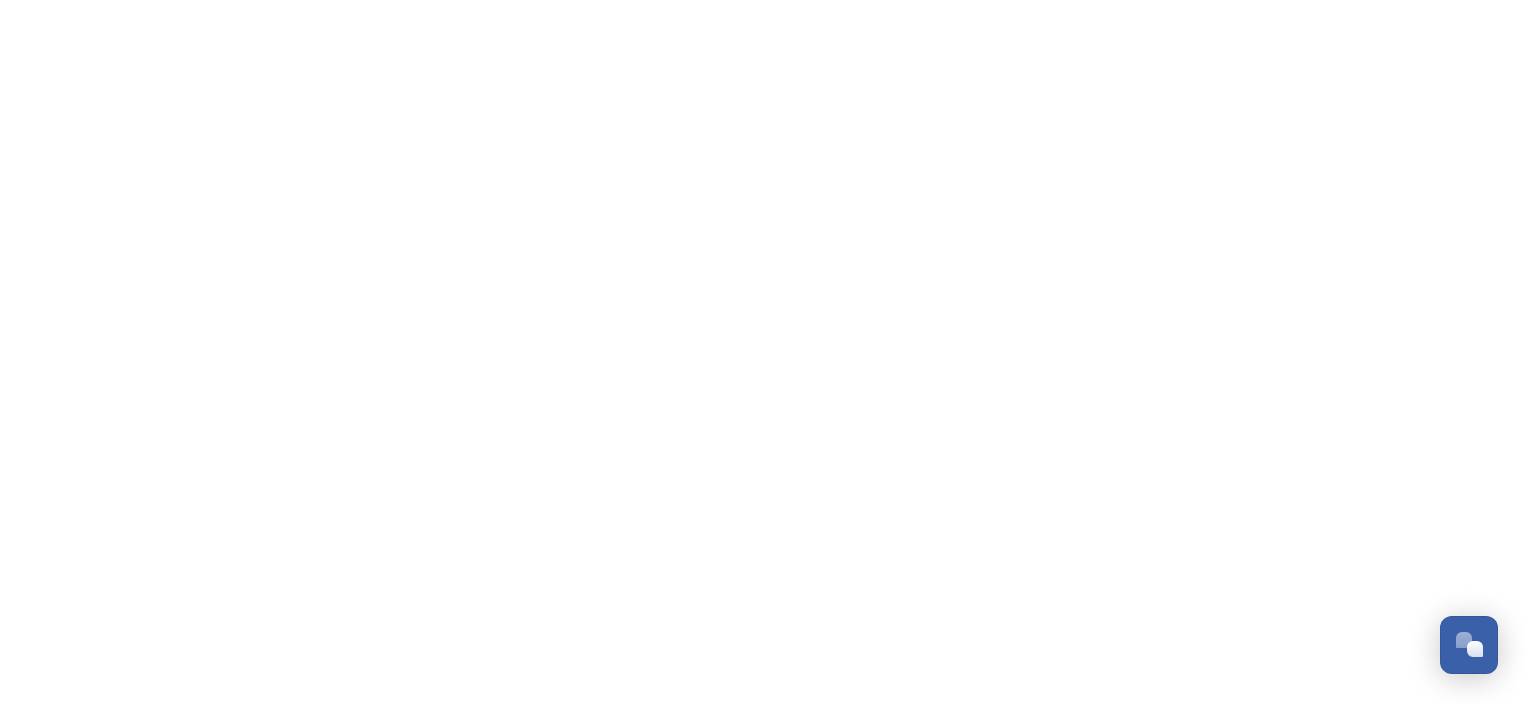 scroll, scrollTop: 0, scrollLeft: 0, axis: both 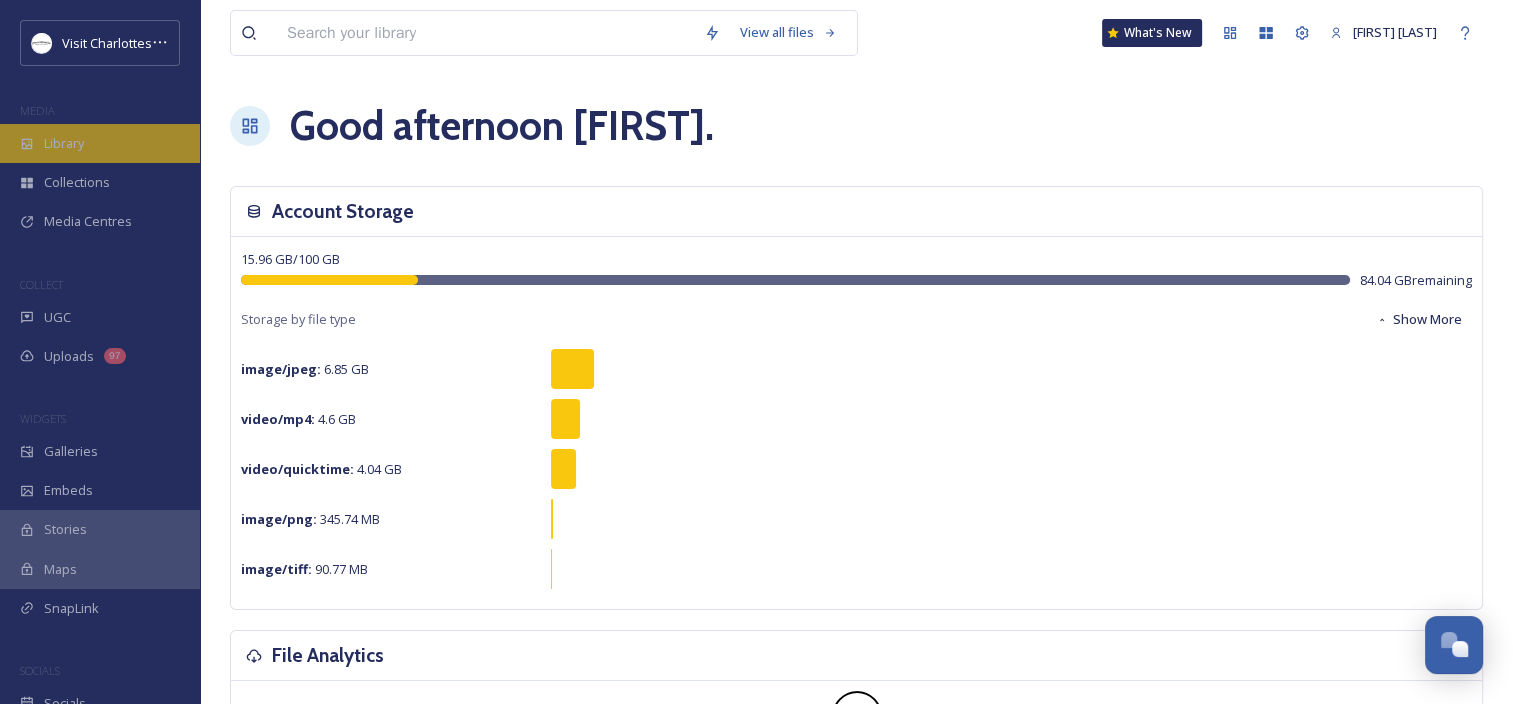 click on "Library" at bounding box center [64, 143] 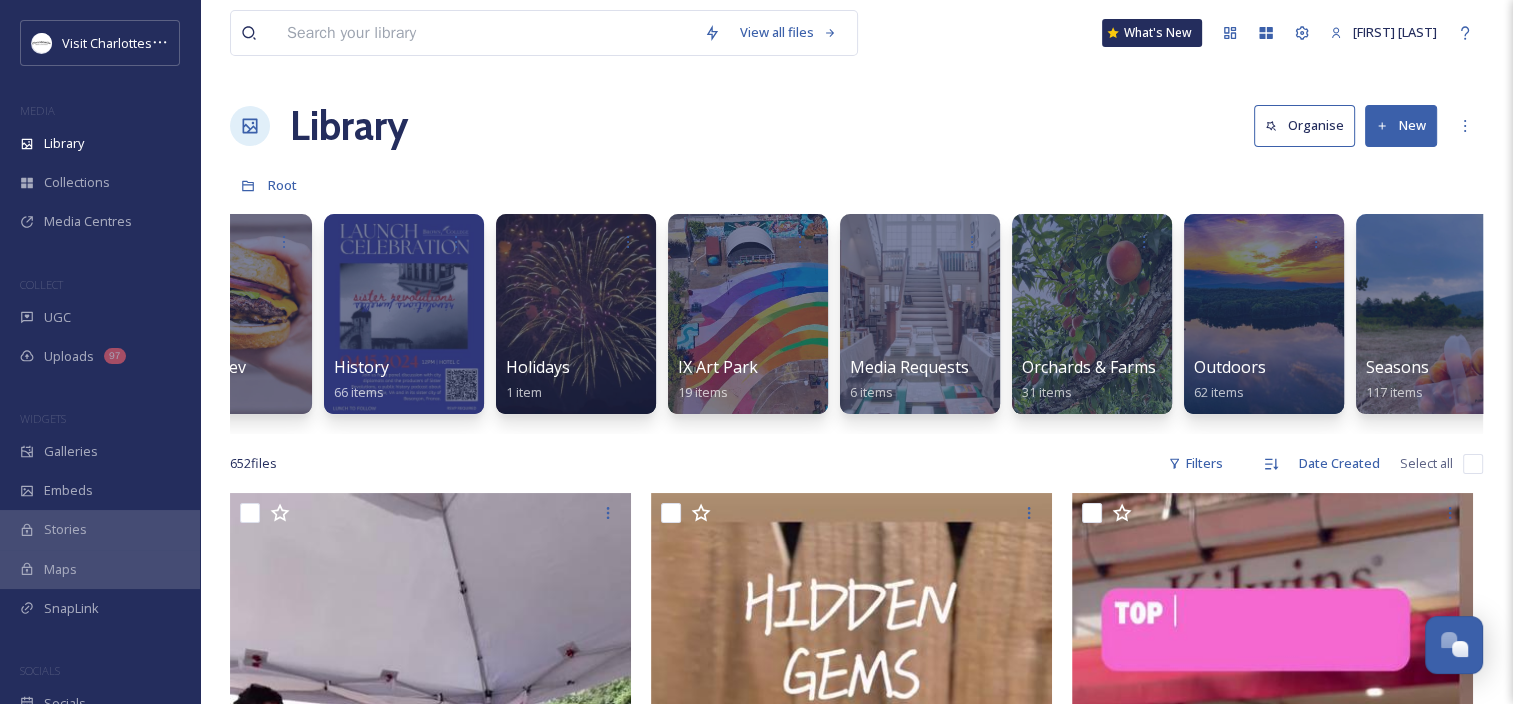 scroll, scrollTop: 0, scrollLeft: 2032, axis: horizontal 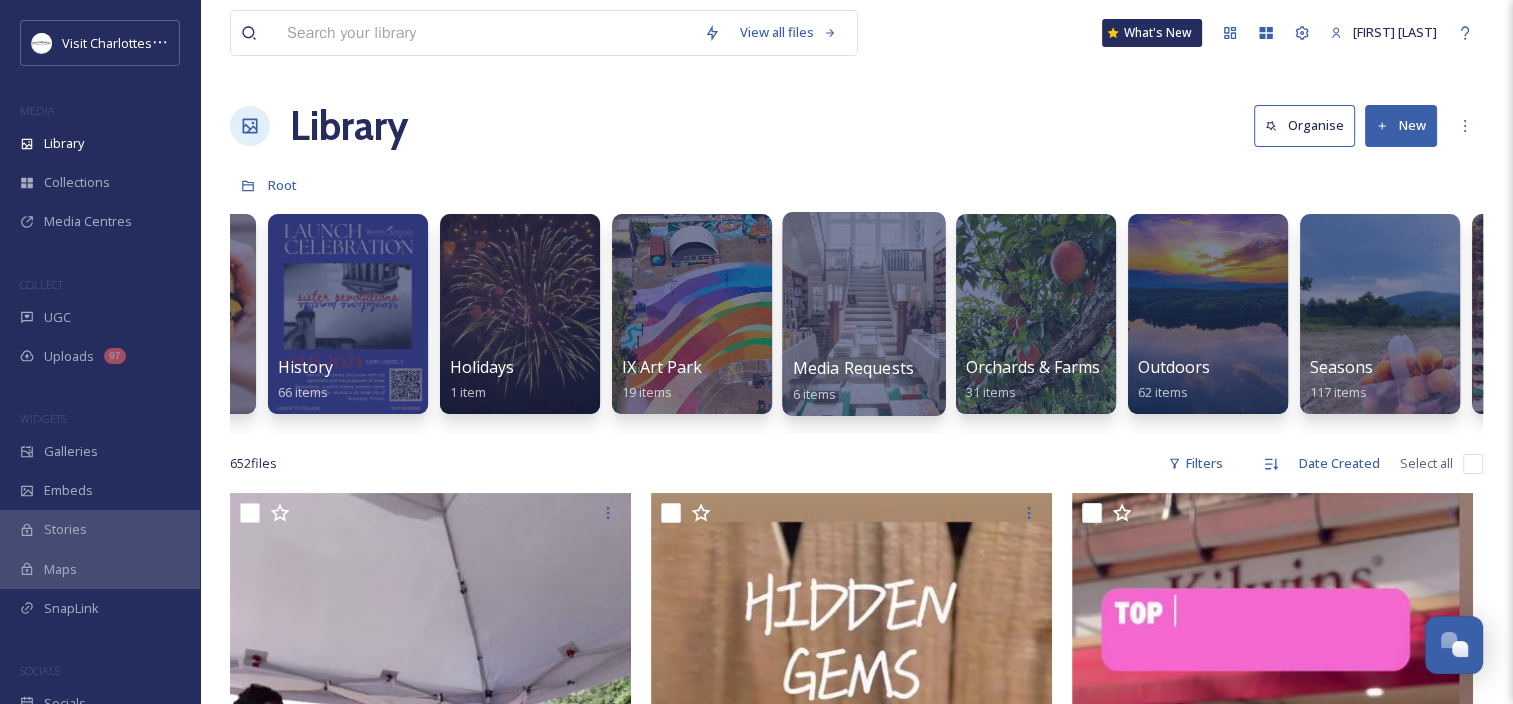click at bounding box center (863, 314) 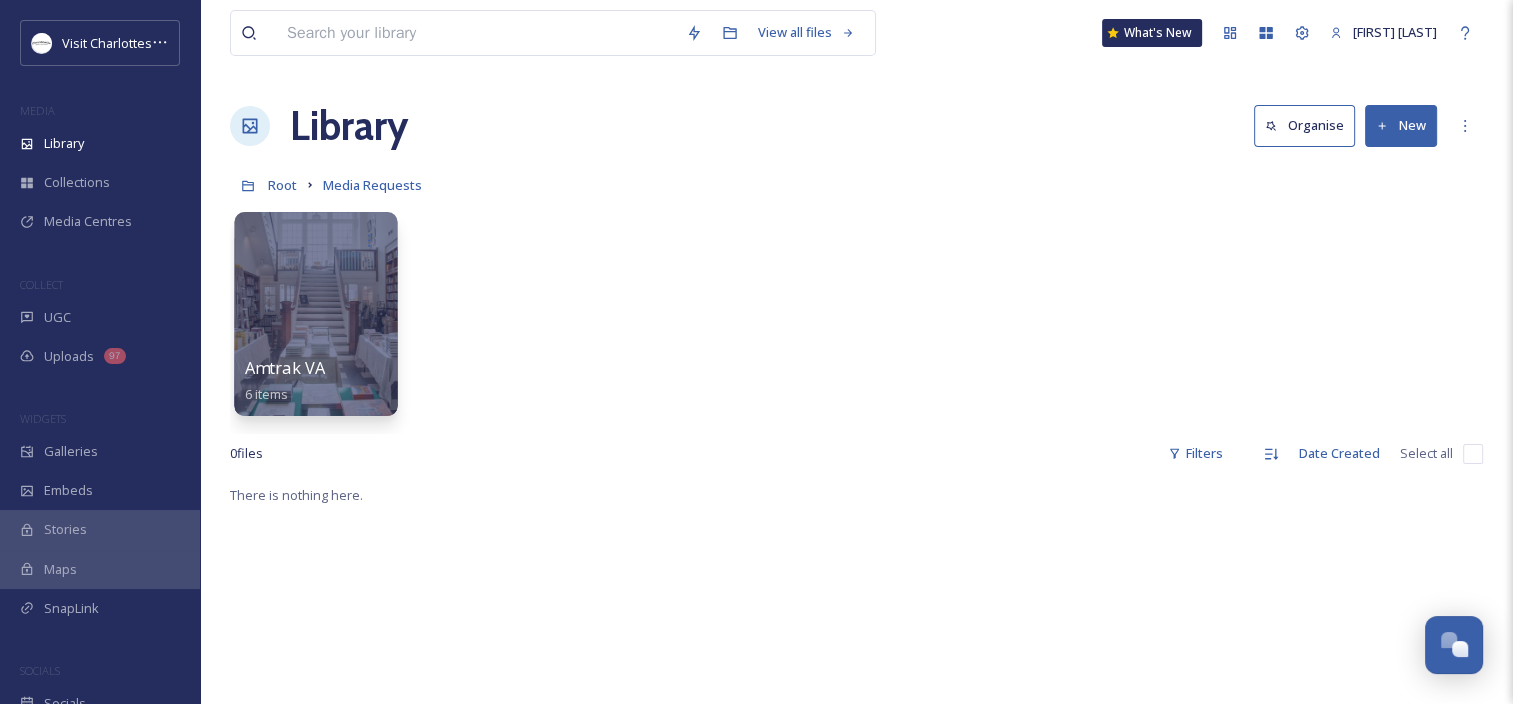 click at bounding box center (315, 314) 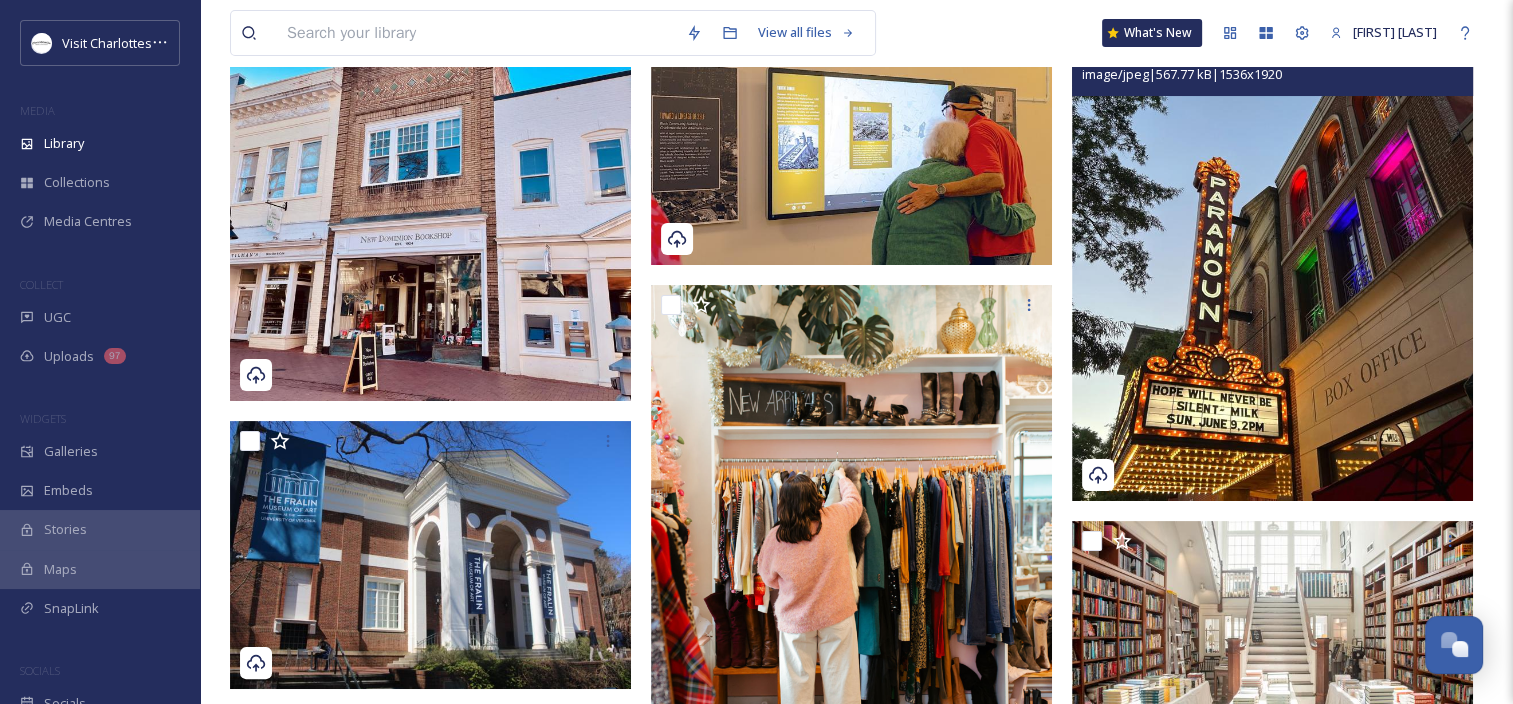 scroll, scrollTop: 91, scrollLeft: 0, axis: vertical 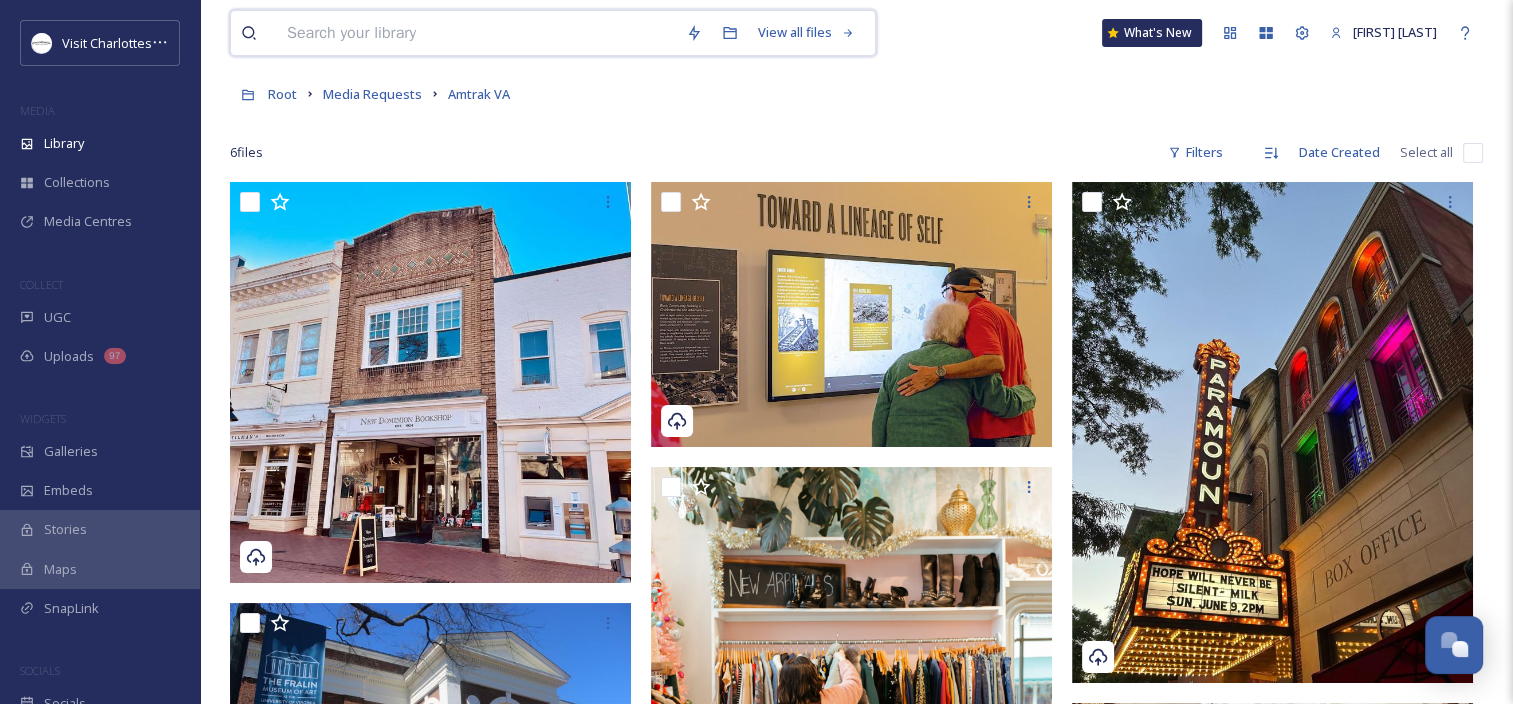 click at bounding box center (476, 33) 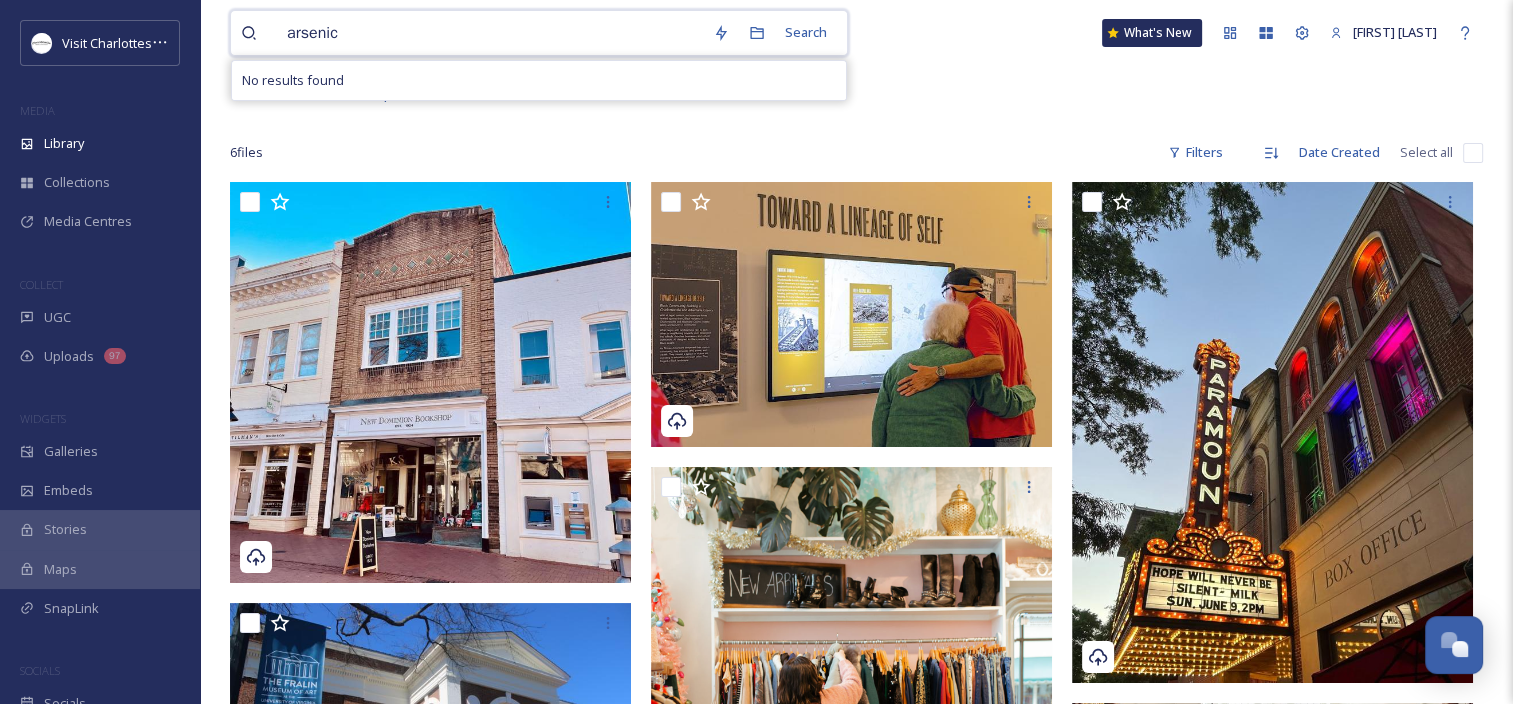 click on "arsenic" at bounding box center (490, 33) 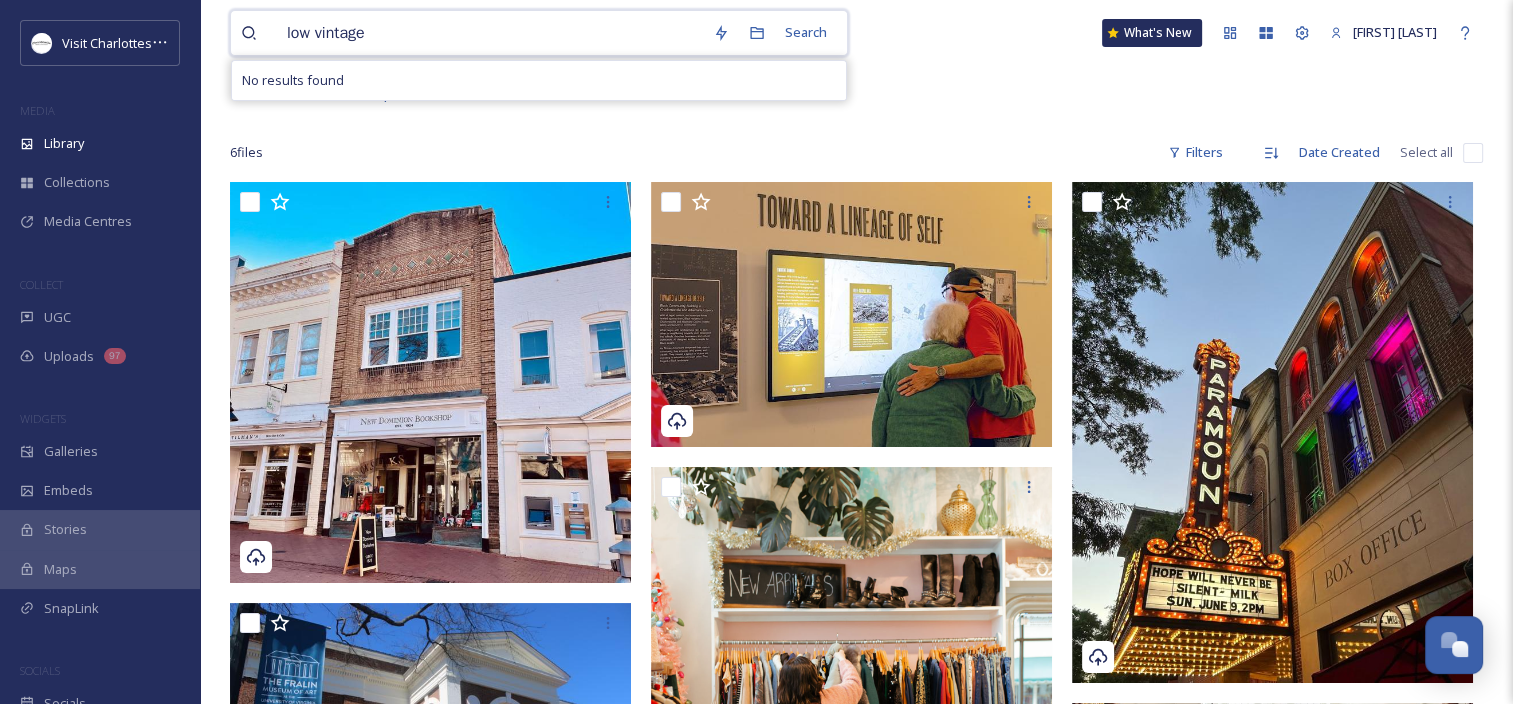 click on "low vintage" at bounding box center (490, 33) 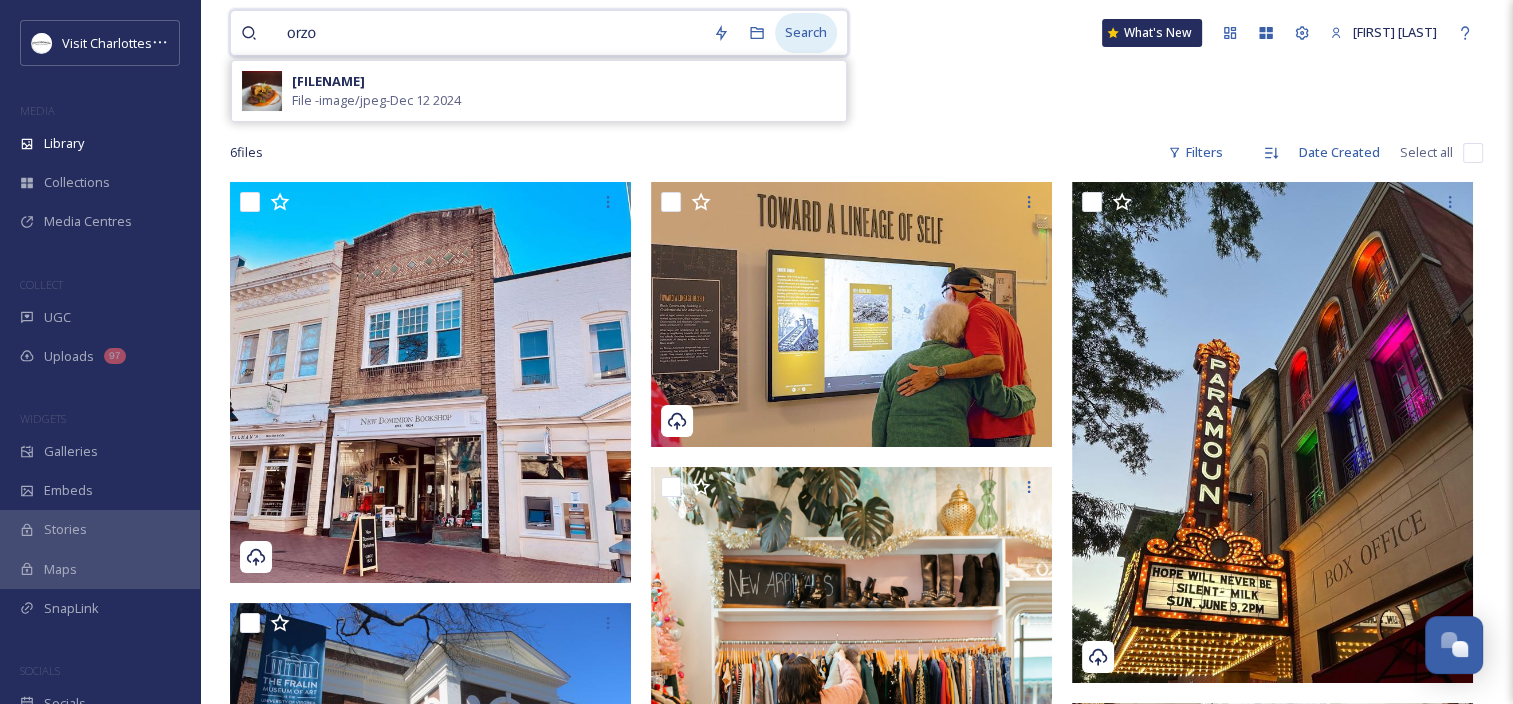 type on "orzo" 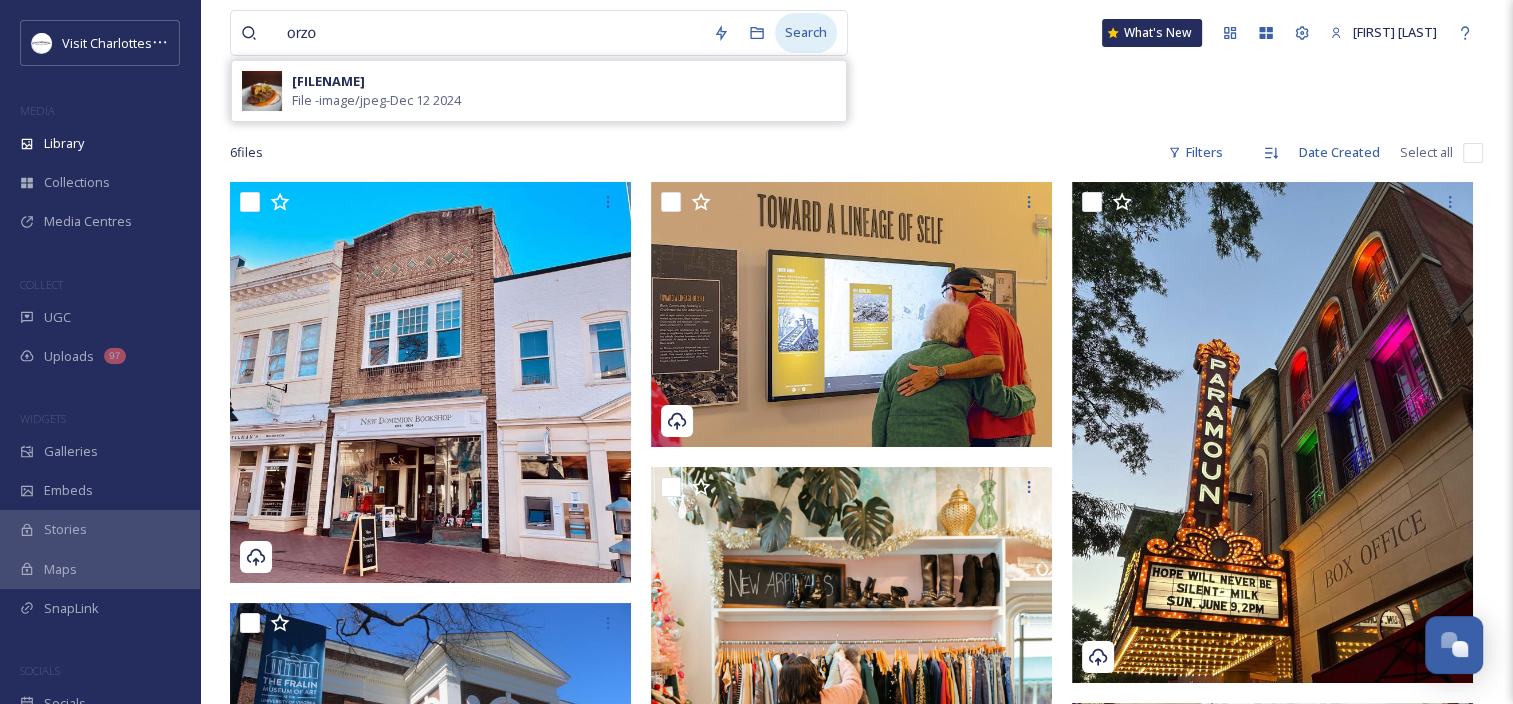 click on "Search" at bounding box center (806, 32) 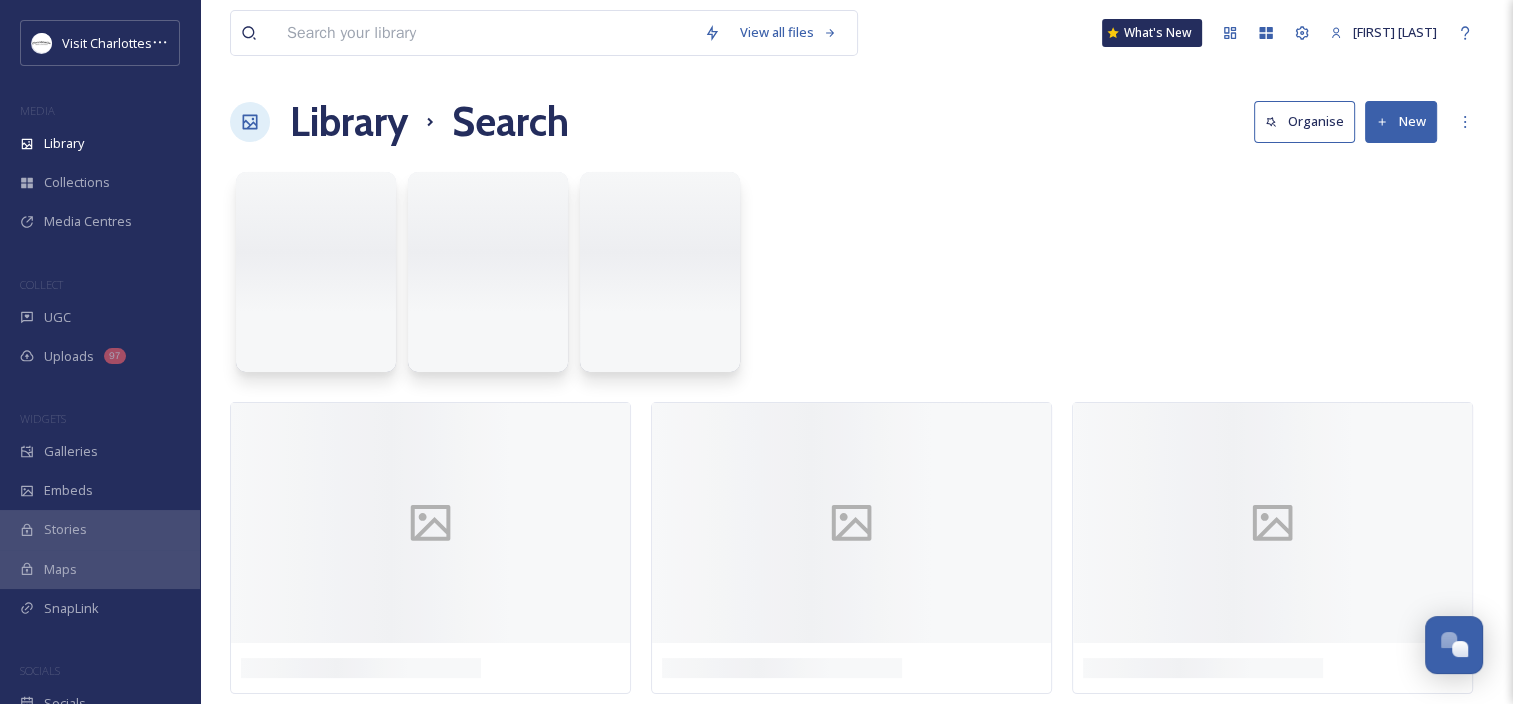 scroll, scrollTop: 0, scrollLeft: 0, axis: both 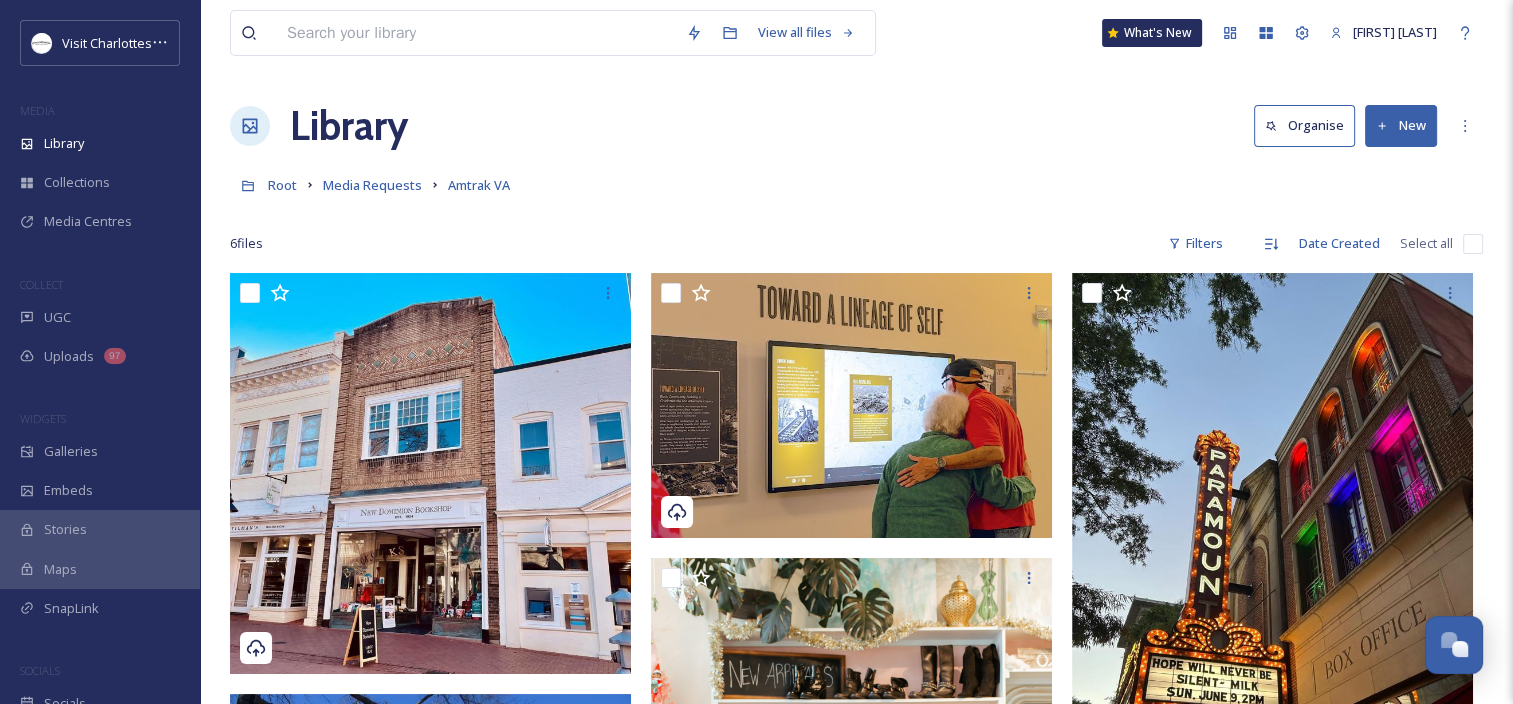 drag, startPoint x: 289, startPoint y: 232, endPoint x: 290, endPoint y: 167, distance: 65.00769 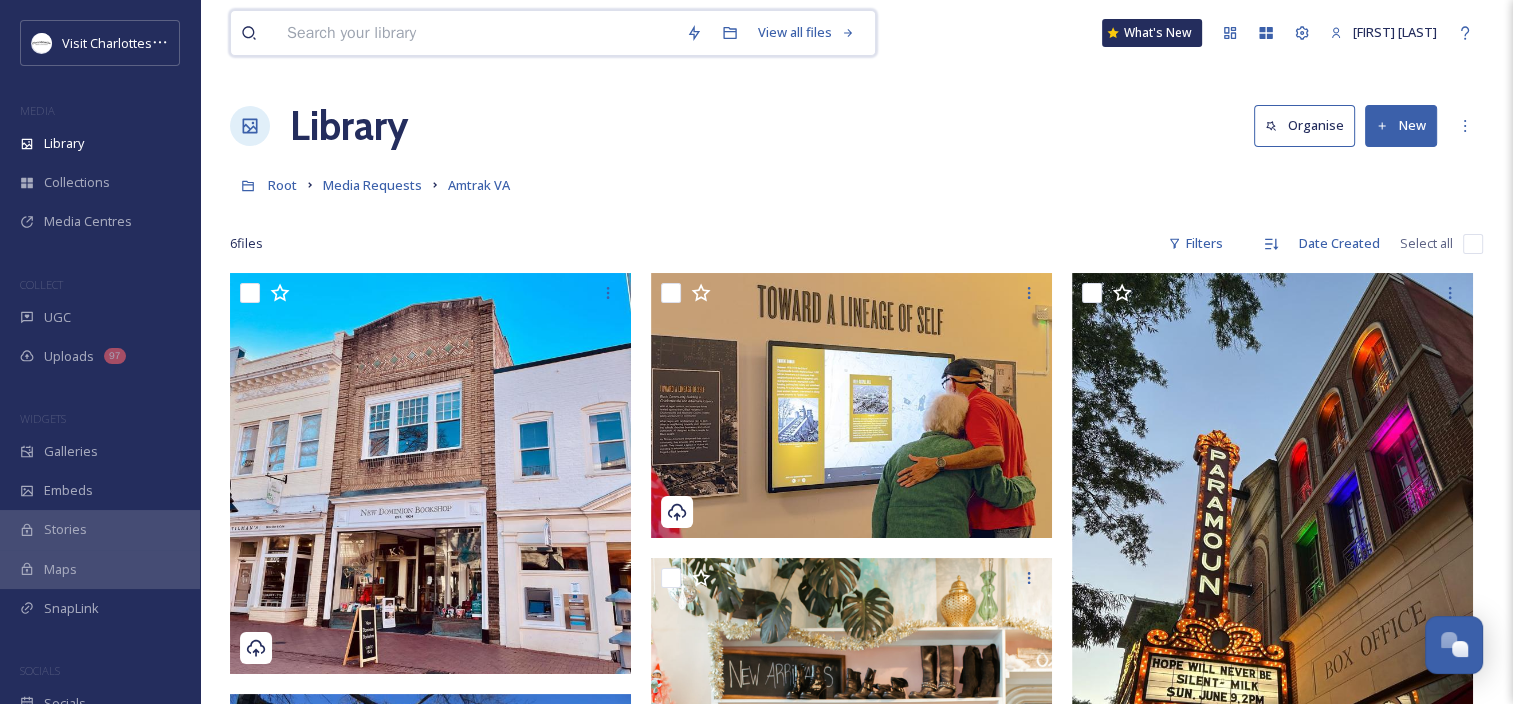 click at bounding box center (476, 33) 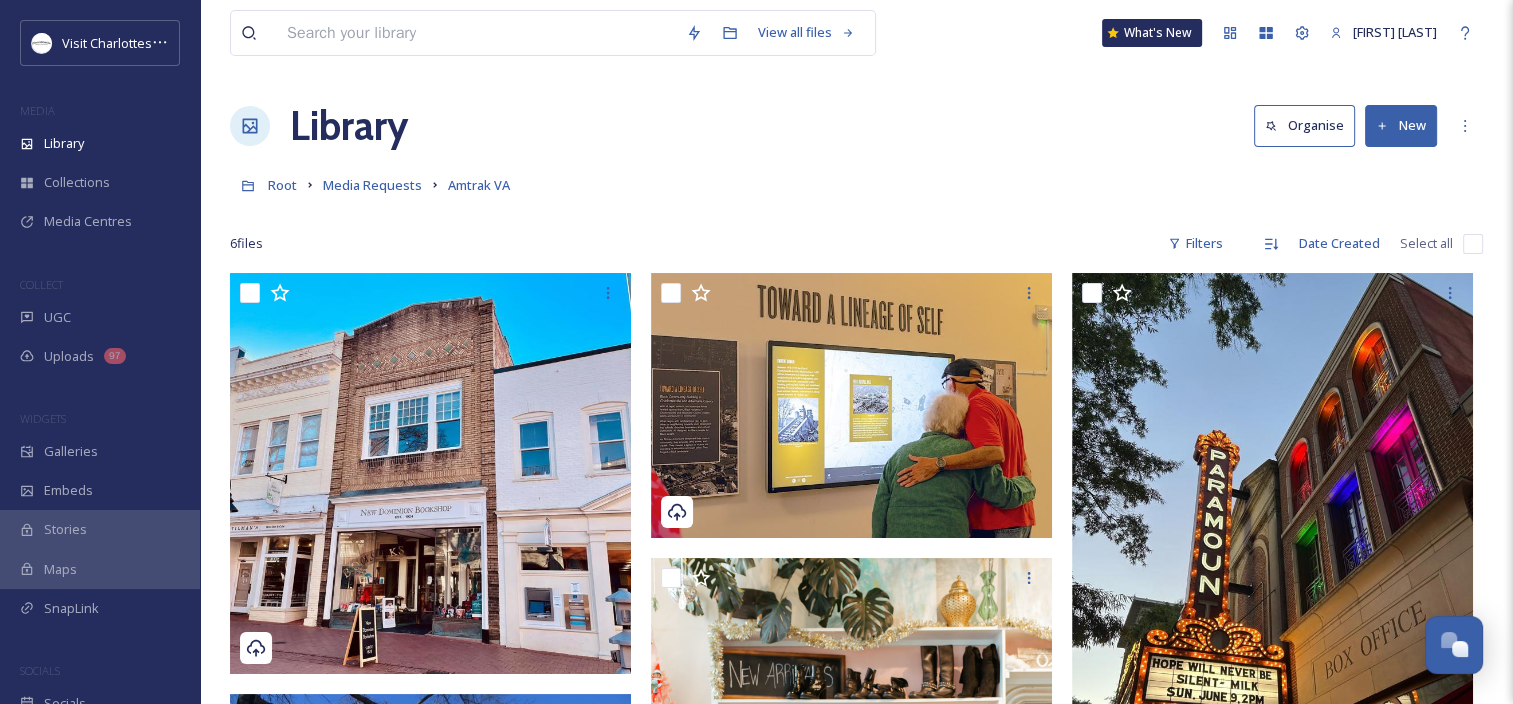 click on "View all files What's New Sabrina Combs" at bounding box center [856, 33] 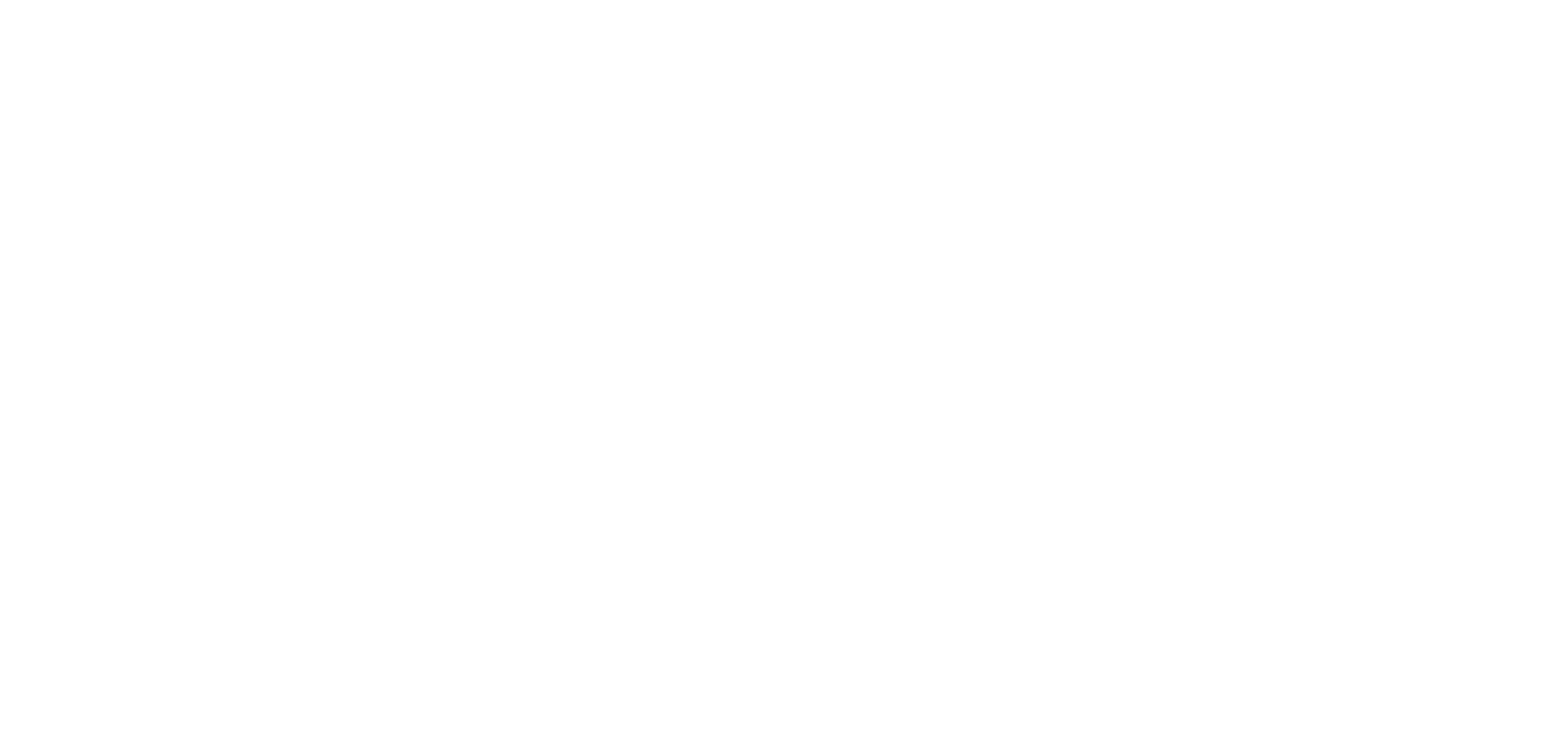scroll, scrollTop: 0, scrollLeft: 0, axis: both 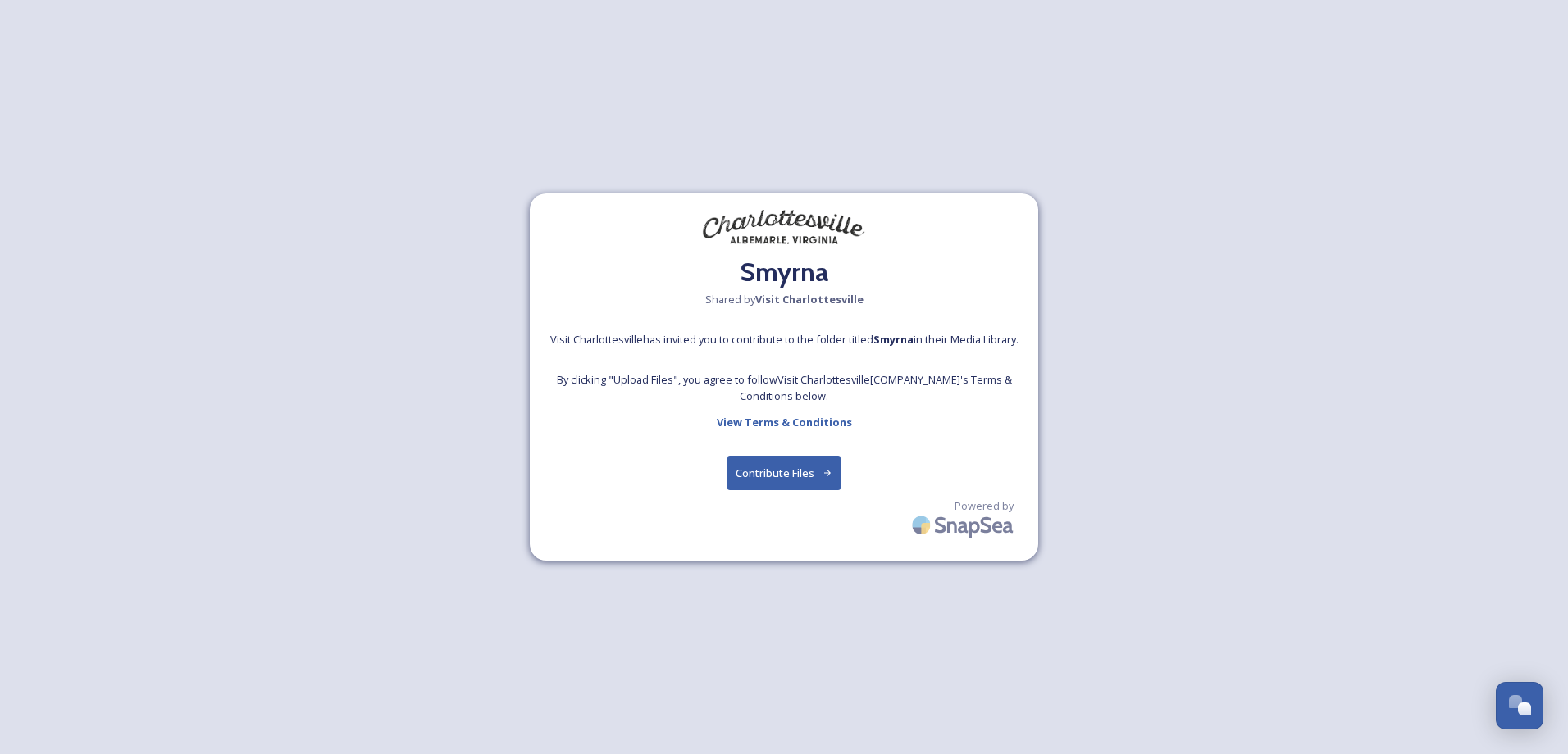 click on "Contribute Files" at bounding box center [784, 473] 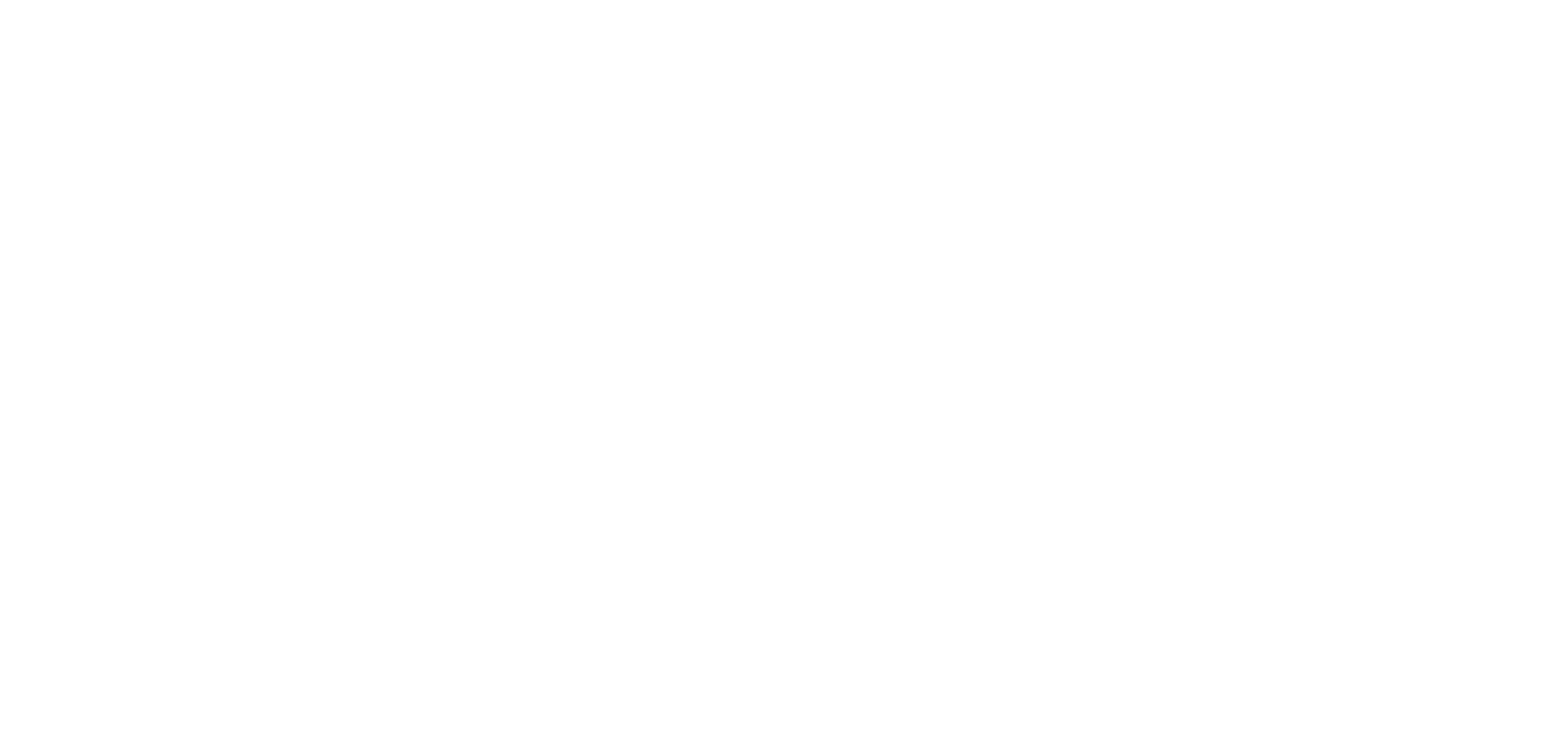 scroll, scrollTop: 0, scrollLeft: 0, axis: both 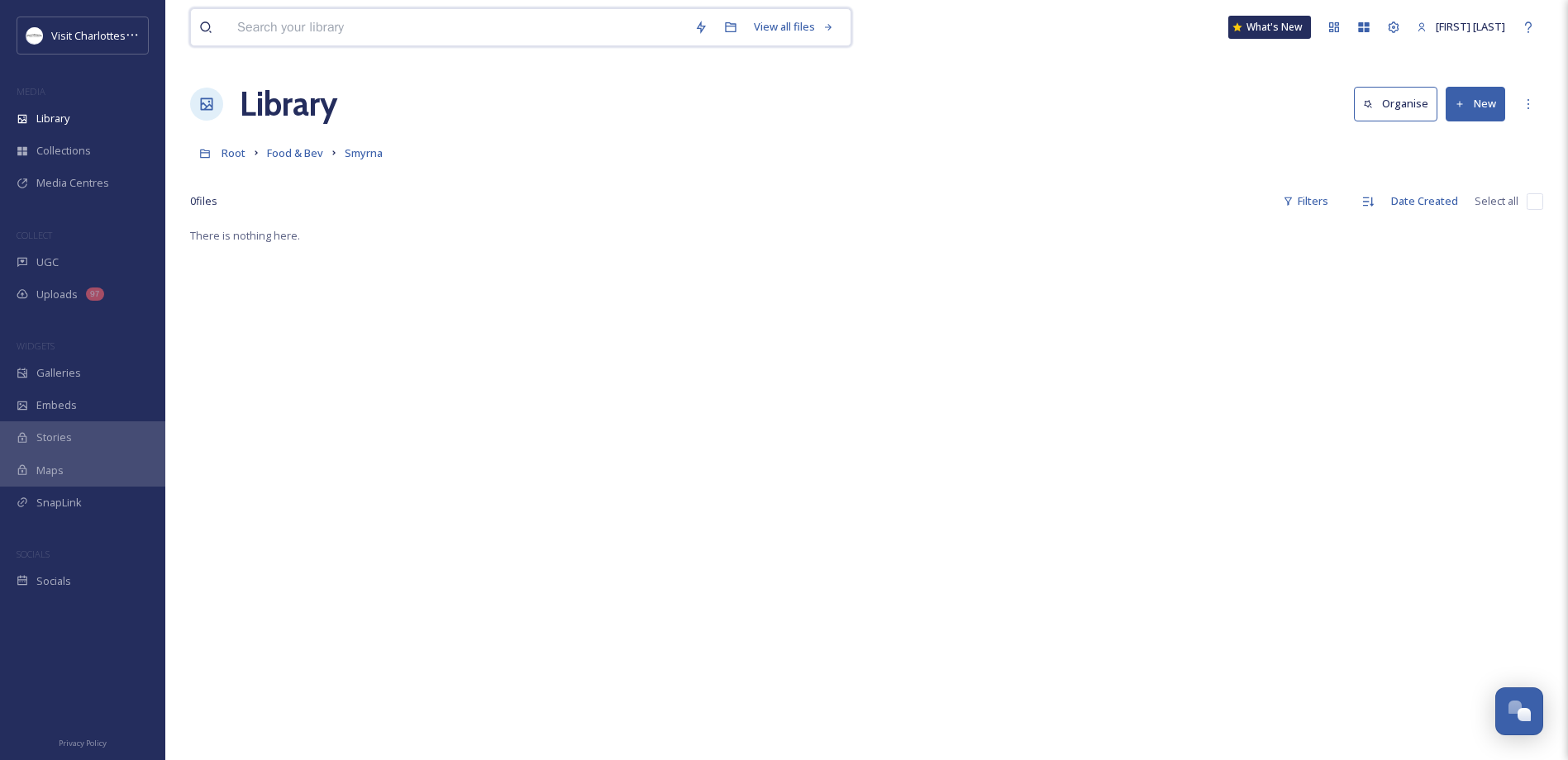 click at bounding box center (457, 27) 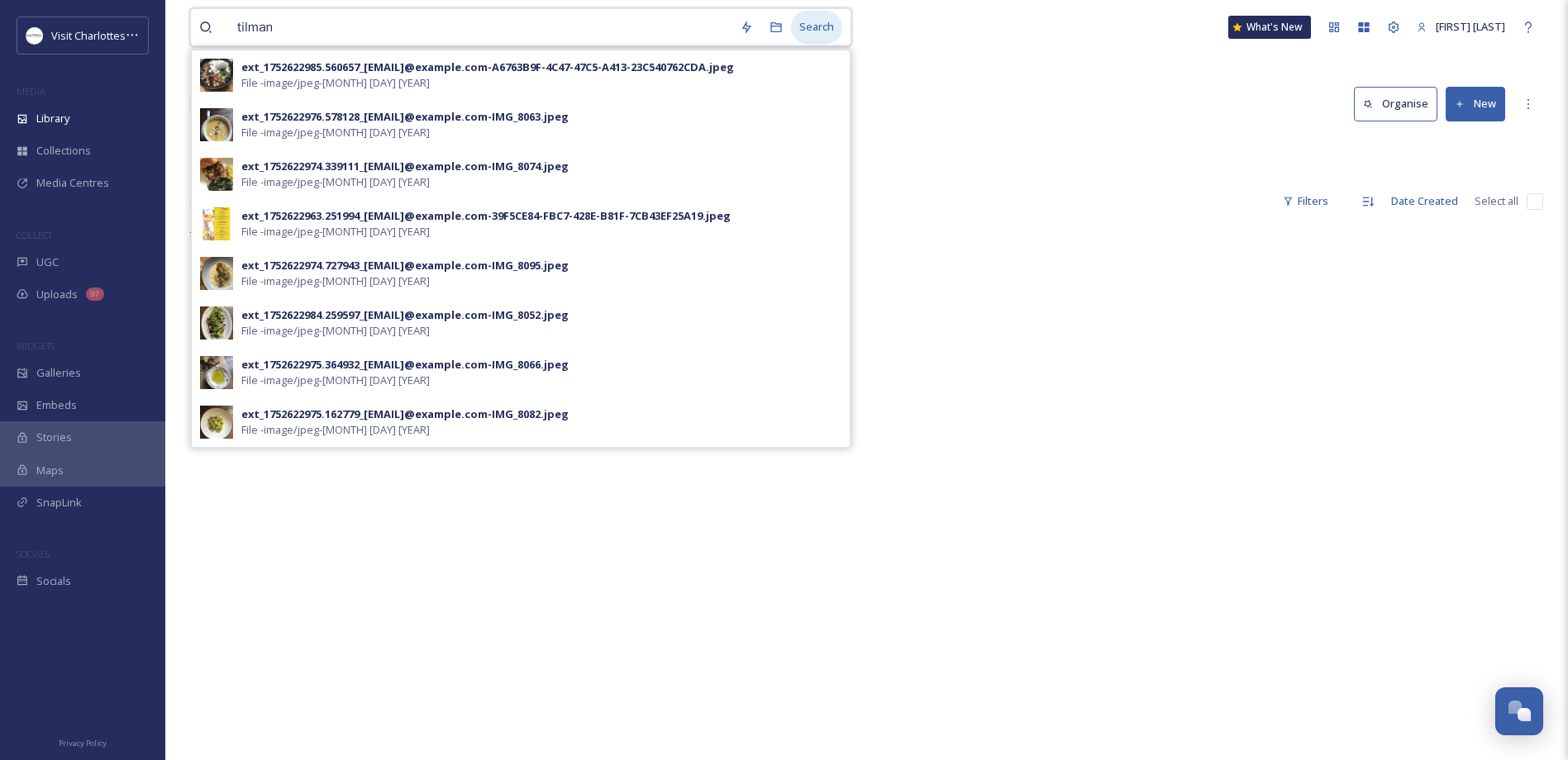 type on "tilman" 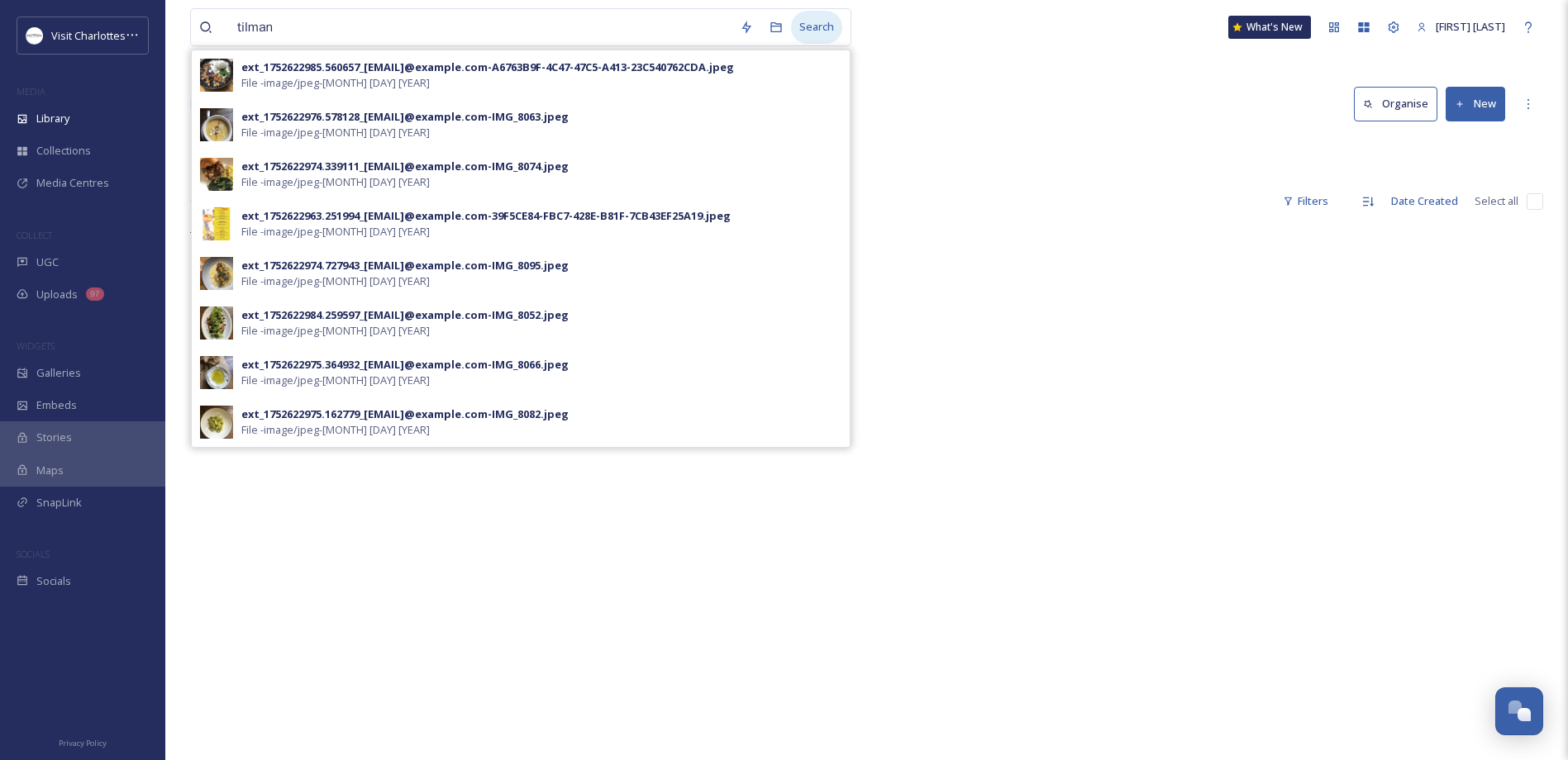 click on "Search" at bounding box center [817, 26] 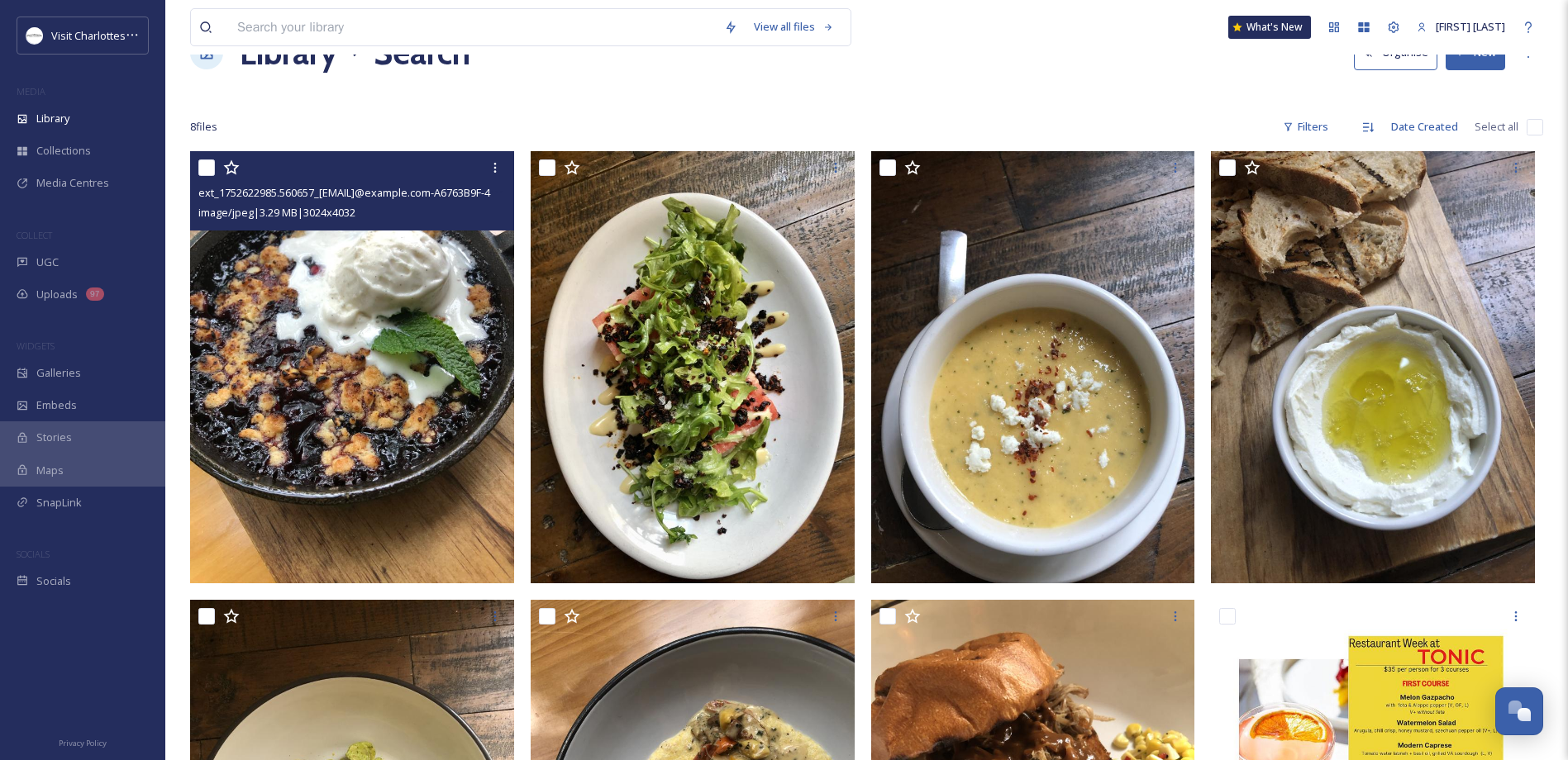 scroll, scrollTop: 0, scrollLeft: 0, axis: both 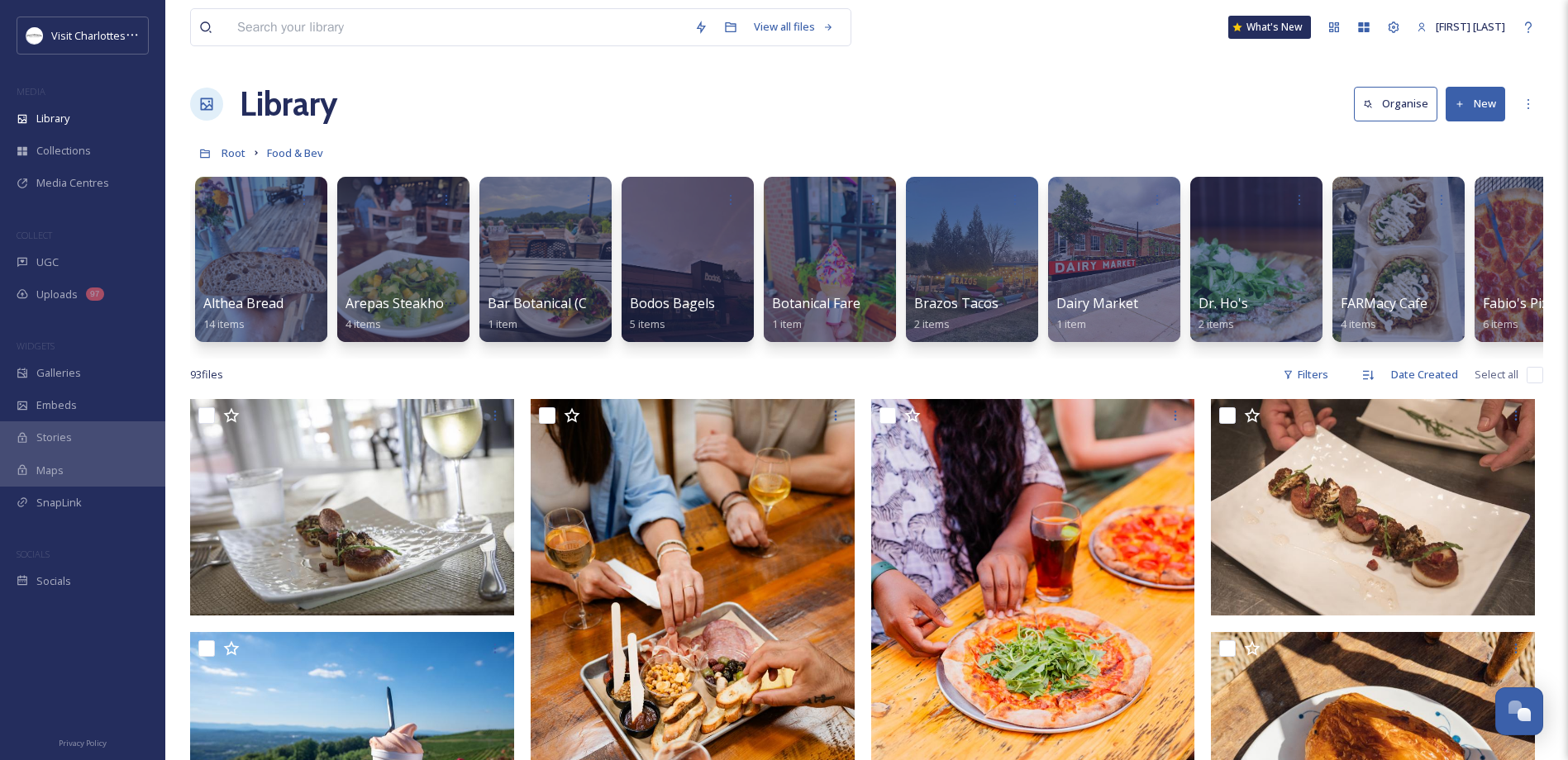 click on "New" at bounding box center [1475, 103] 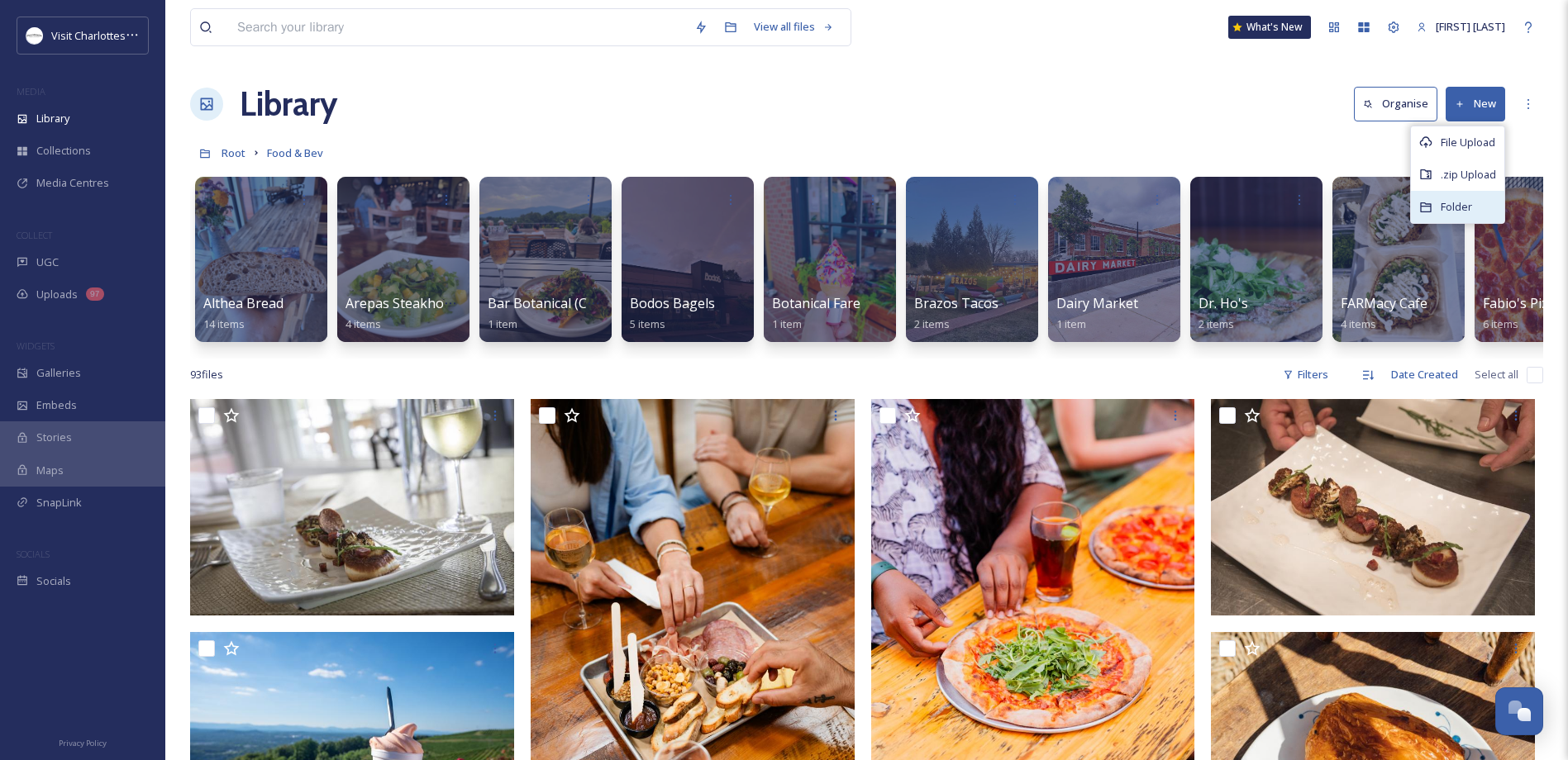 click on "Folder" at bounding box center [1456, 207] 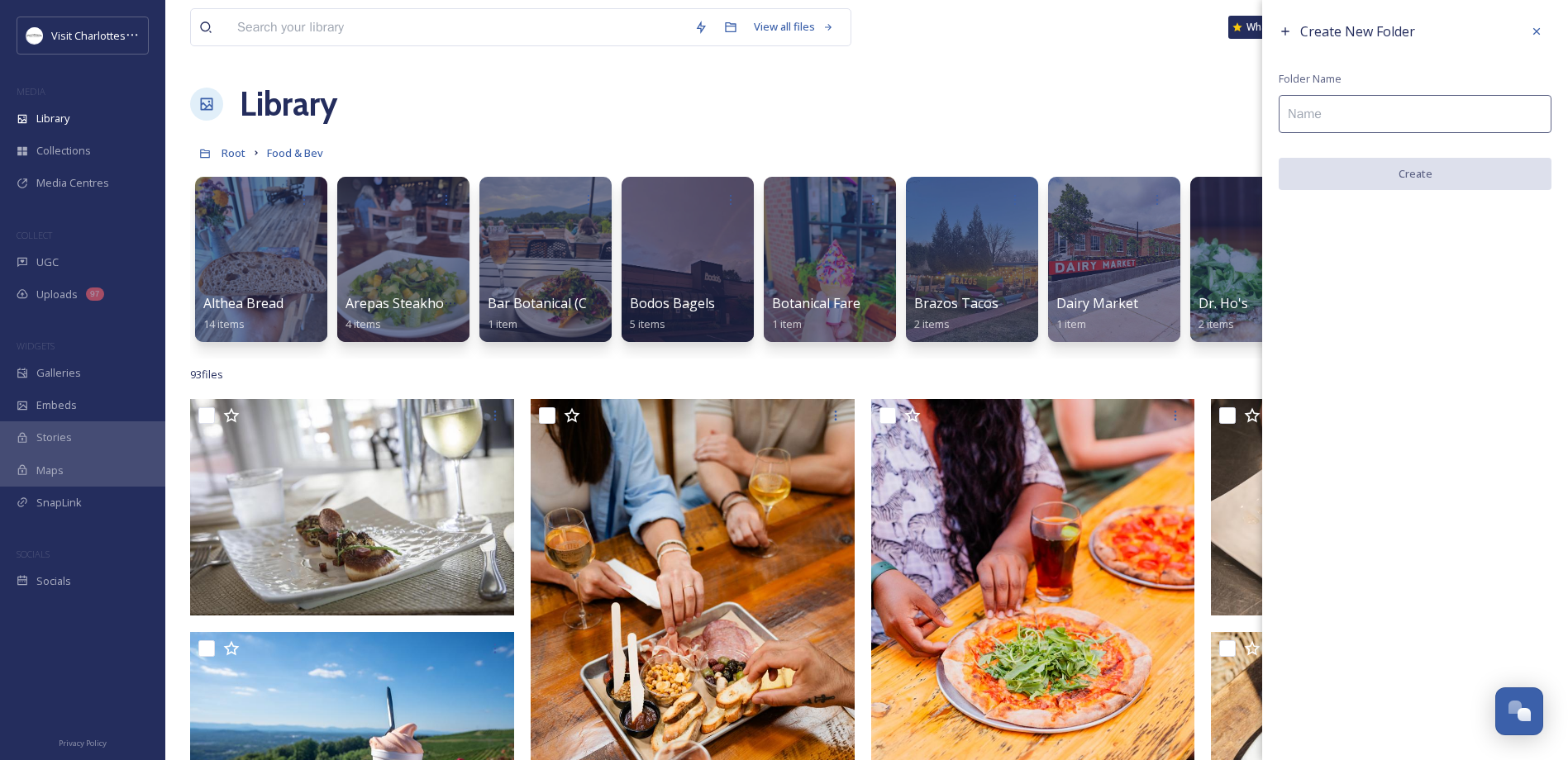 click at bounding box center (1415, 114) 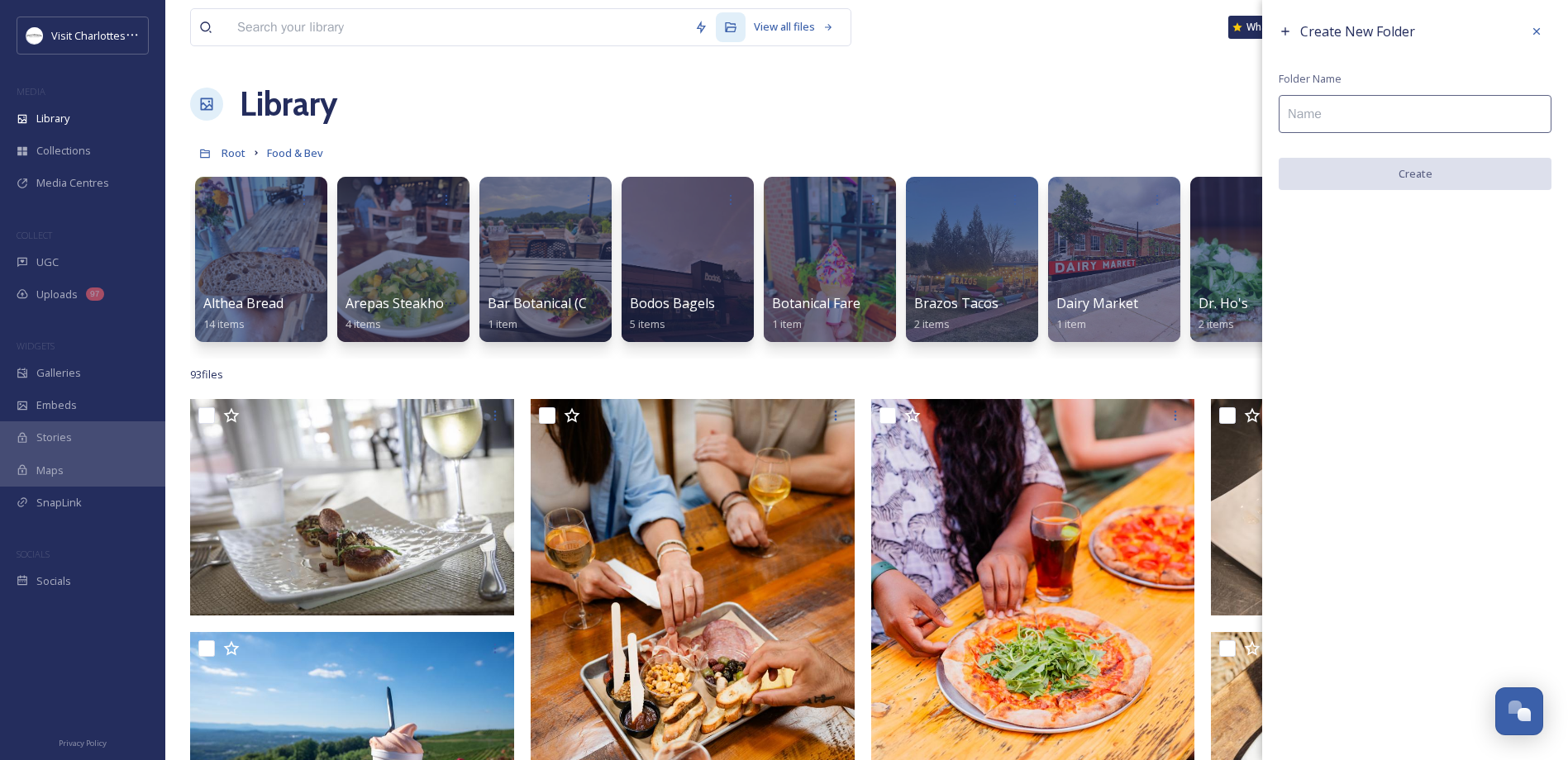 paste on "[BUSINESS_NAME]: [NAME]'s Wine Bar & Cafe" 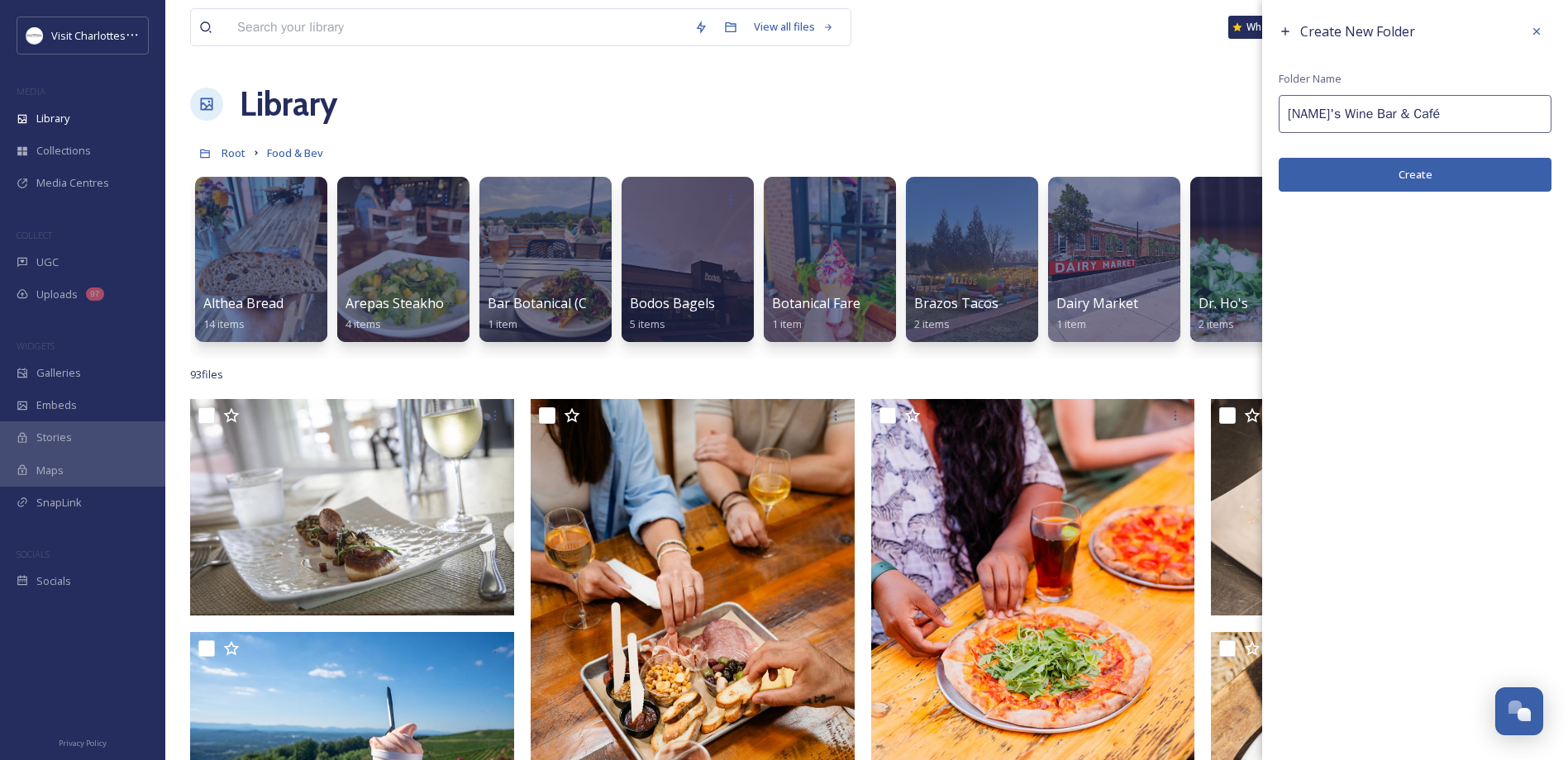type on "[BUSINESS_NAME]: [NAME]'s Wine Bar & Cafe" 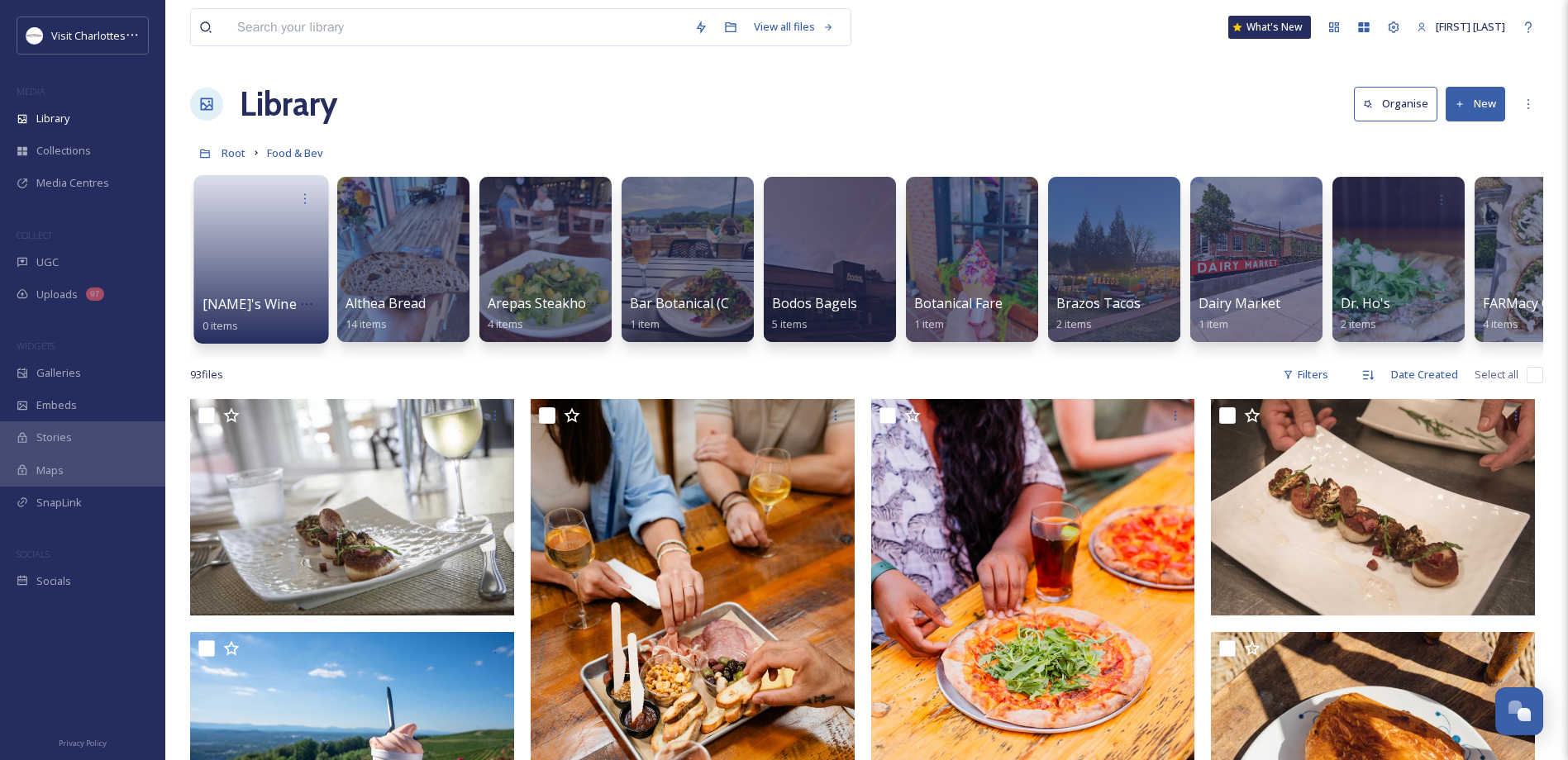click at bounding box center (261, 254) 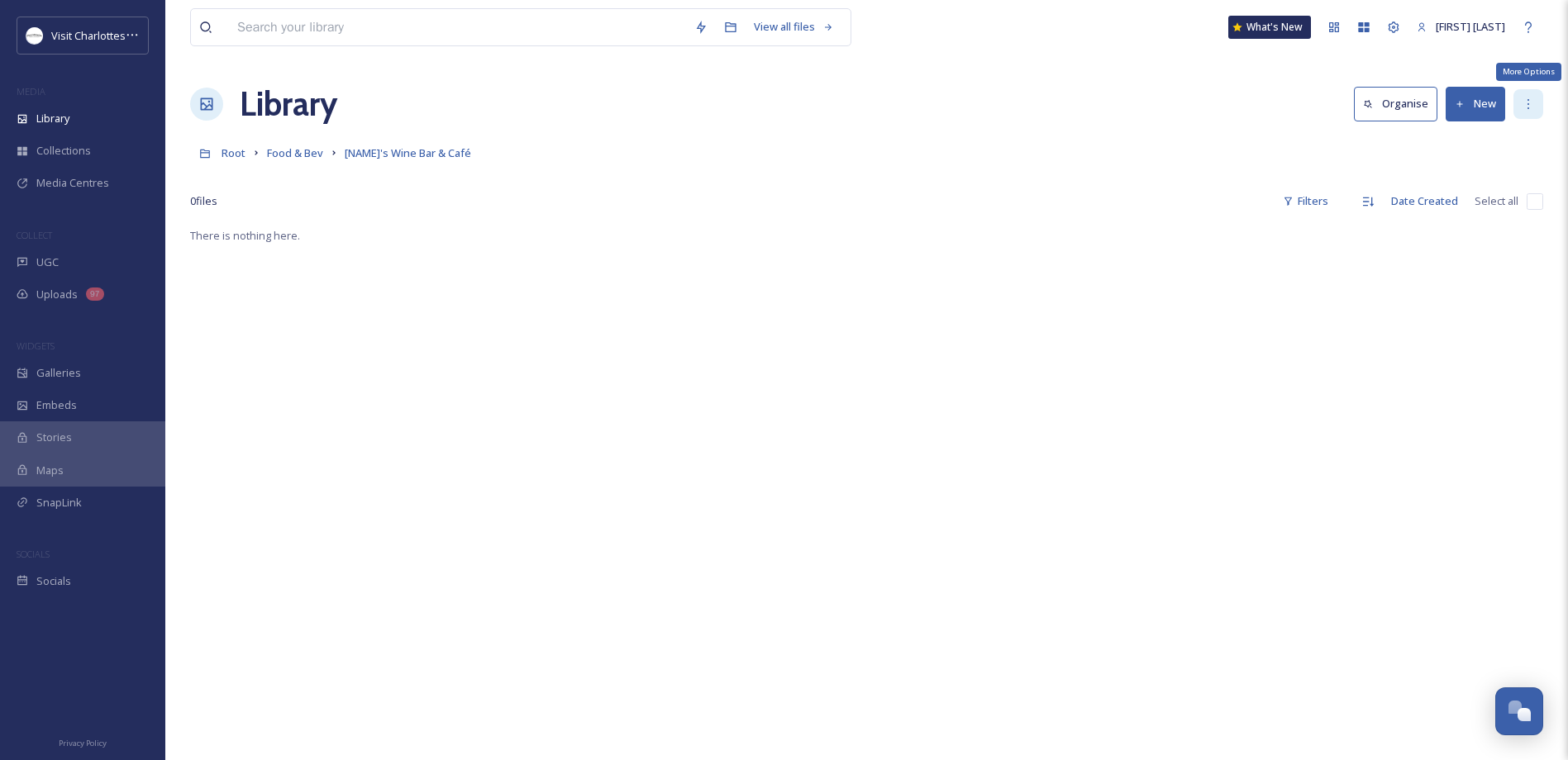 click 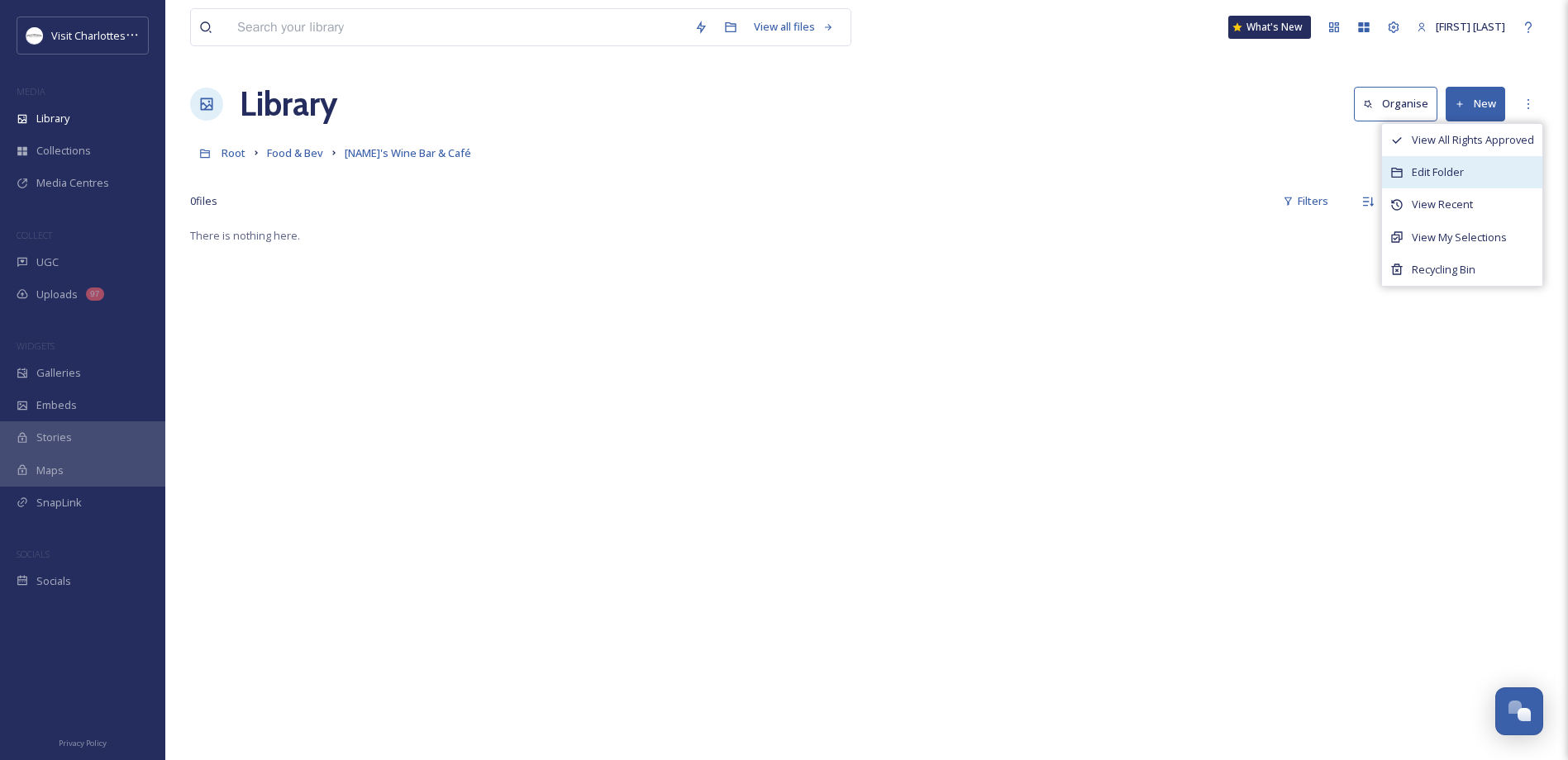 click on "Edit Folder" at bounding box center [1462, 172] 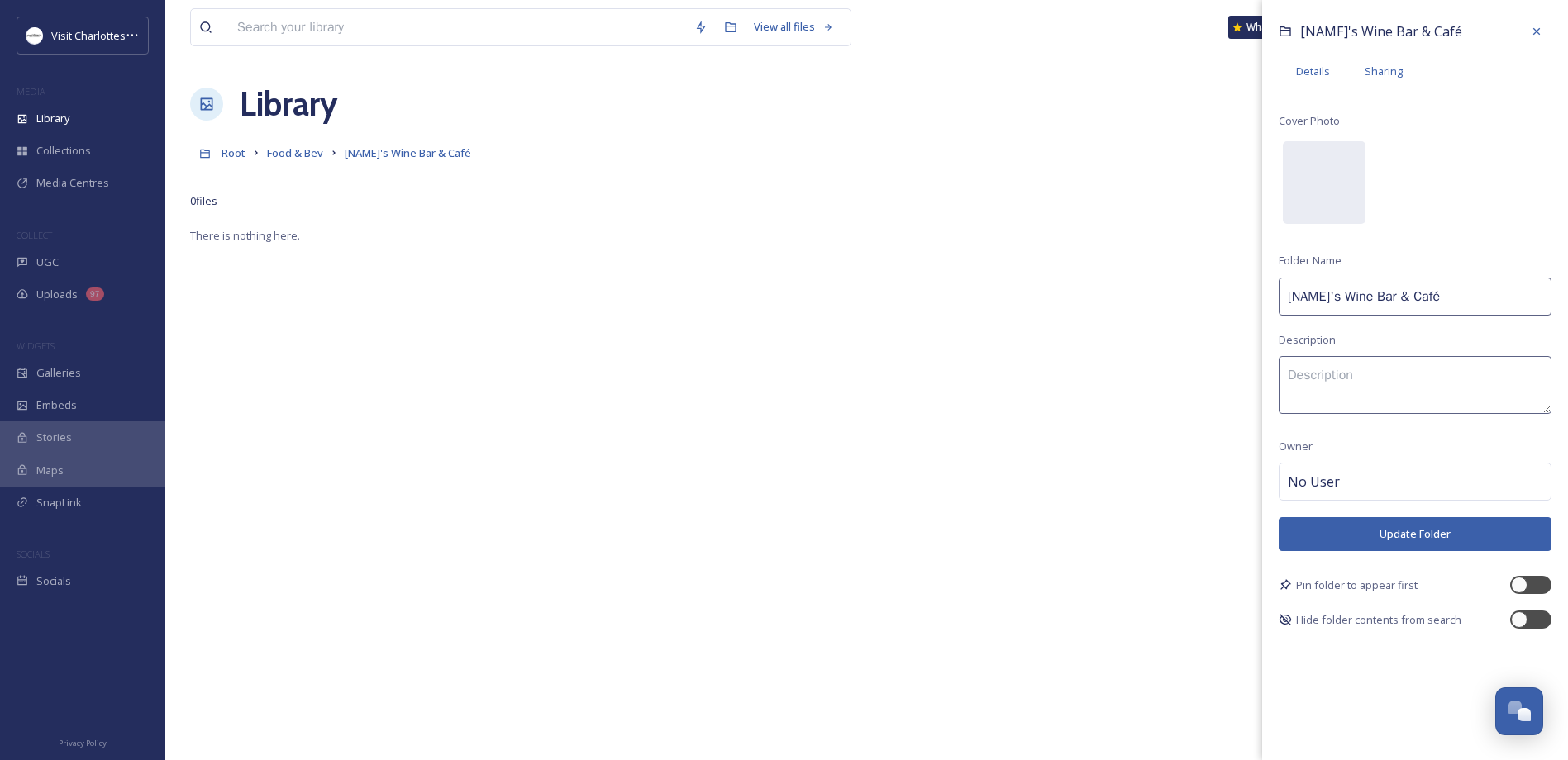 click on "Sharing" at bounding box center (1384, 71) 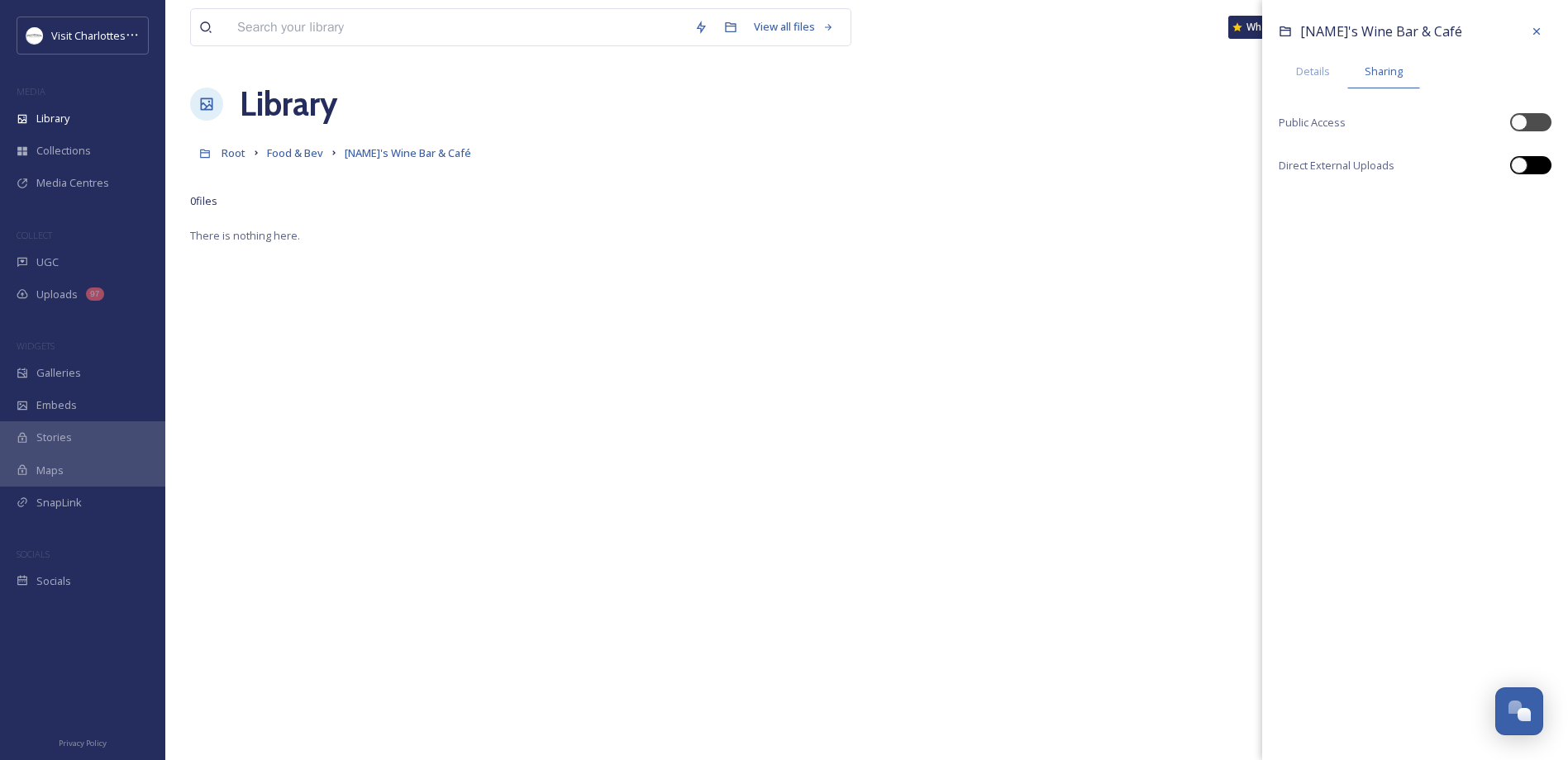 click at bounding box center [1531, 165] 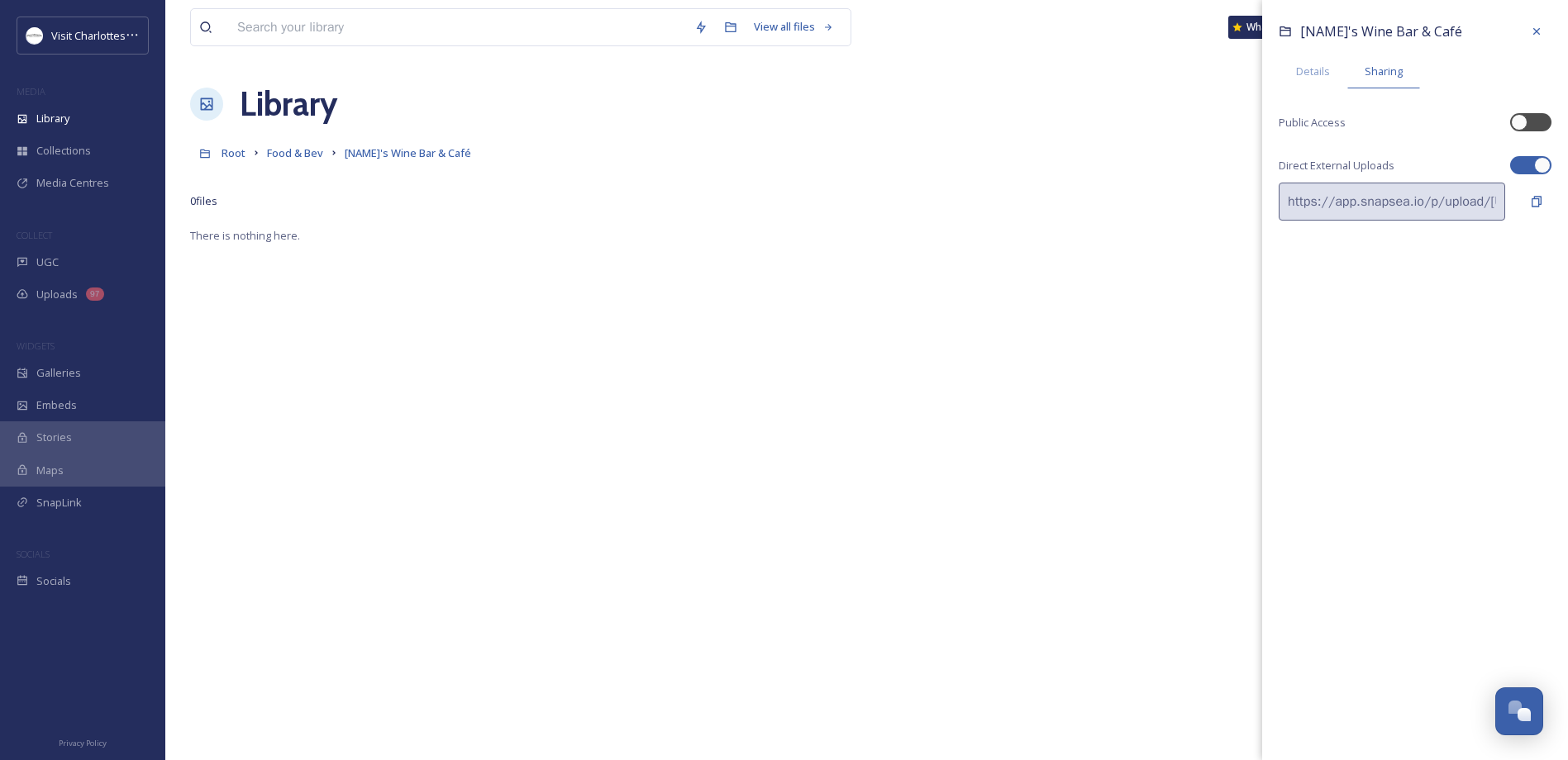 click at bounding box center (1531, 165) 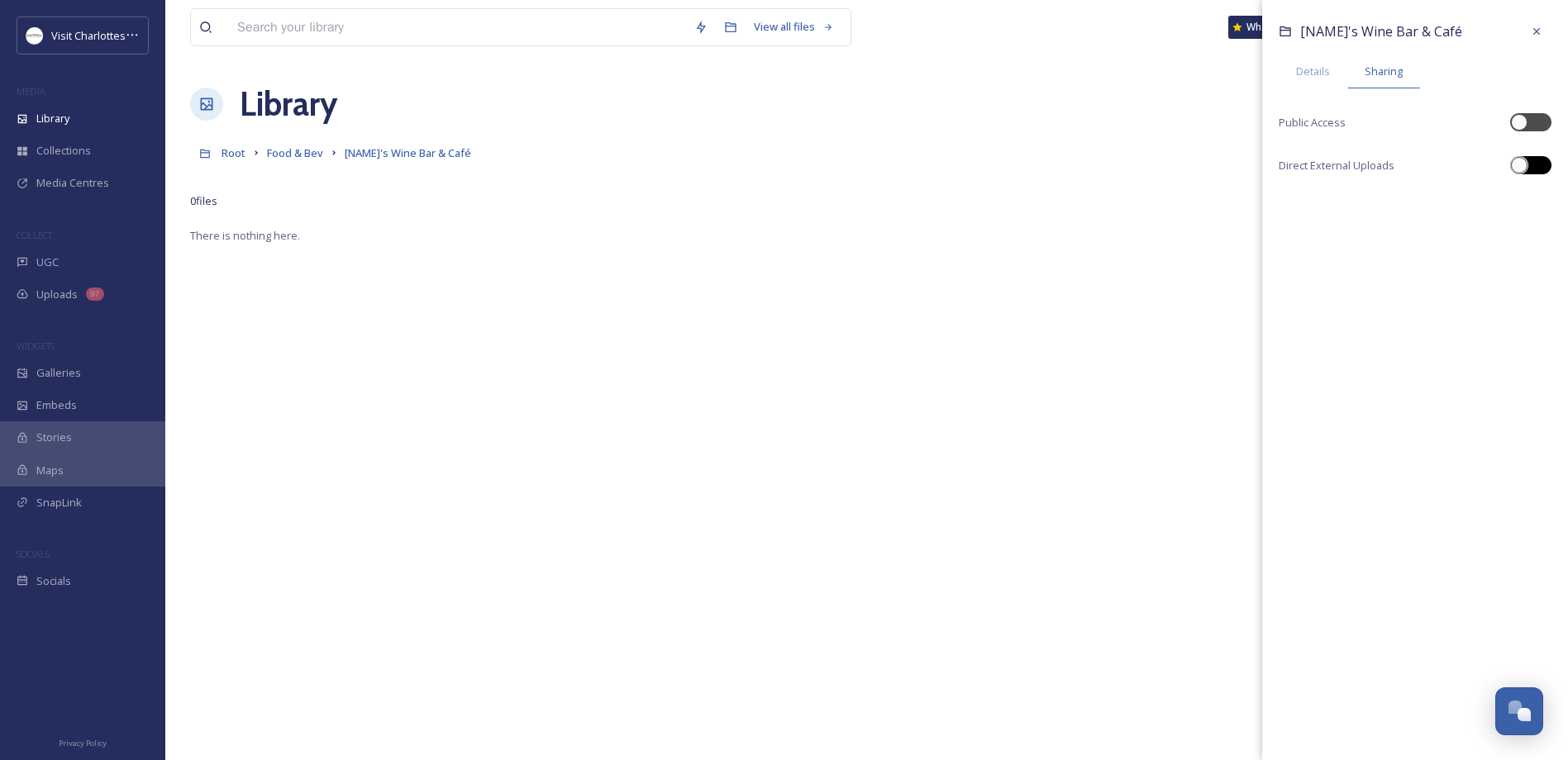 click at bounding box center [1539, 165] 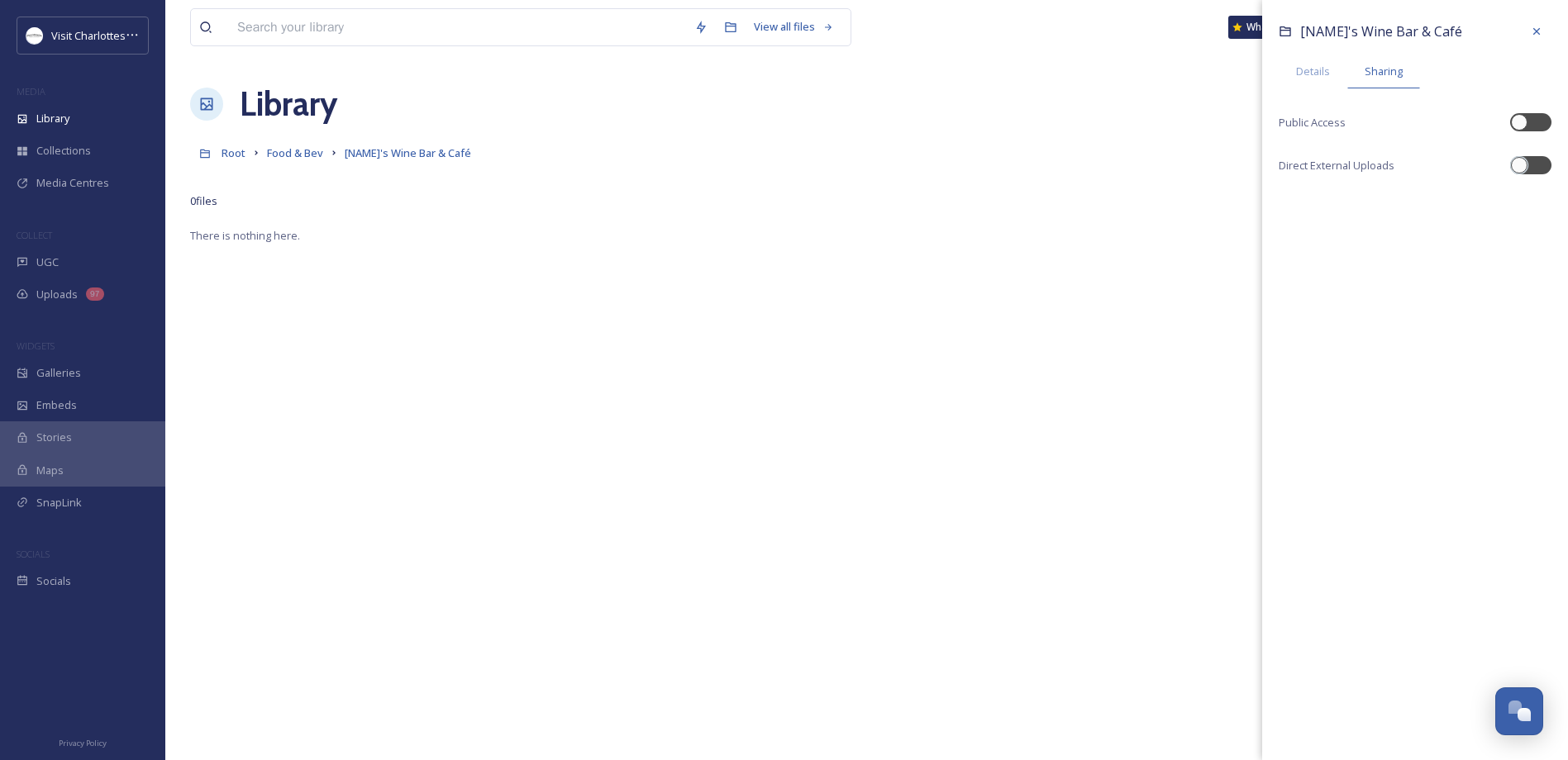 checkbox on "true" 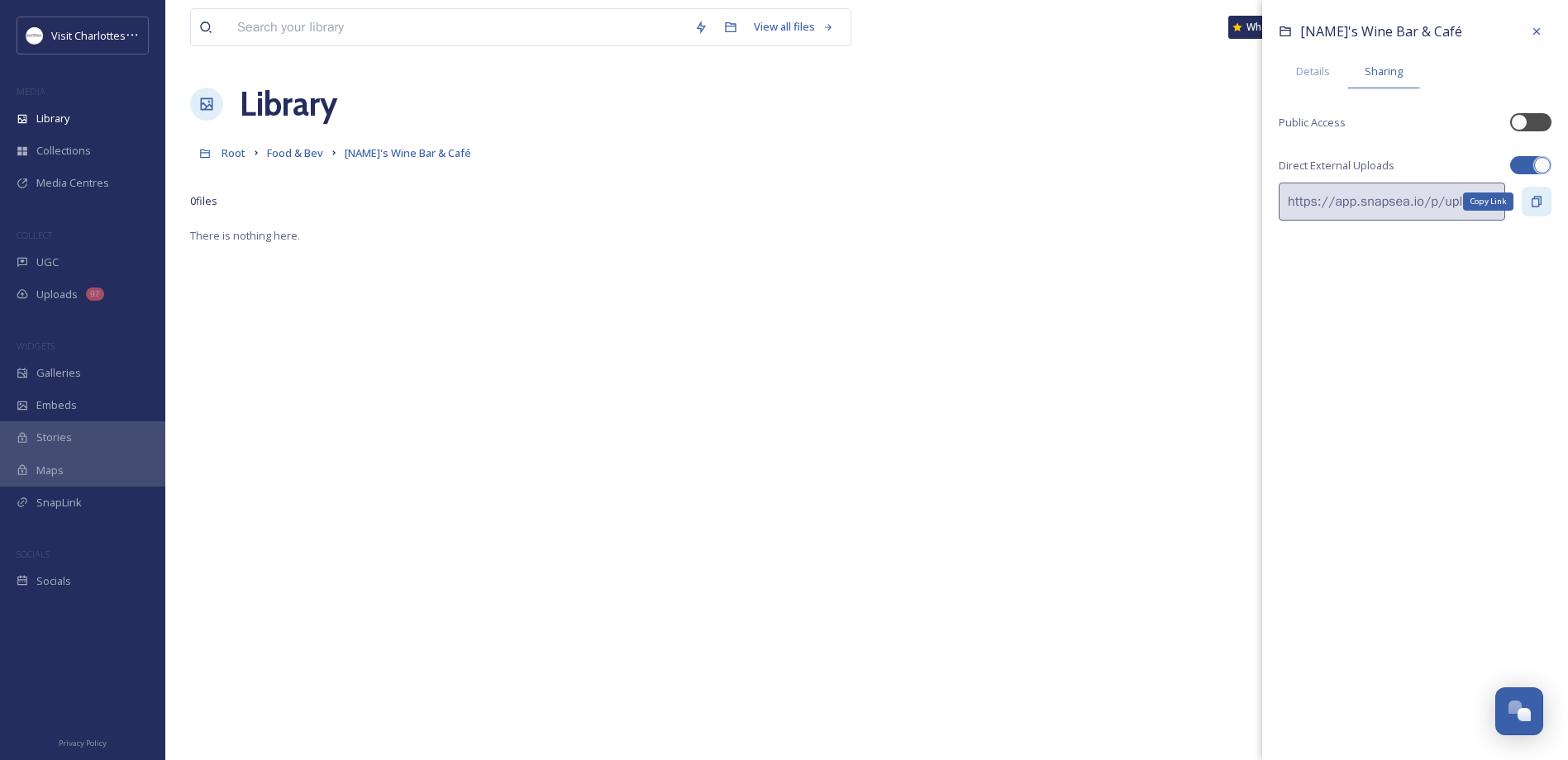 click 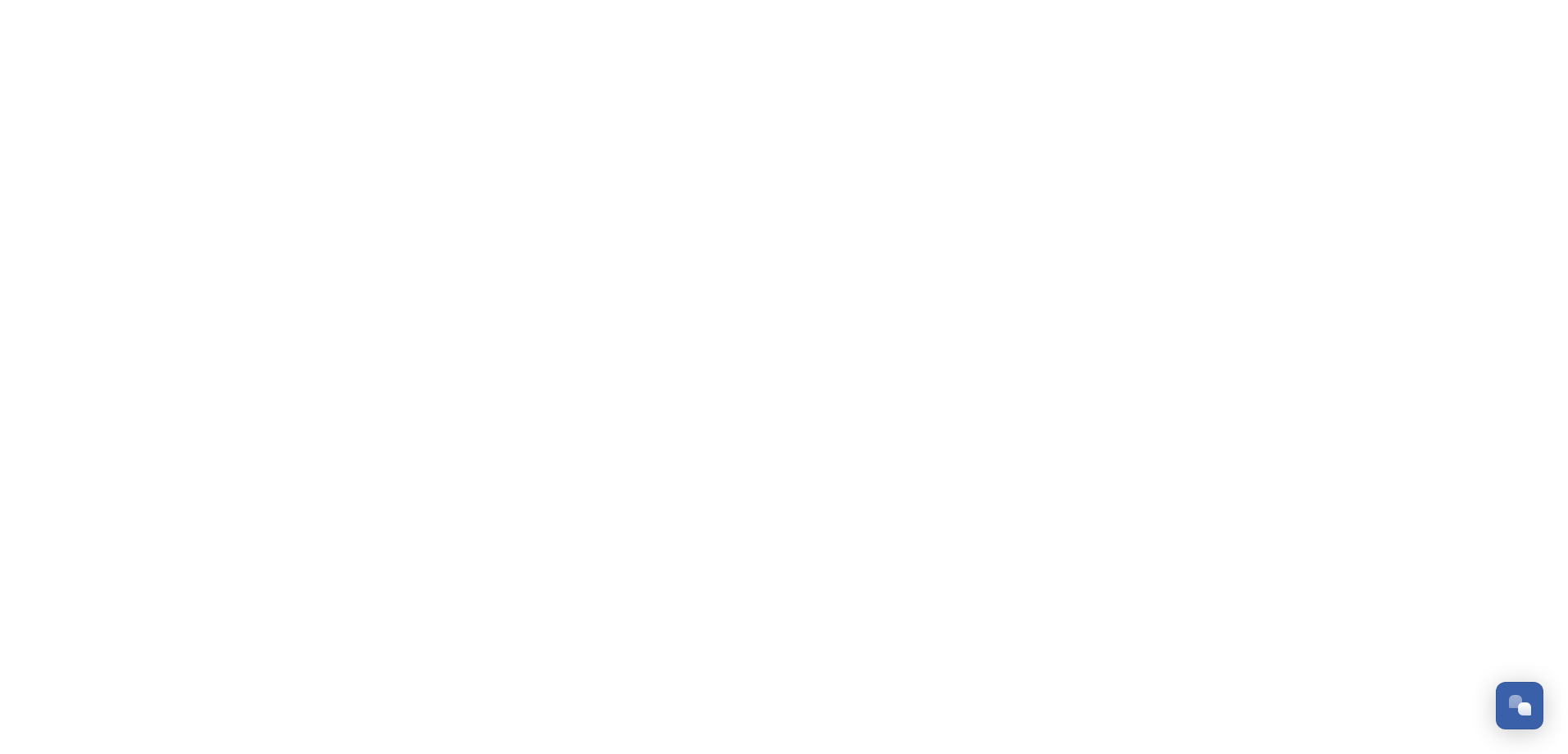 scroll, scrollTop: 0, scrollLeft: 0, axis: both 